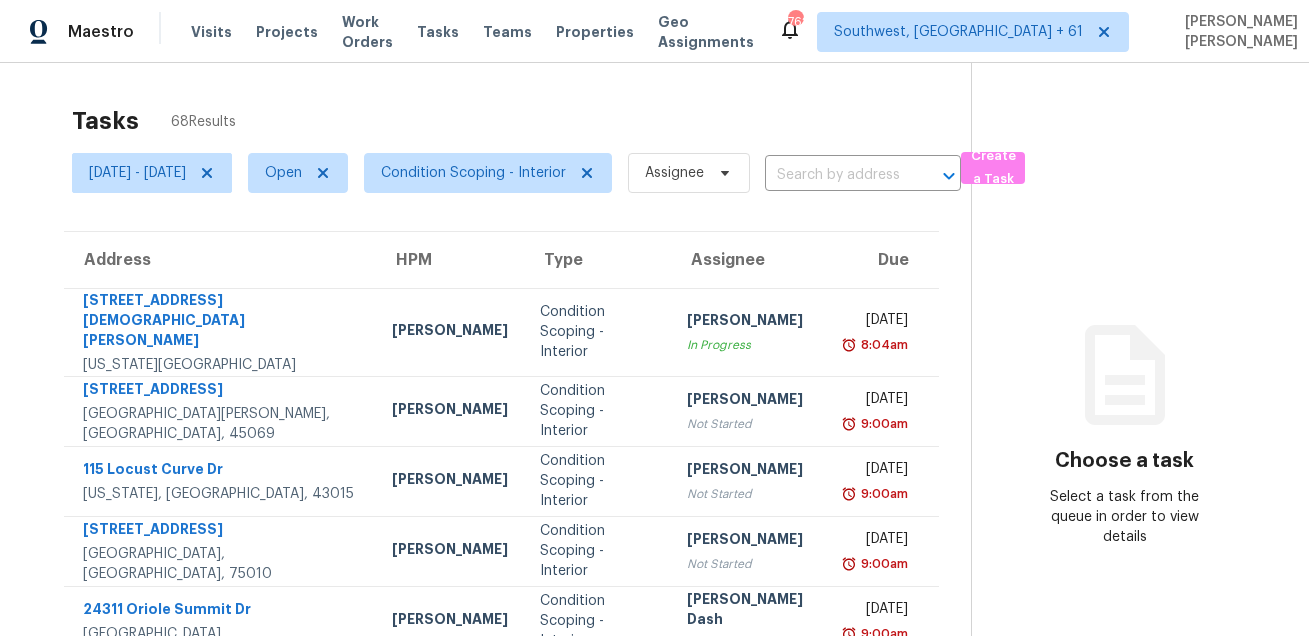scroll, scrollTop: 0, scrollLeft: 0, axis: both 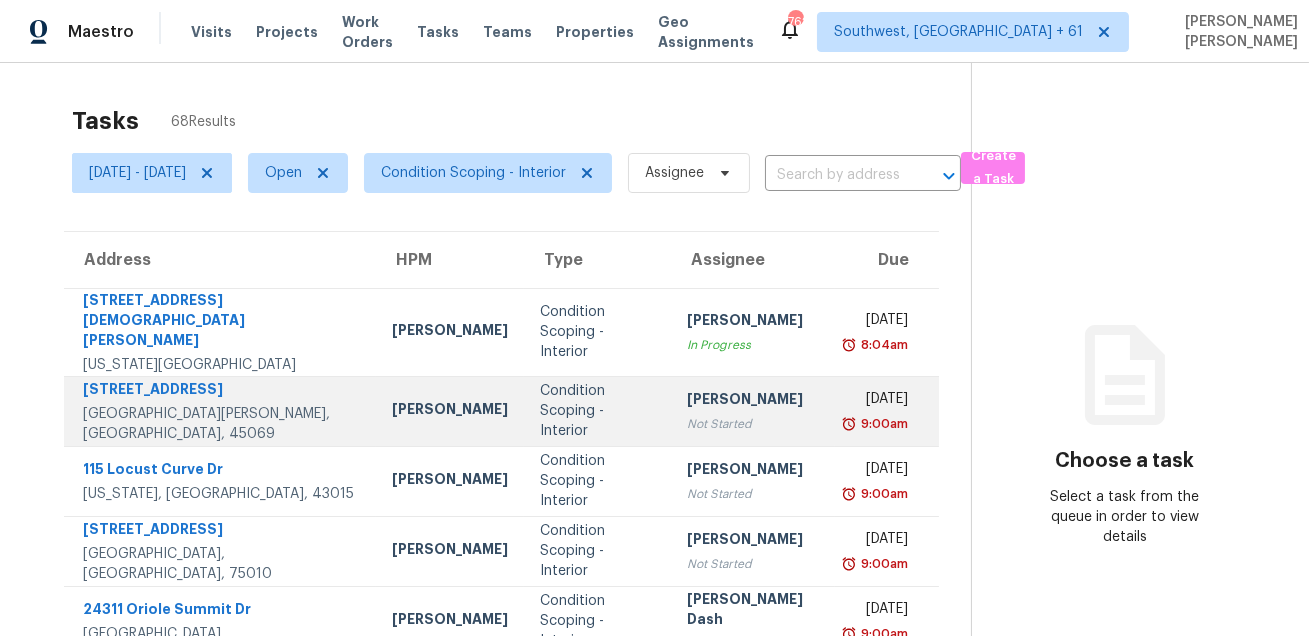 click on "Not Started" at bounding box center [753, 424] 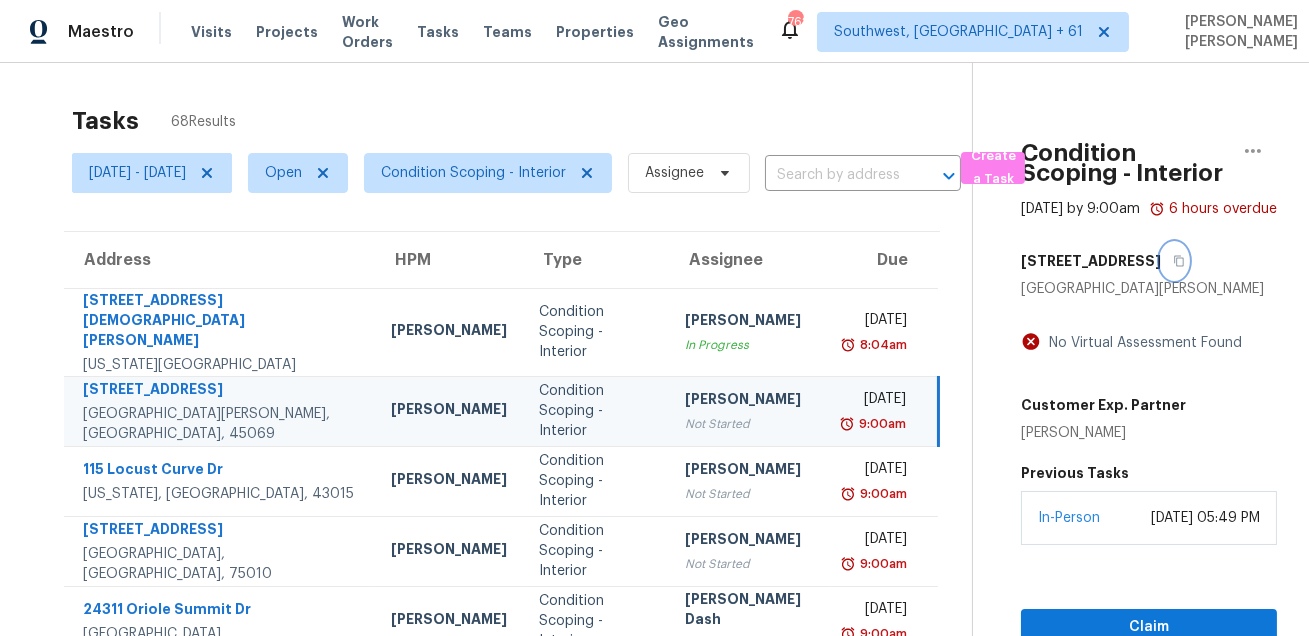 click at bounding box center (1174, 261) 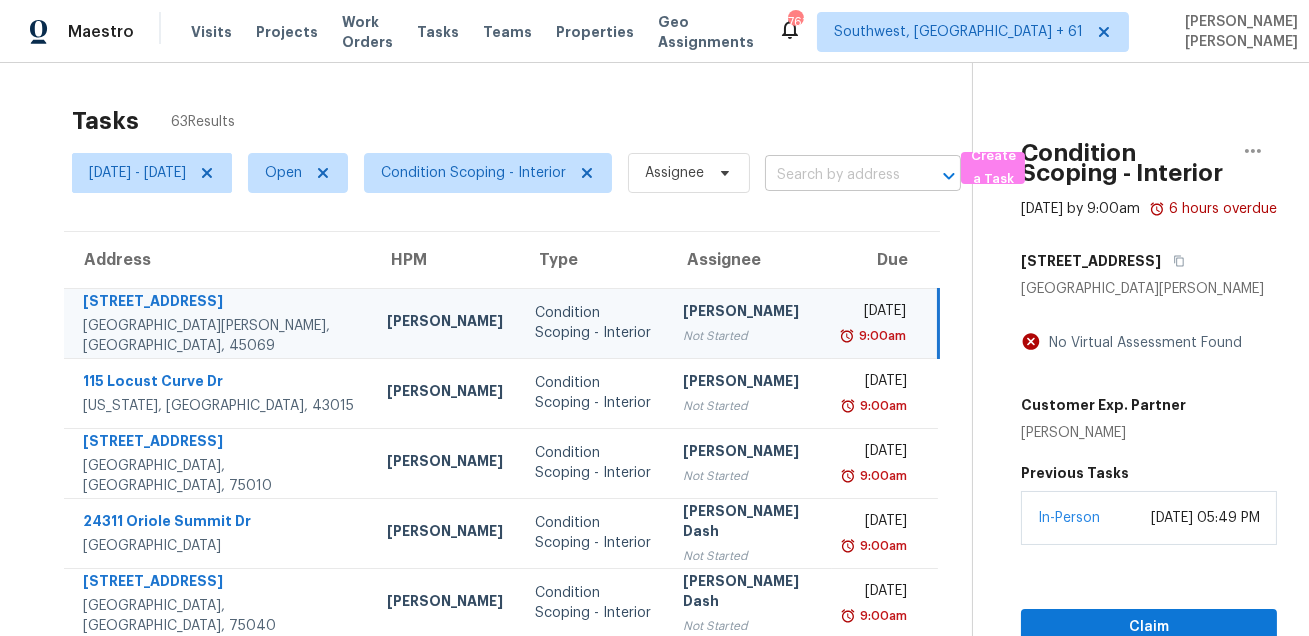 click at bounding box center (835, 175) 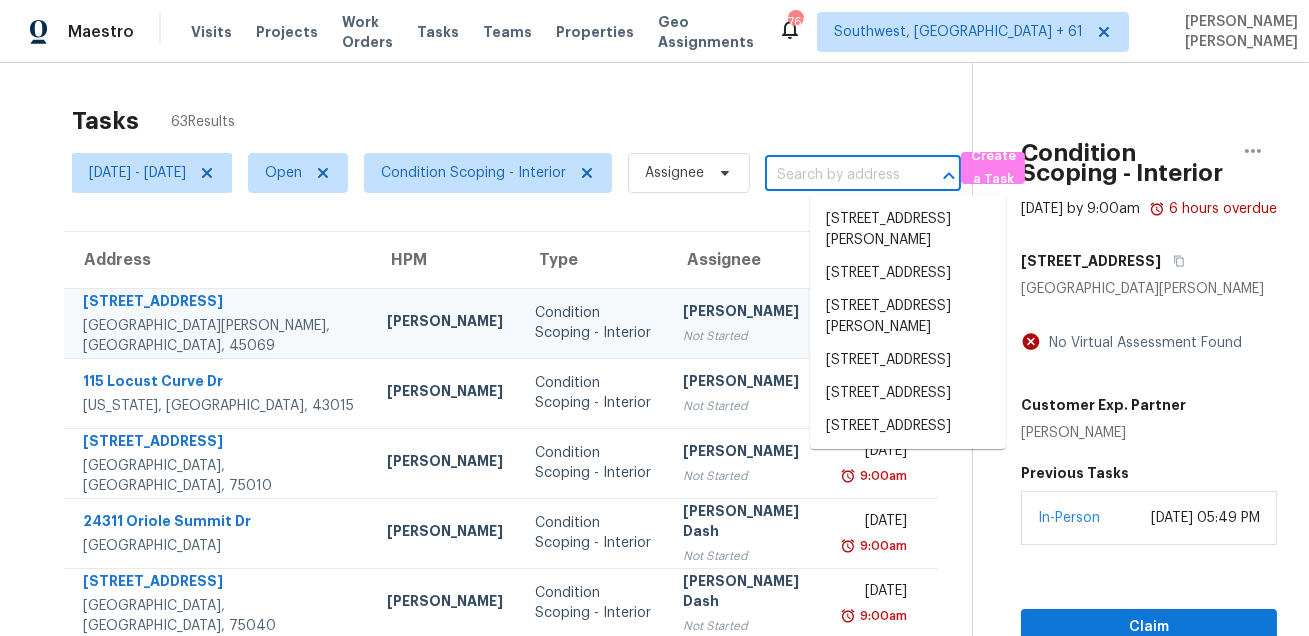 paste on "[STREET_ADDRESS][PERSON_NAME]" 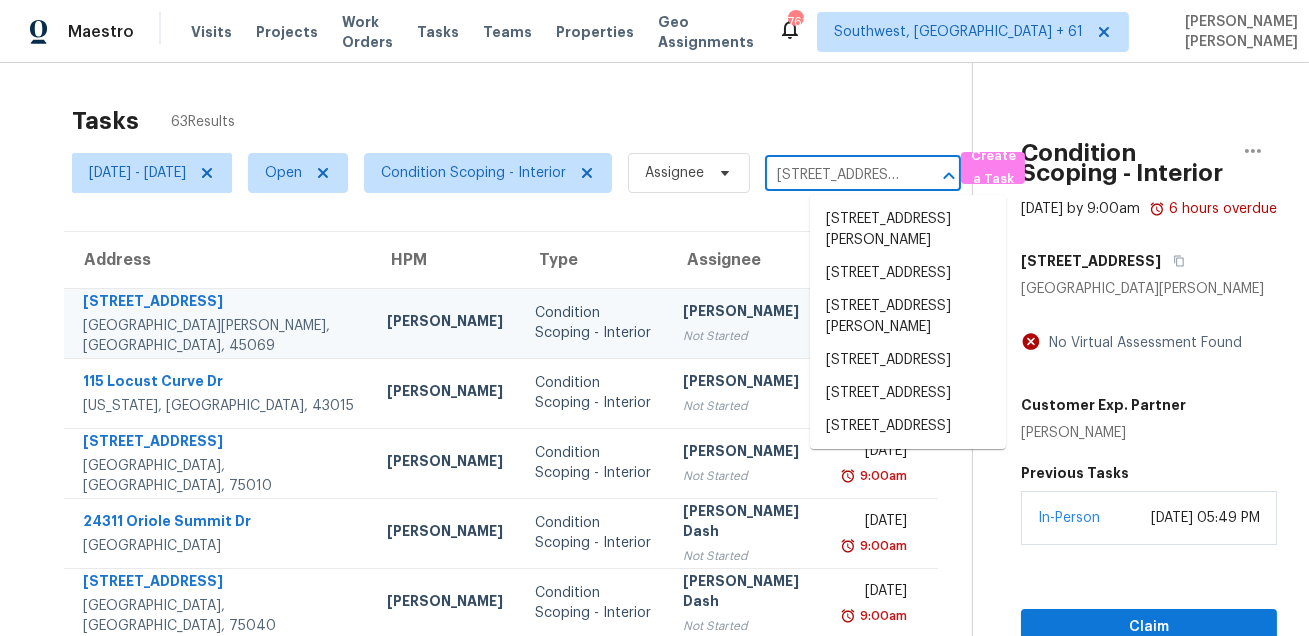 scroll, scrollTop: 0, scrollLeft: 134, axis: horizontal 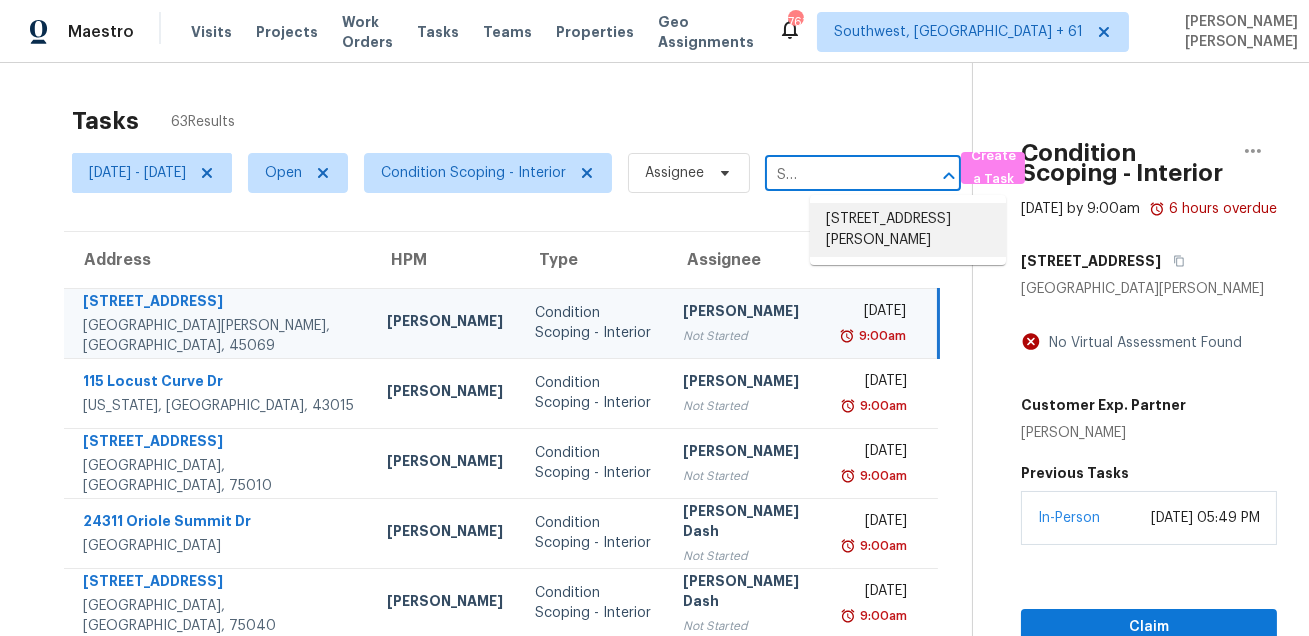 click on "[STREET_ADDRESS][PERSON_NAME]" at bounding box center [908, 230] 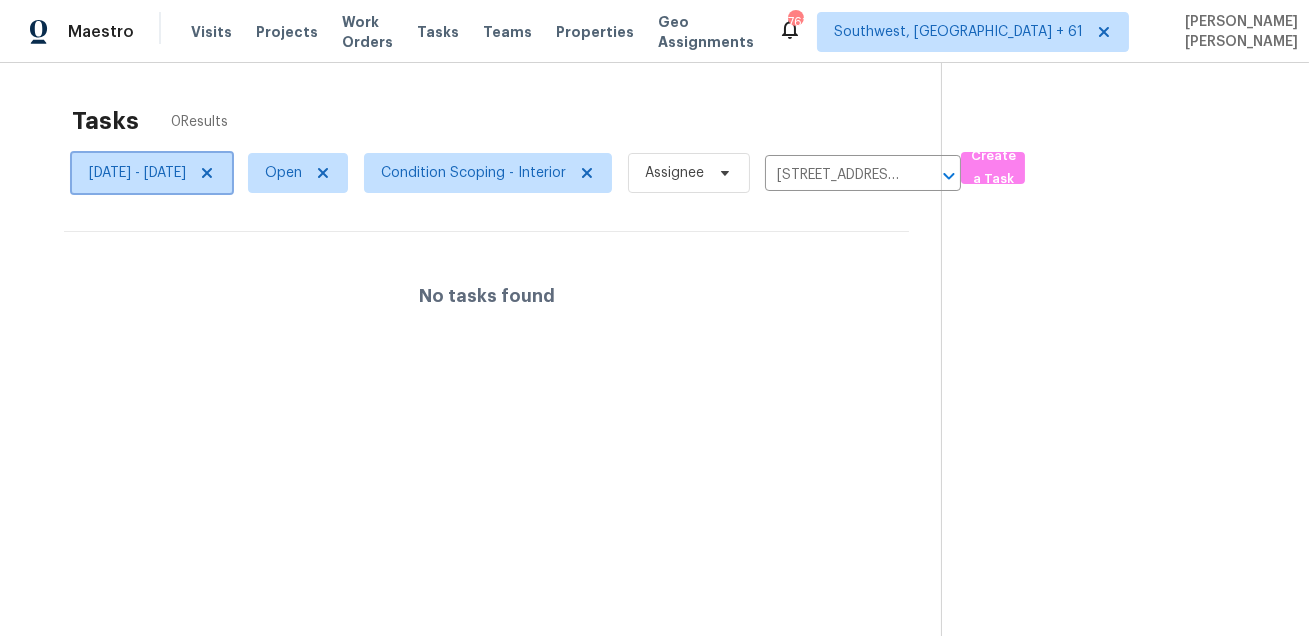 click 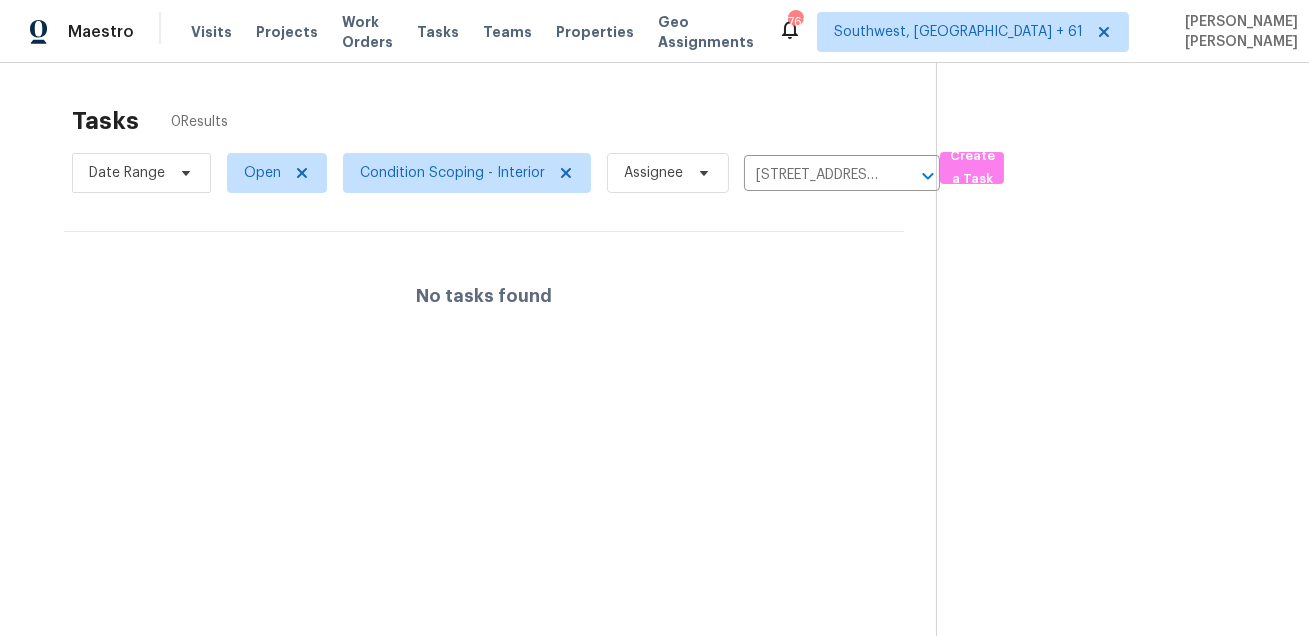 click on "Tasks 0  Results" at bounding box center (504, 121) 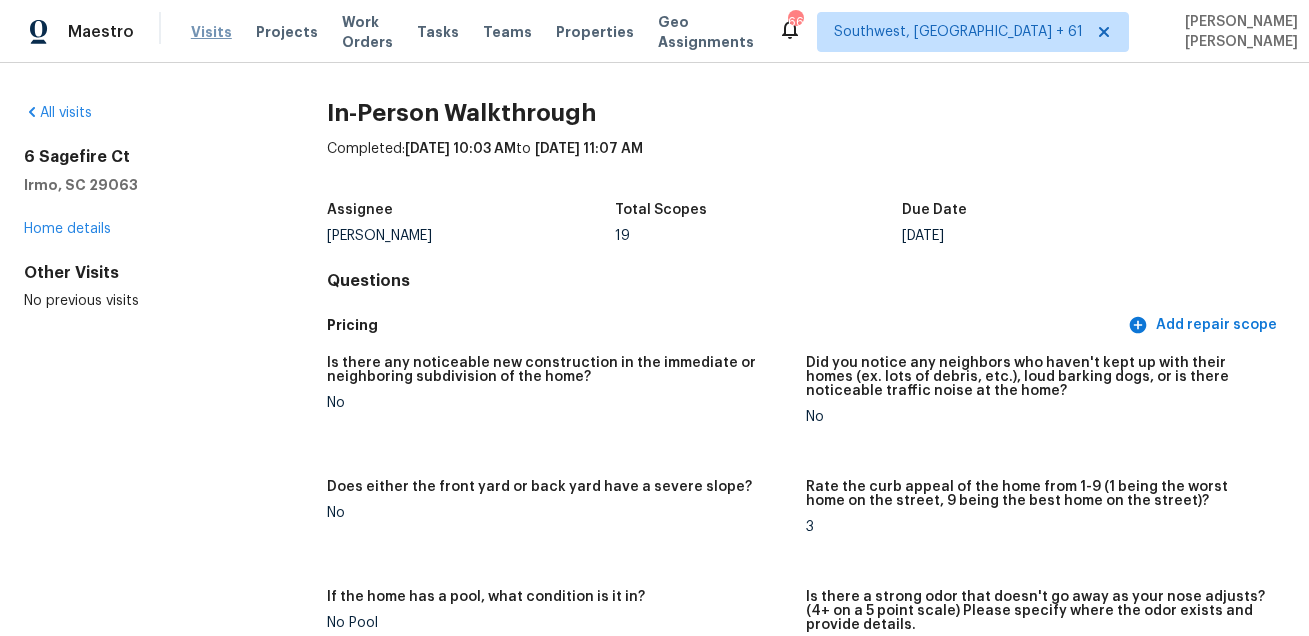 scroll, scrollTop: 0, scrollLeft: 0, axis: both 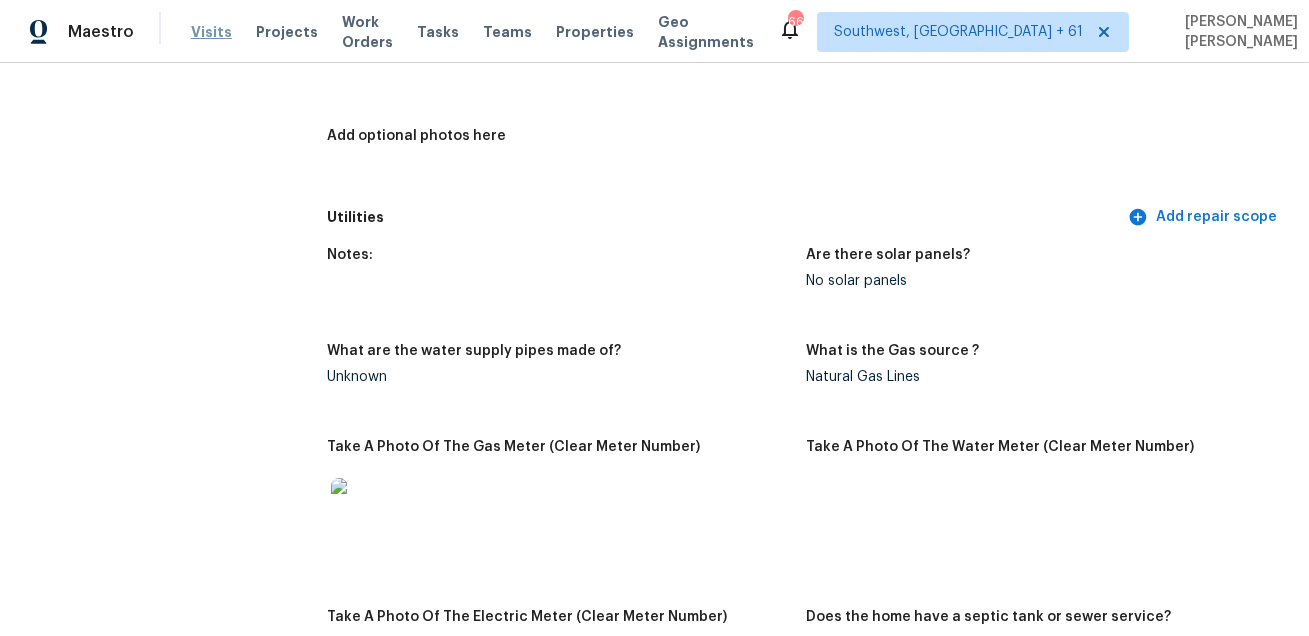 click on "Visits" at bounding box center [211, 32] 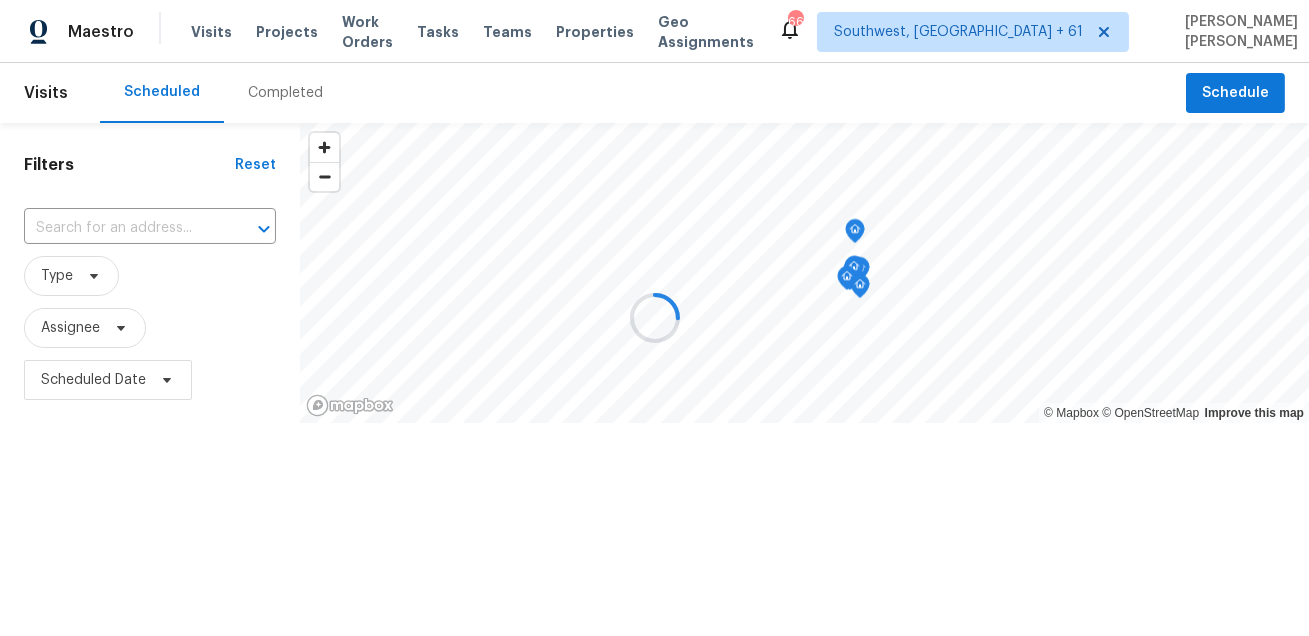 click at bounding box center (654, 318) 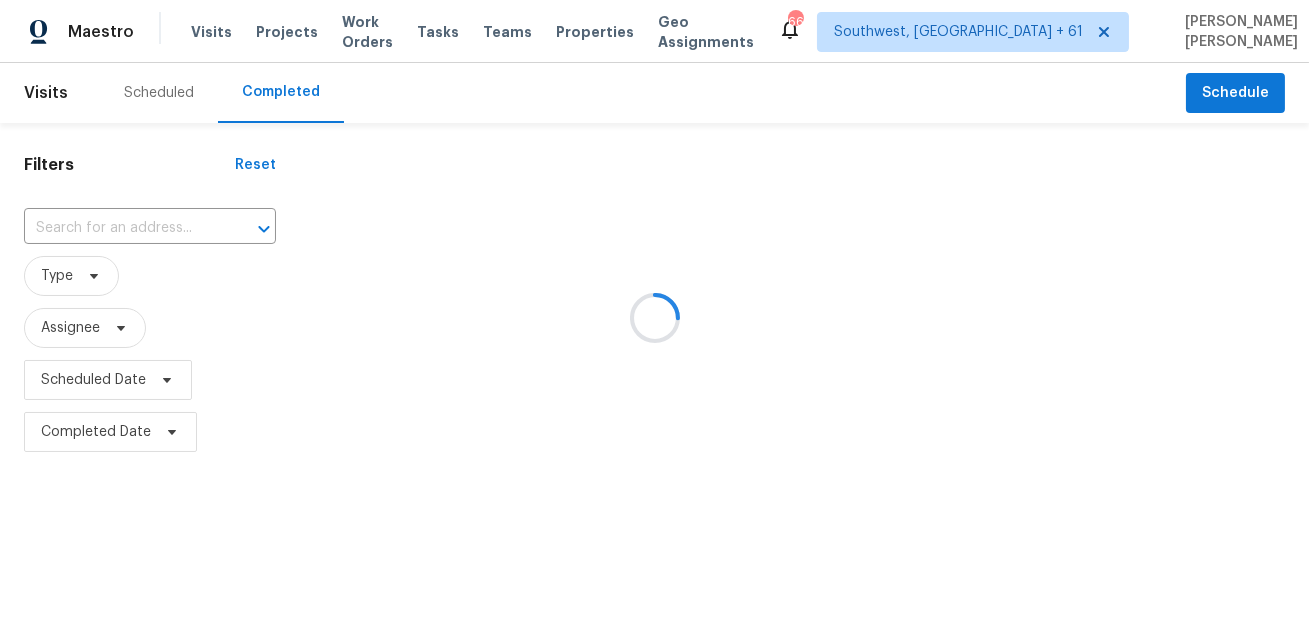 click at bounding box center [654, 318] 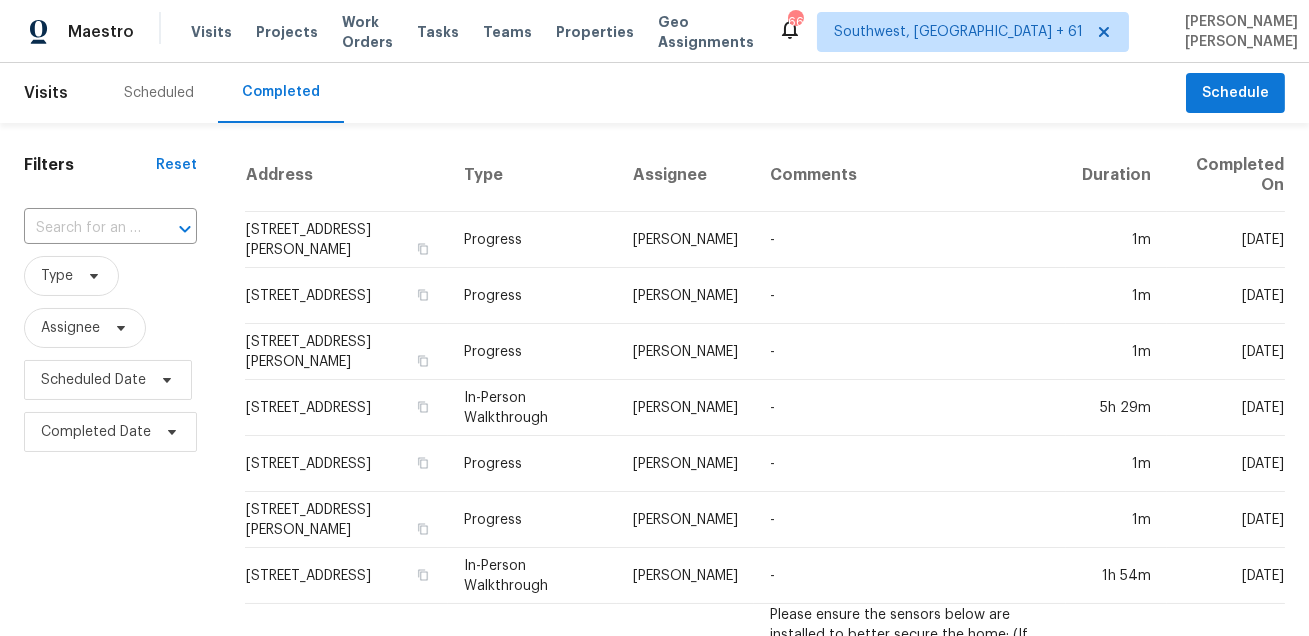 click at bounding box center [171, 229] 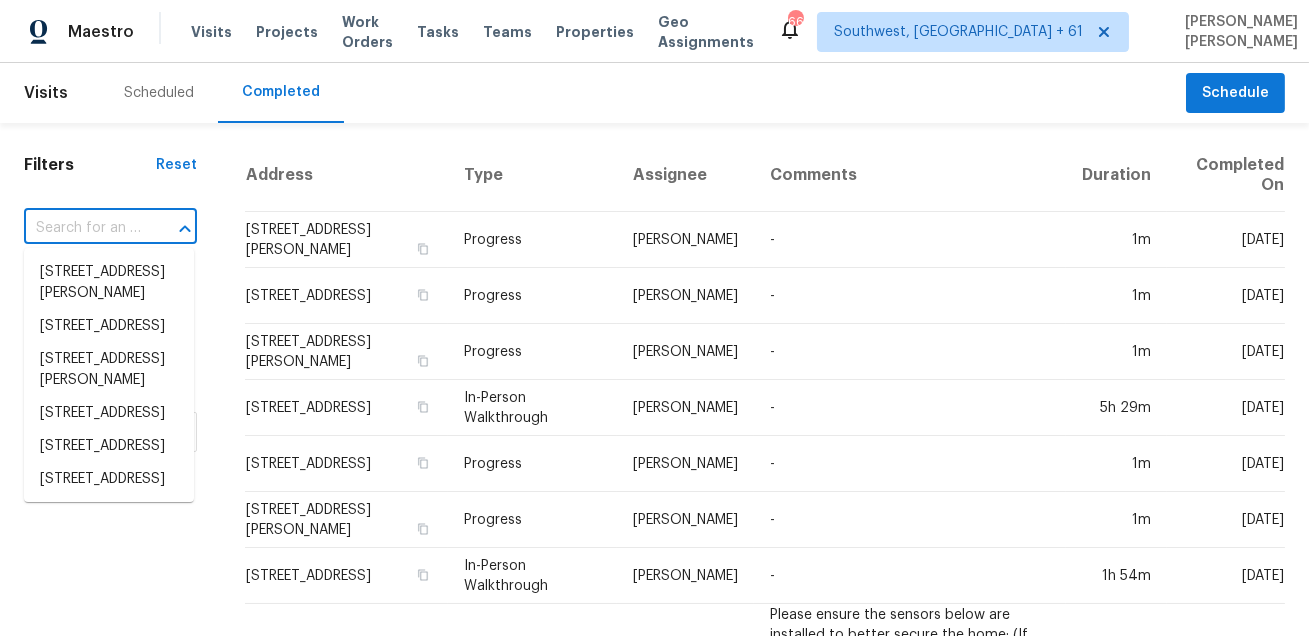 paste on "6339 Fountains Blvd, West Chester, OH 45069" 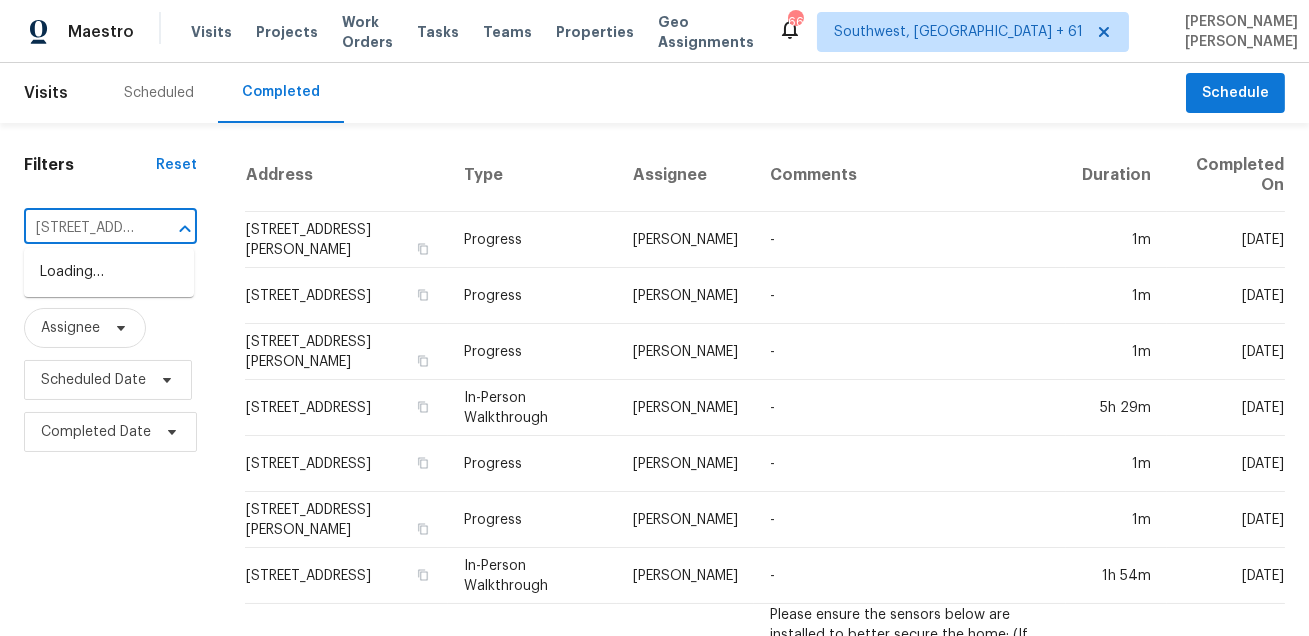scroll, scrollTop: 0, scrollLeft: 201, axis: horizontal 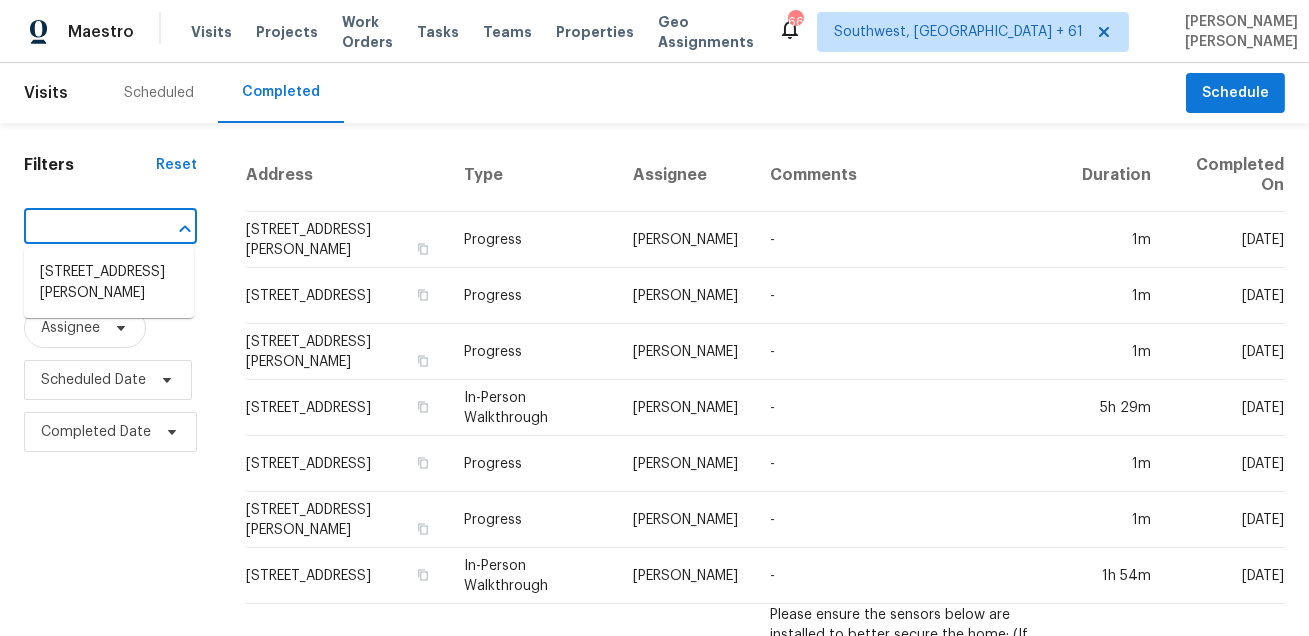 type on "6339 Fountains Blvd, West Chester, OH 45069" 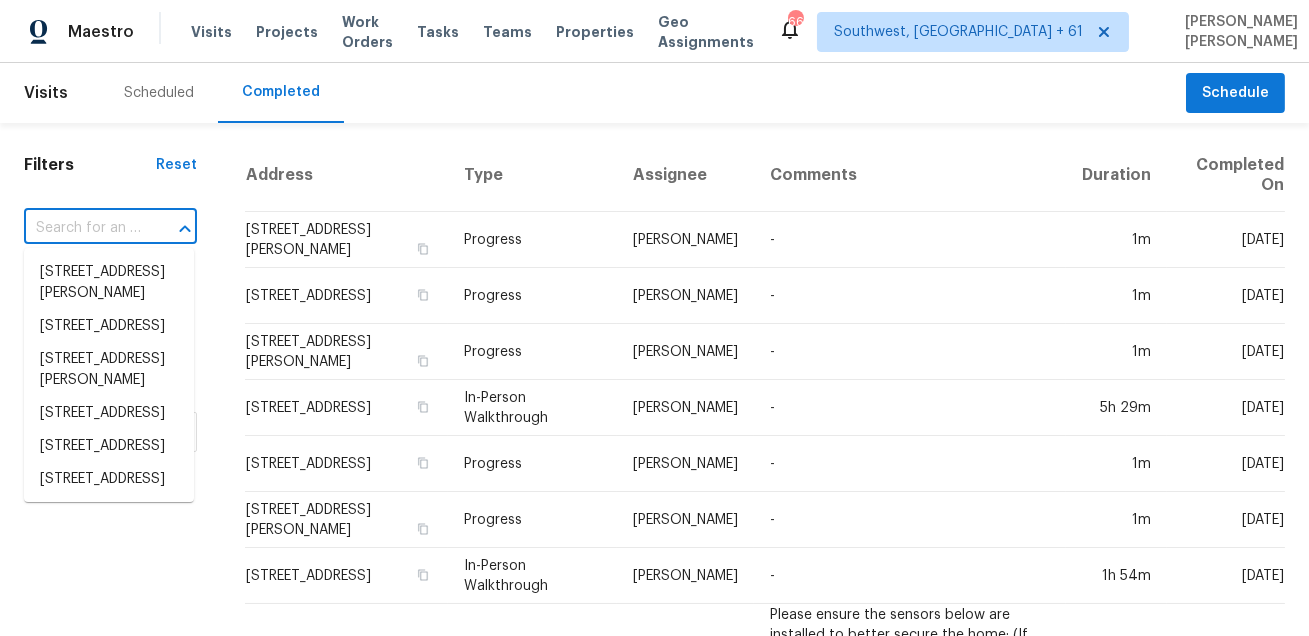 scroll, scrollTop: 0, scrollLeft: 0, axis: both 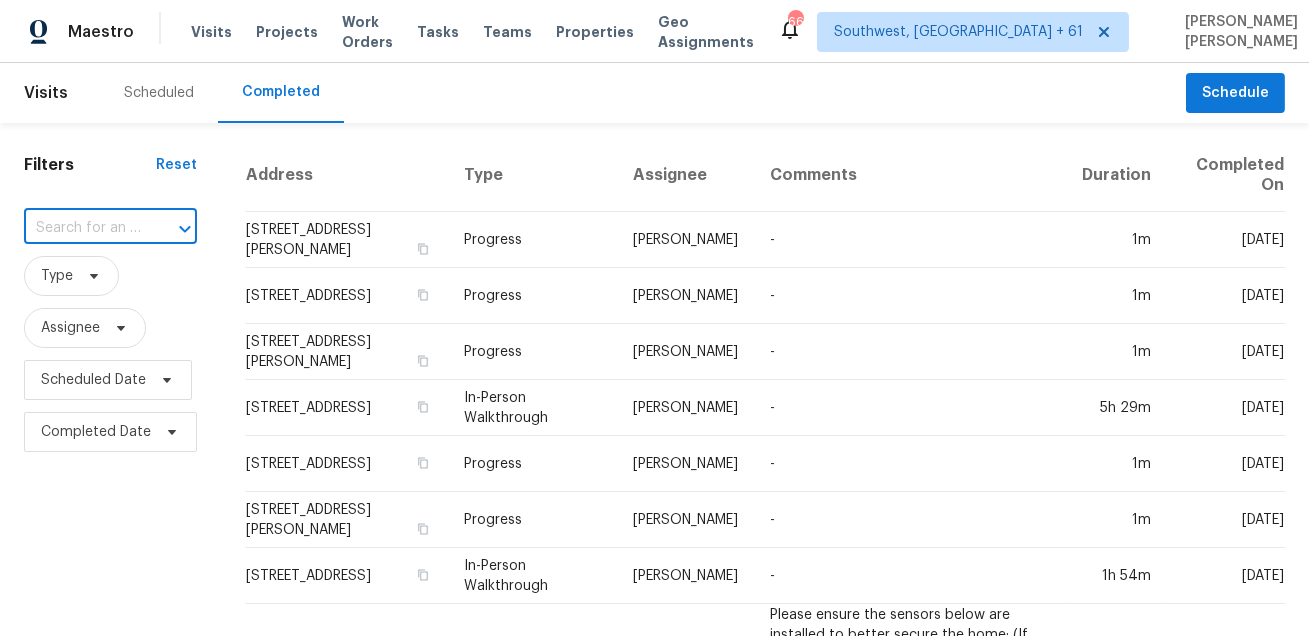 click at bounding box center [82, 228] 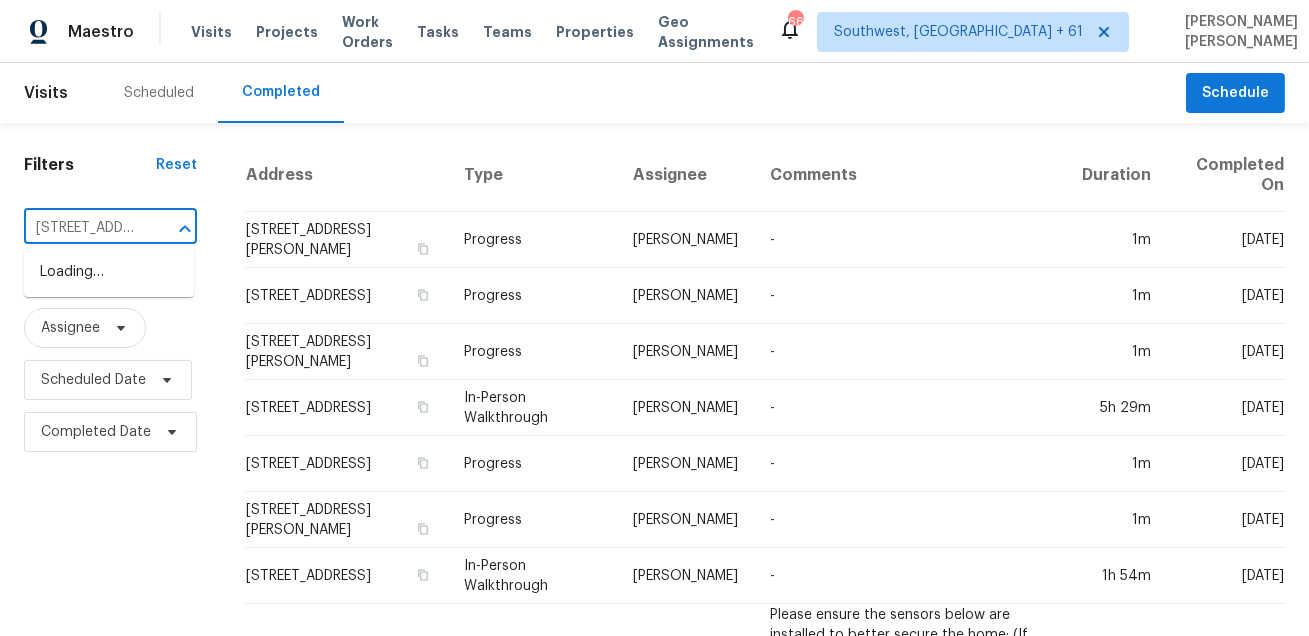 scroll, scrollTop: 0, scrollLeft: 160, axis: horizontal 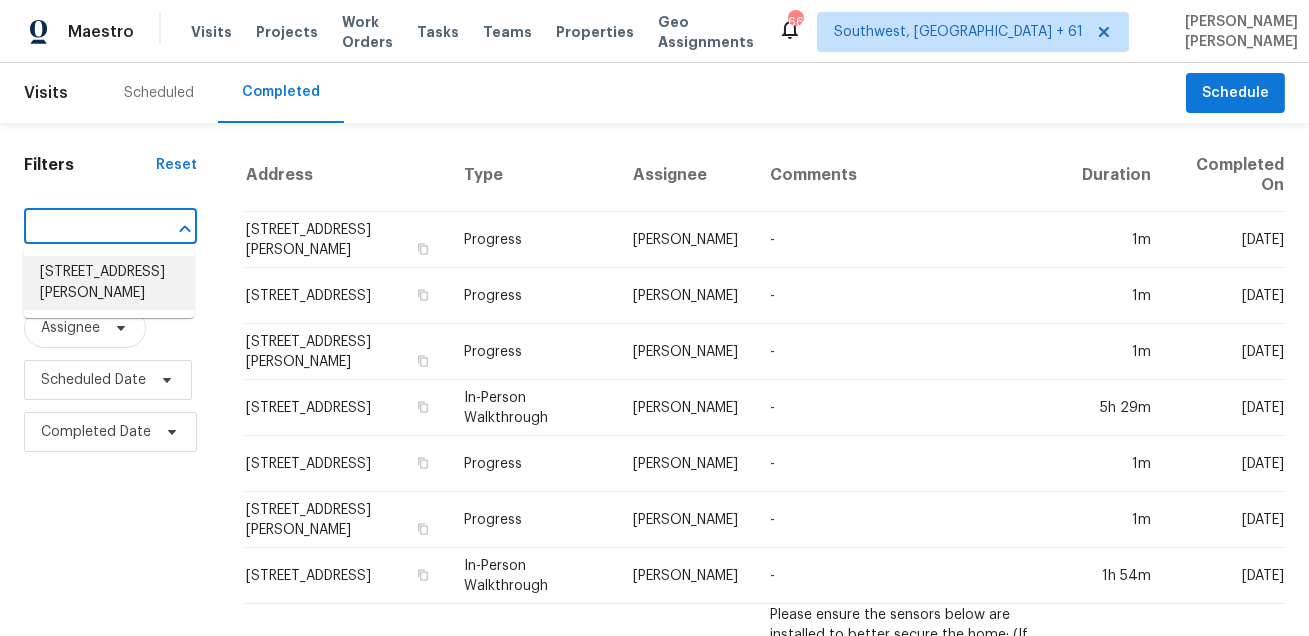 click on "[STREET_ADDRESS][PERSON_NAME]" at bounding box center [109, 283] 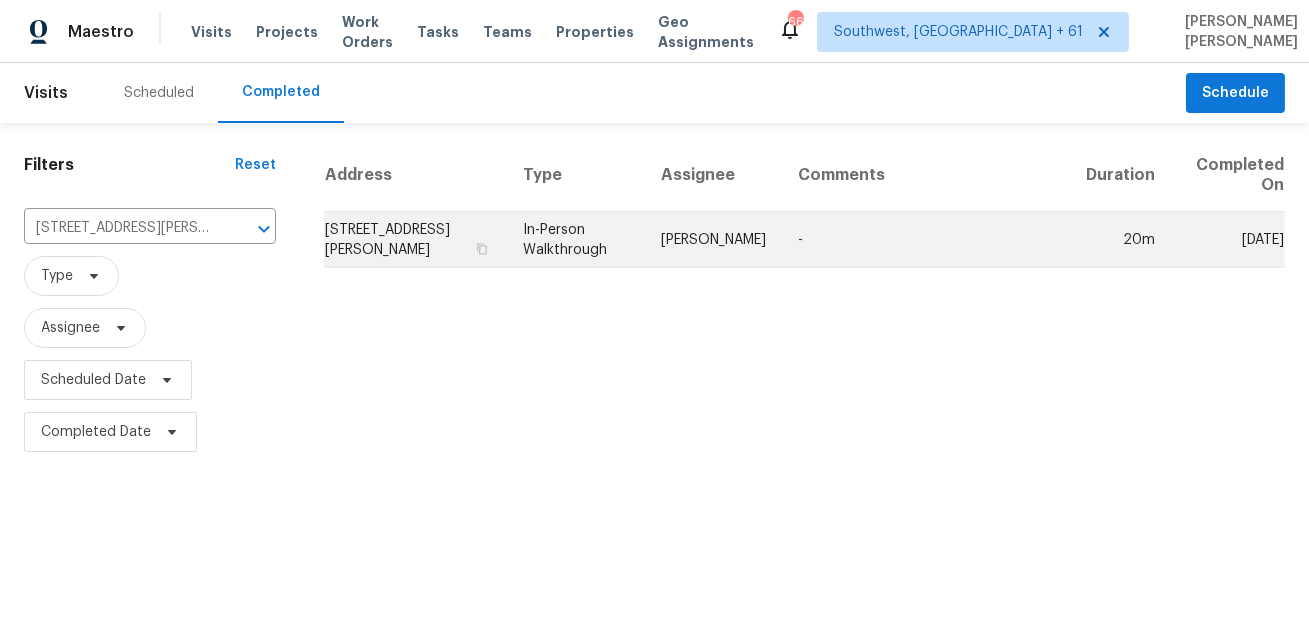 click on "[PERSON_NAME]" at bounding box center [713, 240] 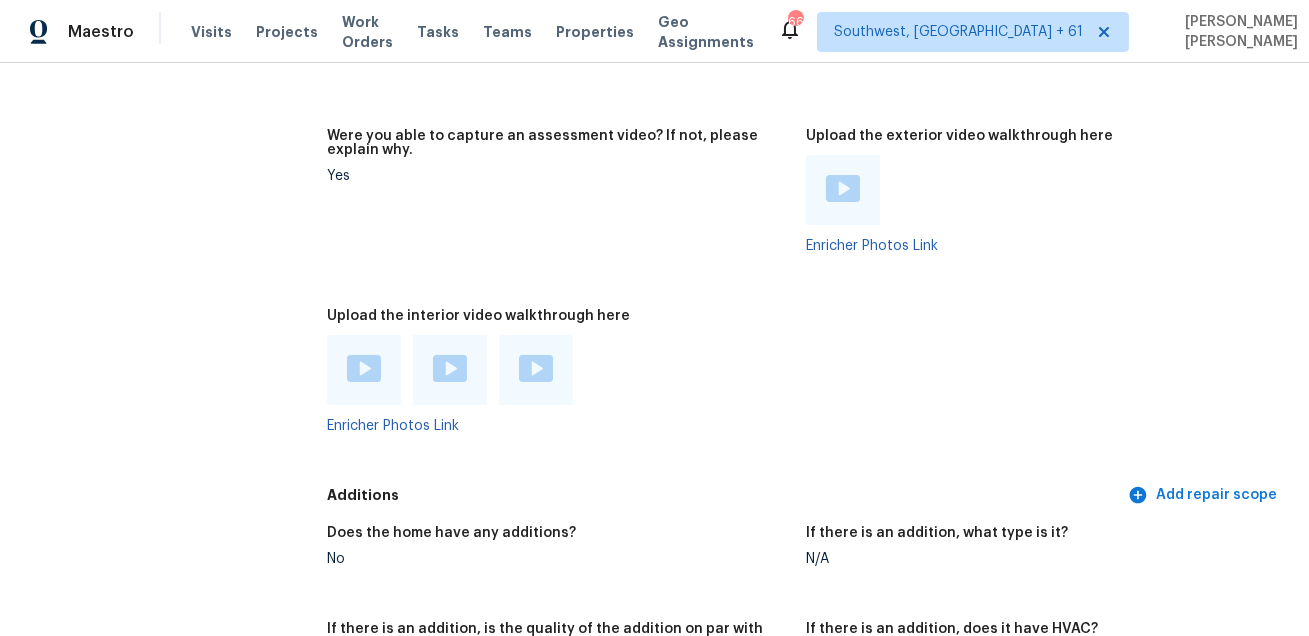 scroll, scrollTop: 4213, scrollLeft: 0, axis: vertical 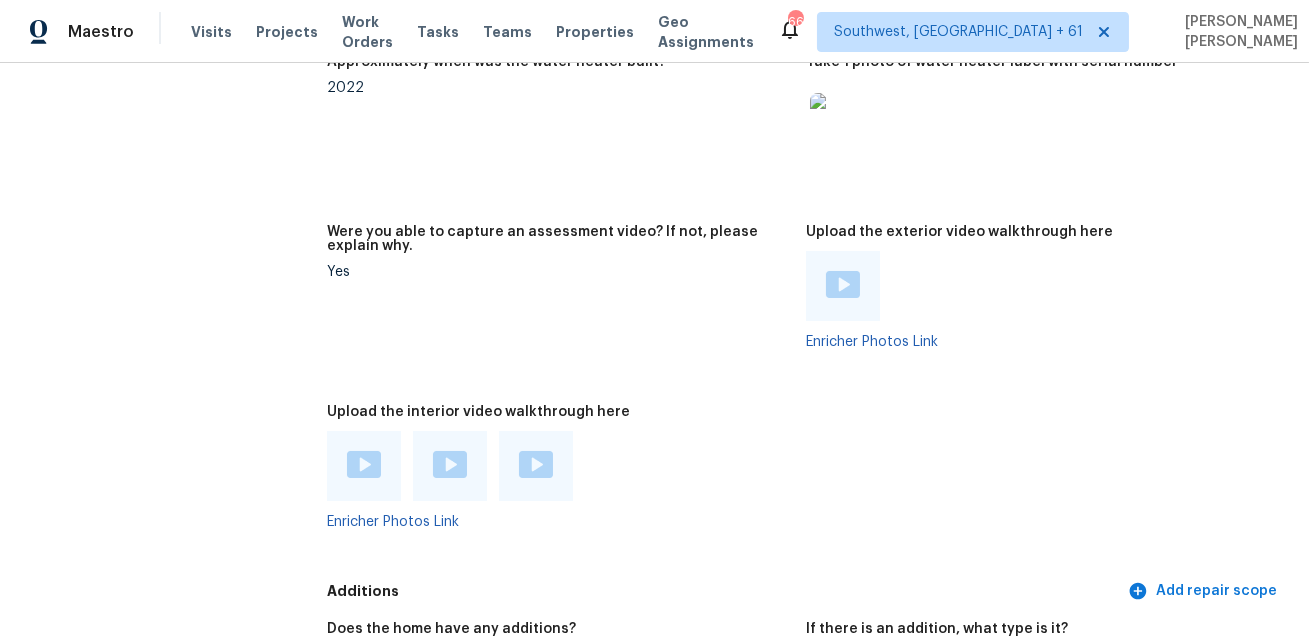 click at bounding box center [364, 464] 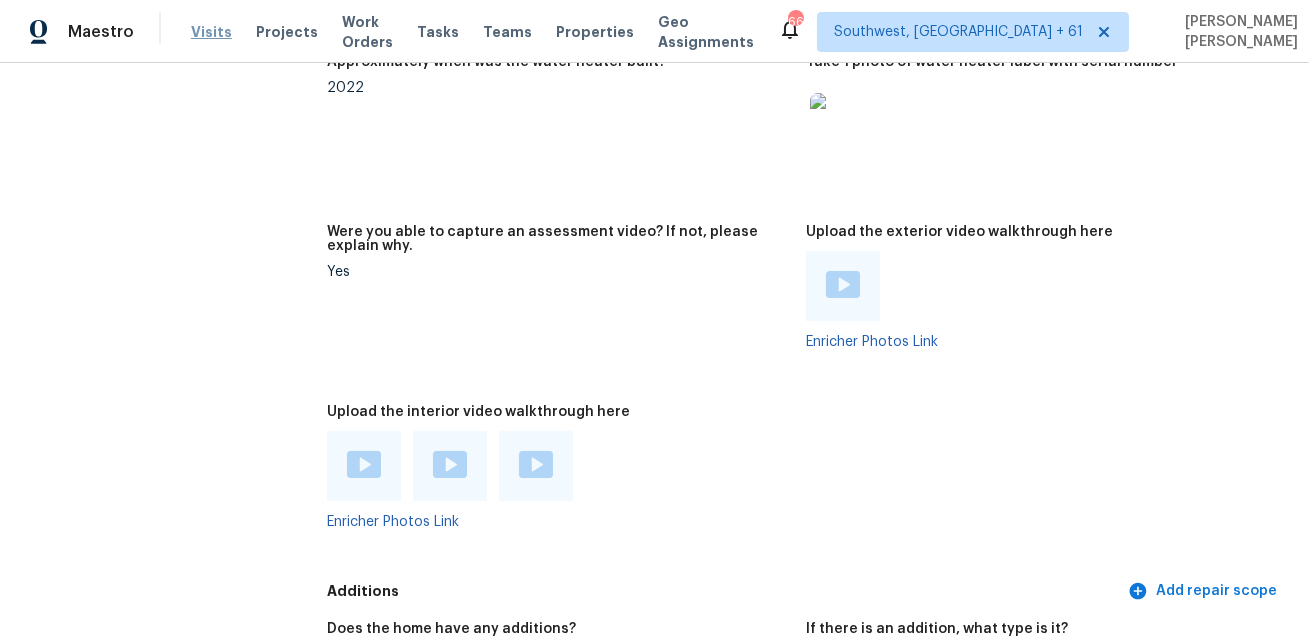 click on "Visits" at bounding box center [211, 32] 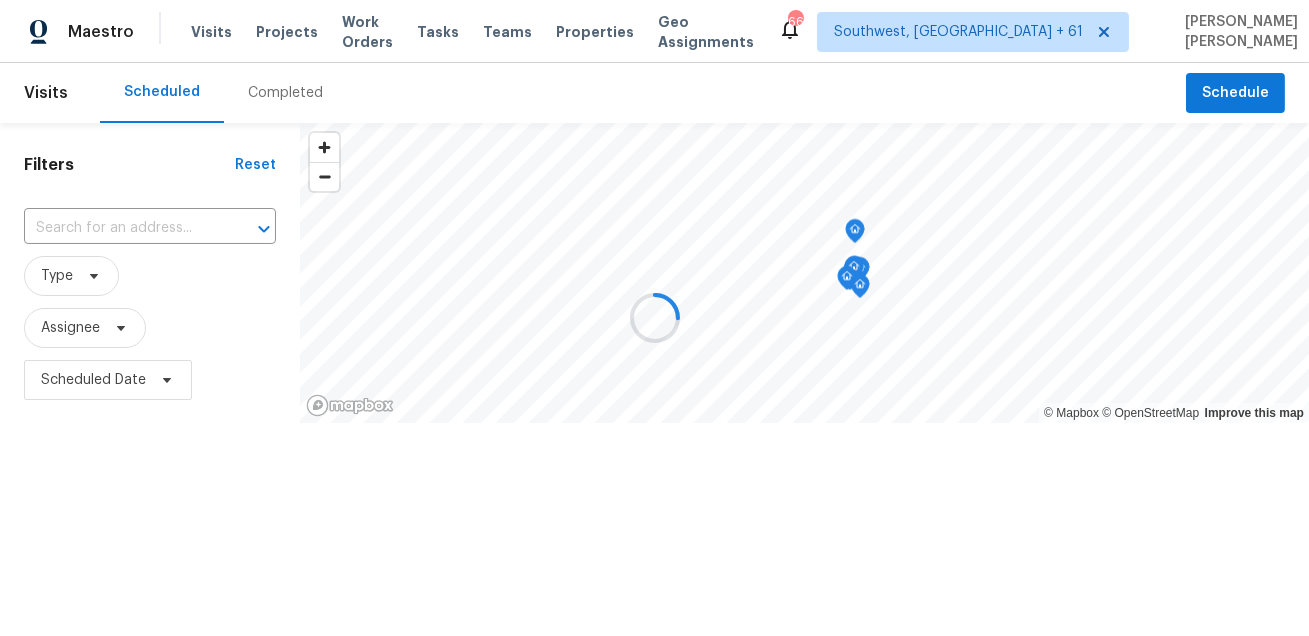 click at bounding box center (654, 318) 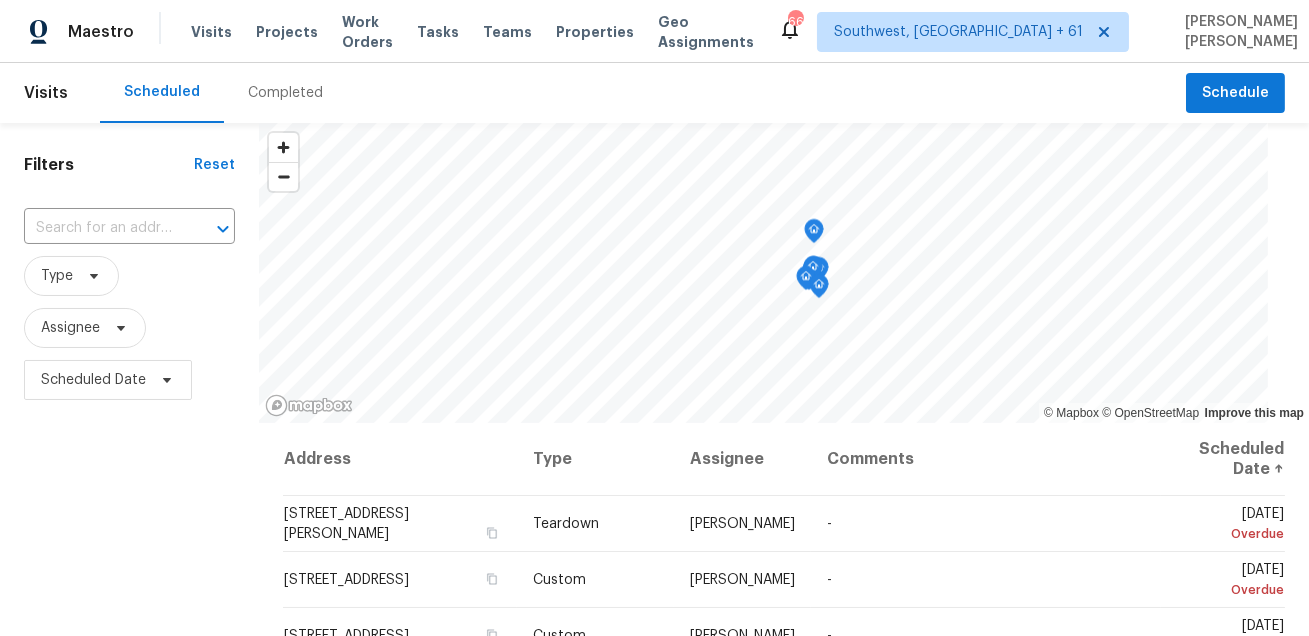 click on "Completed" at bounding box center (285, 93) 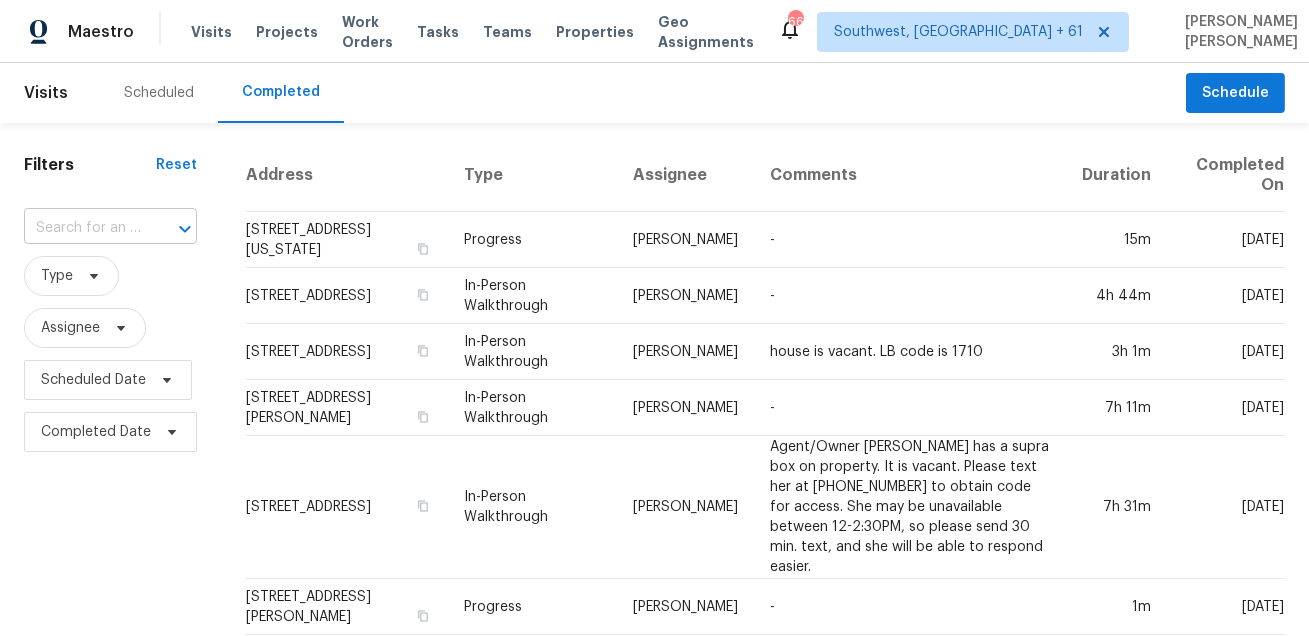 click at bounding box center (82, 228) 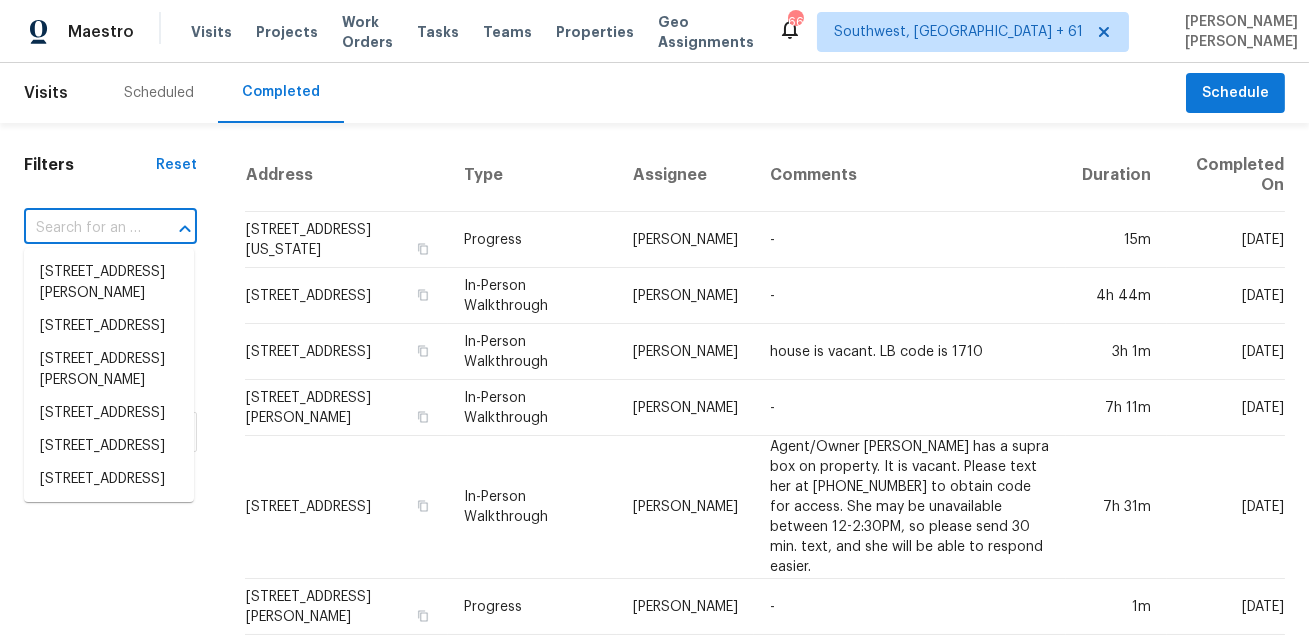paste on "[STREET_ADDRESS][US_STATE]" 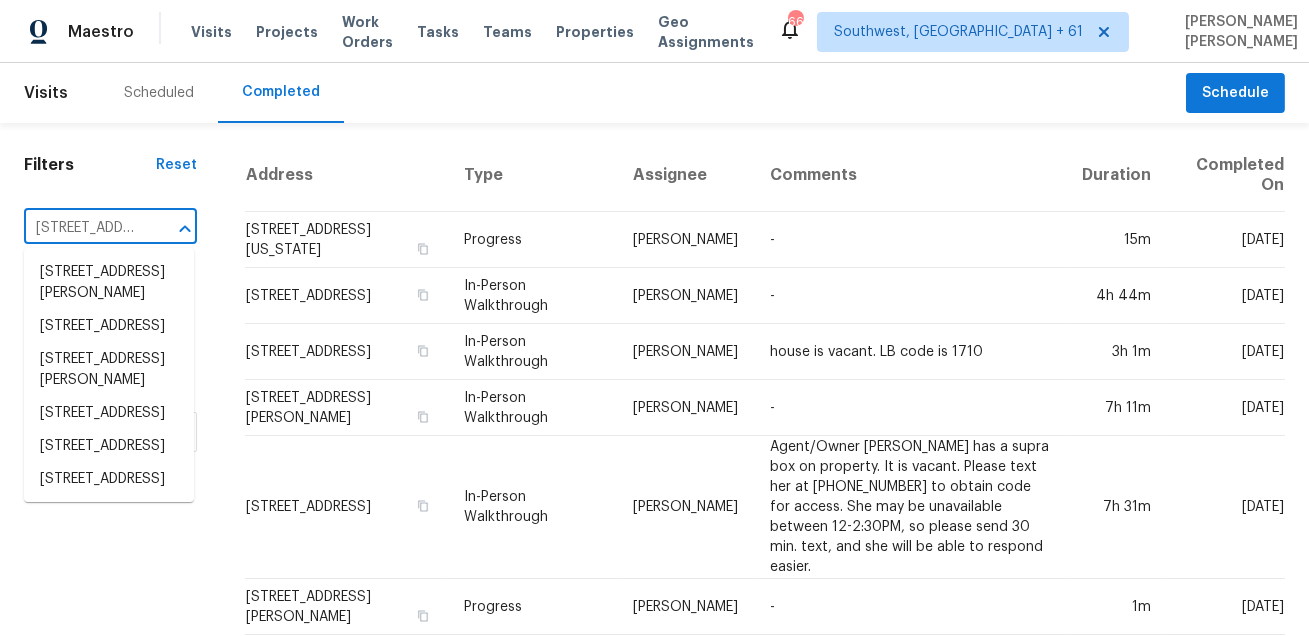 scroll, scrollTop: 0, scrollLeft: 167, axis: horizontal 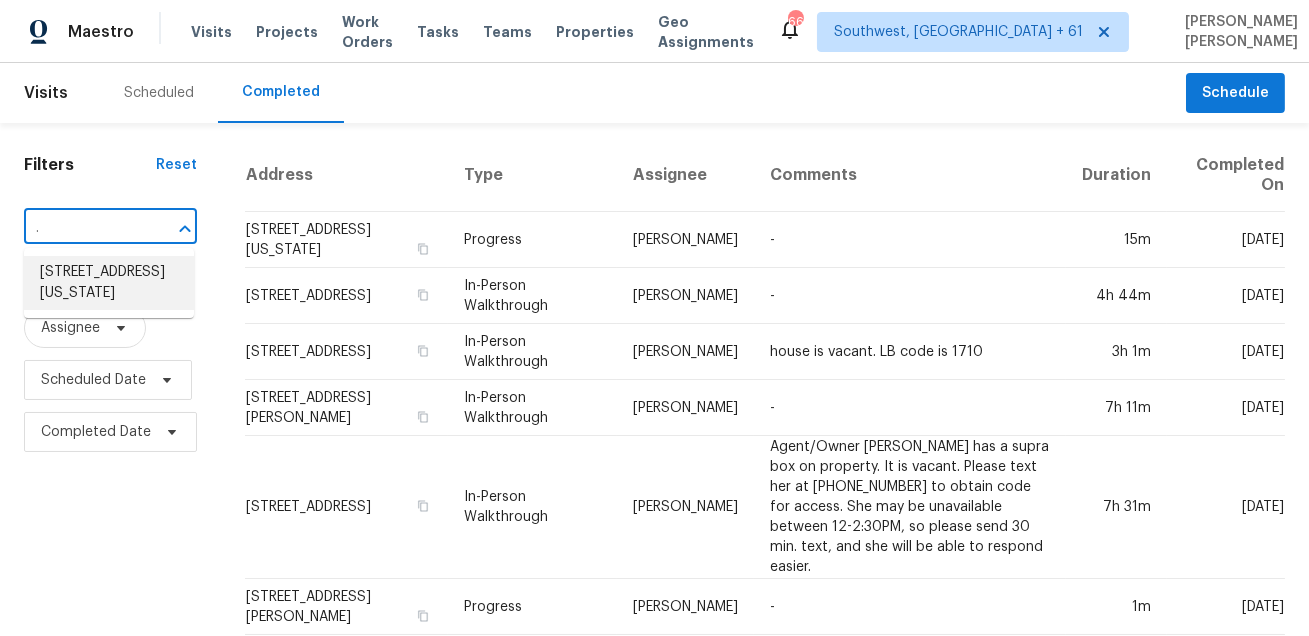 click on "[STREET_ADDRESS][US_STATE]" at bounding box center [109, 283] 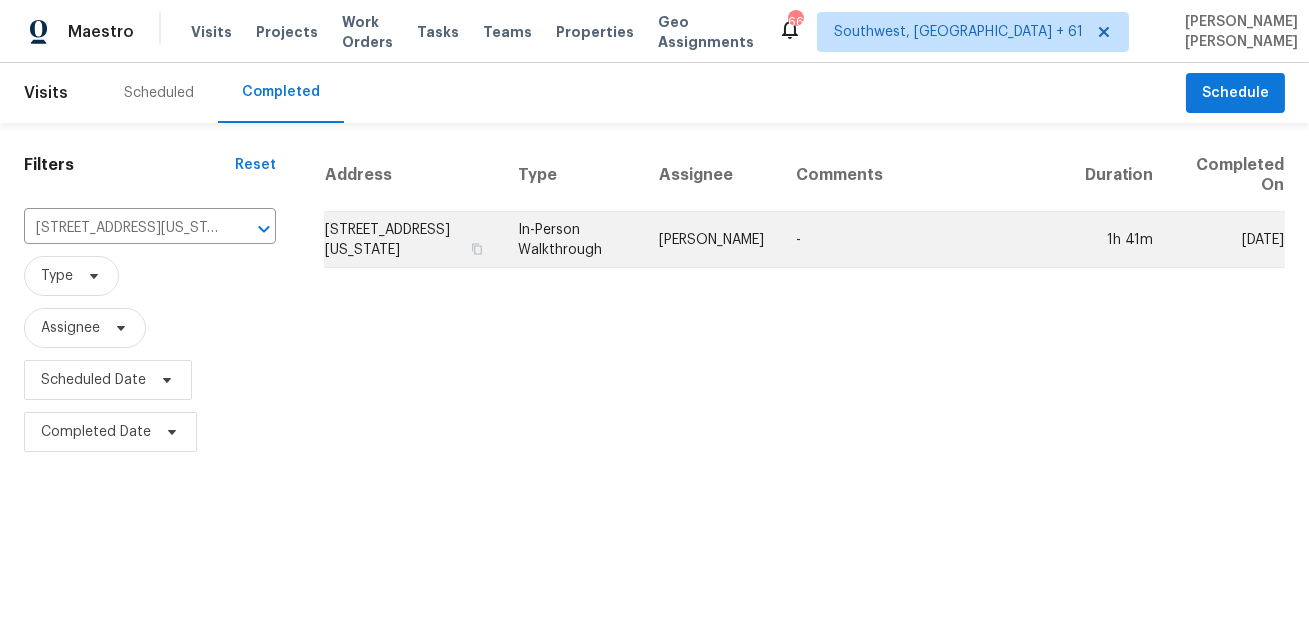 click on "[PERSON_NAME]" at bounding box center (711, 240) 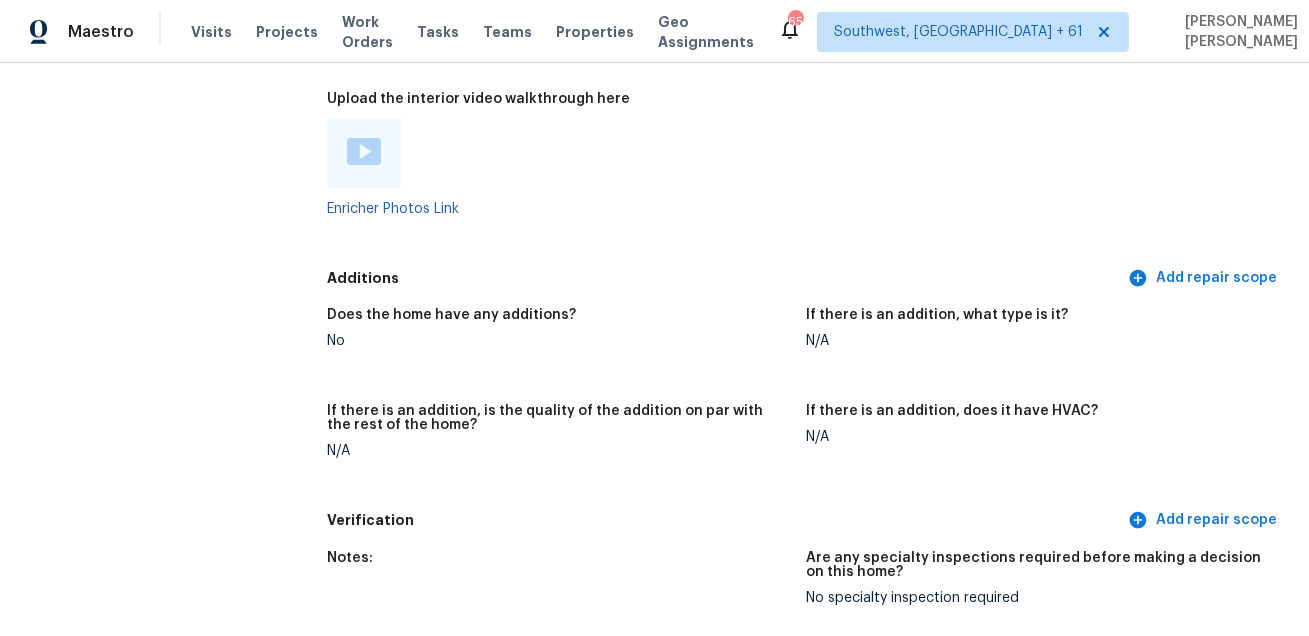 scroll, scrollTop: 4186, scrollLeft: 0, axis: vertical 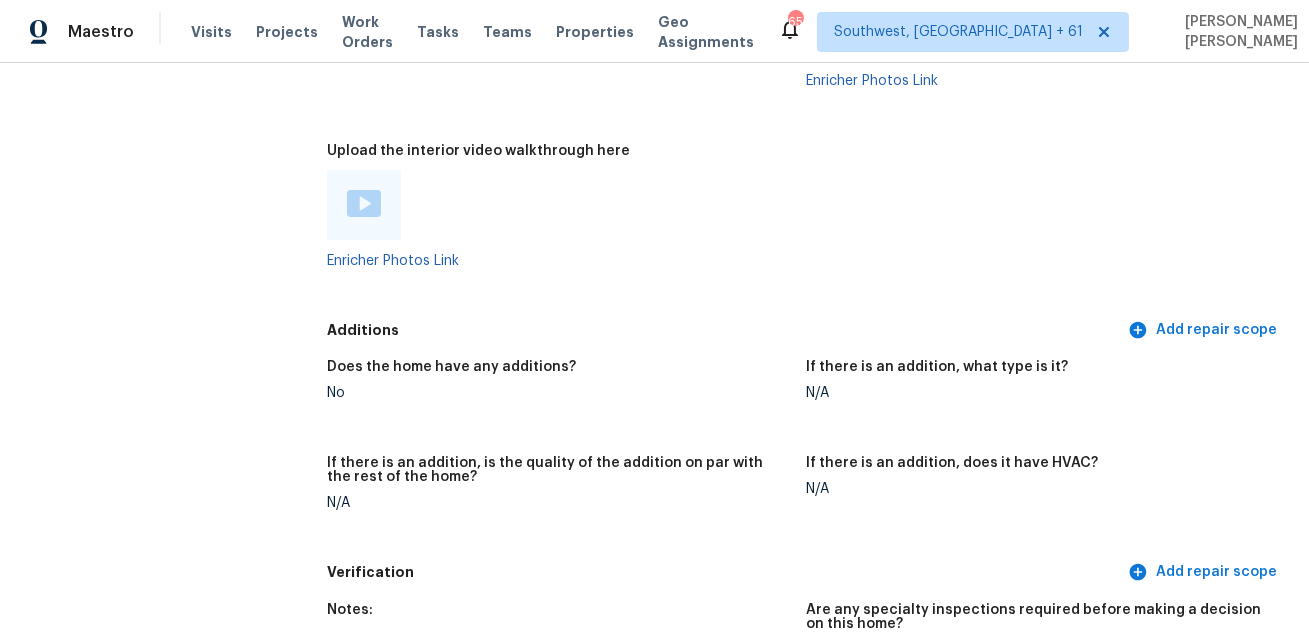 click at bounding box center (364, 203) 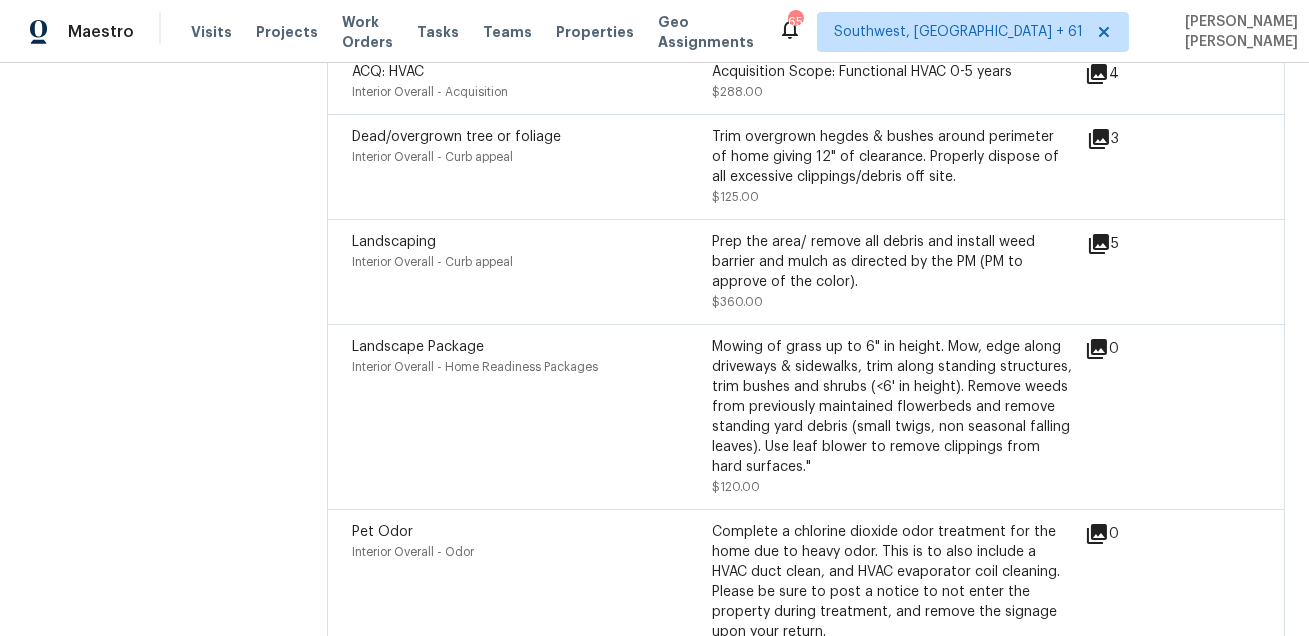 scroll, scrollTop: 5722, scrollLeft: 0, axis: vertical 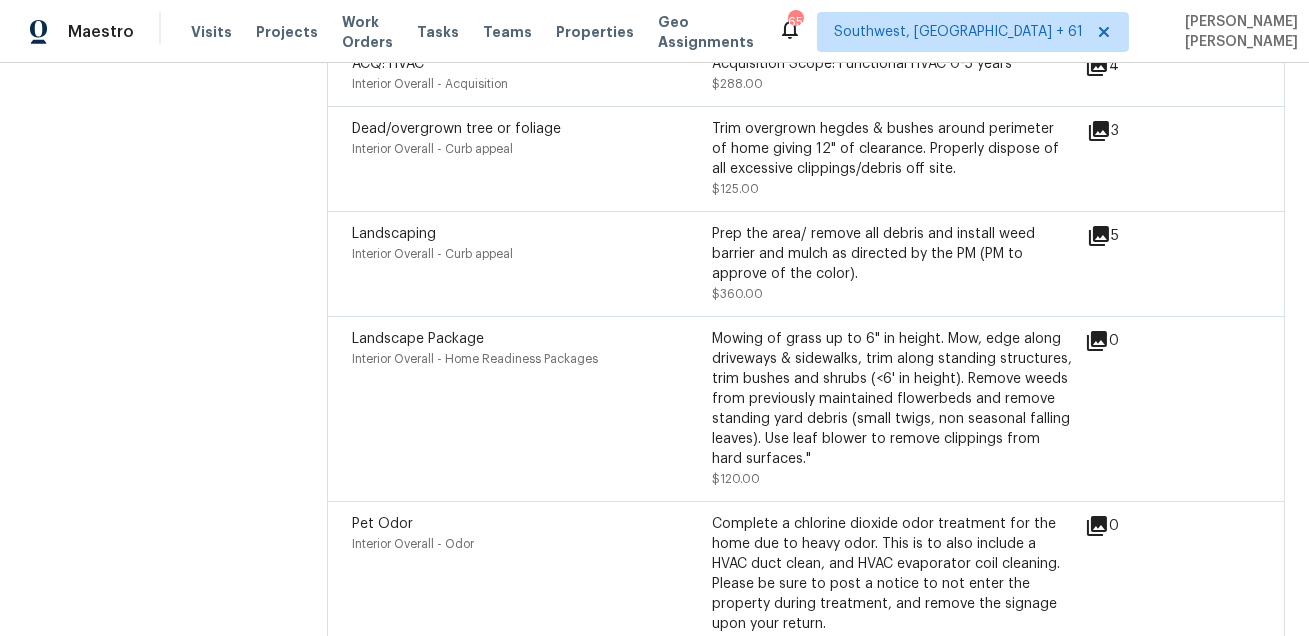 click on "Acquisition Scope: Functional HVAC 0-5 years $288.00" at bounding box center [892, 74] 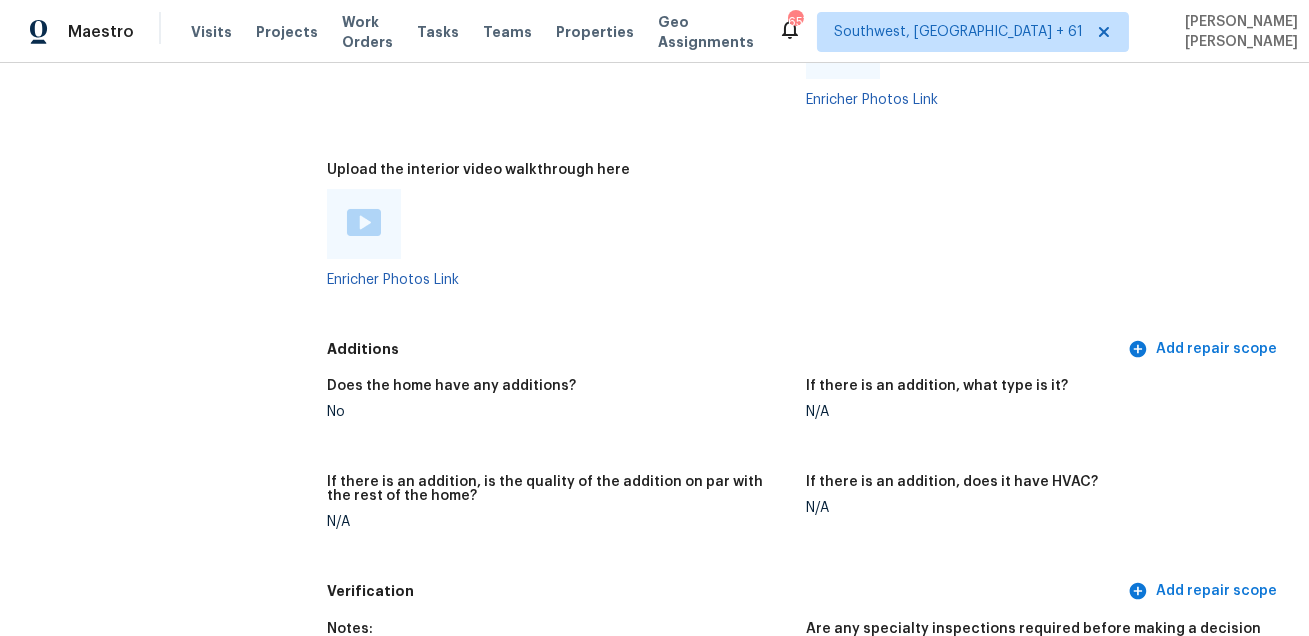 scroll, scrollTop: 3209, scrollLeft: 0, axis: vertical 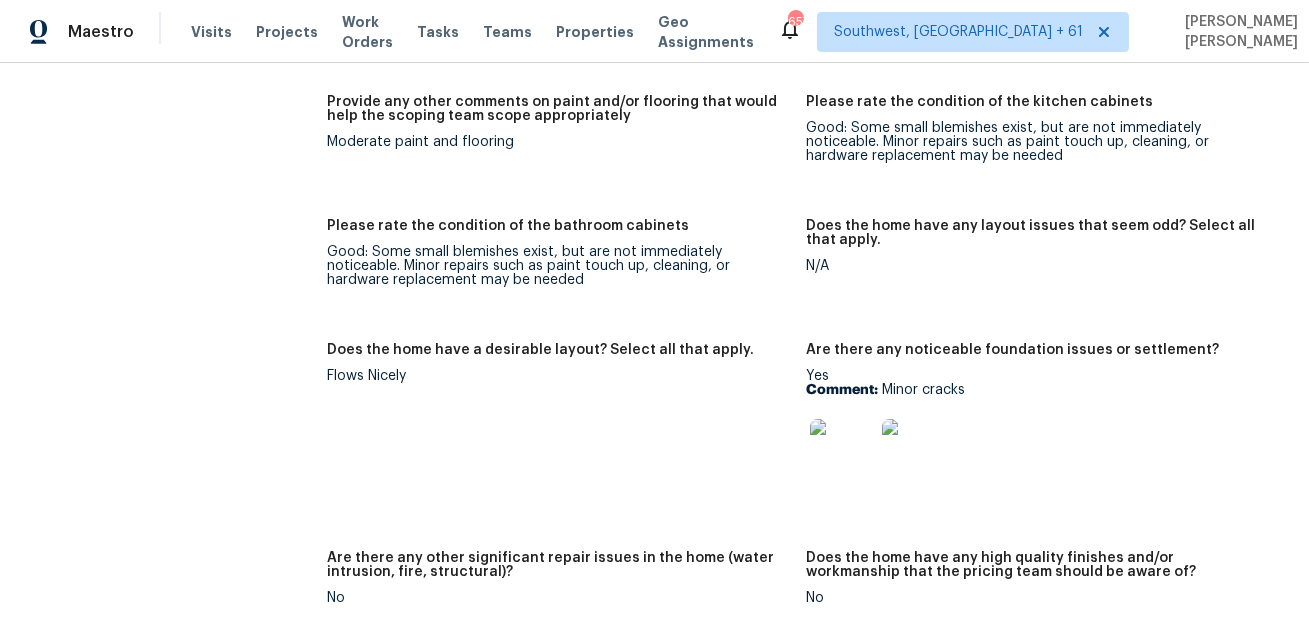 click at bounding box center [842, 451] 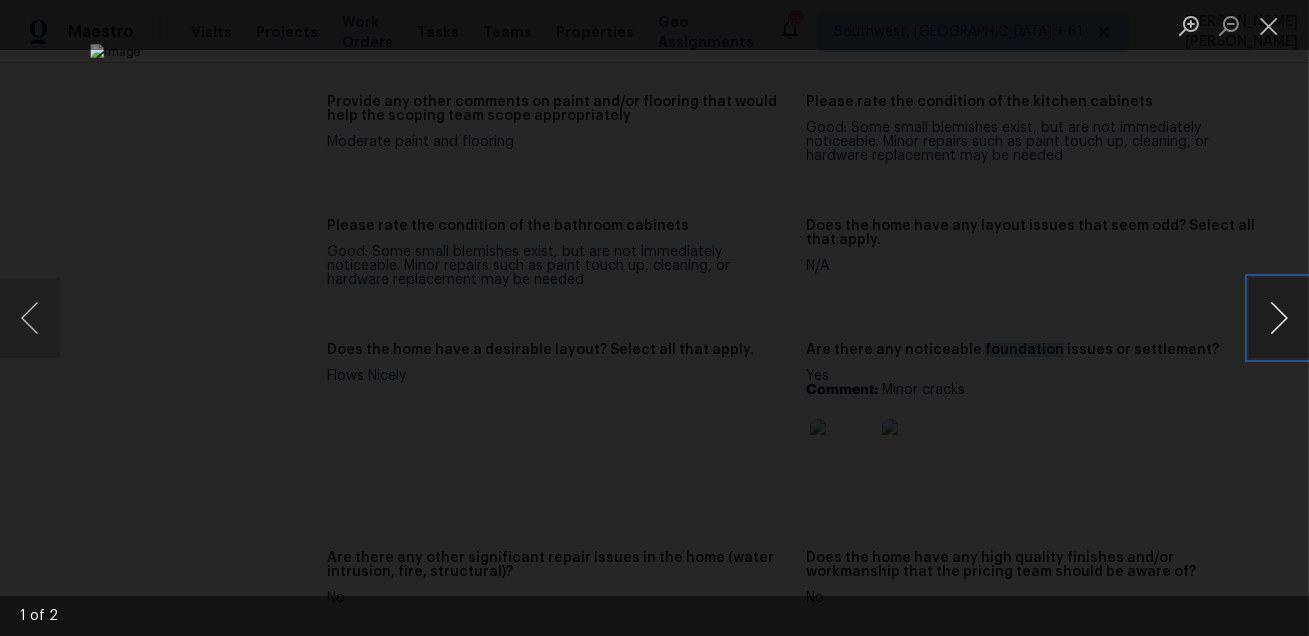 click at bounding box center (1279, 318) 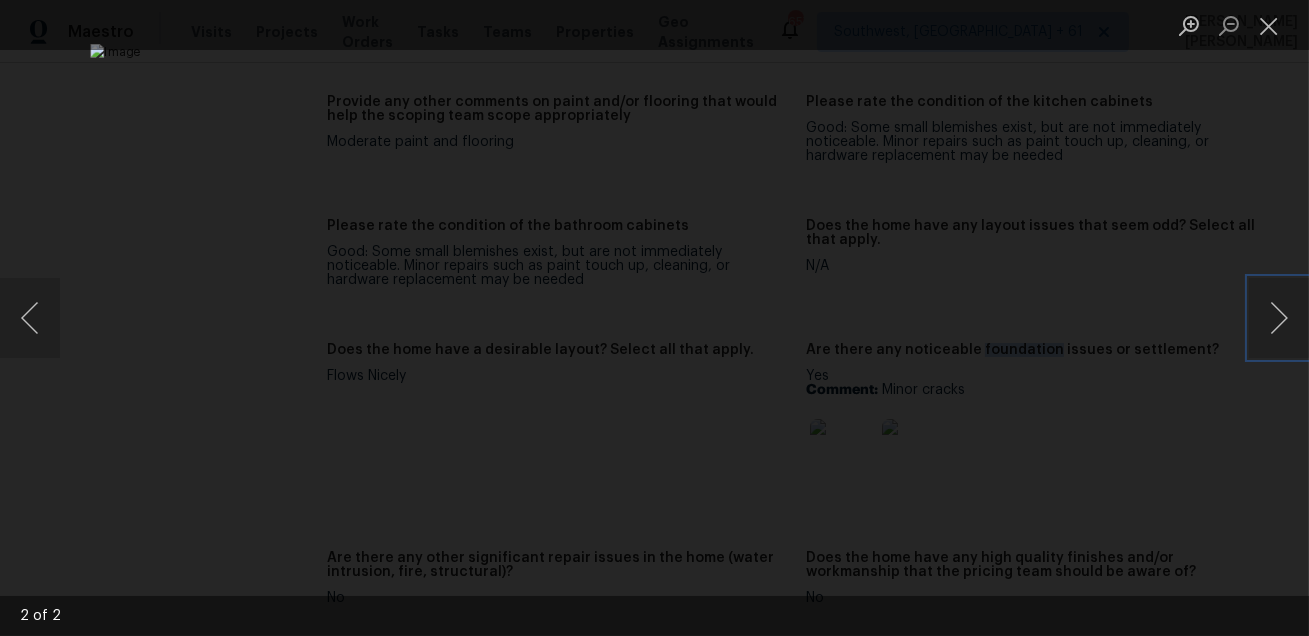 type 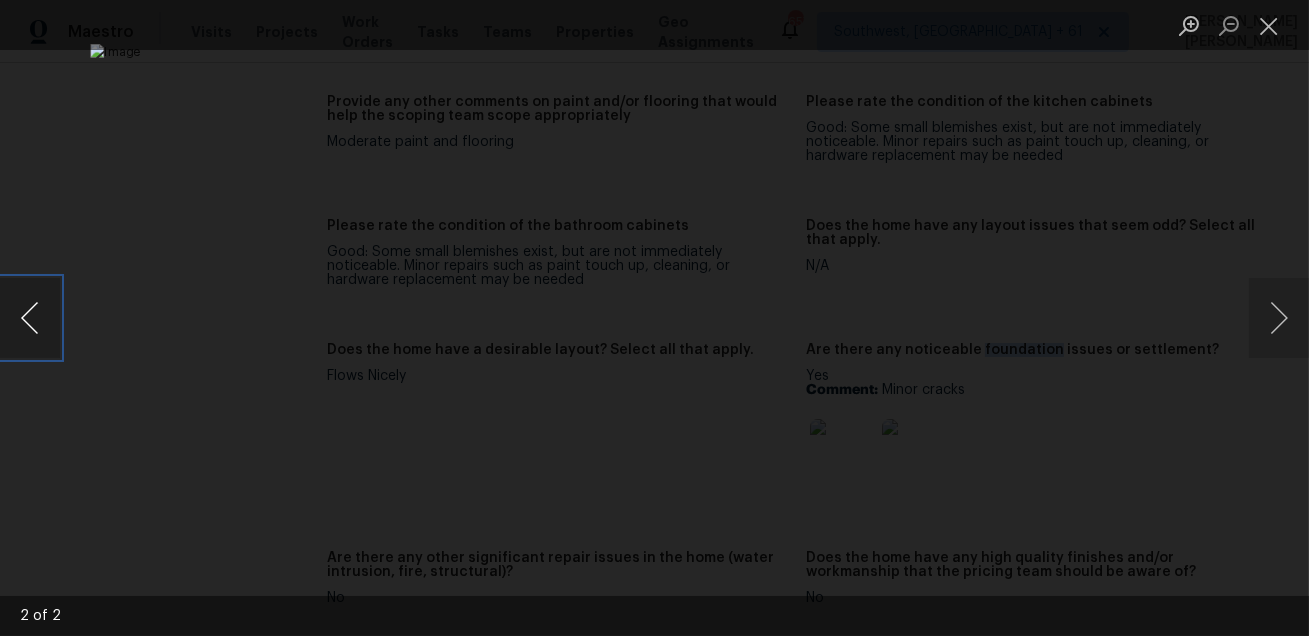 click at bounding box center [30, 318] 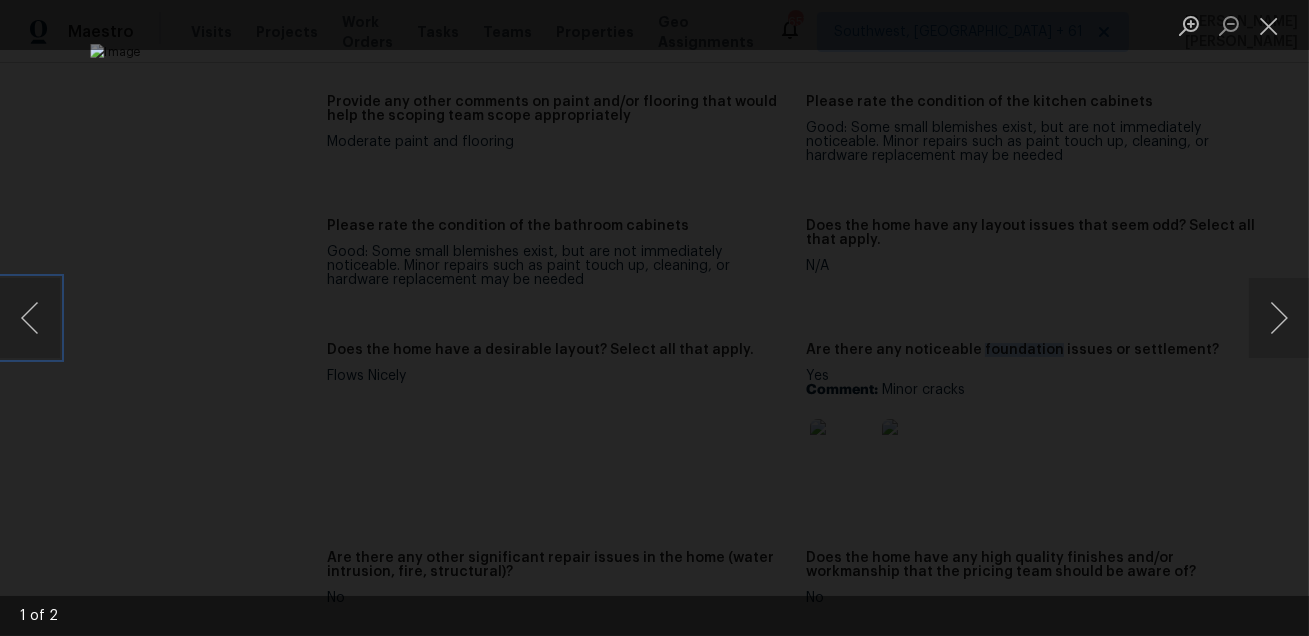 type 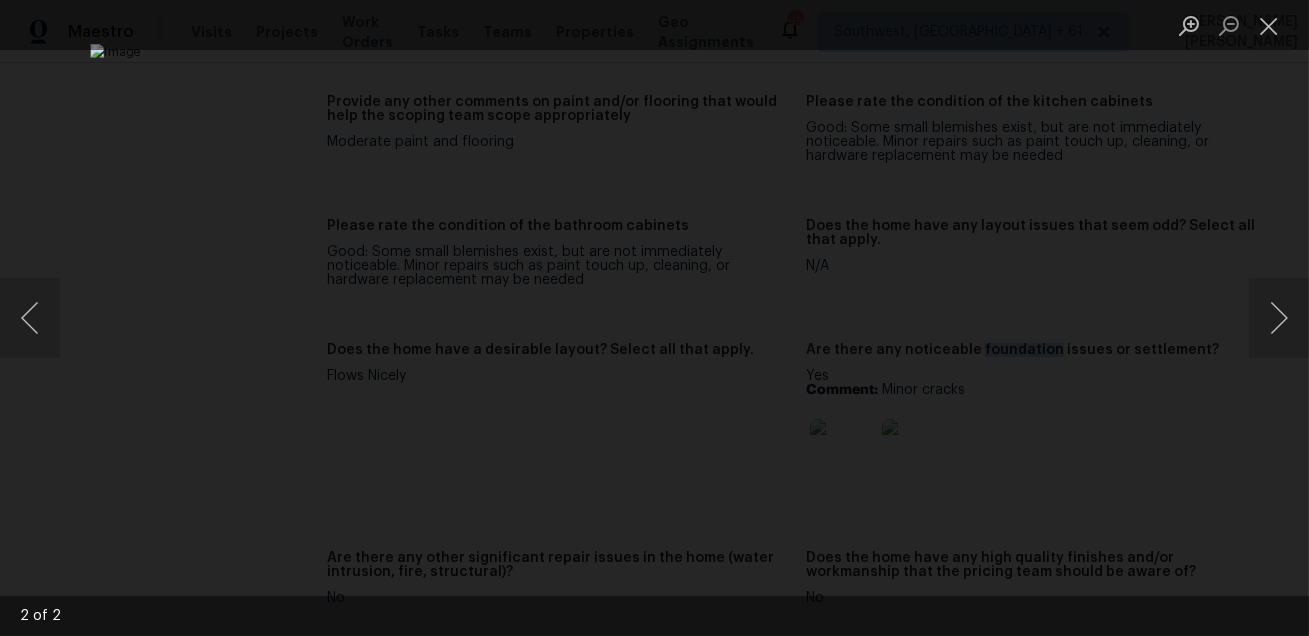 click at bounding box center [654, 318] 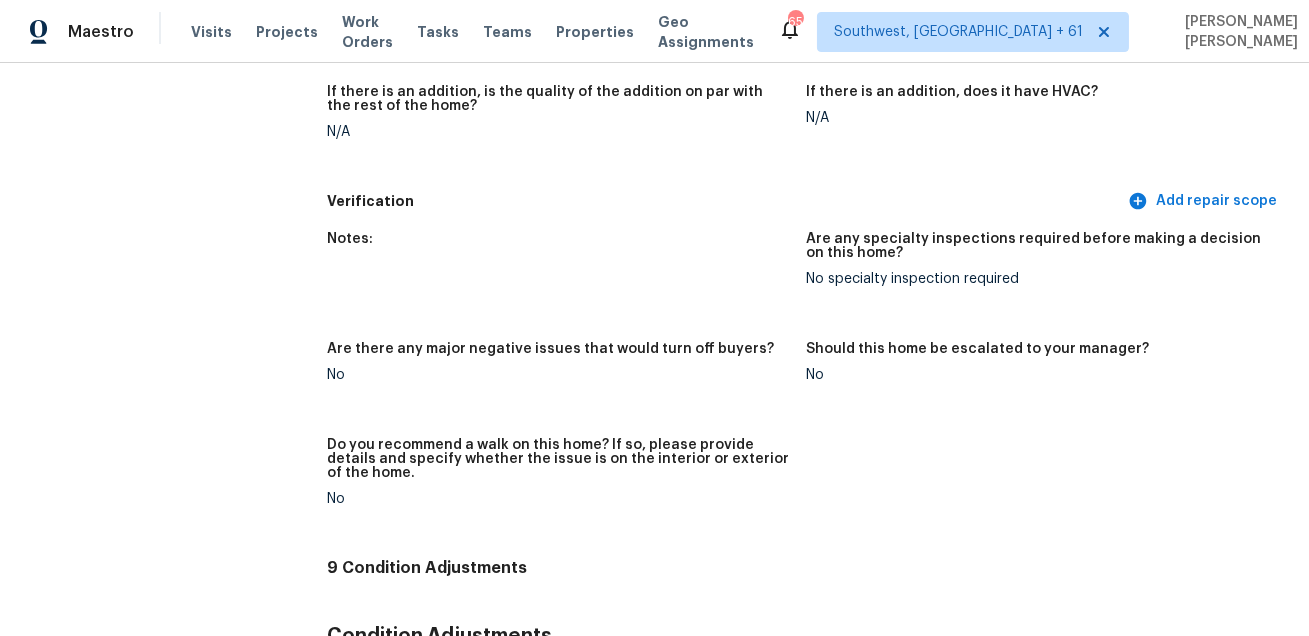scroll, scrollTop: 3209, scrollLeft: 0, axis: vertical 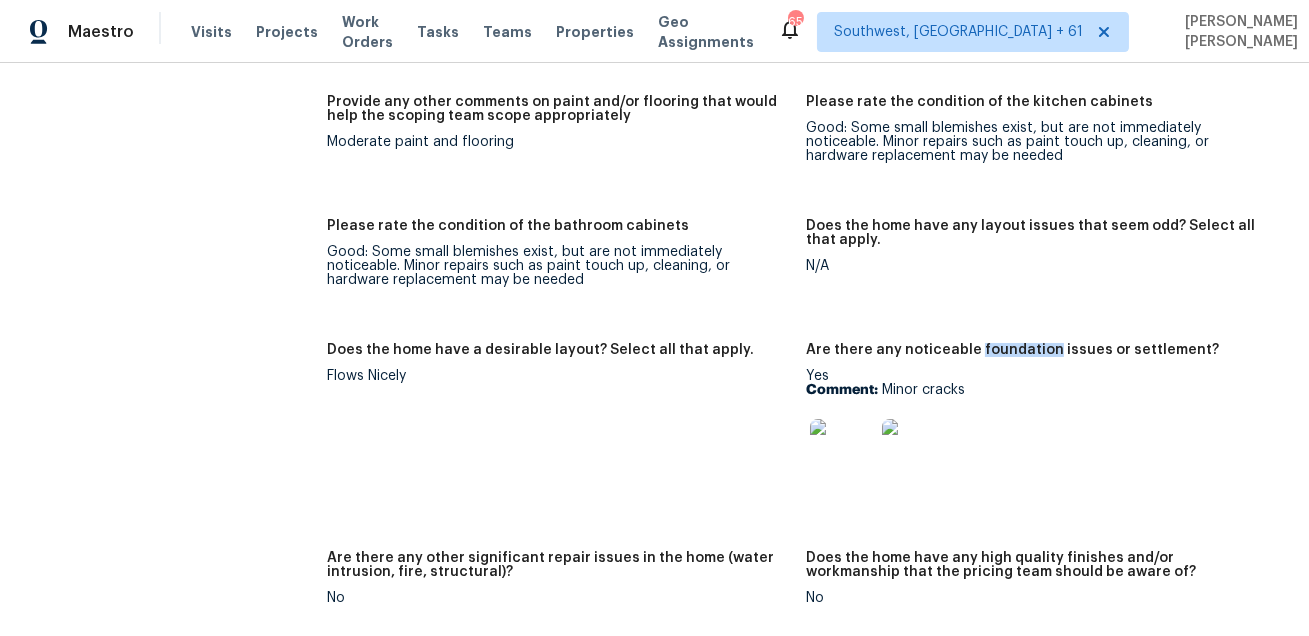 click on "Notes: Signs of truss uplift in master bedroom  Living Room Photos Kitchen Photos  +3 Main Bedroom Photos Bathroom Photos  +15 Add optional photos here  +2 Were you able to access the interior of the home and conduct a walkthrough? Yes Does the home have a basement? Yes, unfinished (2+ photos) Comment:   Vertical cracks in exterior wall and cracks on basement floor.  +3 What percentage of the basement is finished? 0 Is there HVAC present in the basement? No Please rate the condition of the paint including walls, ceilings, and trim. Good: Minor uniformity, cleanliness, installation concerns. Minimal sheen variance Please rate the condition of the flooring Good: minor staining at isolated, non-easily observable areas; minor/normal wear for age; few/tiny gaps if laminate/LVP Provide any other comments on paint and/or flooring that would help the scoping team scope appropriately Moderate paint and flooring  Please rate the condition of the kitchen cabinets Please rate the condition of the bathroom cabinets N/A" at bounding box center (806, 210) 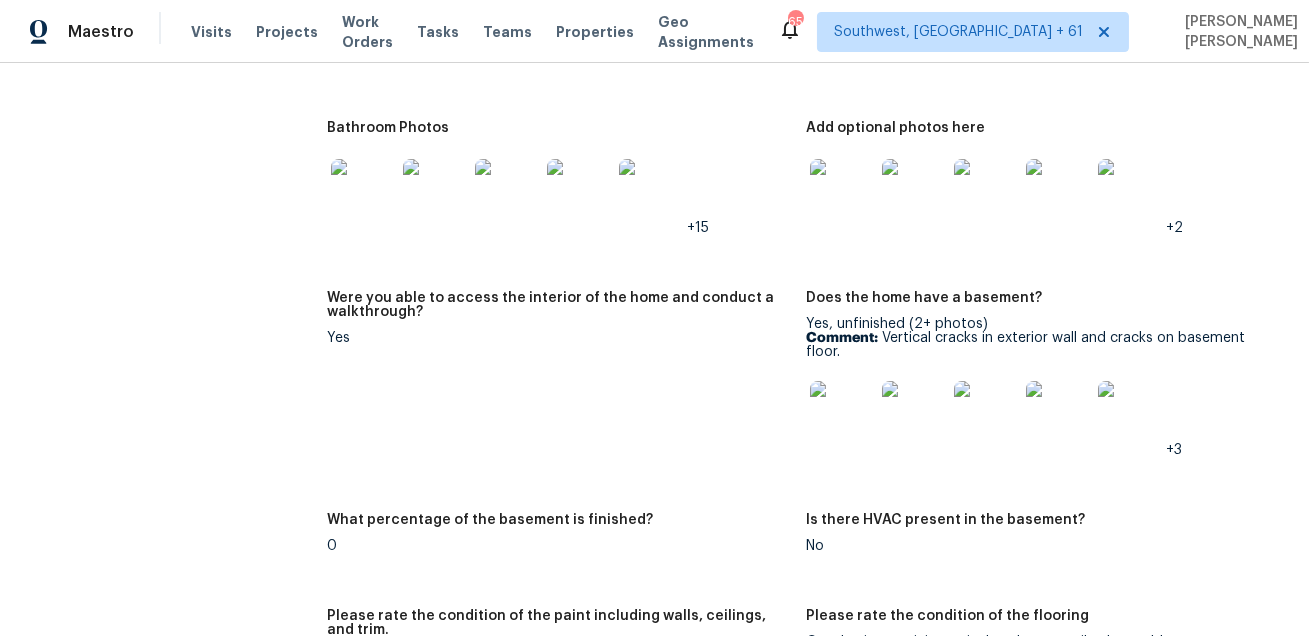 scroll, scrollTop: 2308, scrollLeft: 0, axis: vertical 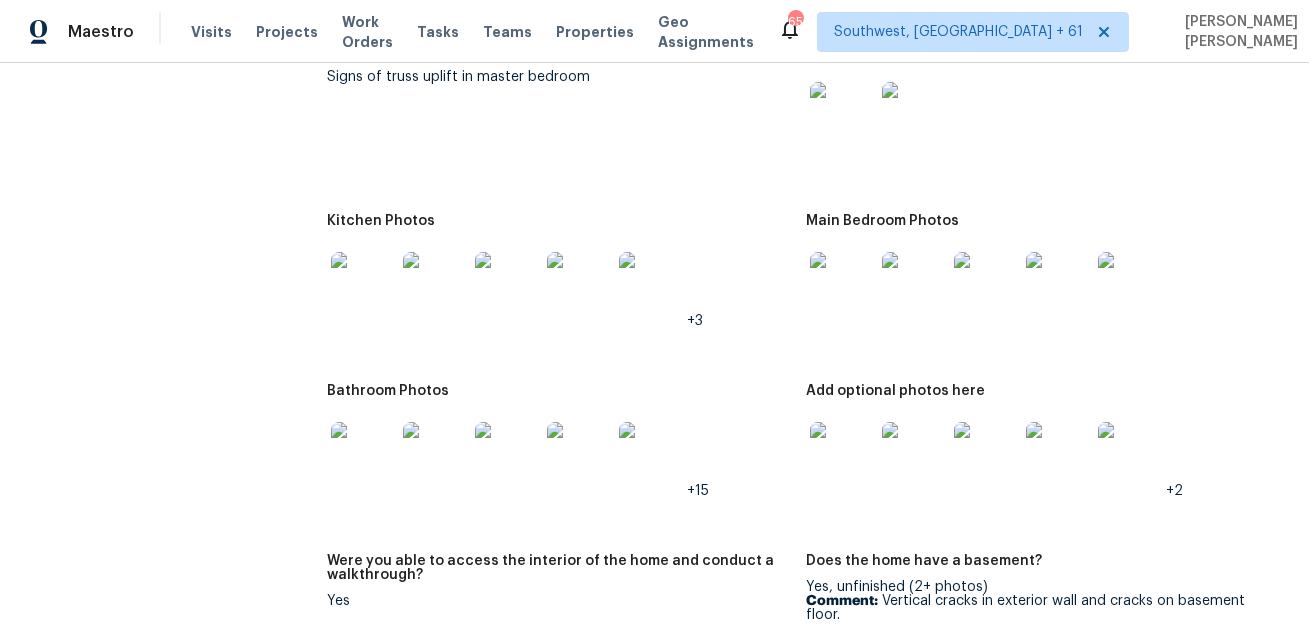 click at bounding box center (842, 114) 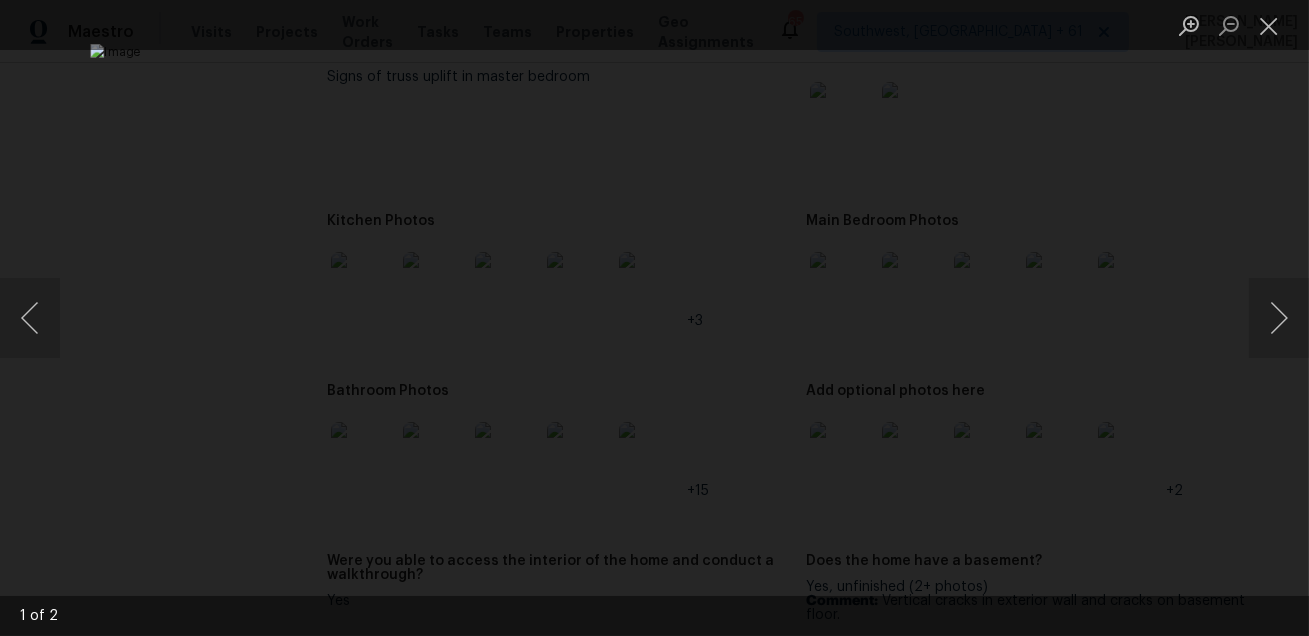 click at bounding box center (654, 318) 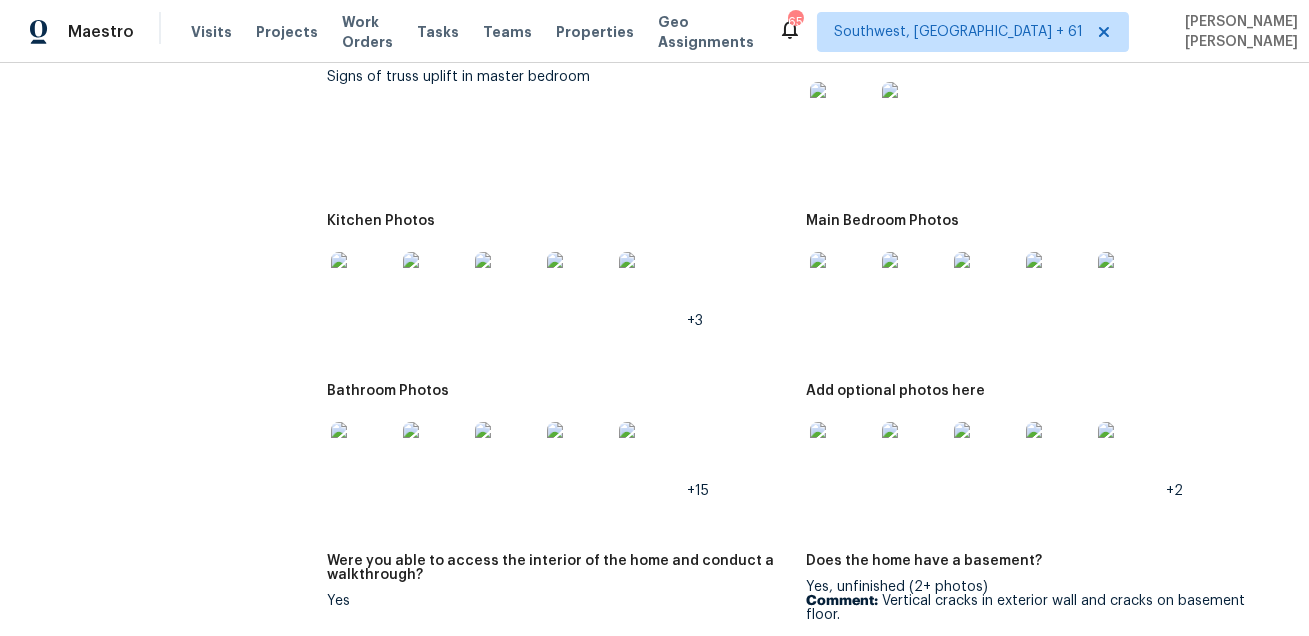 click at bounding box center [363, 284] 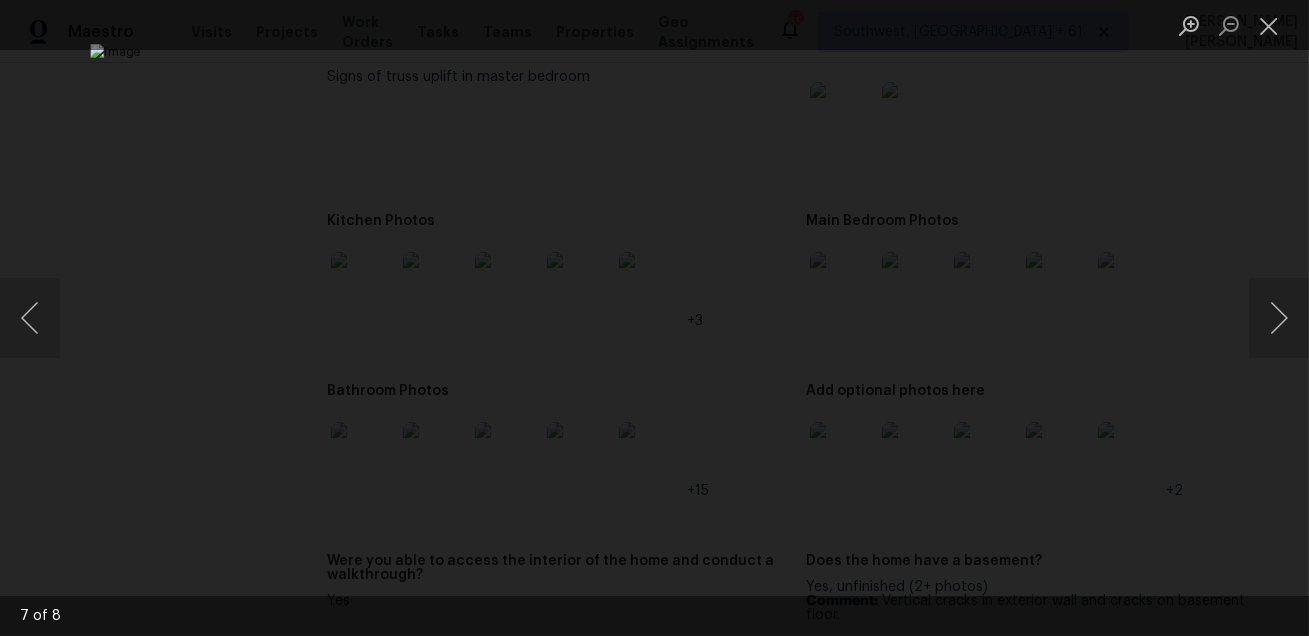 click at bounding box center [654, 318] 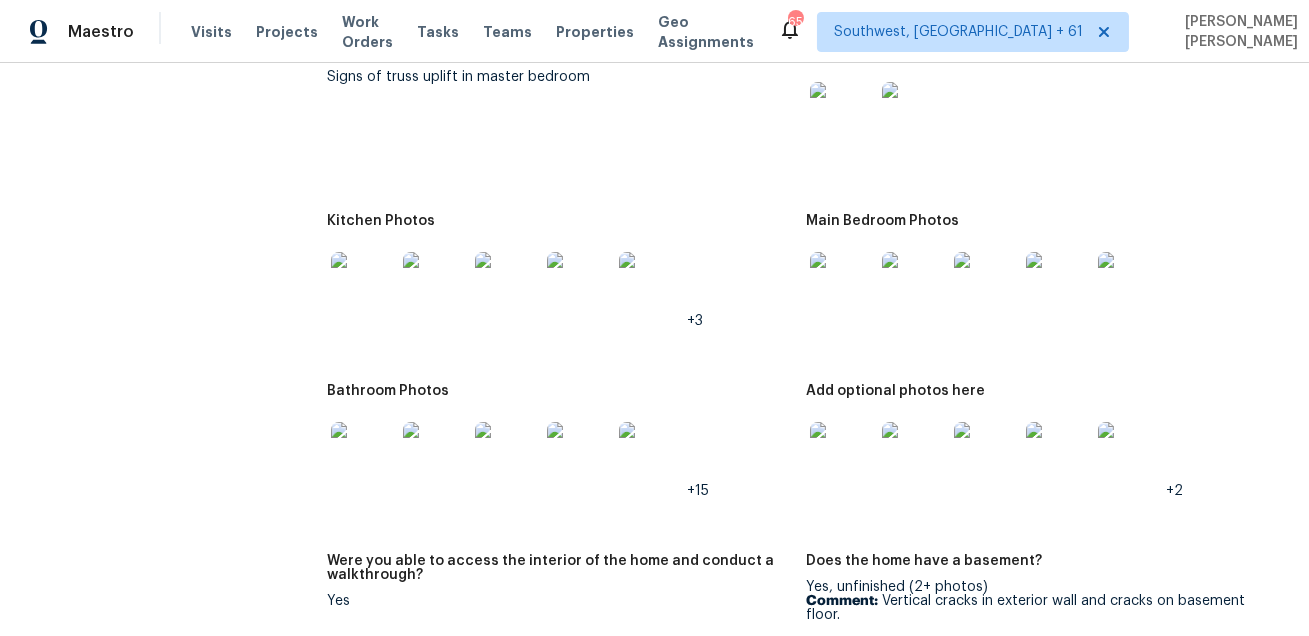 click at bounding box center [842, 284] 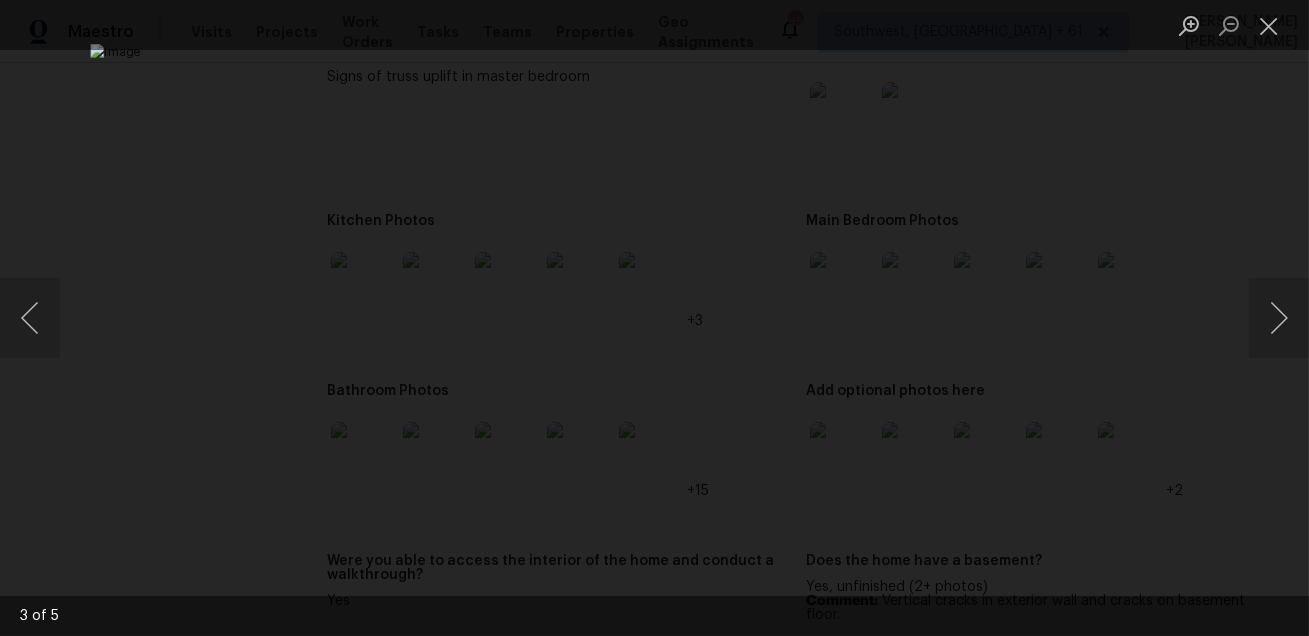 click at bounding box center (654, 318) 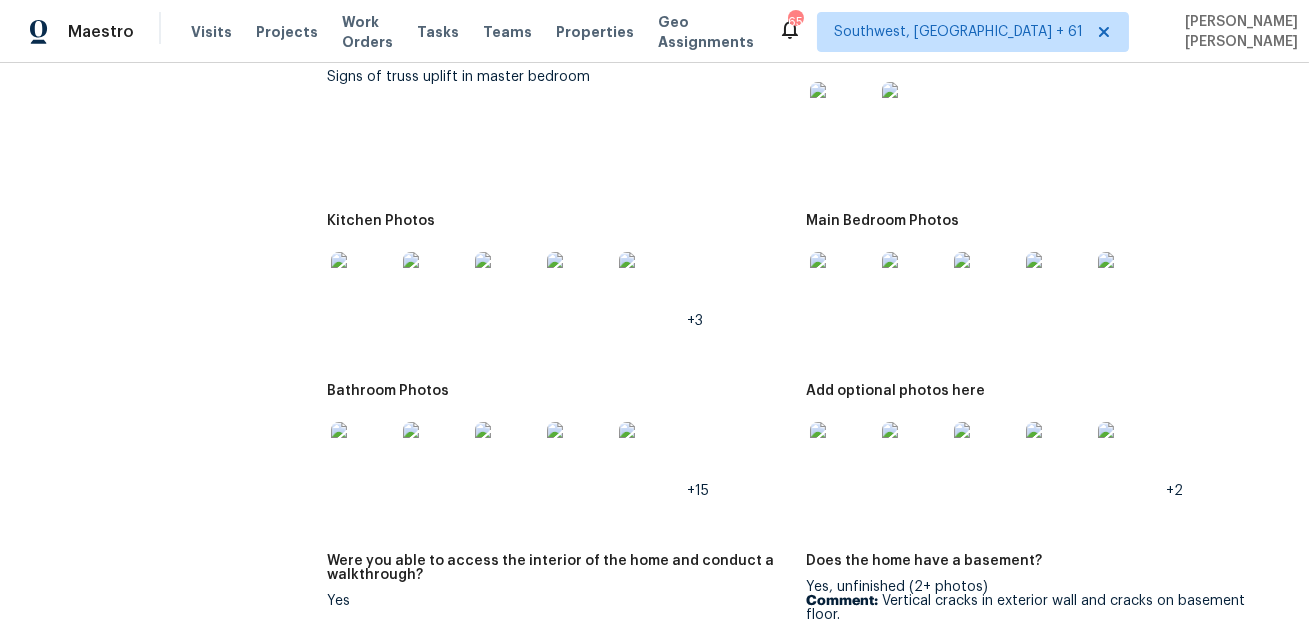 click at bounding box center [363, 454] 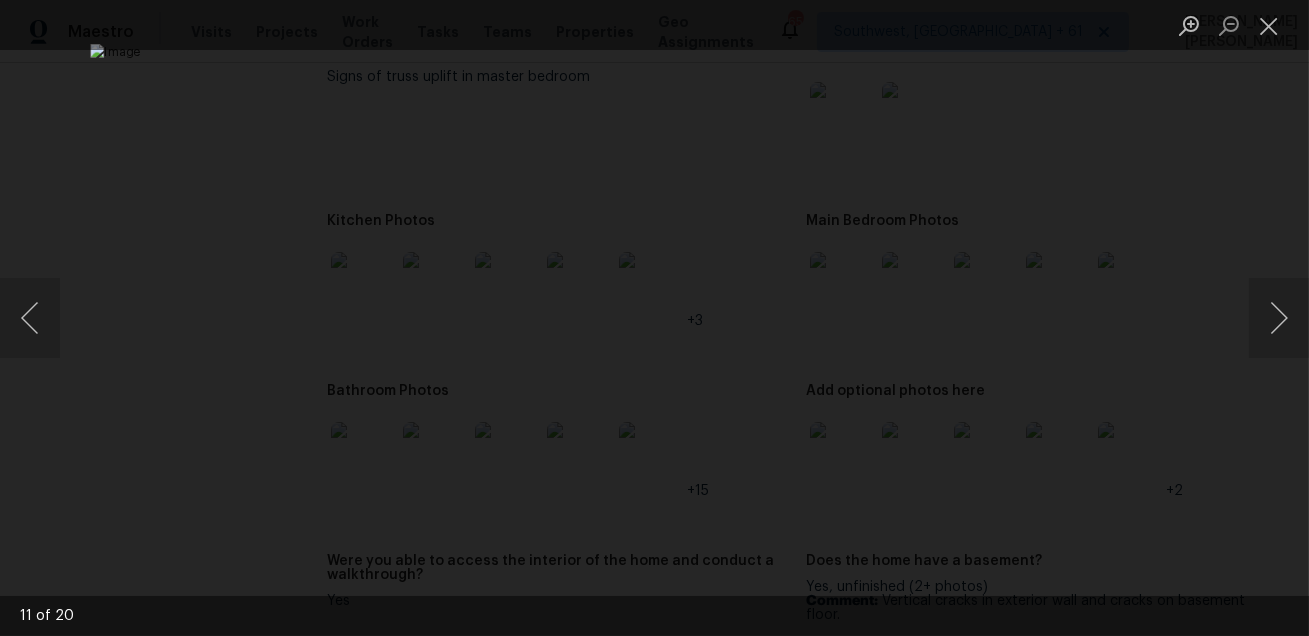 click at bounding box center (654, 318) 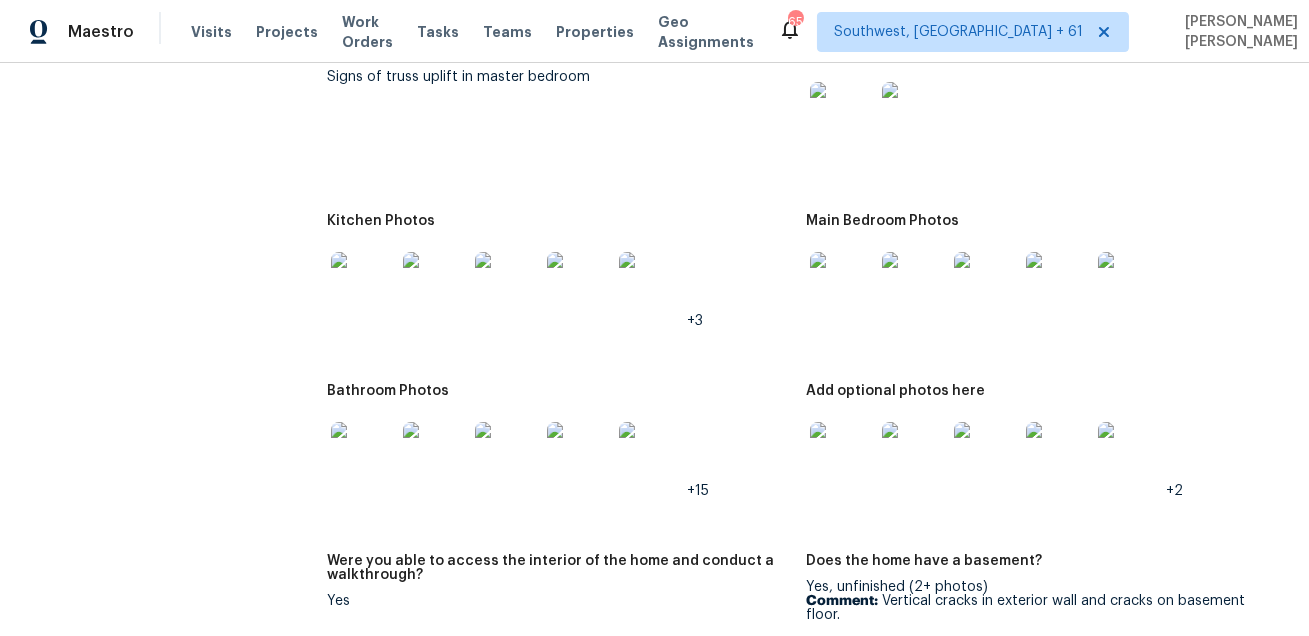 click at bounding box center (842, 454) 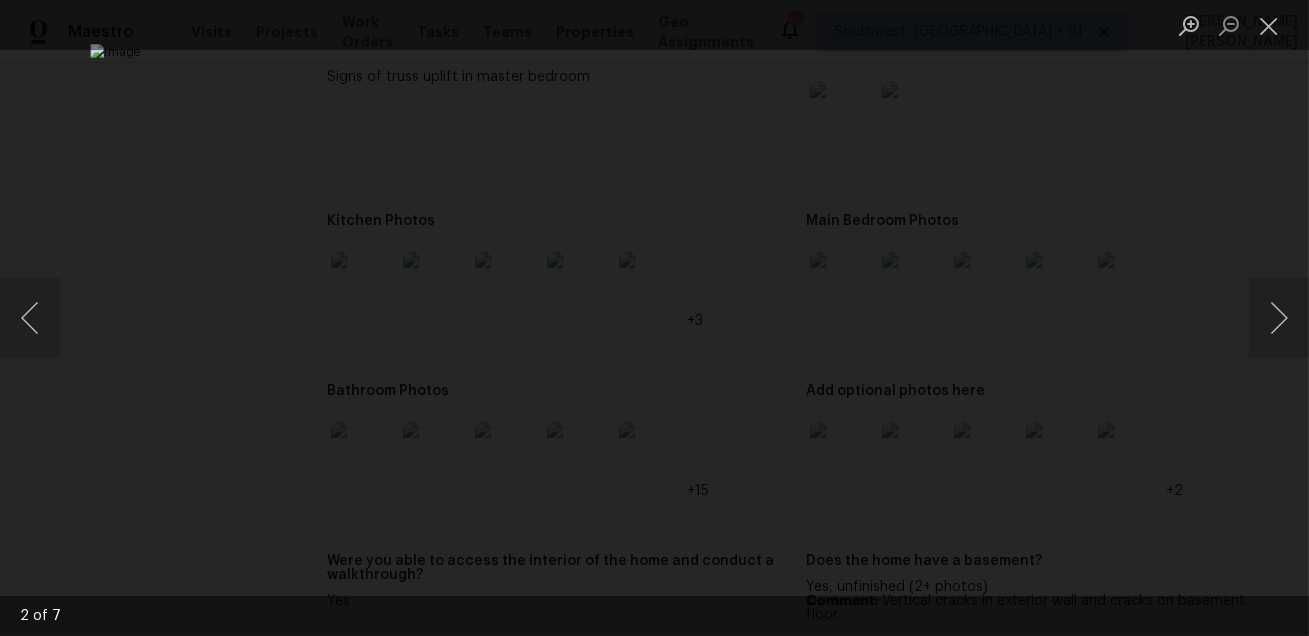 click at bounding box center [654, 318] 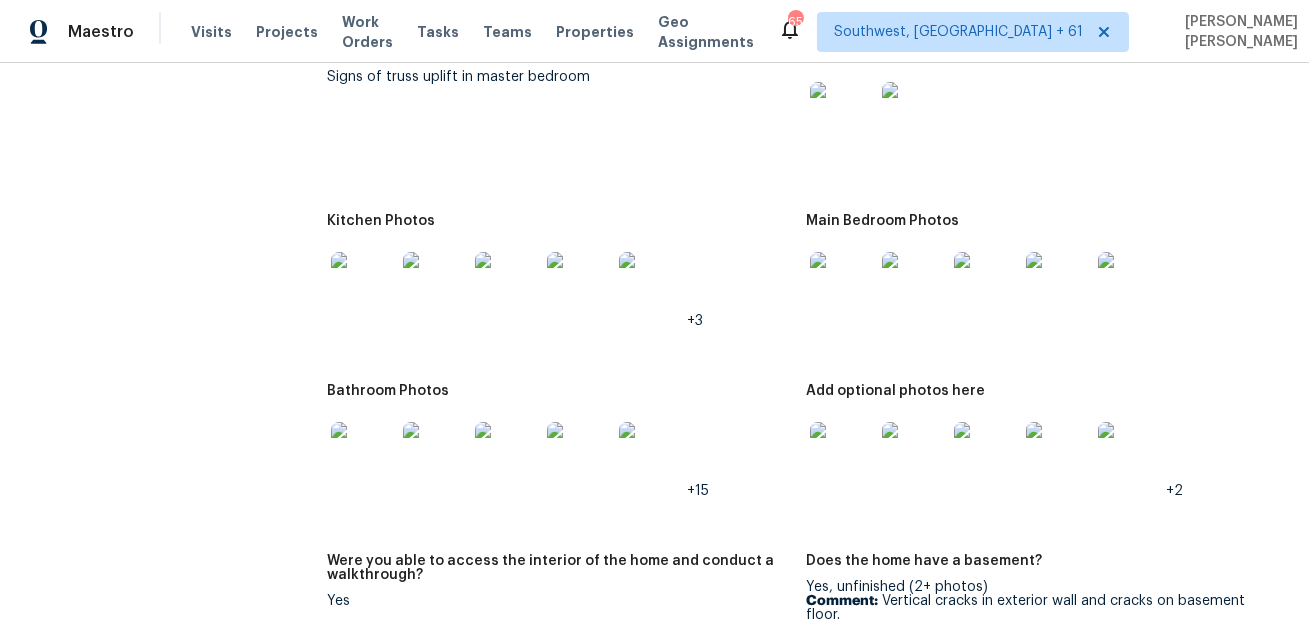 scroll, scrollTop: 4957, scrollLeft: 0, axis: vertical 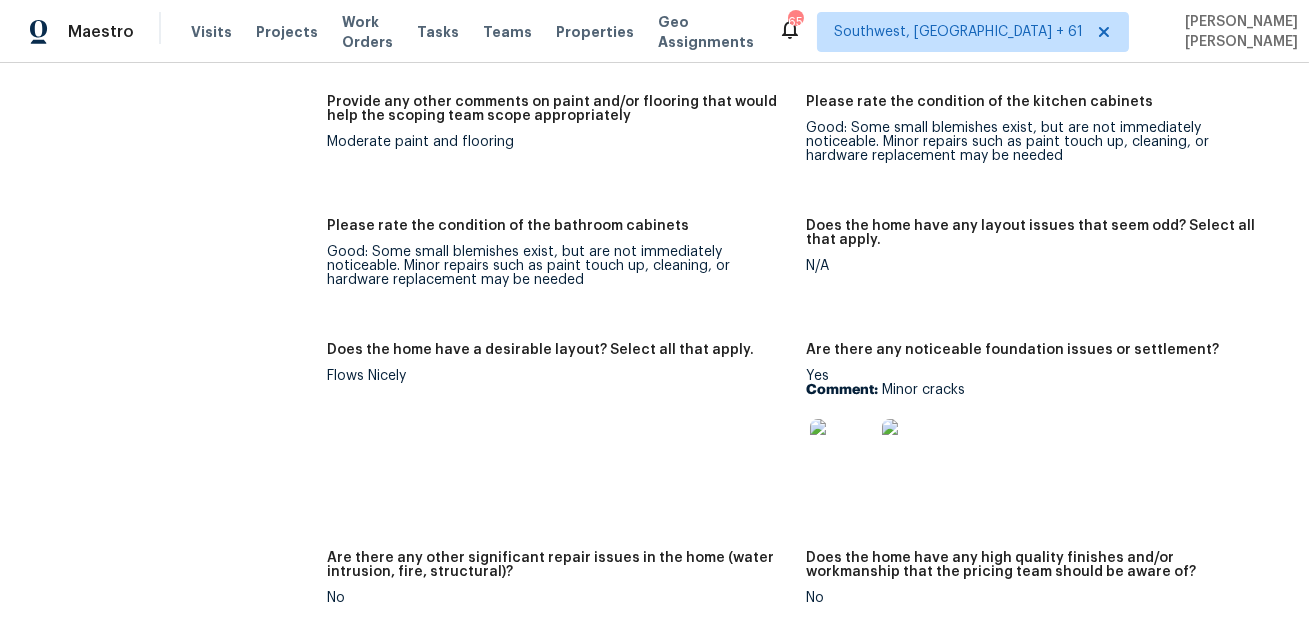 click at bounding box center [842, 451] 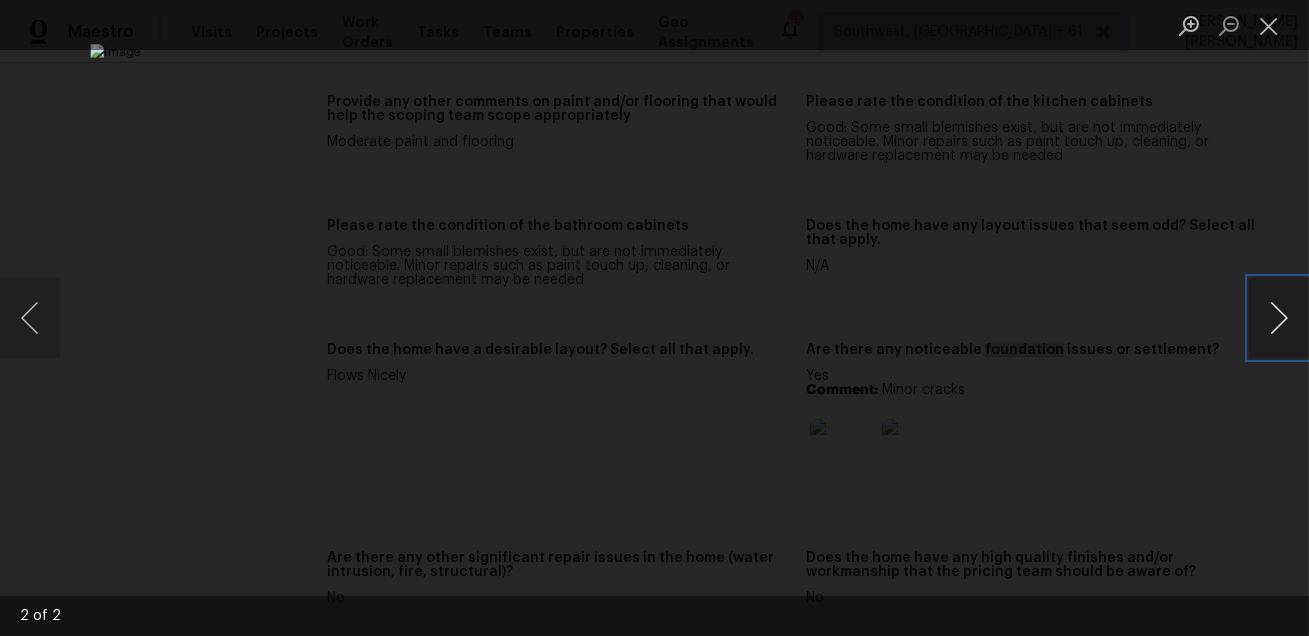 click at bounding box center [1279, 318] 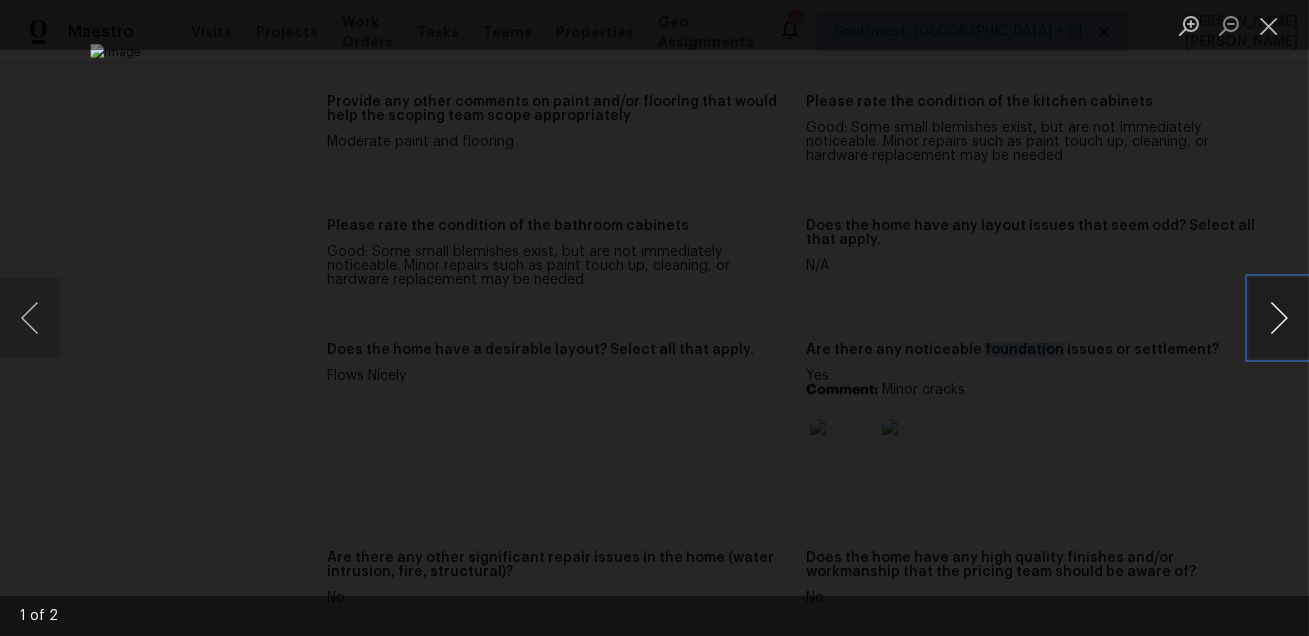 type 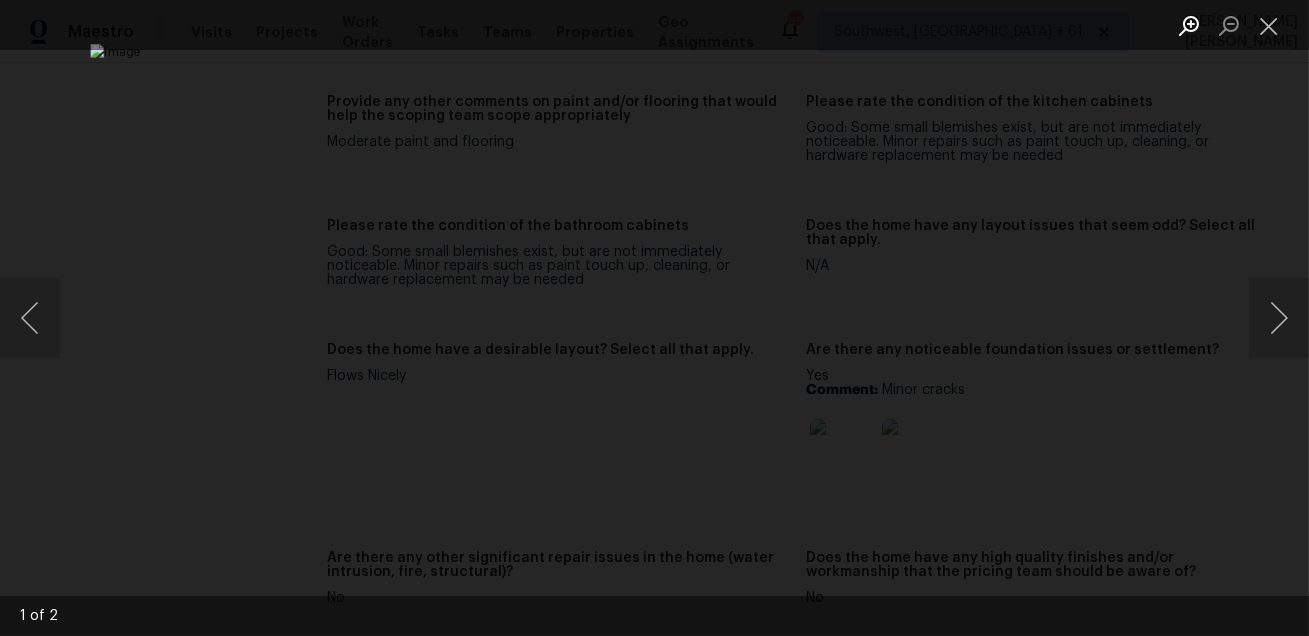 scroll, scrollTop: 3554, scrollLeft: 0, axis: vertical 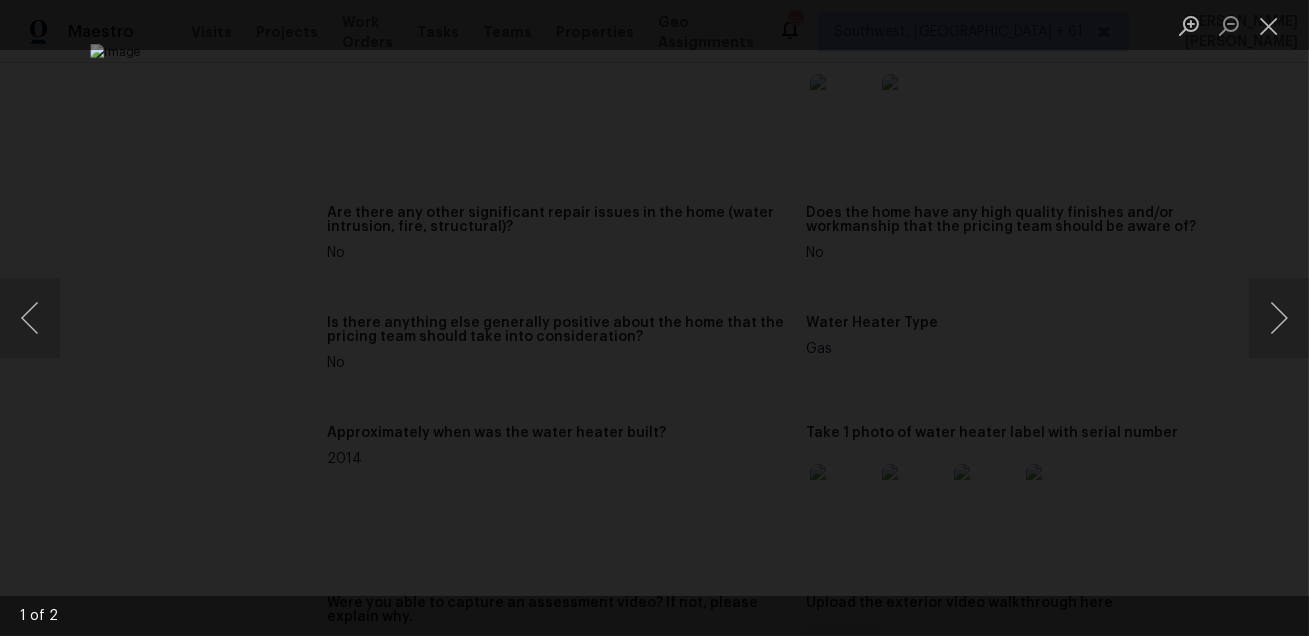 click at bounding box center [654, 318] 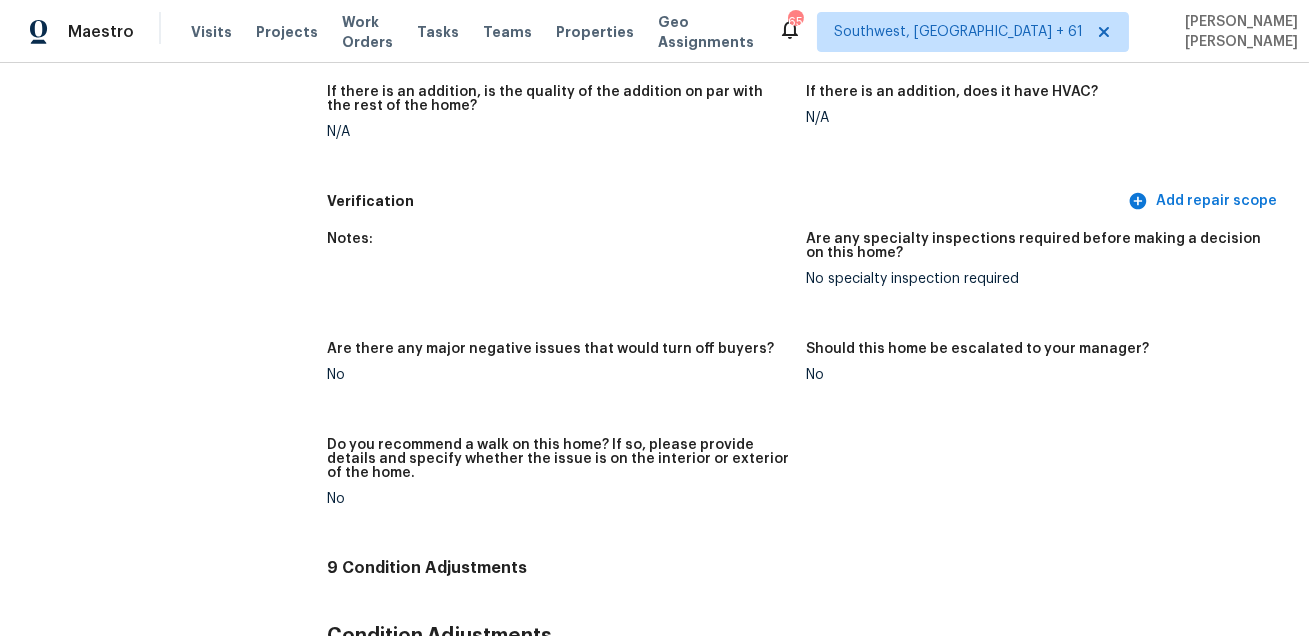 scroll, scrollTop: 3209, scrollLeft: 0, axis: vertical 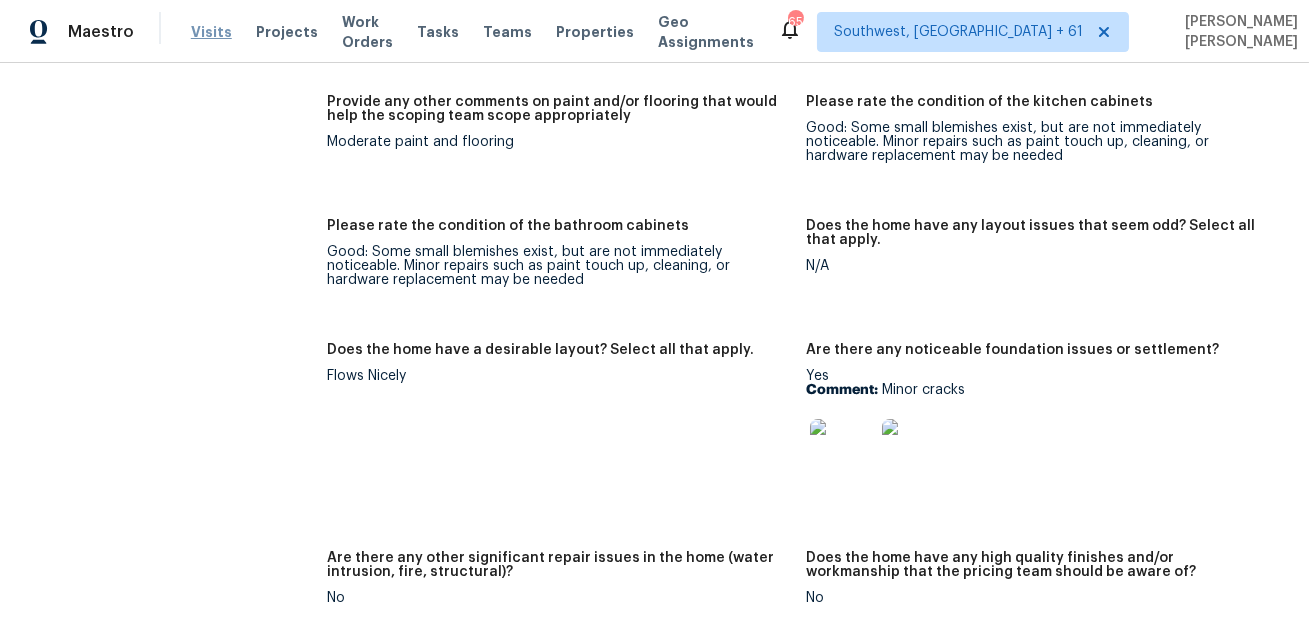 click on "Visits" at bounding box center [211, 32] 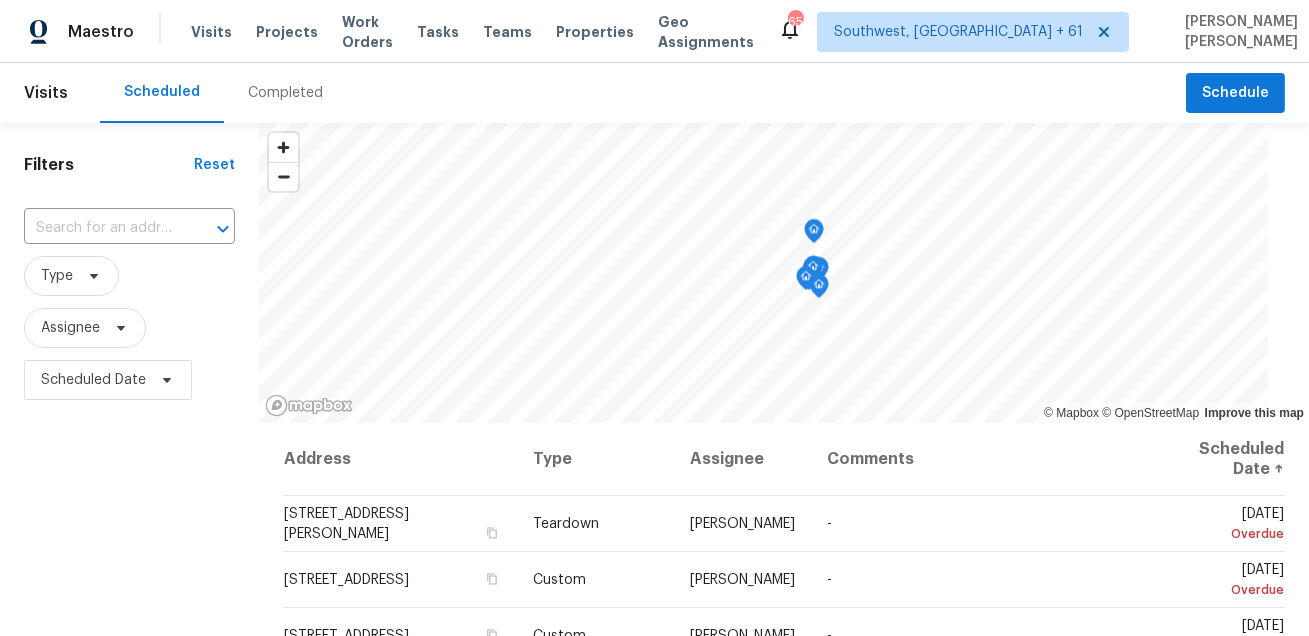 click on "Completed" at bounding box center [285, 93] 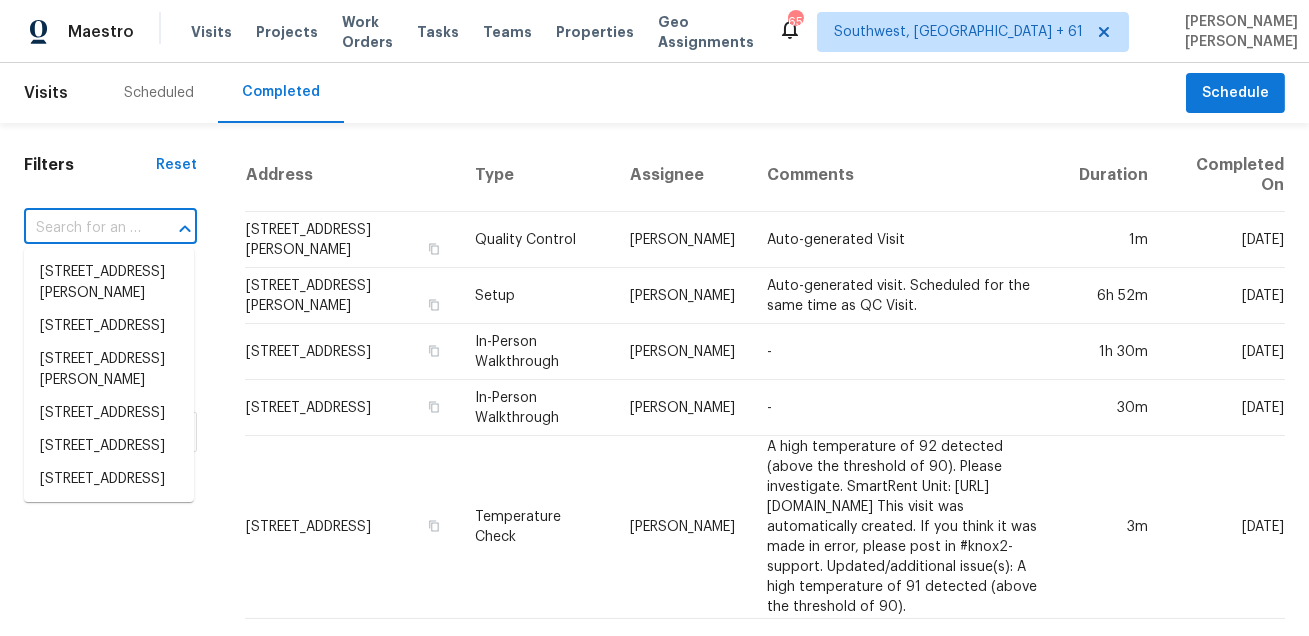 click at bounding box center (82, 228) 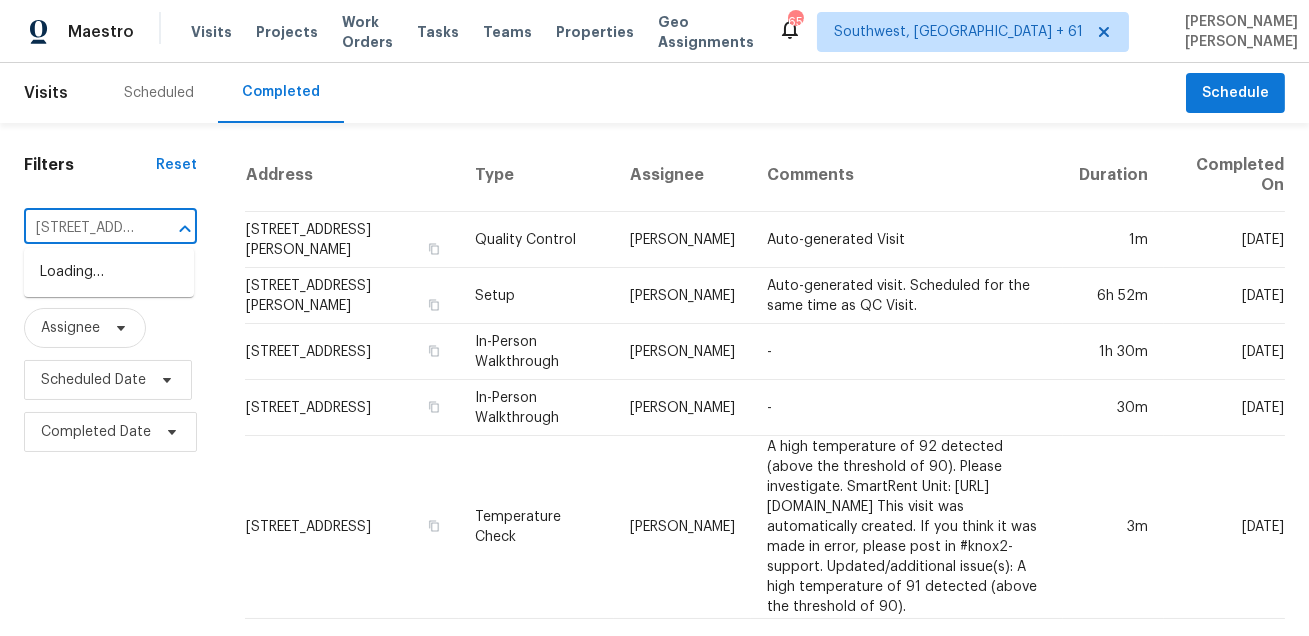 scroll, scrollTop: 0, scrollLeft: 172, axis: horizontal 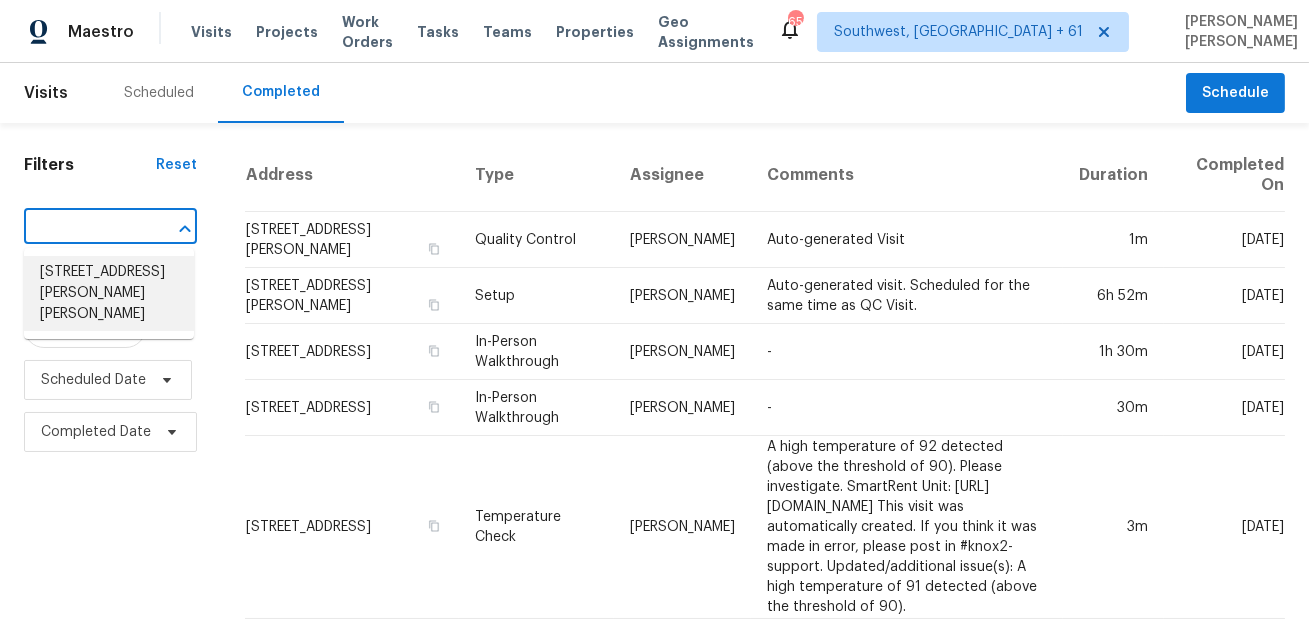 click on "[STREET_ADDRESS][PERSON_NAME][PERSON_NAME]" at bounding box center [109, 293] 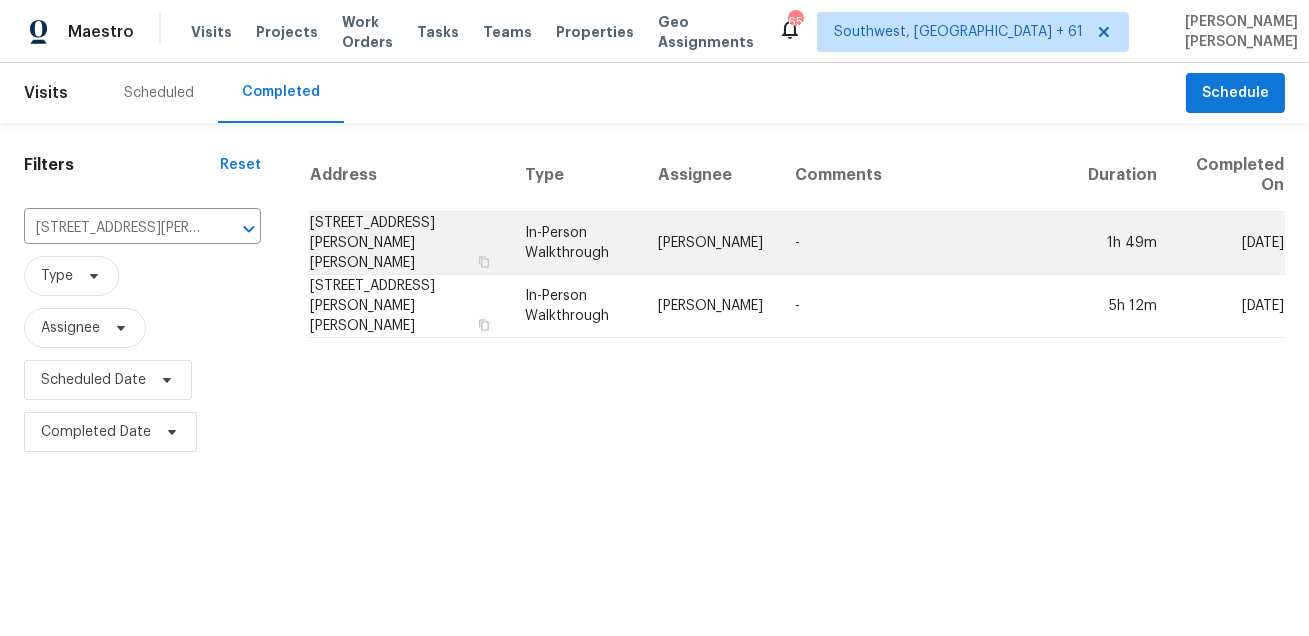 click on "[PERSON_NAME]" at bounding box center (710, 243) 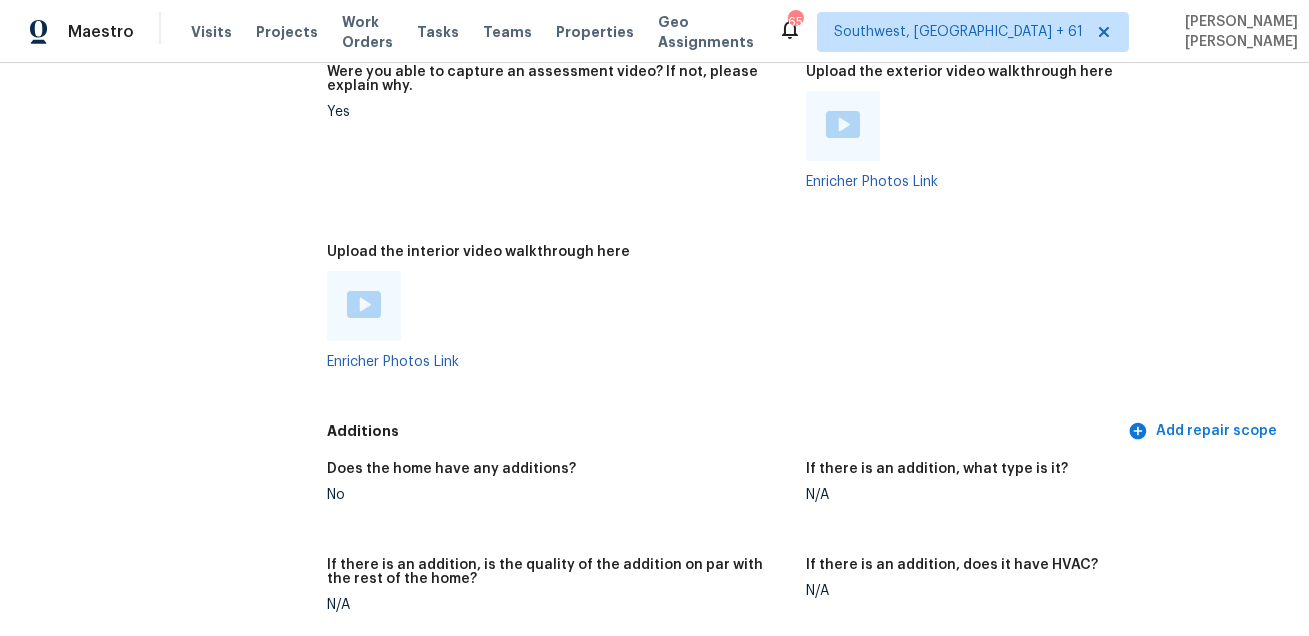 scroll, scrollTop: 4992, scrollLeft: 0, axis: vertical 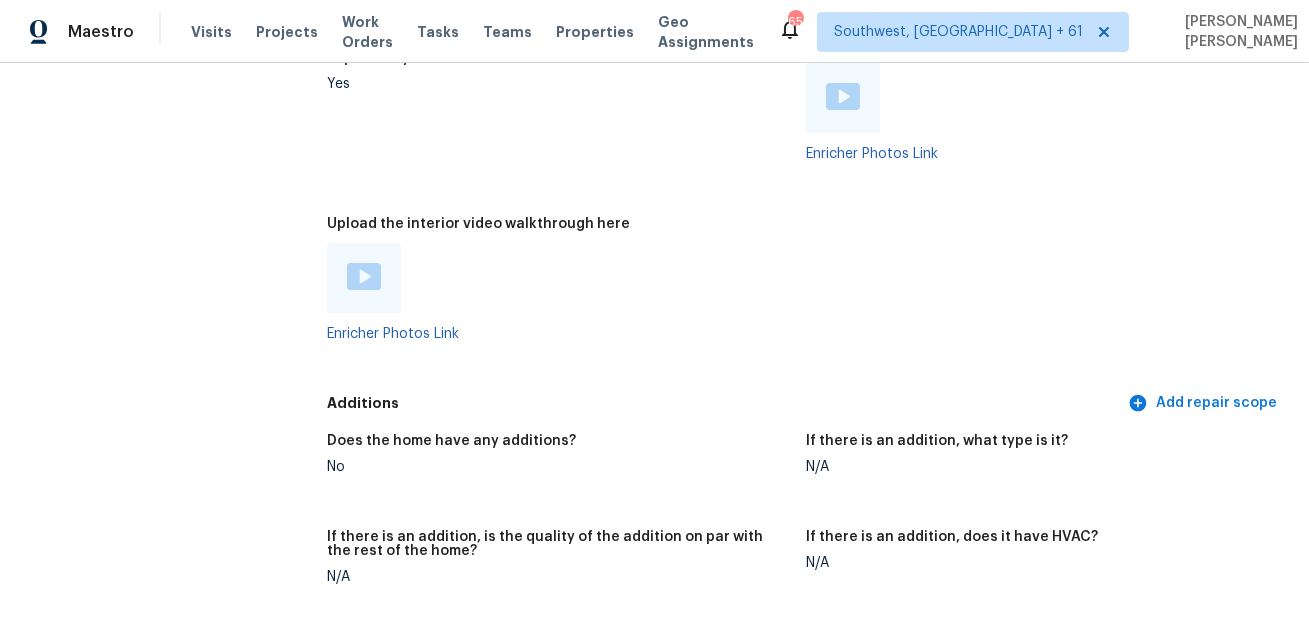 click at bounding box center [364, 276] 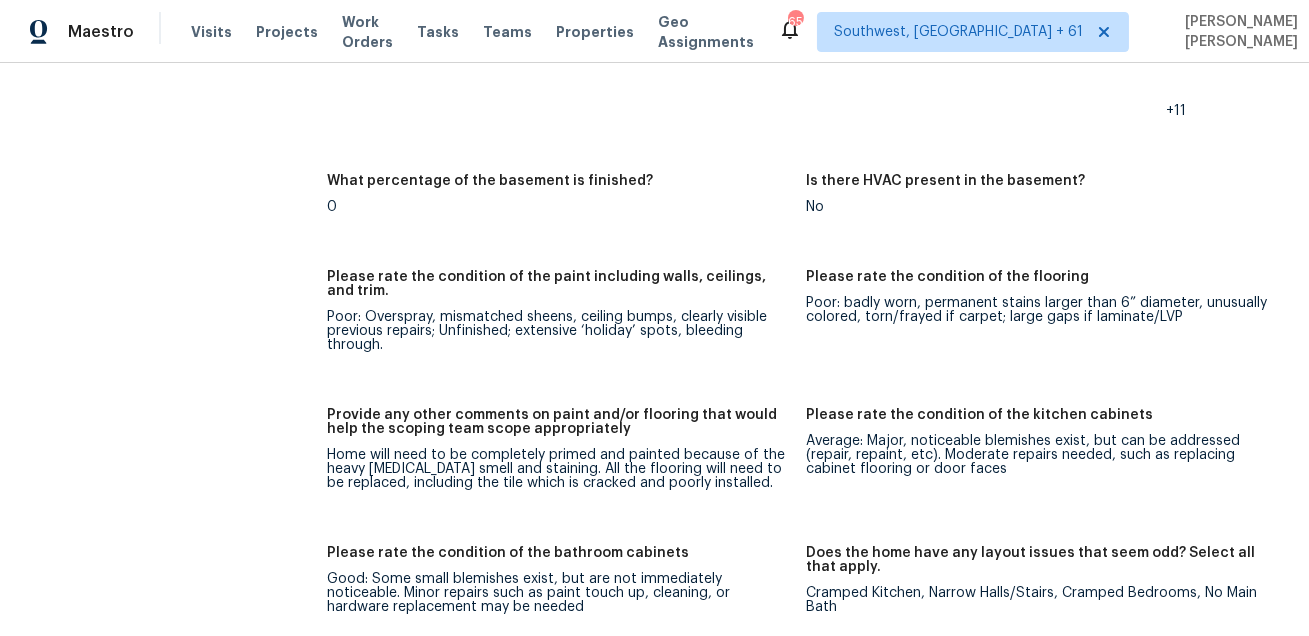 scroll, scrollTop: 4085, scrollLeft: 0, axis: vertical 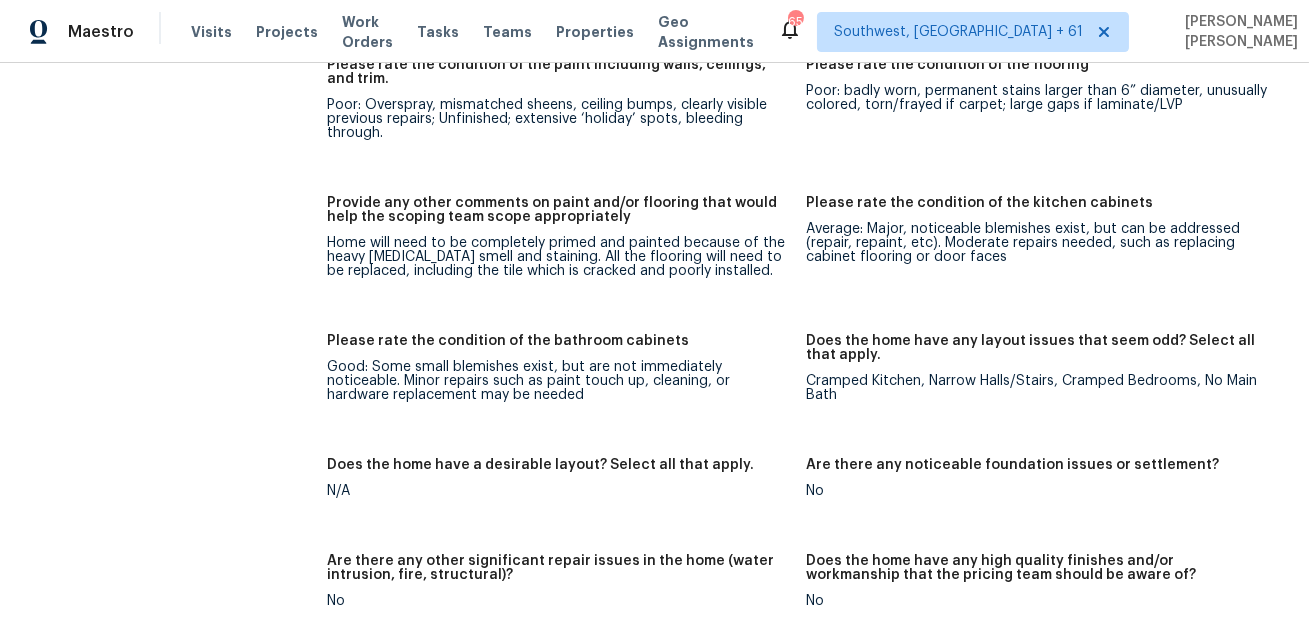 click on "Provide any other comments on paint and/or flooring that would help the scoping team scope appropriately Home will need to be completely primed and painted because of the heavy nicotine smell and staining. All the flooring will need to be replaced, including the tile which is cracked and poorly installed." at bounding box center [566, 253] 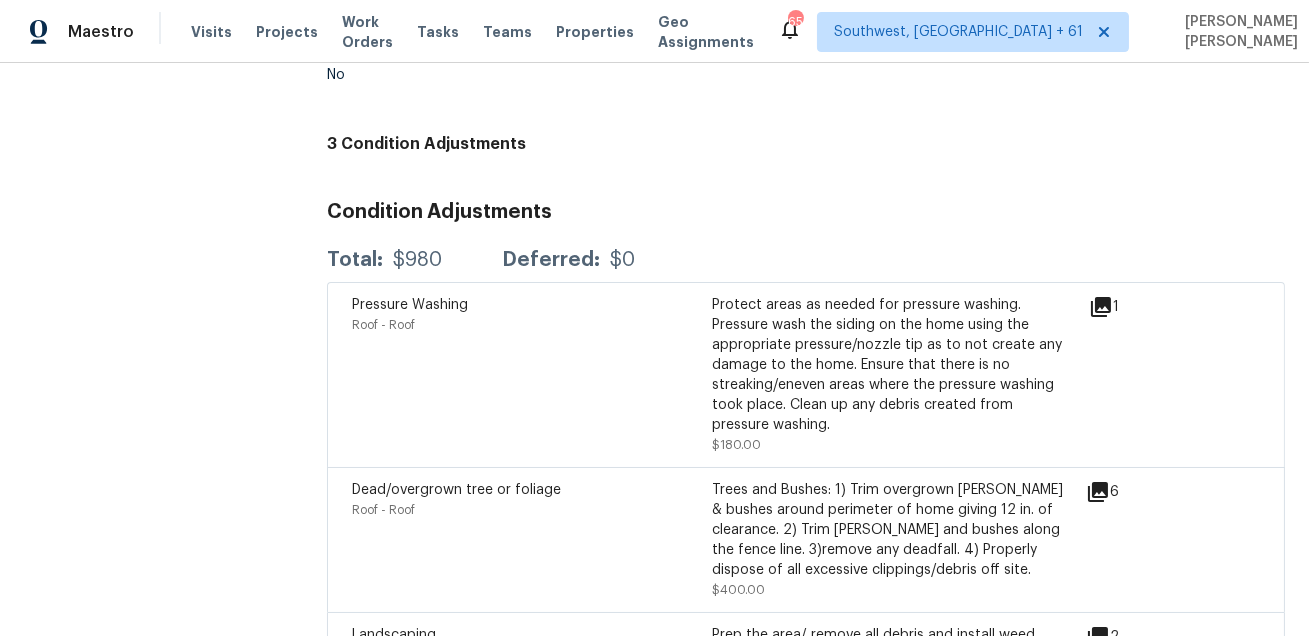 scroll, scrollTop: 5993, scrollLeft: 0, axis: vertical 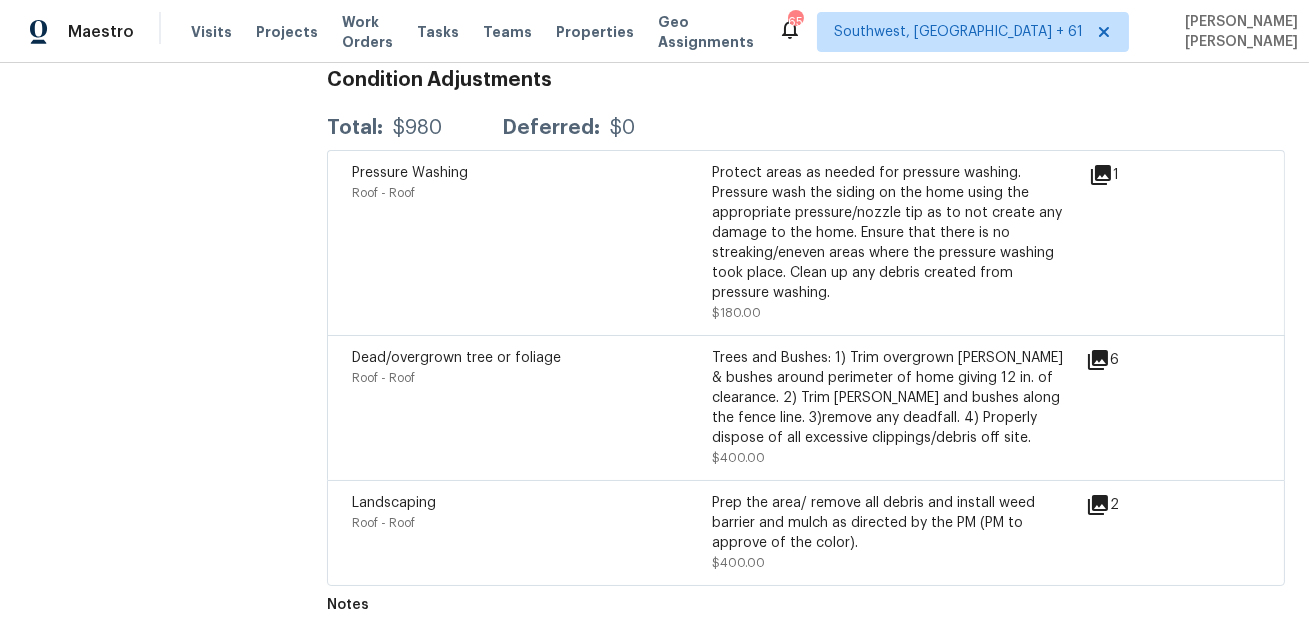 click on "$180.00" at bounding box center (736, 313) 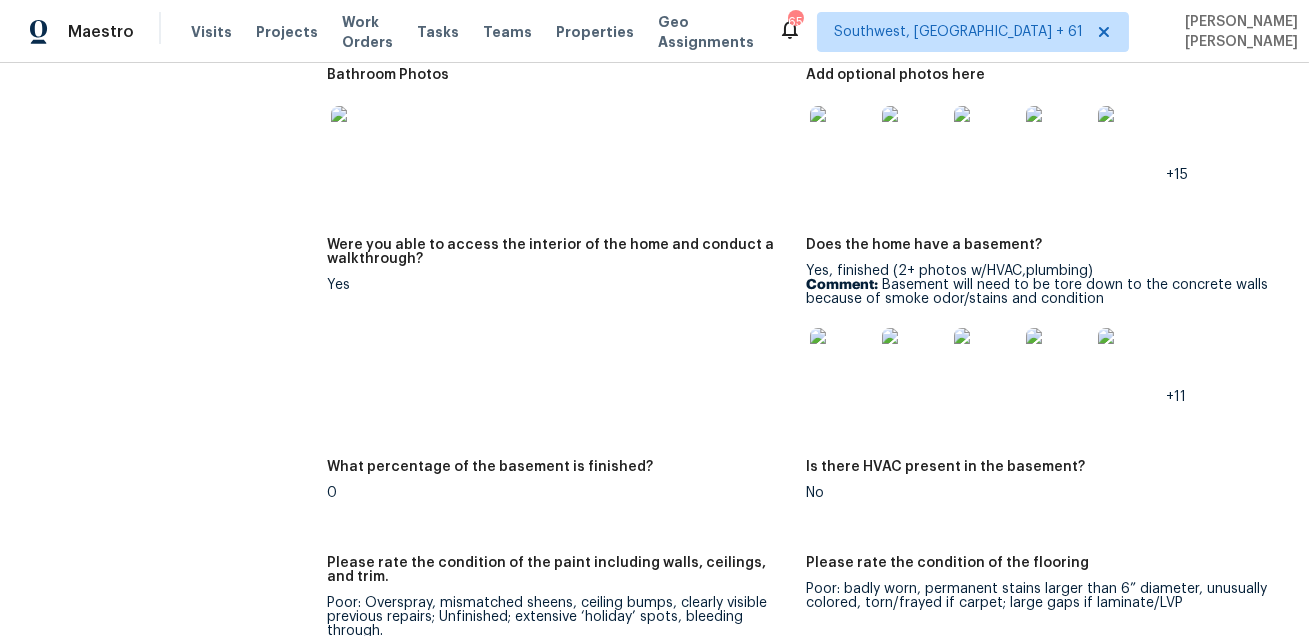scroll, scrollTop: 3583, scrollLeft: 0, axis: vertical 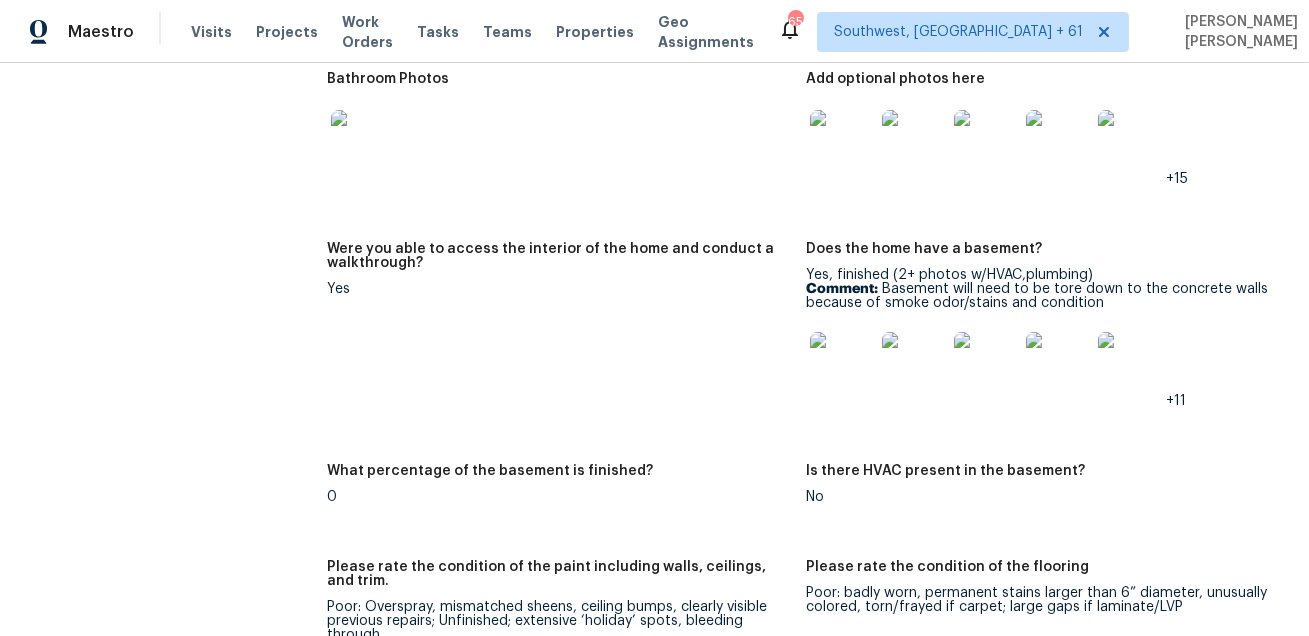 click at bounding box center (842, 364) 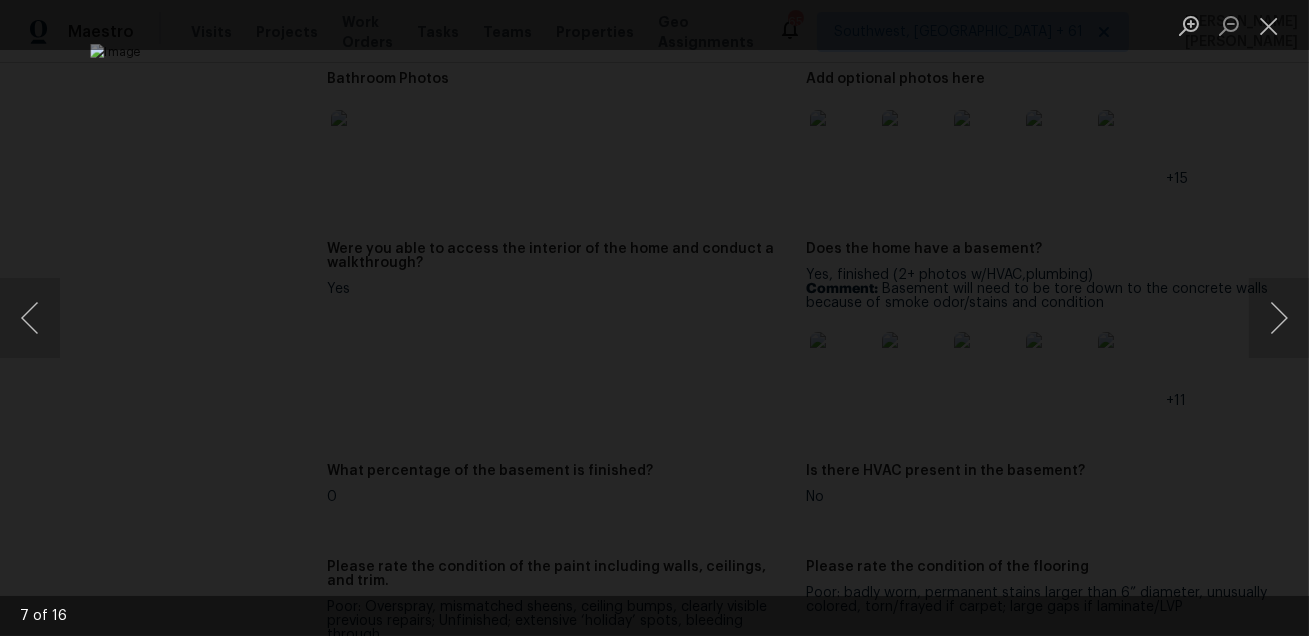 click at bounding box center (654, 318) 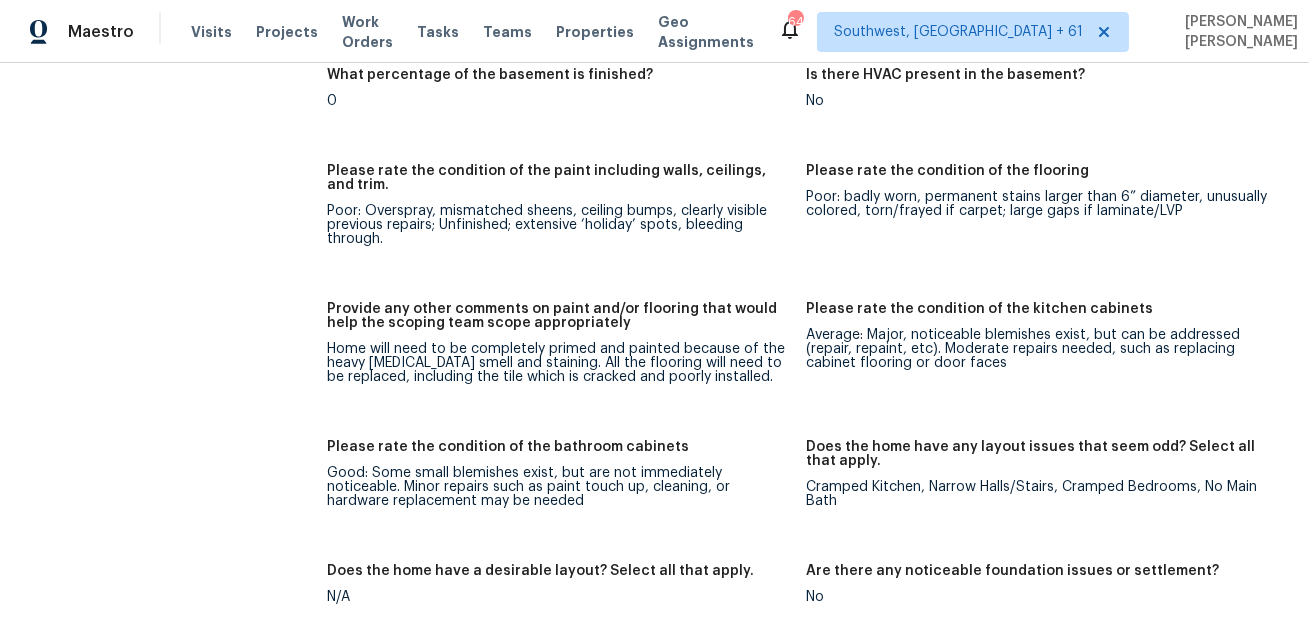 scroll, scrollTop: 3012, scrollLeft: 0, axis: vertical 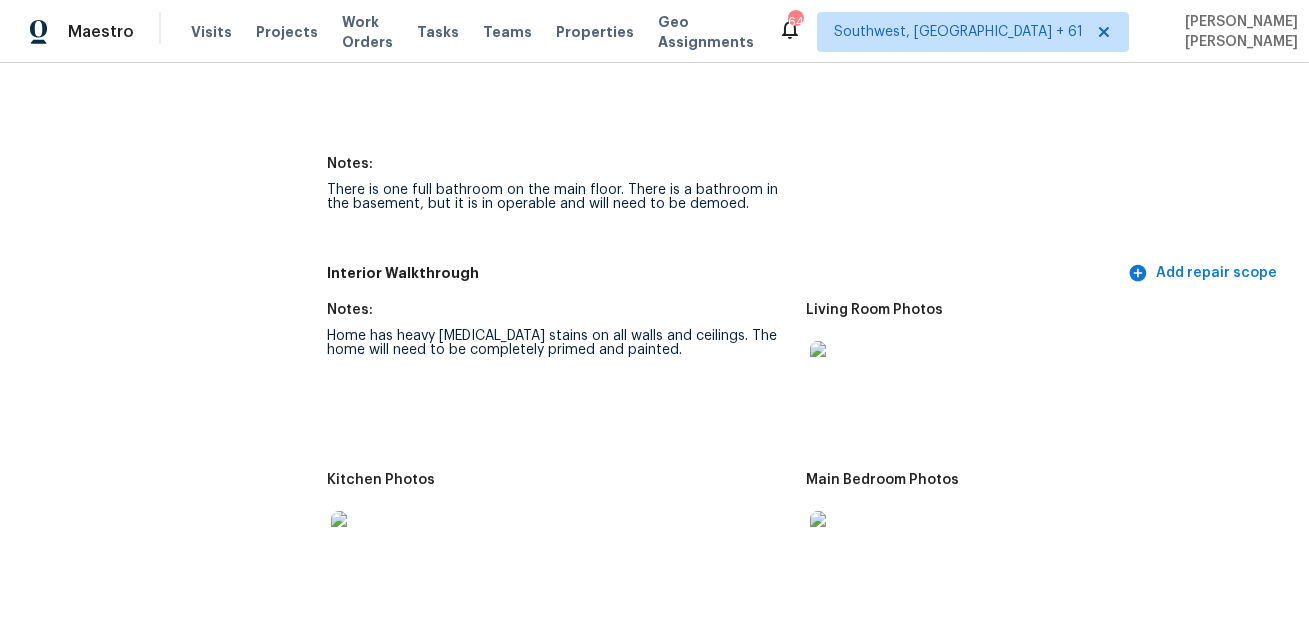 click on "Notes: There is one full bathroom on the main floor. There is a bathroom in the basement, but it is in operable and will need to be demoed." at bounding box center [566, 200] 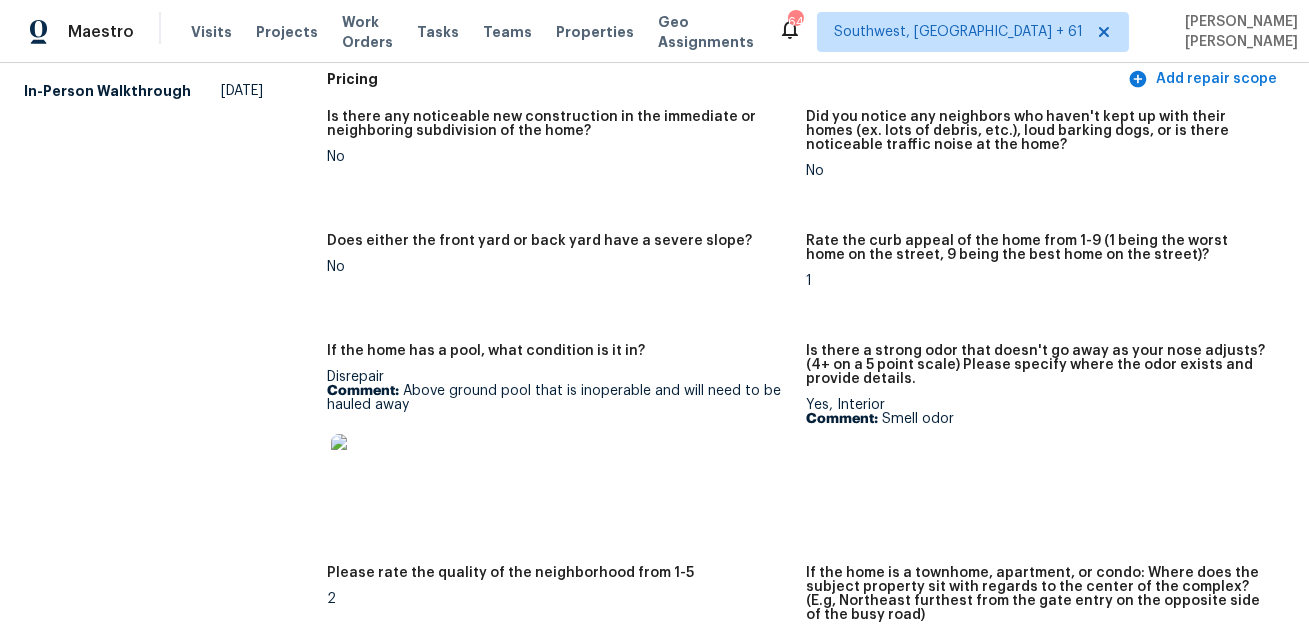 scroll, scrollTop: 0, scrollLeft: 0, axis: both 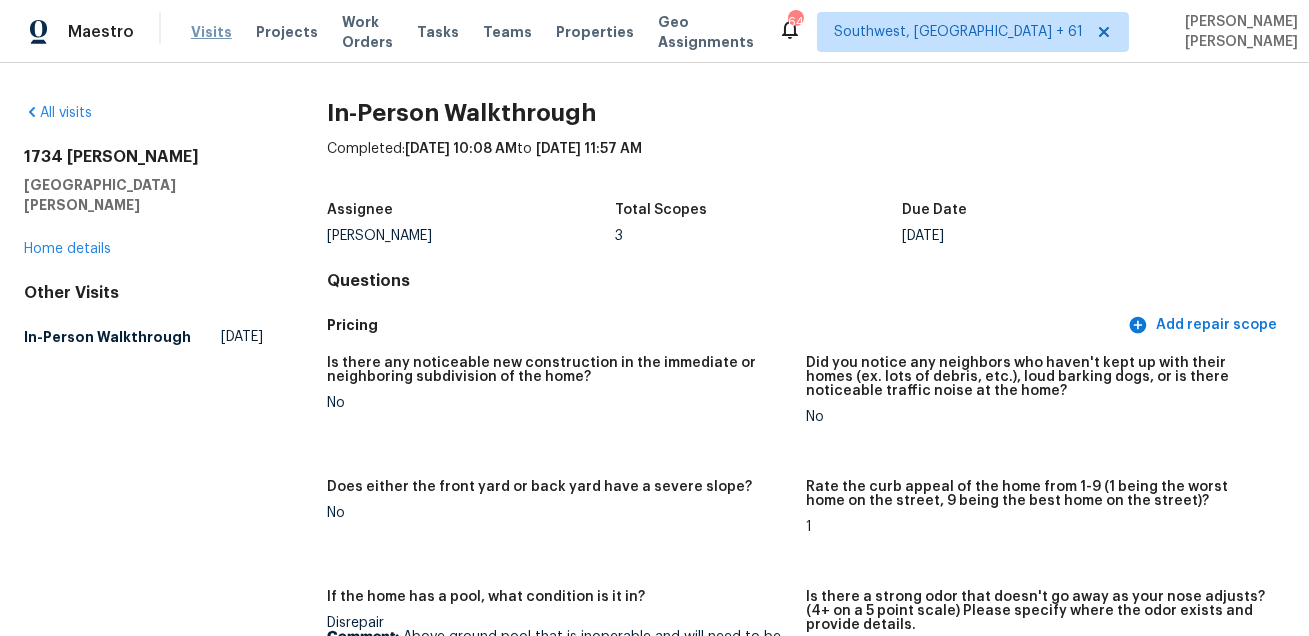click on "Visits" at bounding box center [211, 32] 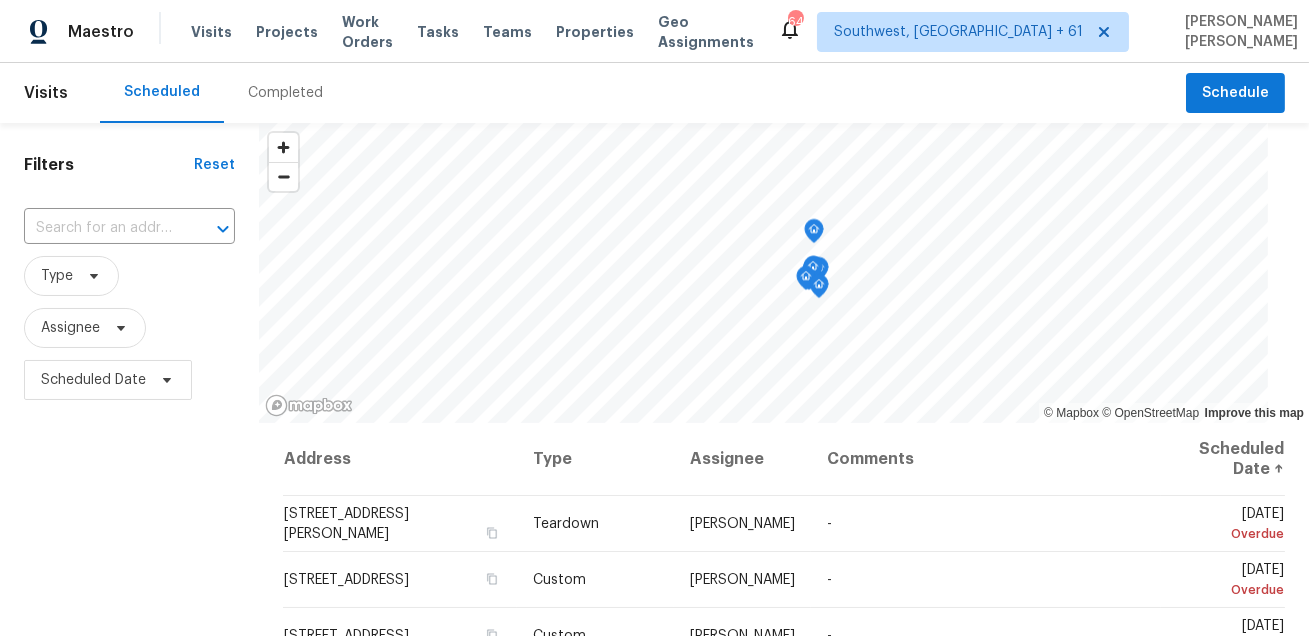 click on "Completed" at bounding box center (285, 93) 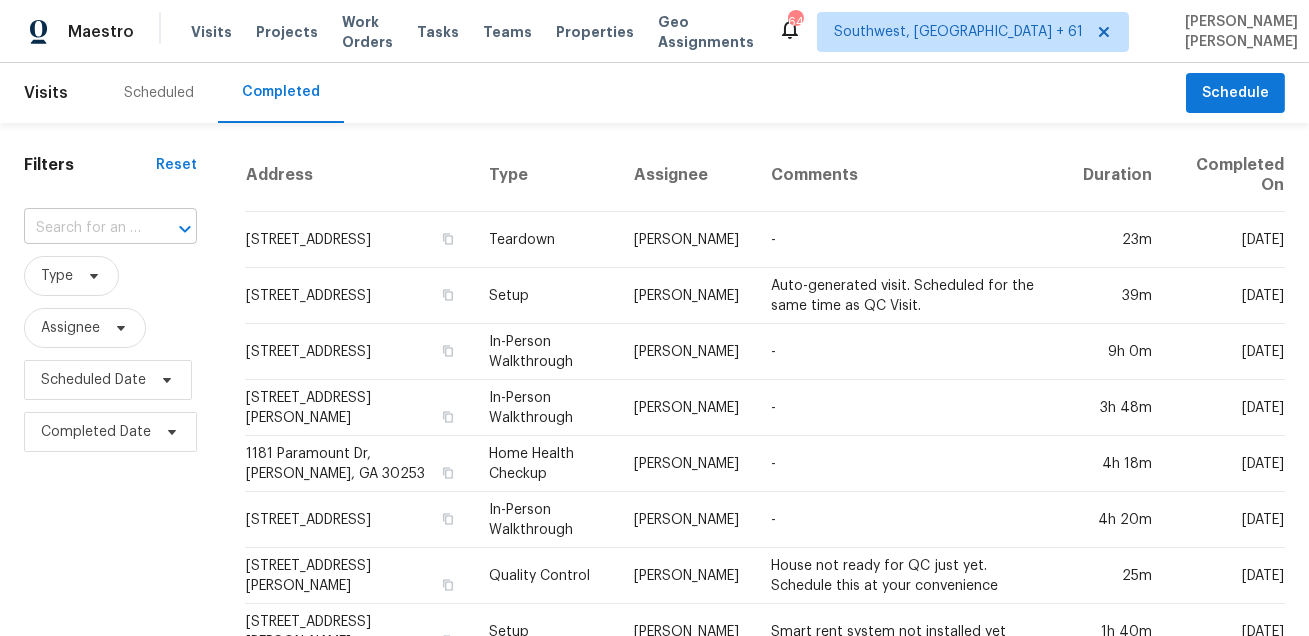 click at bounding box center (82, 228) 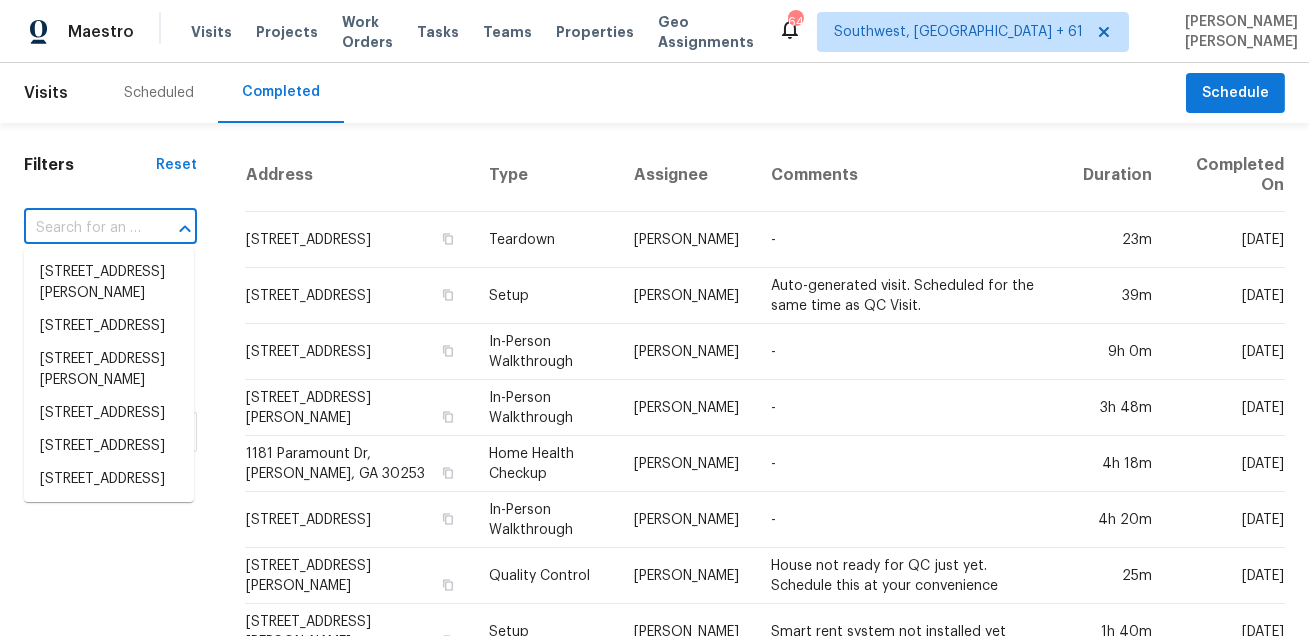 paste on "[STREET_ADDRESS][PERSON_NAME]" 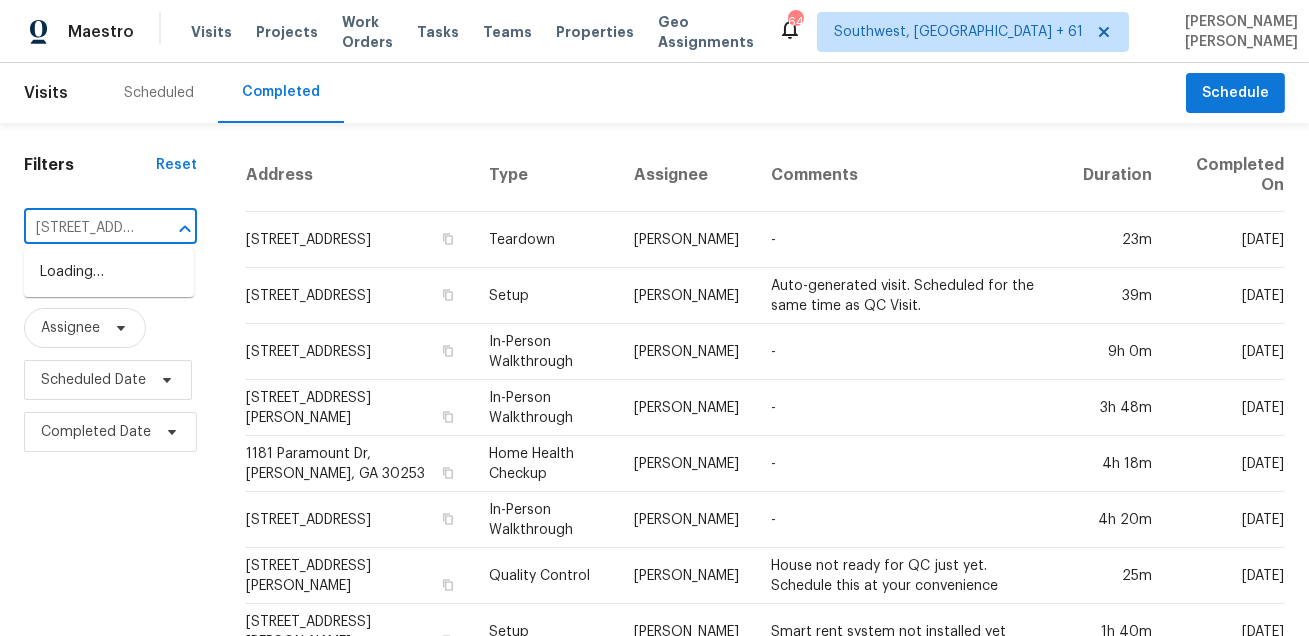 scroll, scrollTop: 0, scrollLeft: 158, axis: horizontal 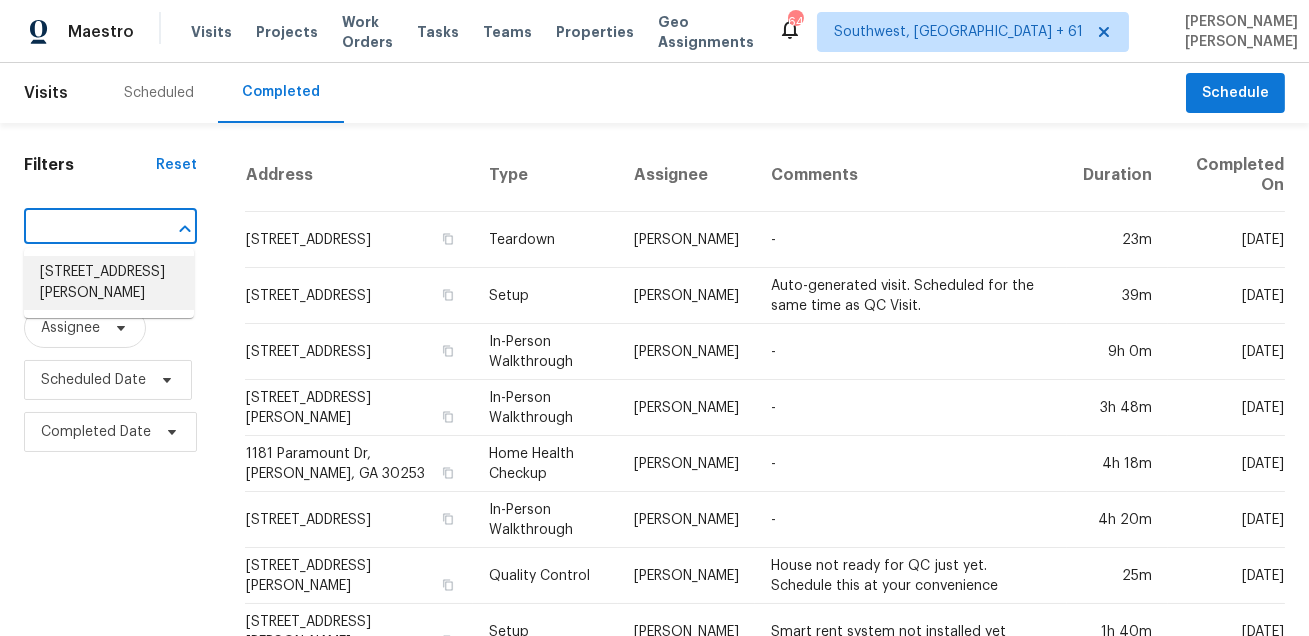 click on "[STREET_ADDRESS][PERSON_NAME]" at bounding box center [109, 283] 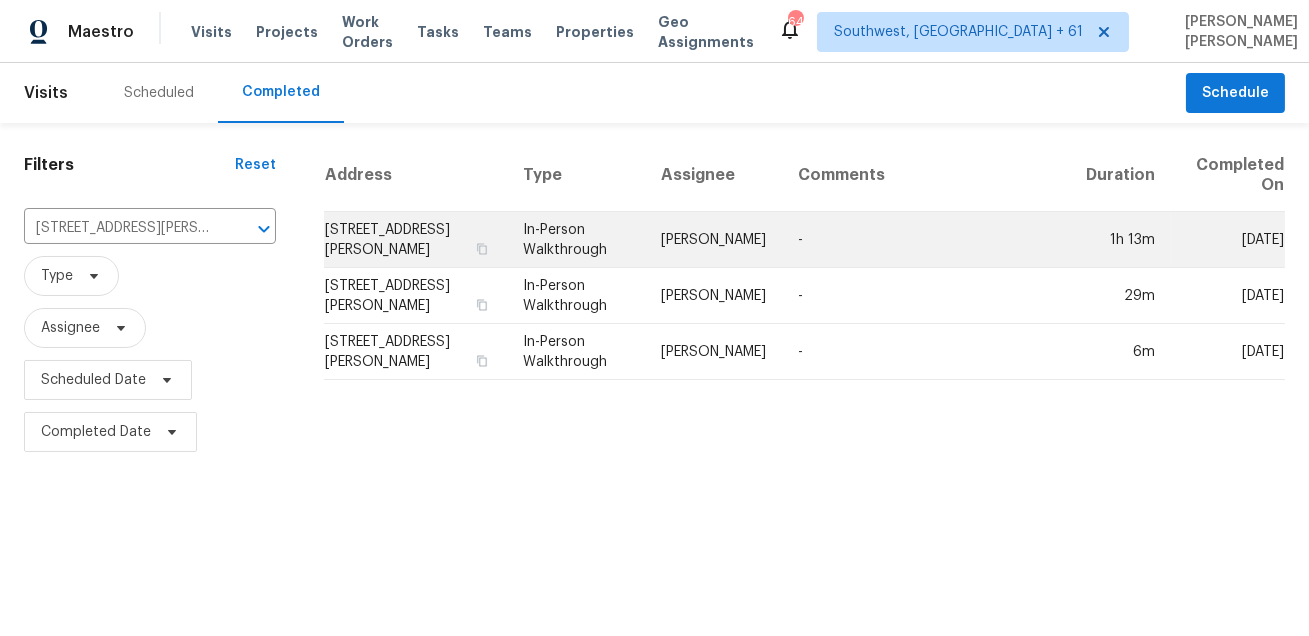 click on "-" at bounding box center (926, 240) 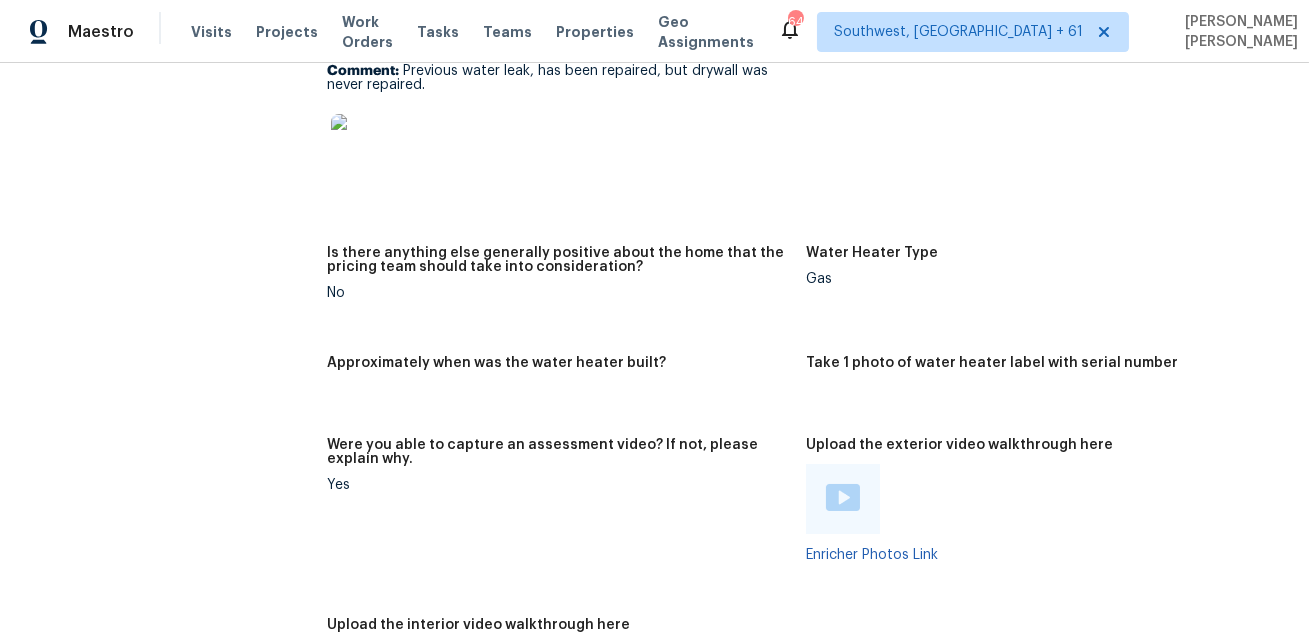 scroll, scrollTop: 3685, scrollLeft: 0, axis: vertical 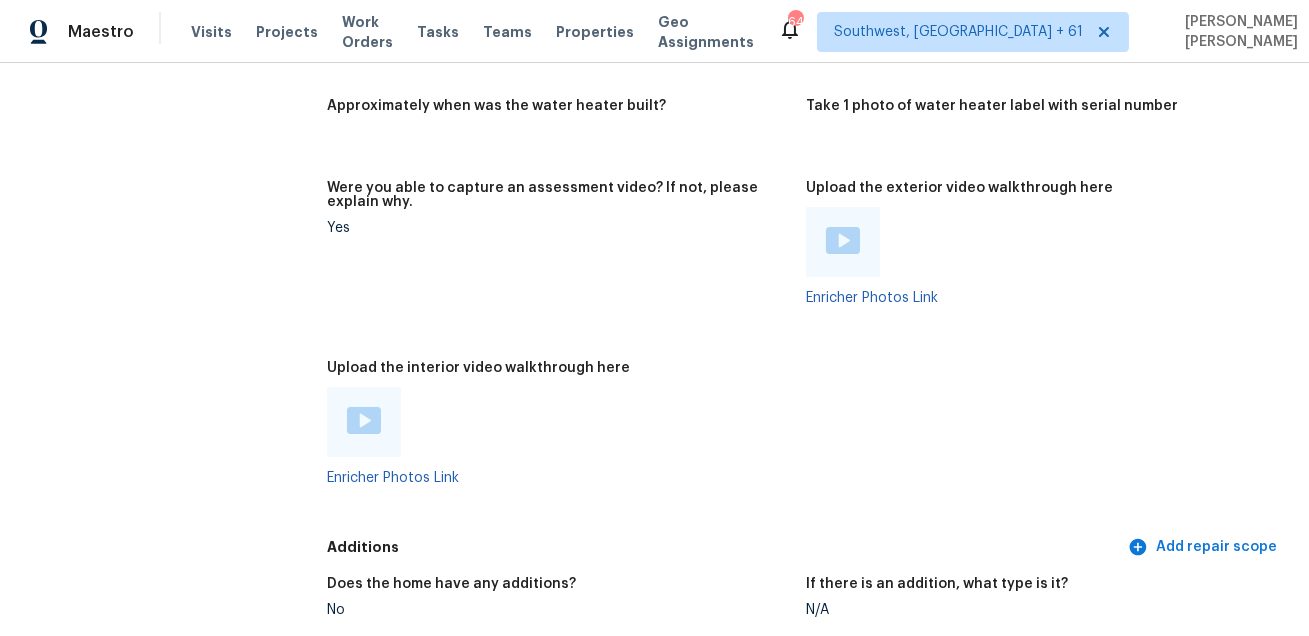 click at bounding box center (364, 420) 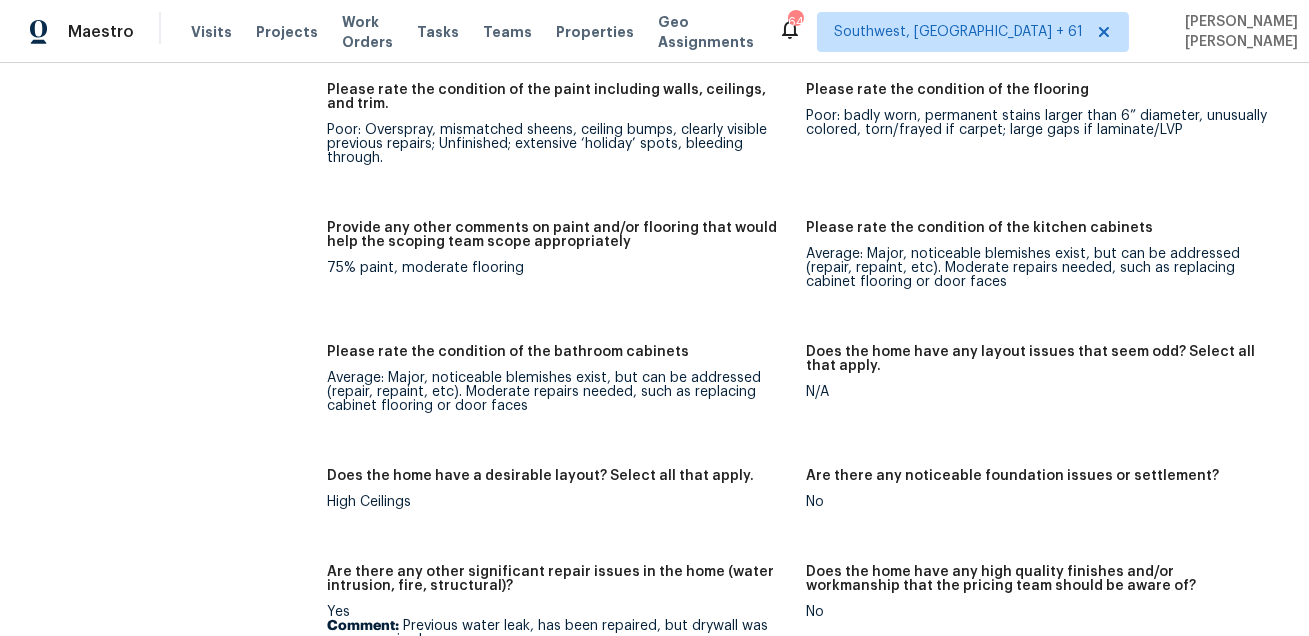 scroll, scrollTop: 4271, scrollLeft: 0, axis: vertical 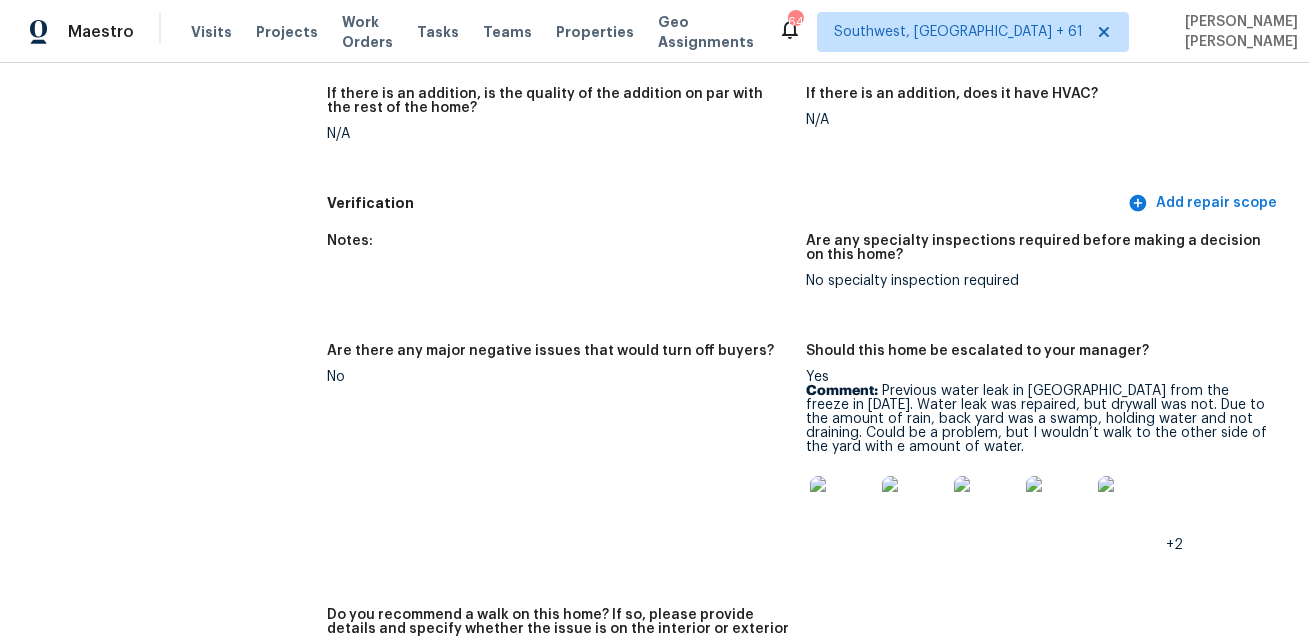 click at bounding box center (842, 508) 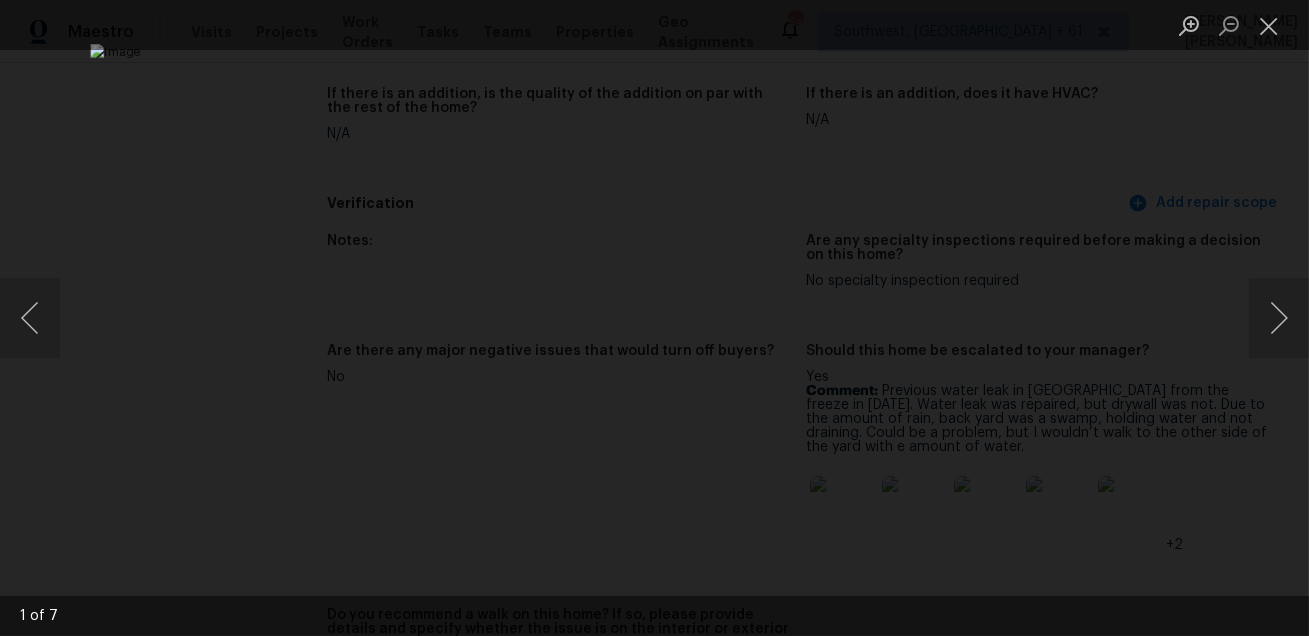 click at bounding box center [654, 318] 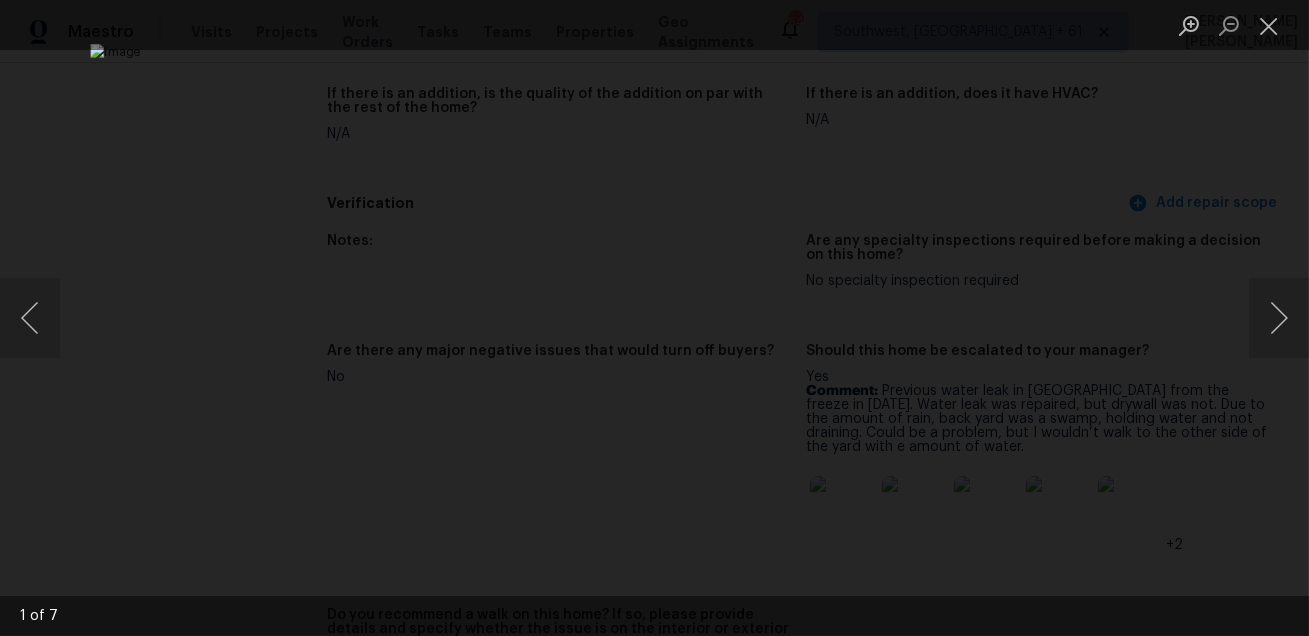 click at bounding box center (654, 318) 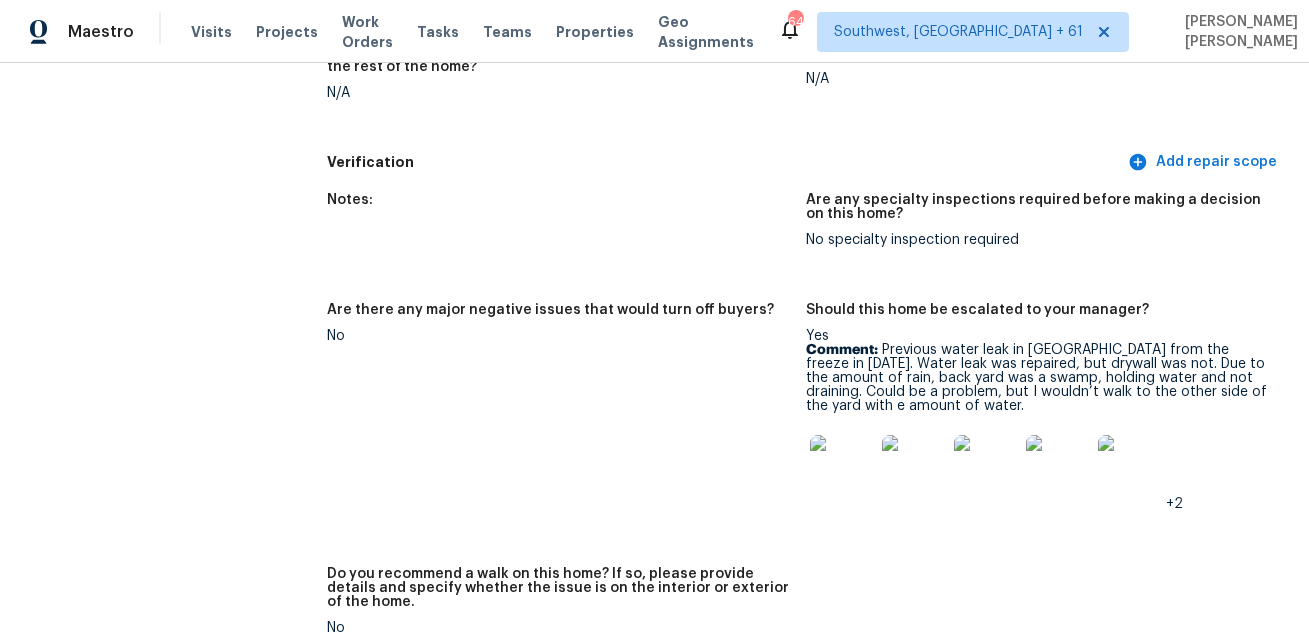 scroll, scrollTop: 3148, scrollLeft: 0, axis: vertical 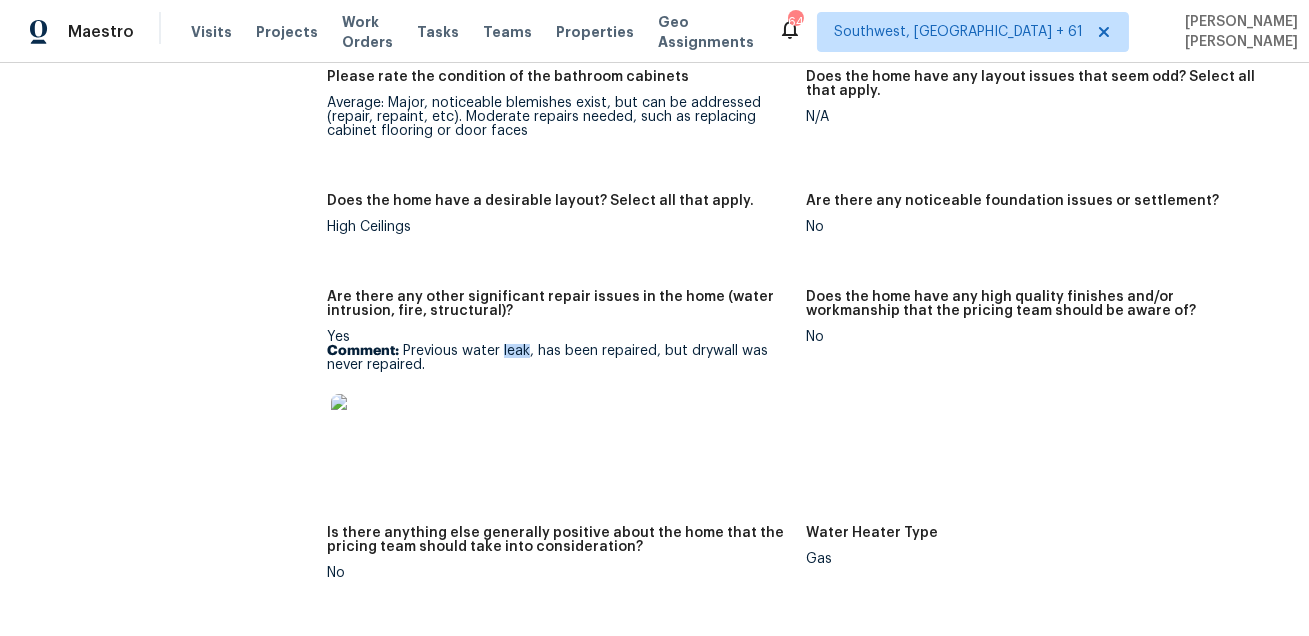 click on "Are there any other significant repair issues in the home (water intrusion, fire, structural)?" at bounding box center (558, 310) 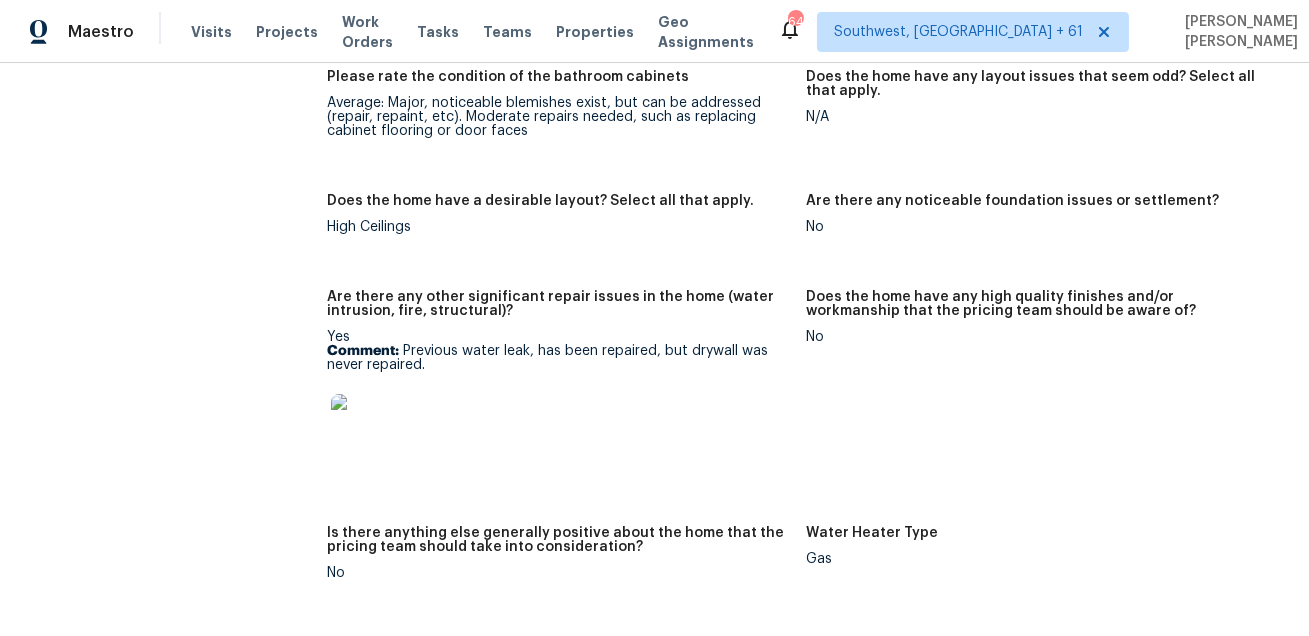 click at bounding box center (363, 426) 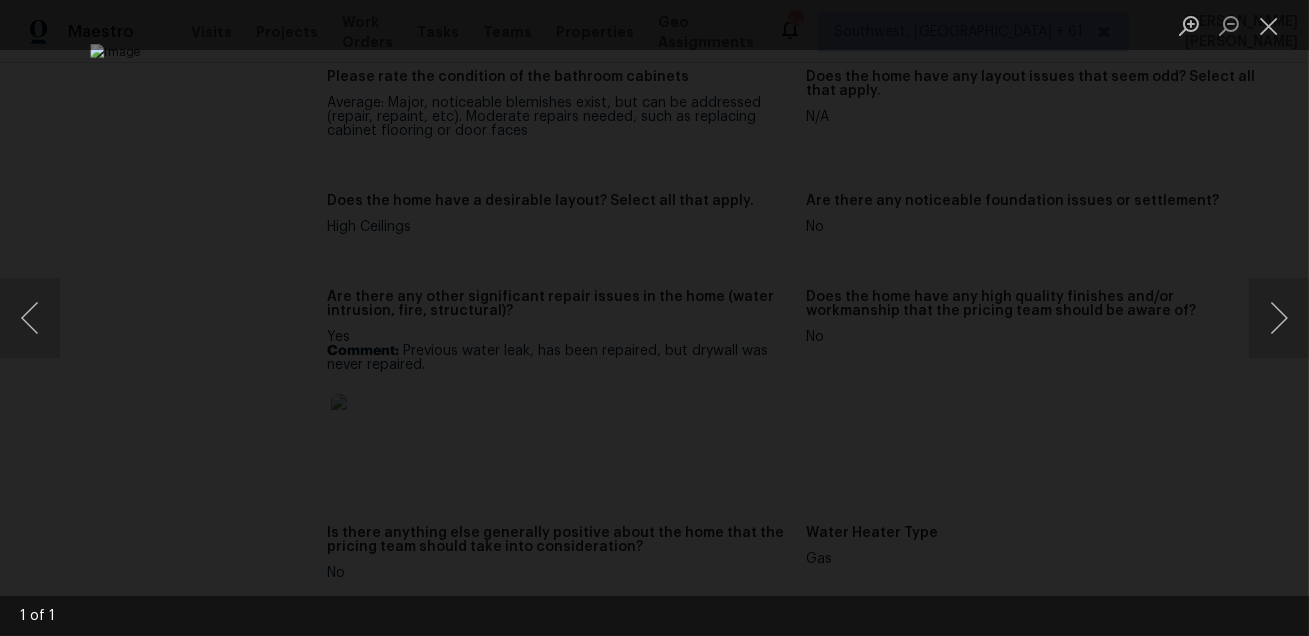 click at bounding box center [654, 318] 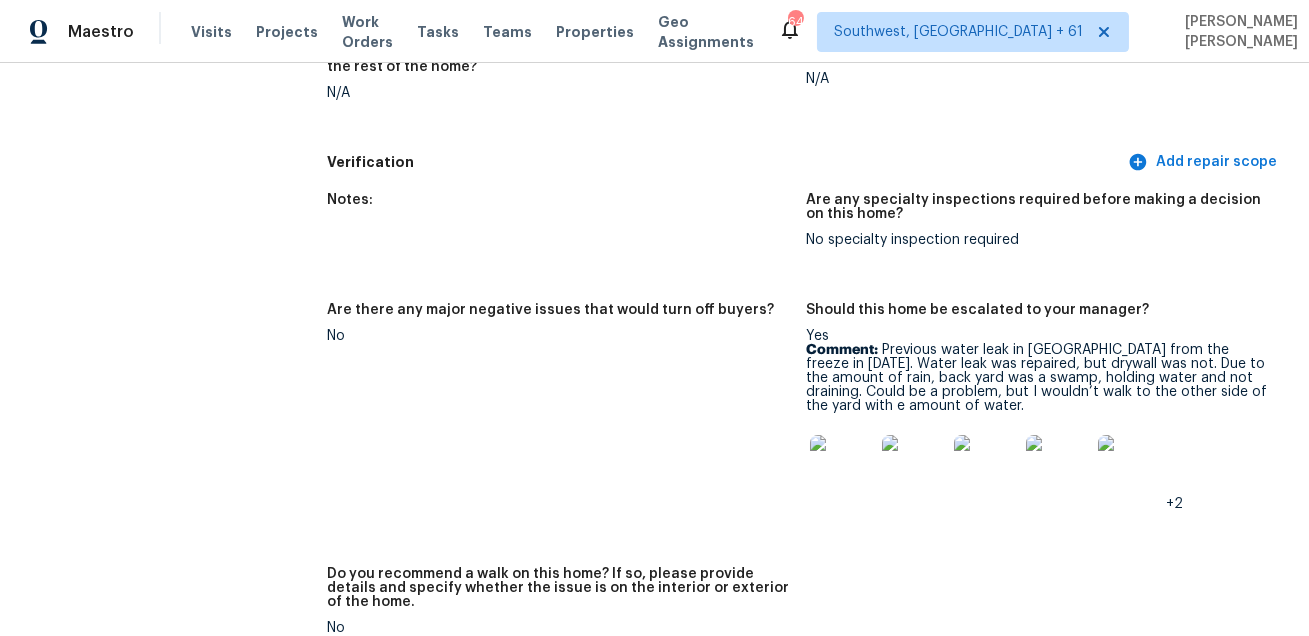 scroll, scrollTop: 3148, scrollLeft: 0, axis: vertical 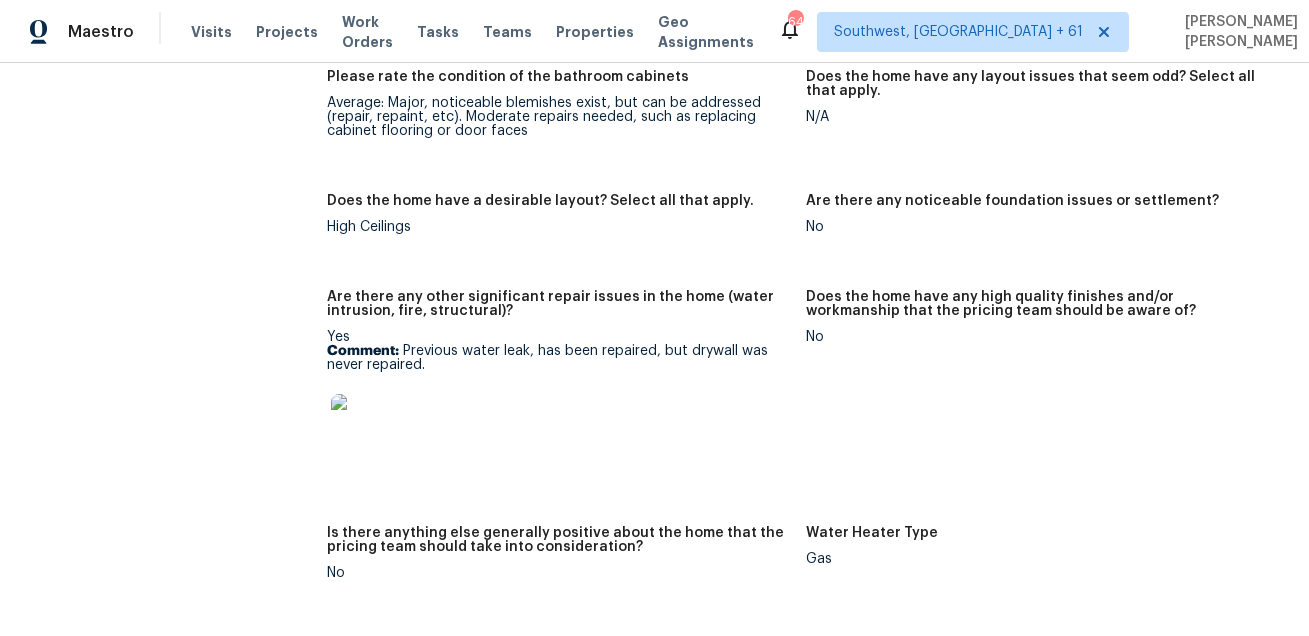 click at bounding box center (363, 426) 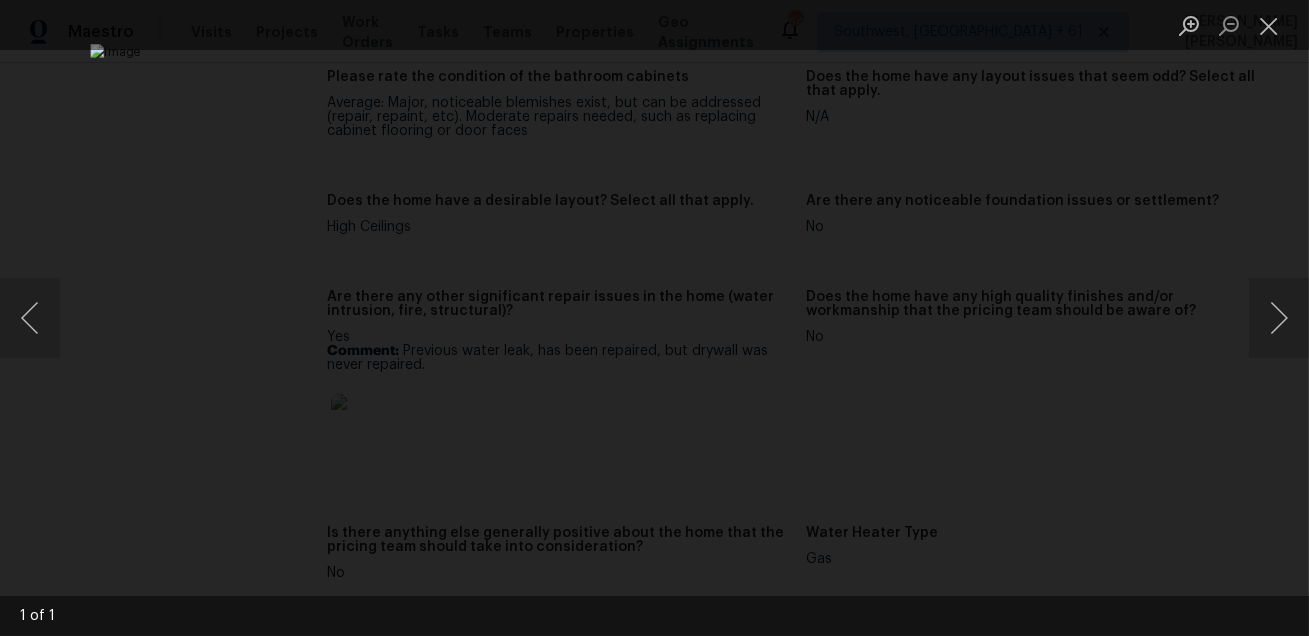 click at bounding box center [654, 318] 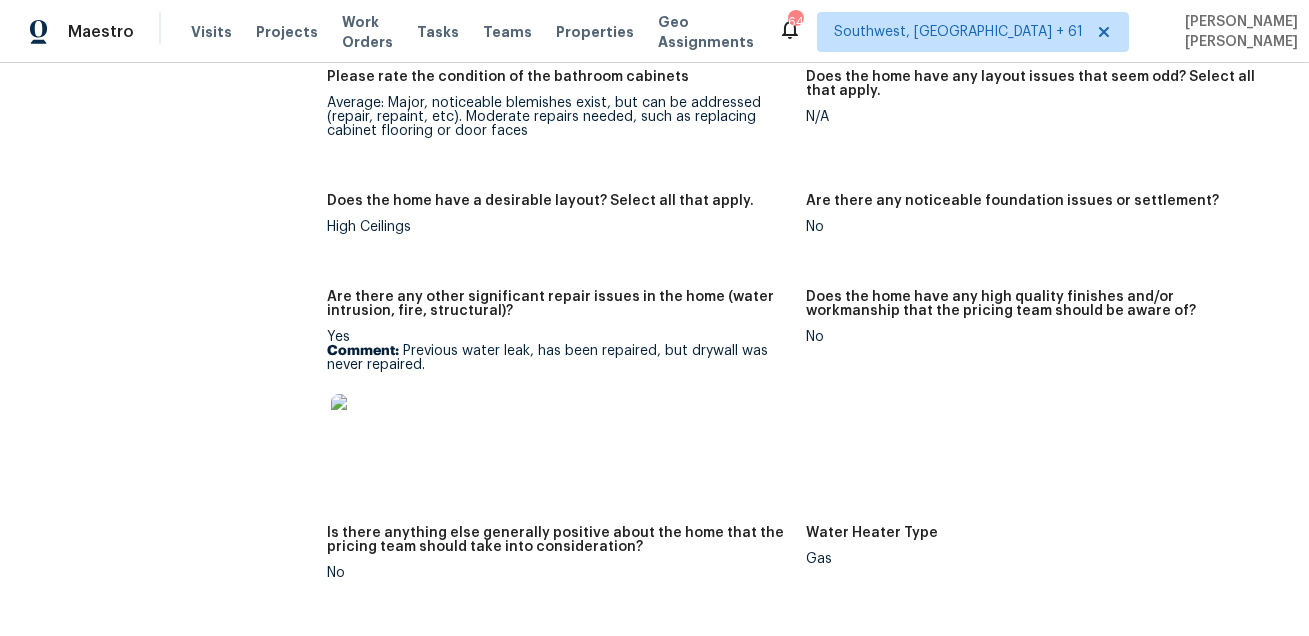 click on "Comment:   Previous water leak, has been repaired, but drywall was never repaired." at bounding box center [558, 358] 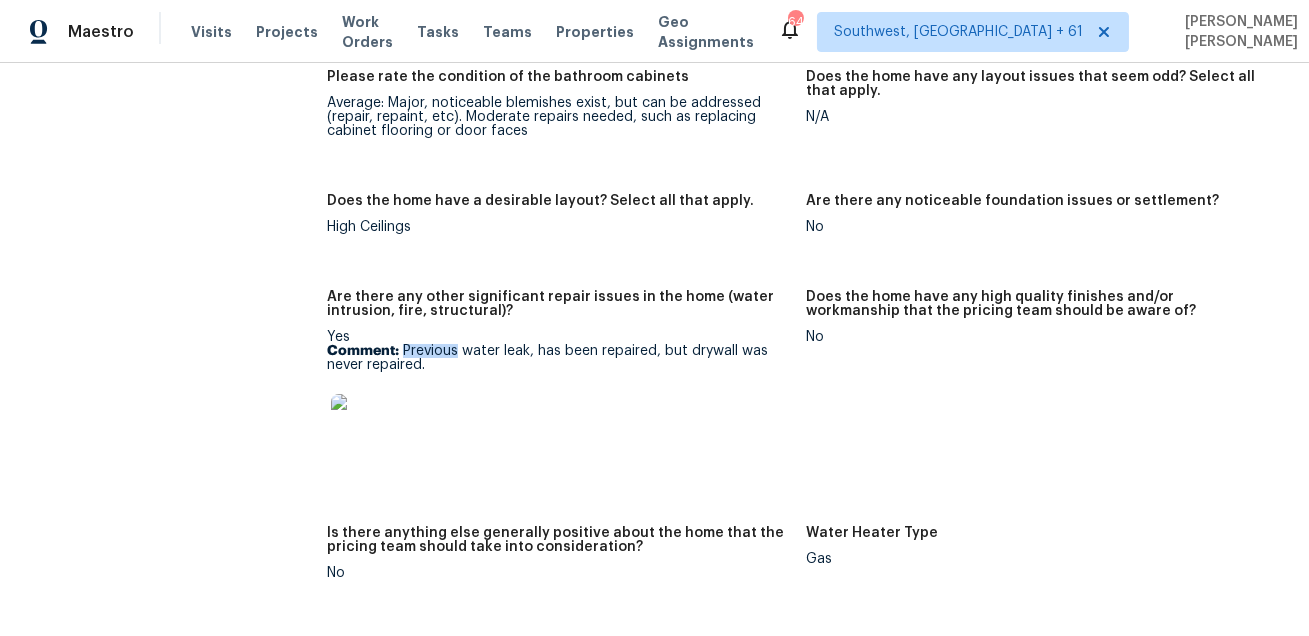 click on "Comment:   Previous water leak, has been repaired, but drywall was never repaired." at bounding box center (558, 358) 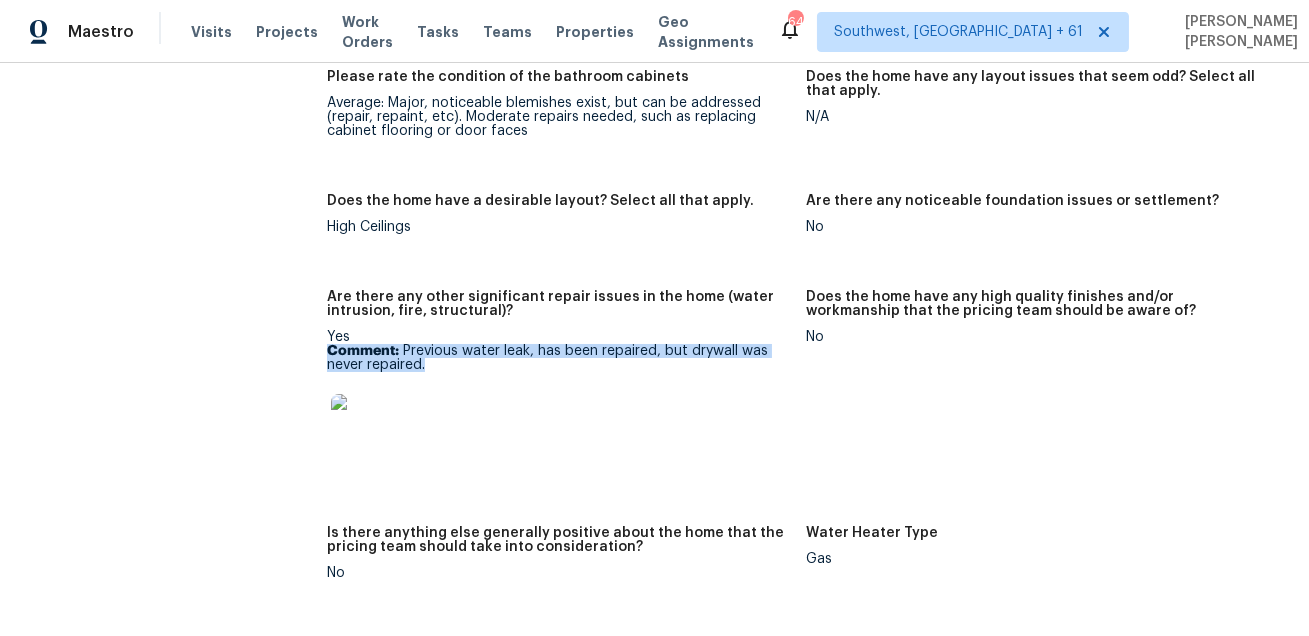 click on "Comment:   Previous water leak, has been repaired, but drywall was never repaired." at bounding box center [558, 358] 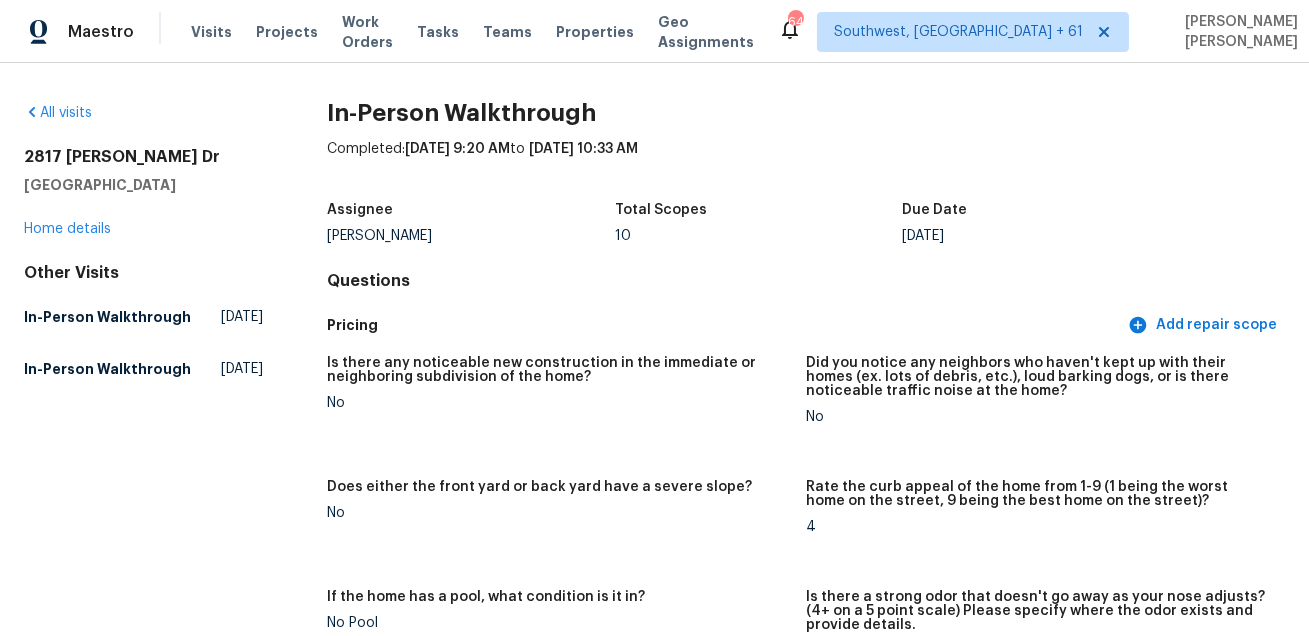 scroll, scrollTop: 4271, scrollLeft: 0, axis: vertical 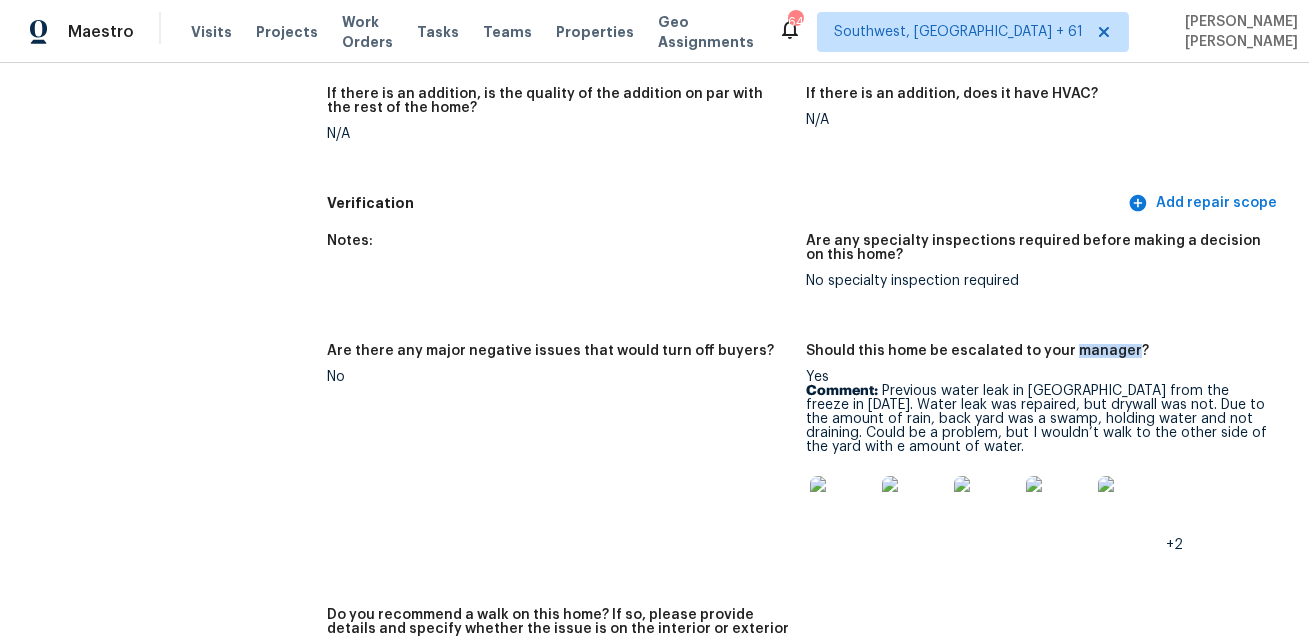 click on "Notes: Are any specialty inspections required before making a decision on this home? No specialty inspection required Are there any major negative issues that would turn off buyers? No Should this home be escalated to your manager? Yes Comment:   Previous water leak in attic from the freeze in 2021. Water leak was repaired, but drywall was not. Due to the amount of rain, back yard was a swamp, holding water and not draining. Could be a problem, but I wouldn’t walk to the other side of the yard with e amount of water.   +2 Do you recommend a walk on this home? If so, please provide details and specify whether the issue is on the interior or exterior of the home. No" at bounding box center (806, 471) 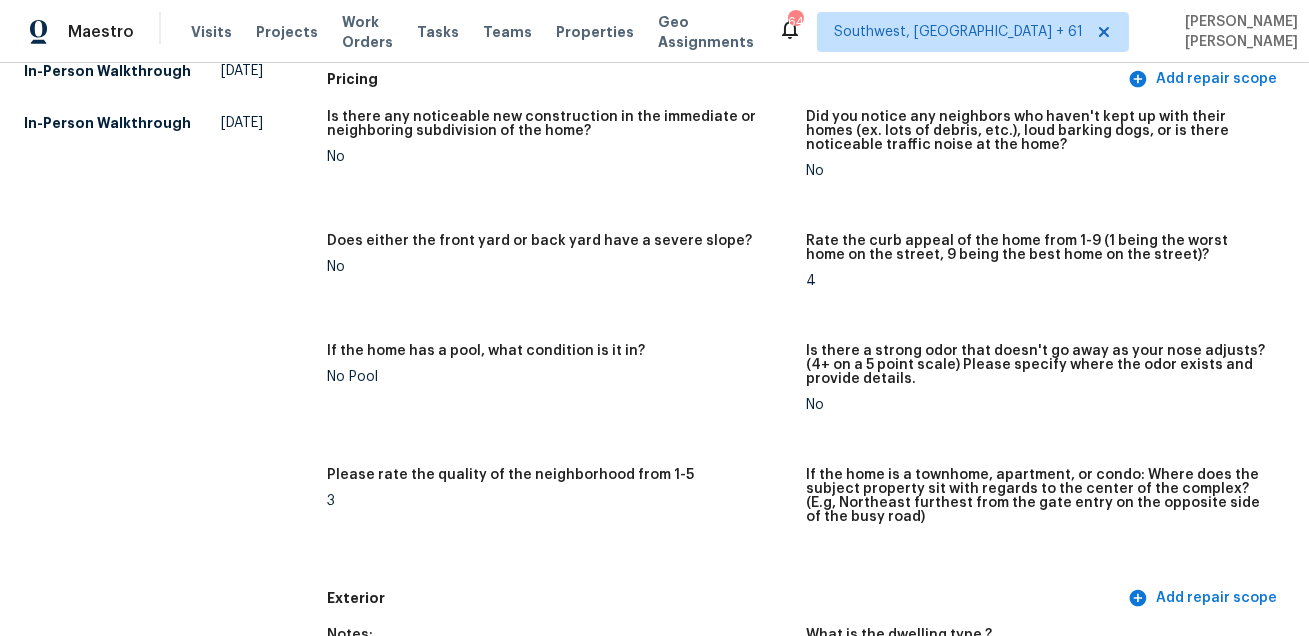 scroll, scrollTop: 4820, scrollLeft: 0, axis: vertical 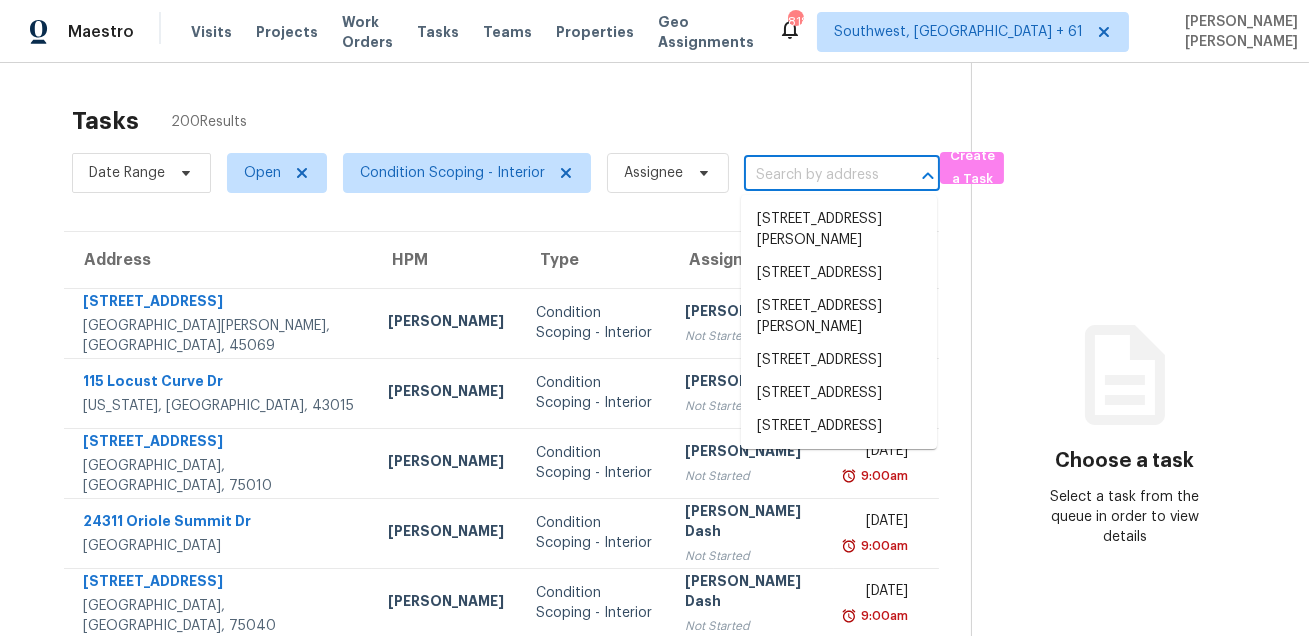 click at bounding box center (814, 175) 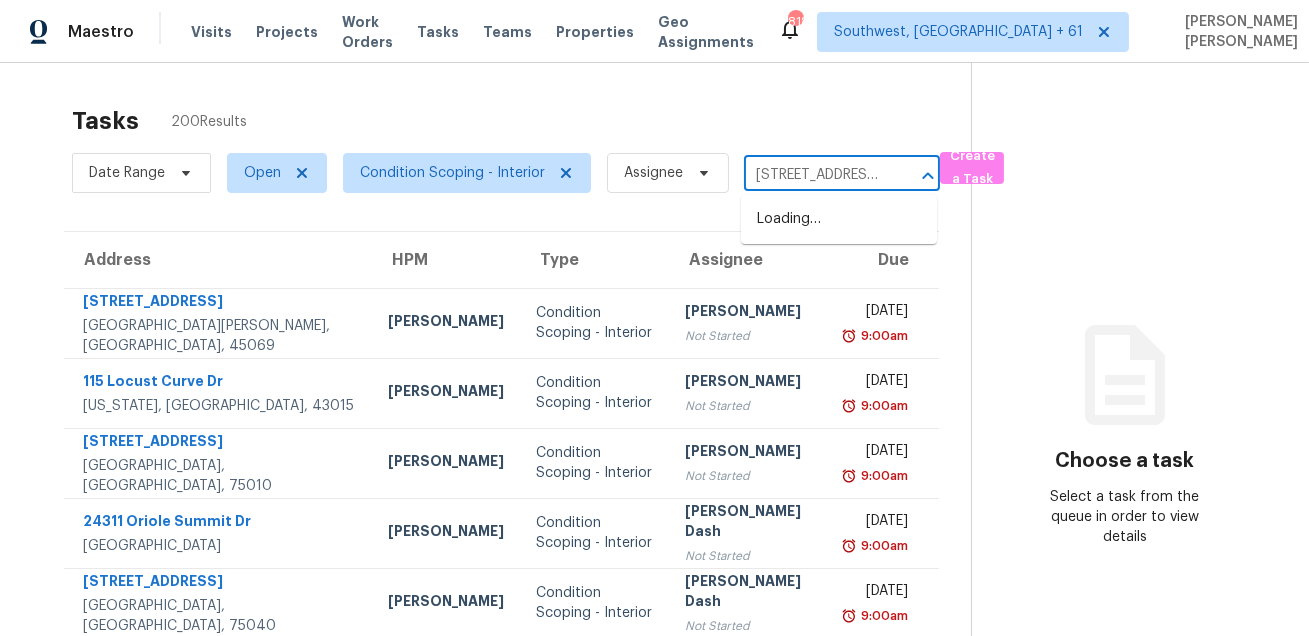 scroll, scrollTop: 0, scrollLeft: 133, axis: horizontal 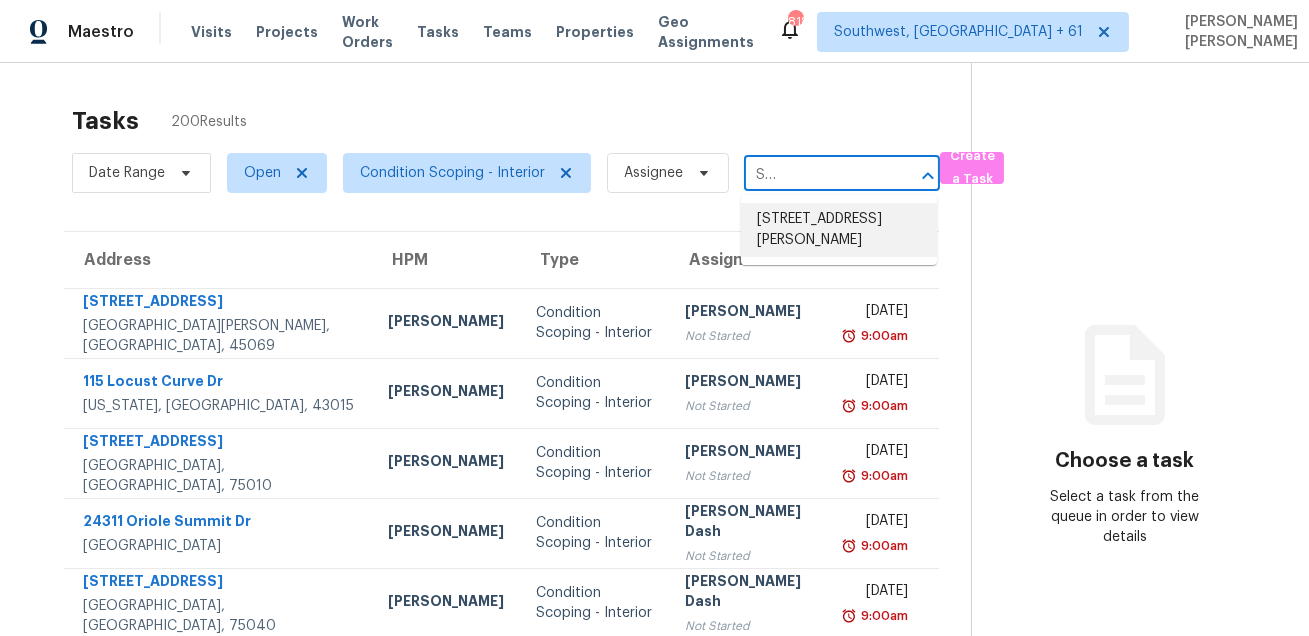 click on "[STREET_ADDRESS][PERSON_NAME]" at bounding box center (839, 230) 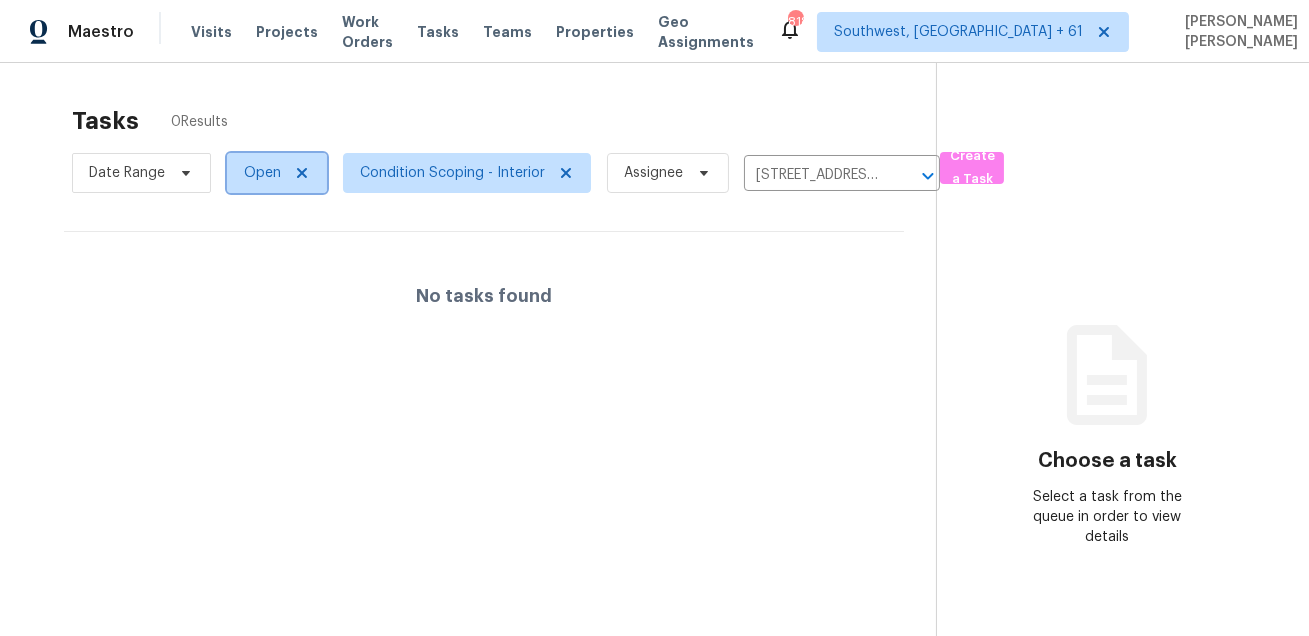 click on "Open" at bounding box center [262, 173] 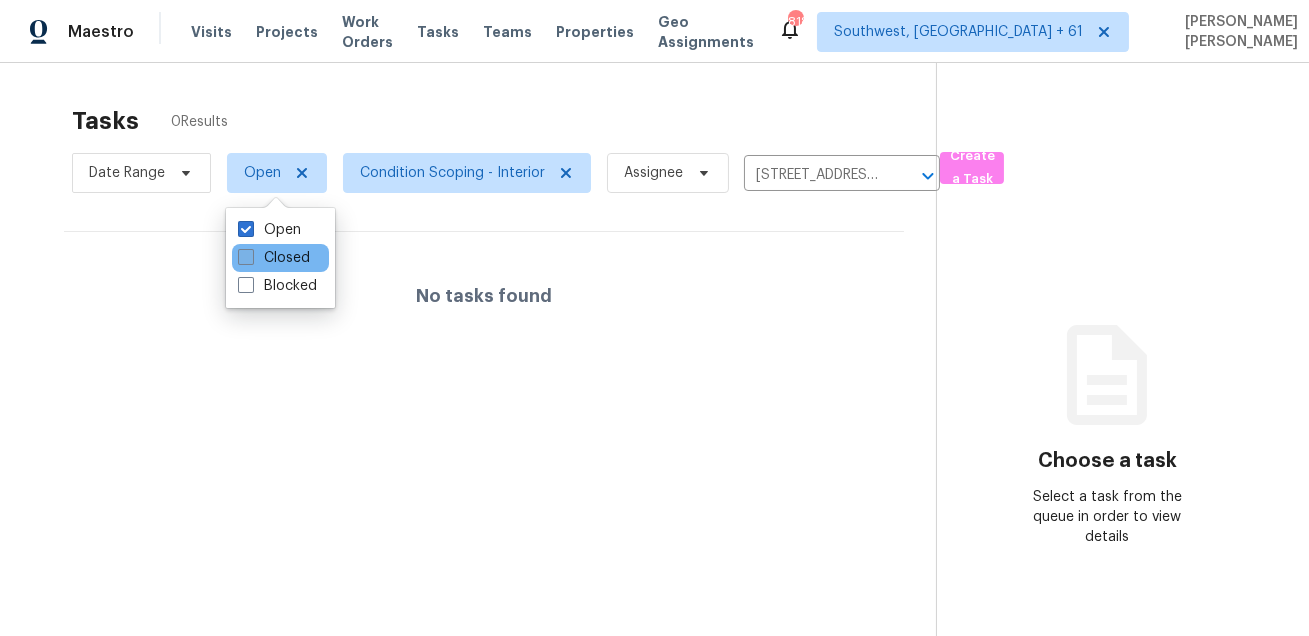 click on "Closed" at bounding box center [274, 258] 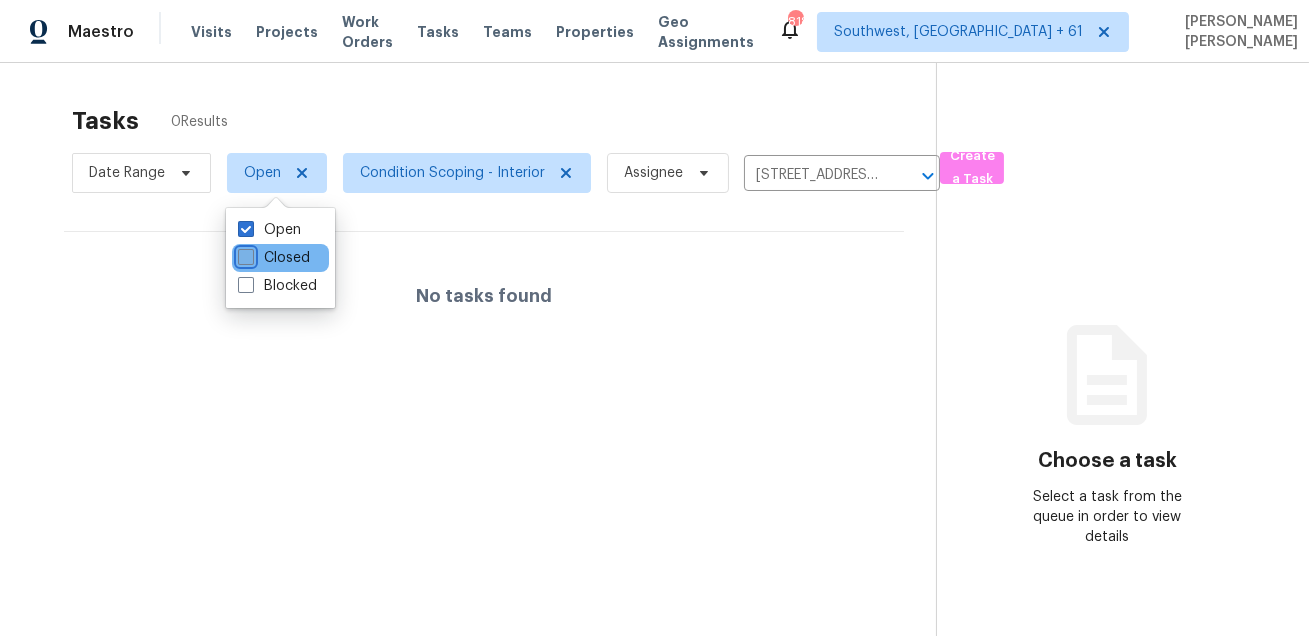 click on "Closed" at bounding box center [244, 254] 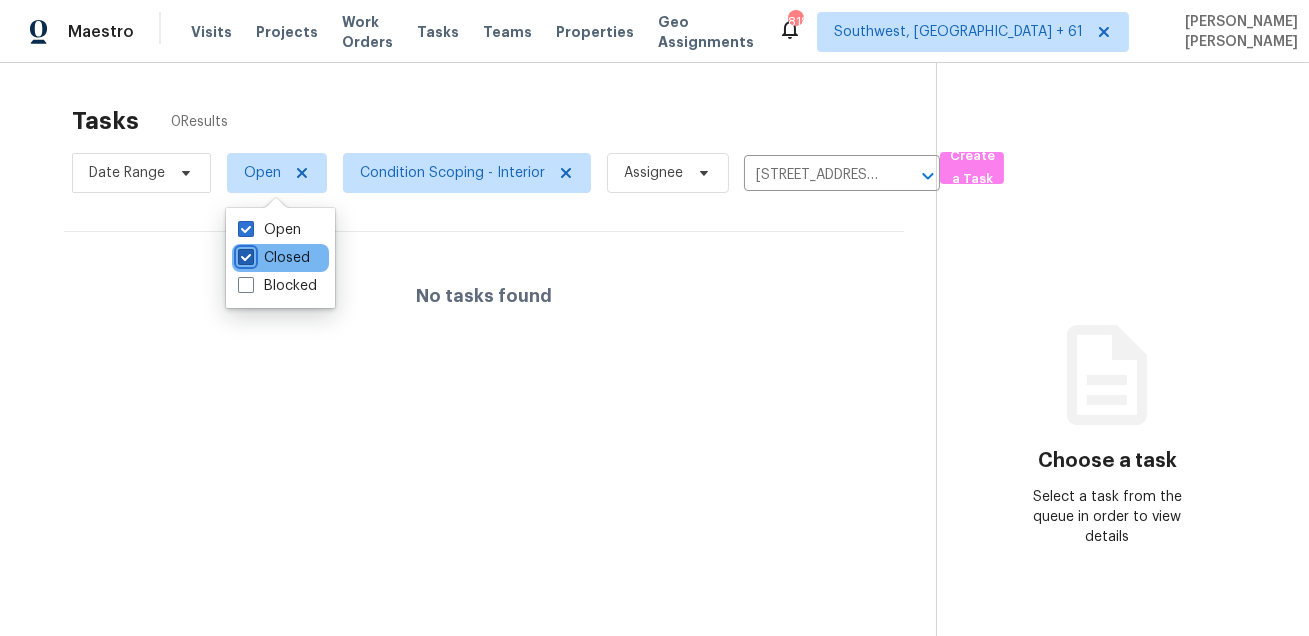 checkbox on "true" 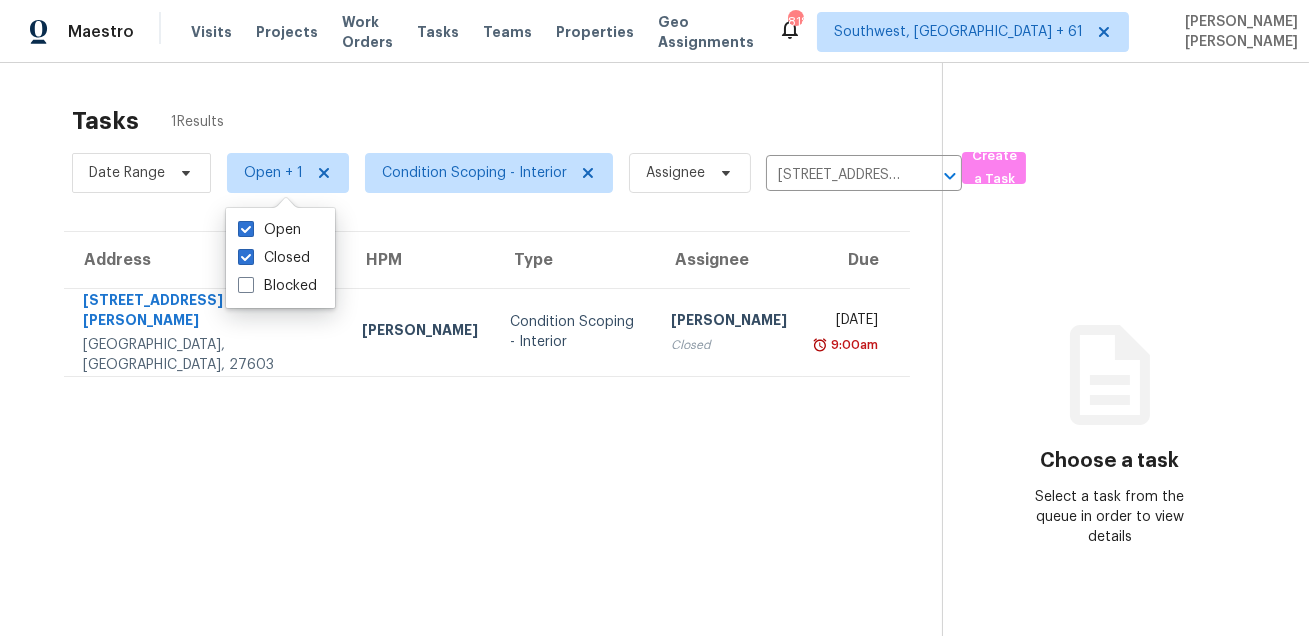 click on "Tasks 1  Results Date Range Open + 1 Condition Scoping - Interior Assignee [STREET_ADDRESS][PERSON_NAME] ​ Create a Task Address HPM Type Assignee Due [STREET_ADDRESS][PERSON_NAME] [PERSON_NAME] Condition Scoping - Interior [PERSON_NAME] P Closed [DATE] 9:00am Choose a task Select a task from the queue in order to view details" at bounding box center (654, 381) 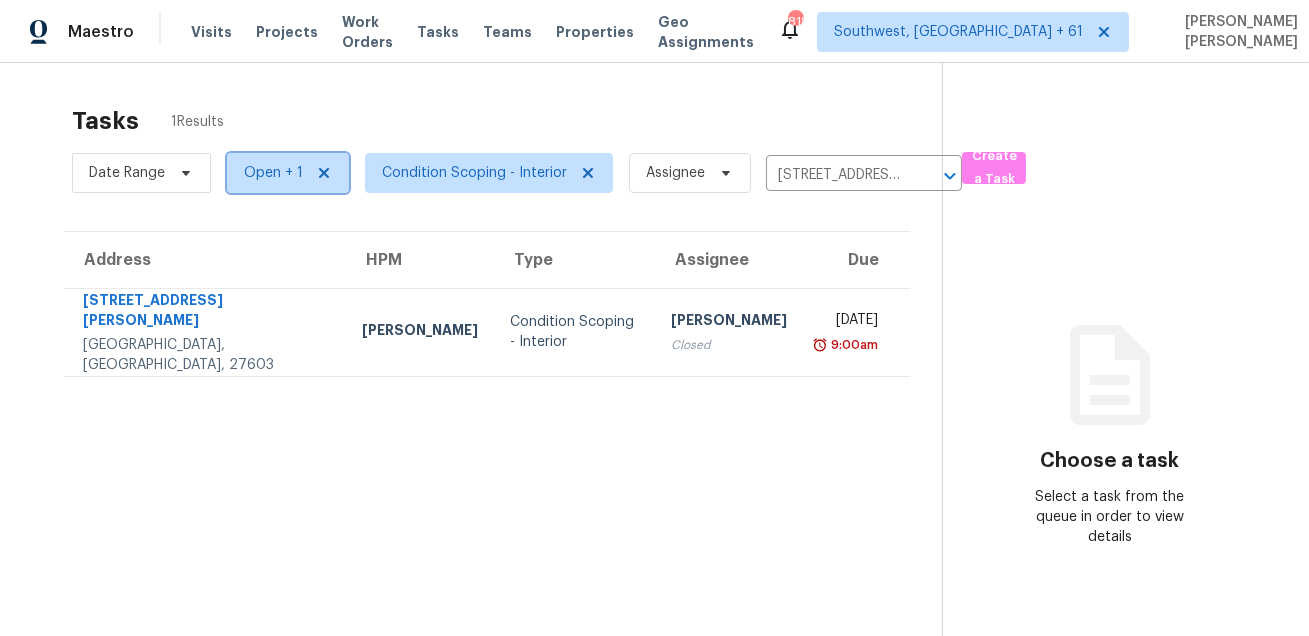 click on "Open + 1" at bounding box center (273, 173) 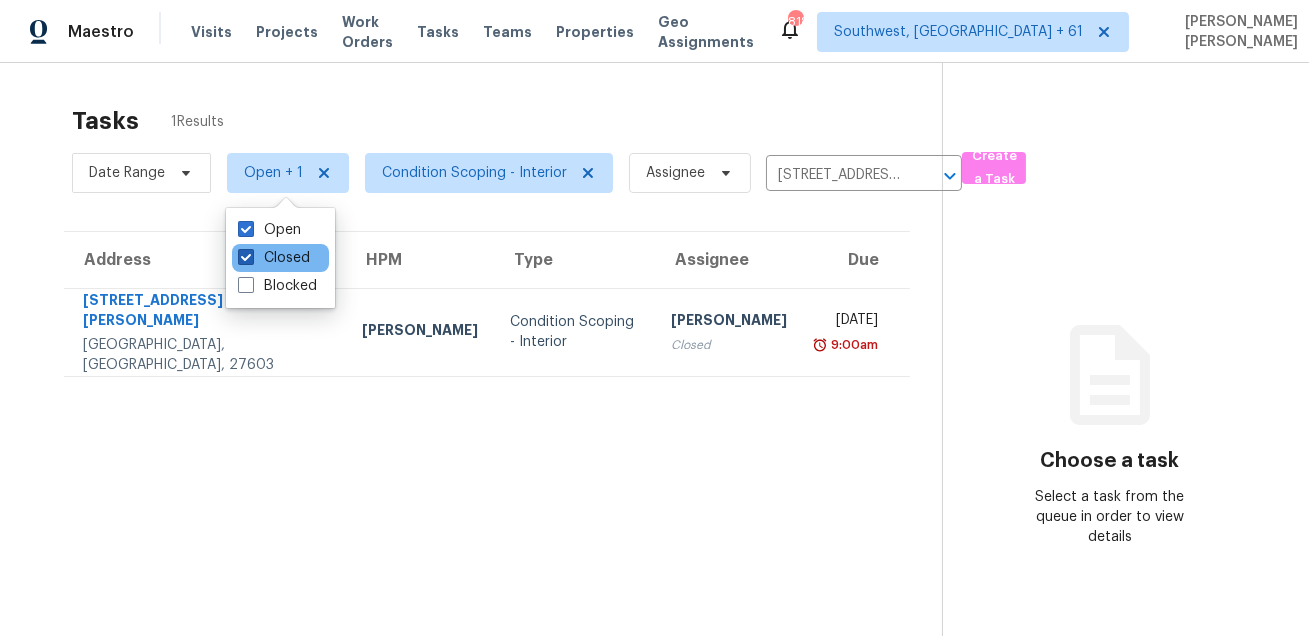 click on "Closed" at bounding box center (274, 258) 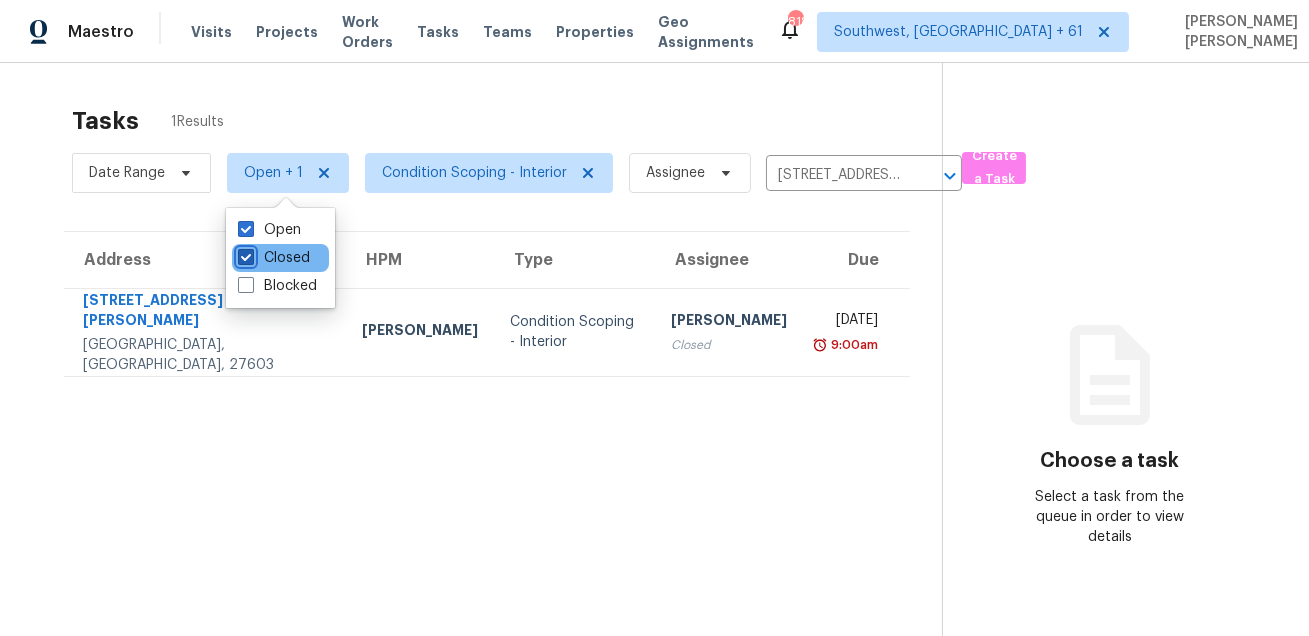 click on "Closed" at bounding box center (244, 254) 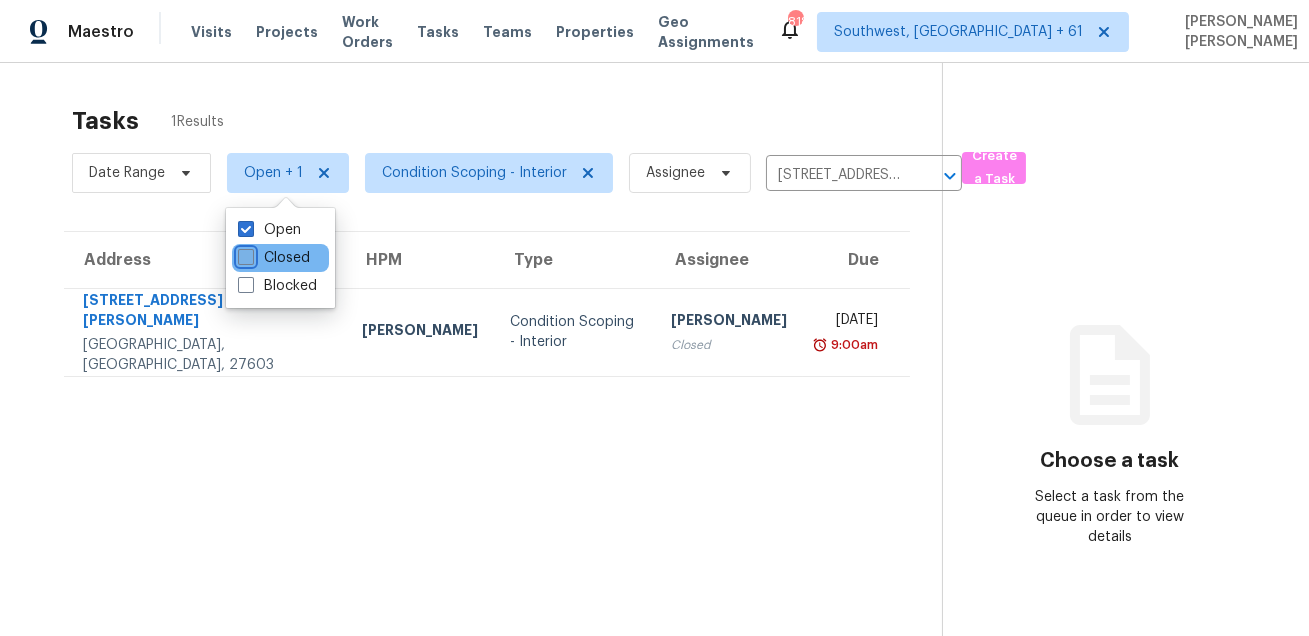 checkbox on "false" 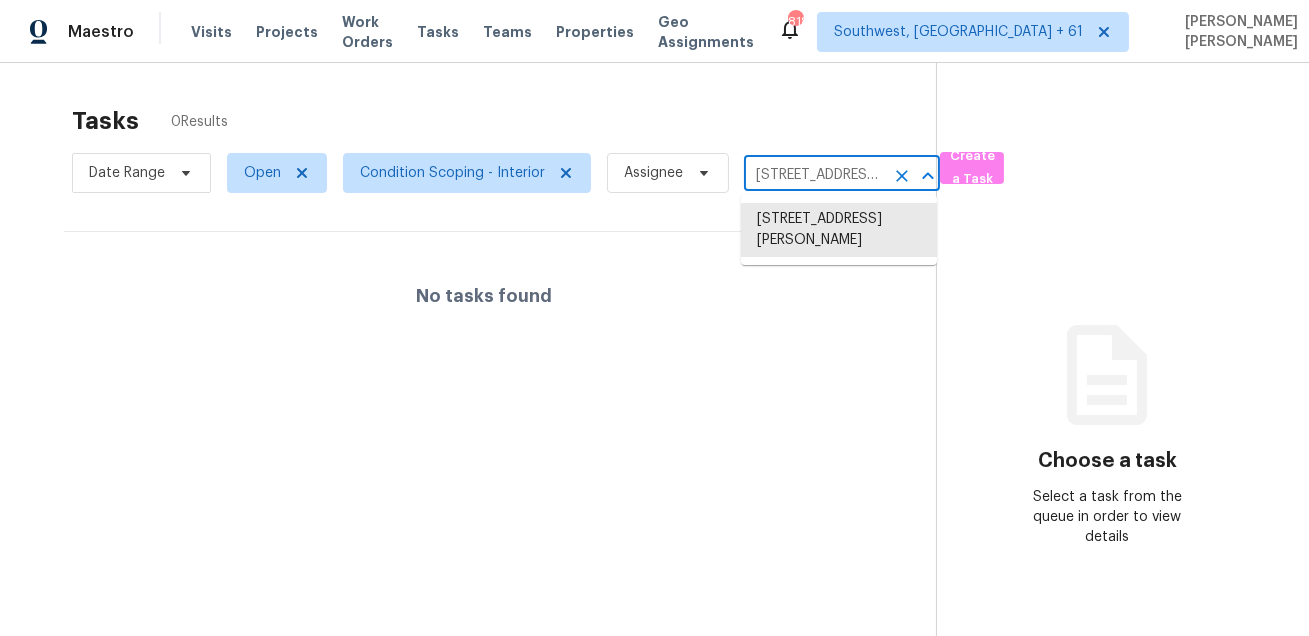 click on "[STREET_ADDRESS][PERSON_NAME]" at bounding box center (814, 175) 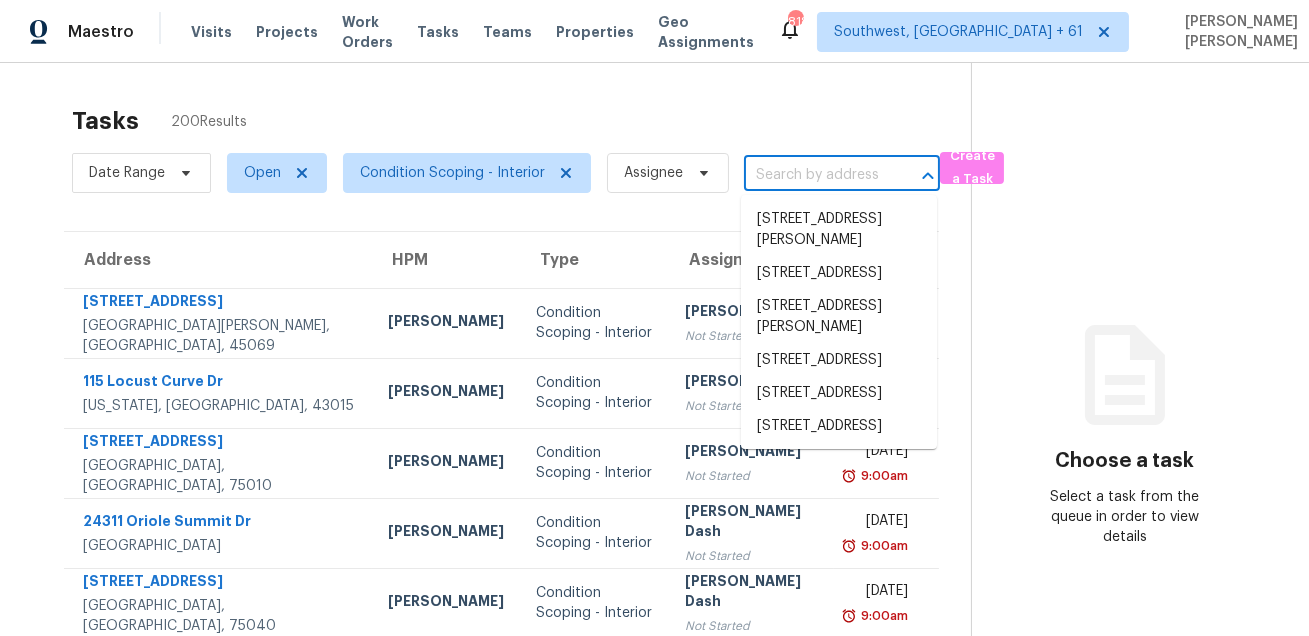 click at bounding box center [814, 175] 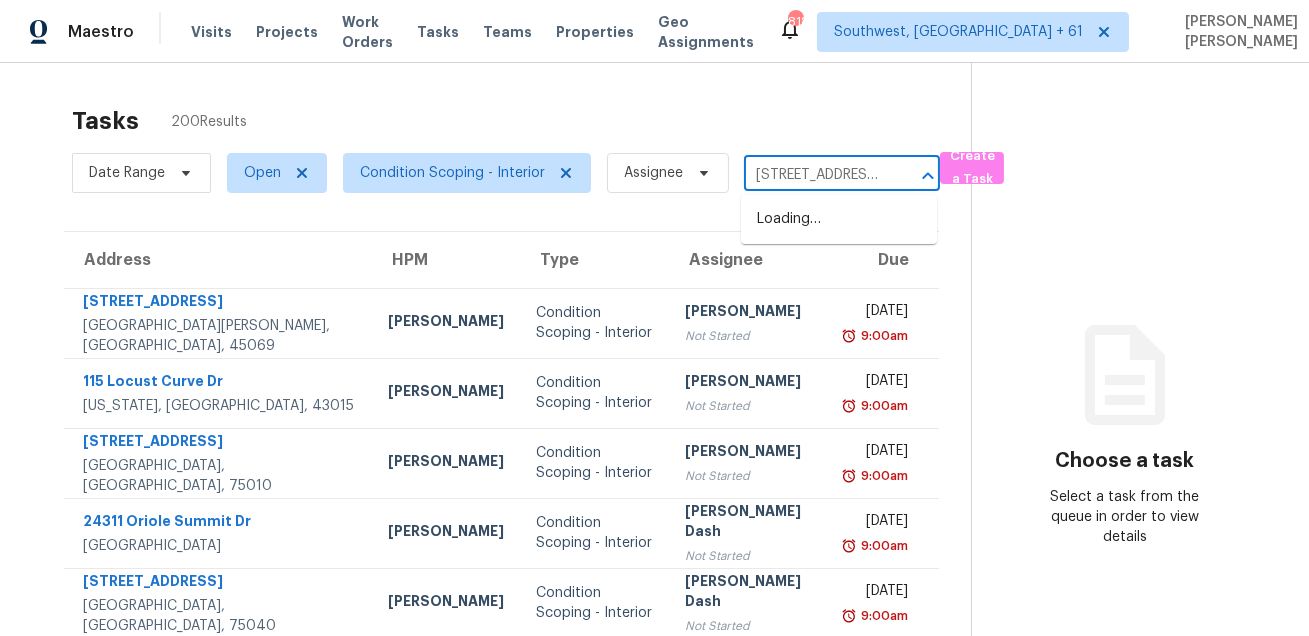 scroll, scrollTop: 0, scrollLeft: 141, axis: horizontal 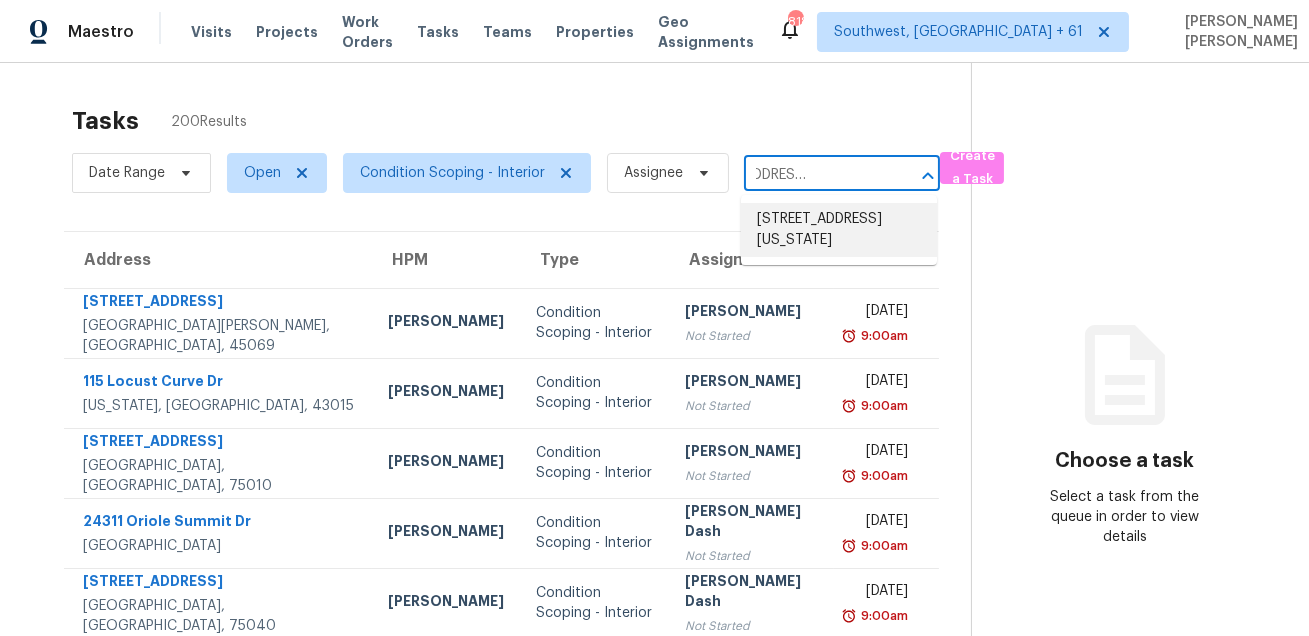 click on "[STREET_ADDRESS][US_STATE]" at bounding box center (839, 230) 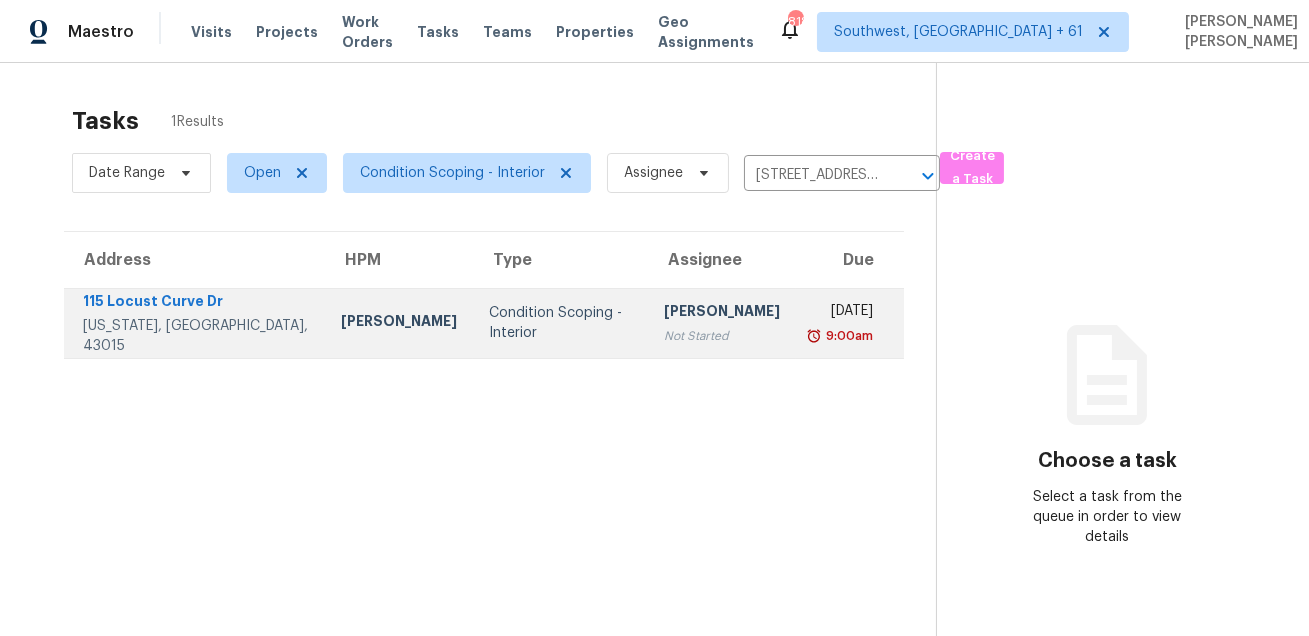 click on "Not Started" at bounding box center (722, 336) 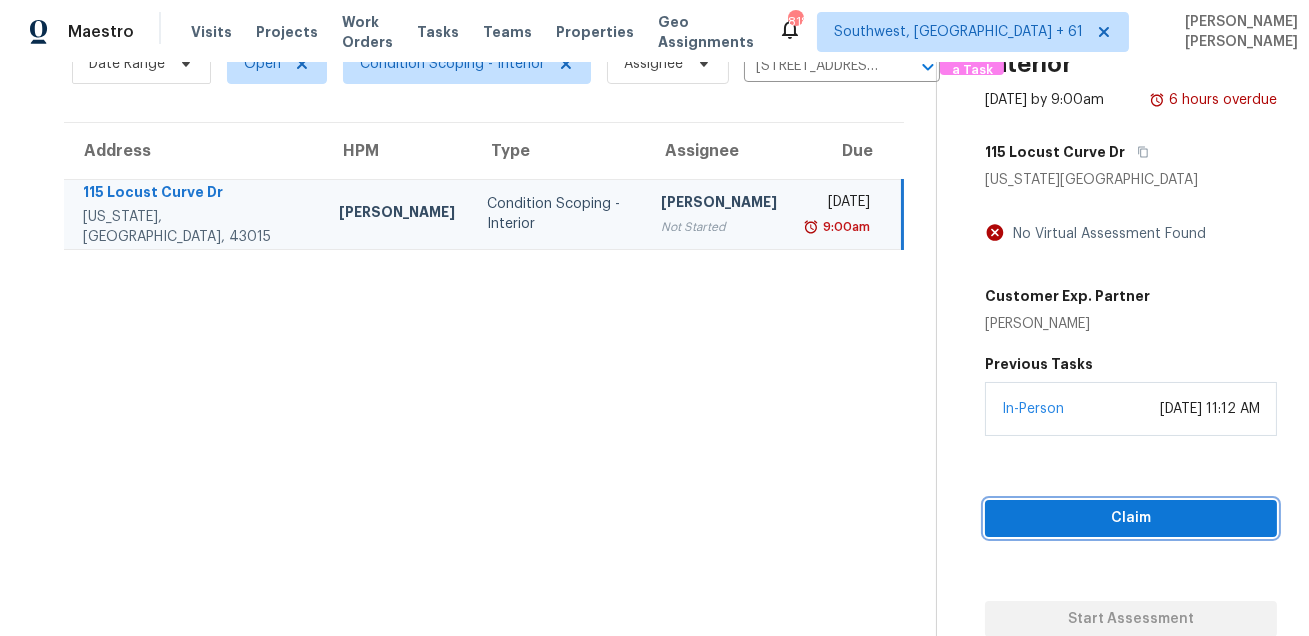 click on "Claim" at bounding box center (1131, 518) 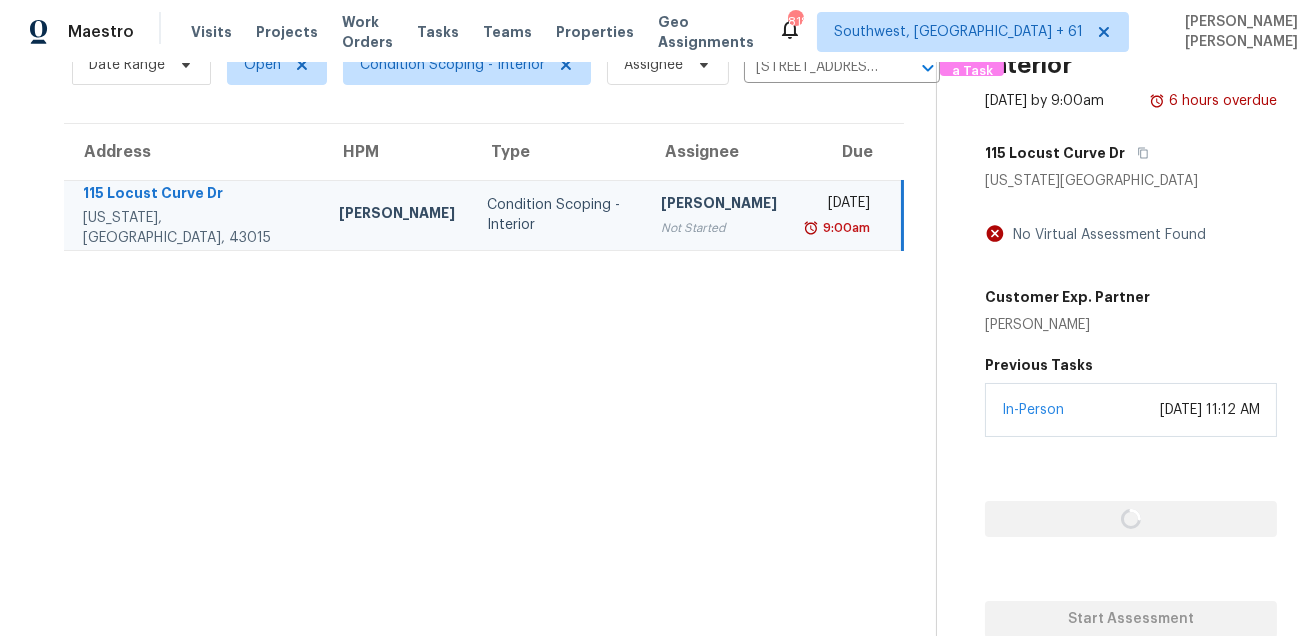 scroll, scrollTop: 109, scrollLeft: 0, axis: vertical 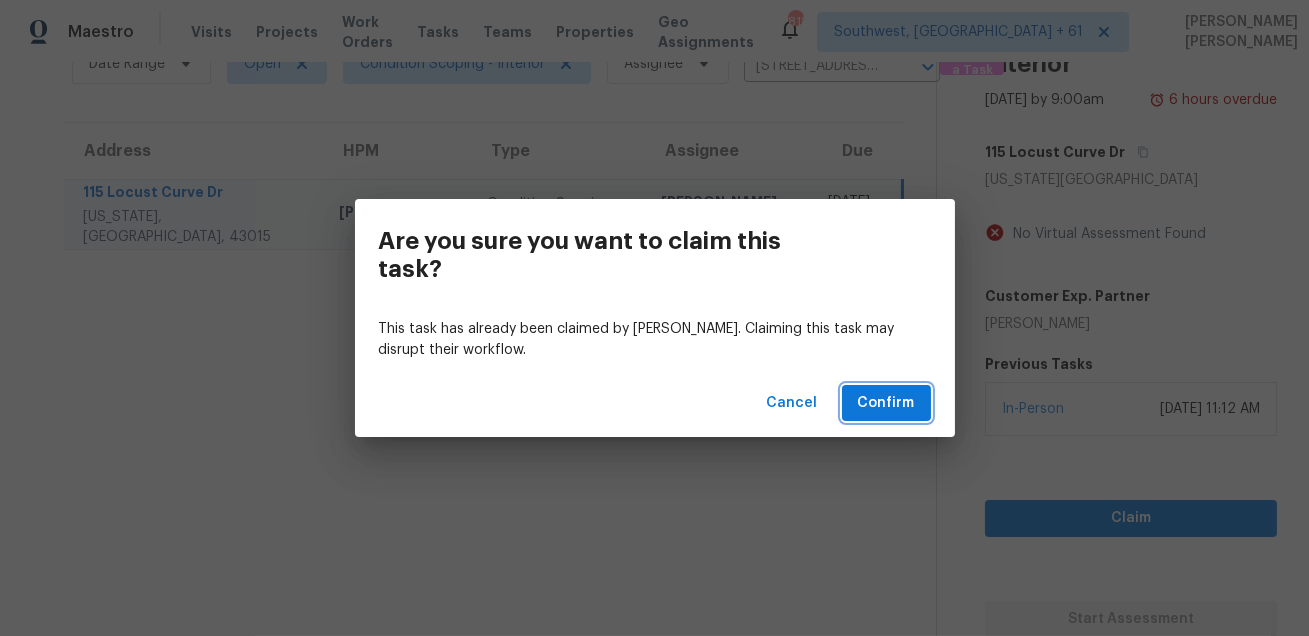 click on "Confirm" at bounding box center (886, 403) 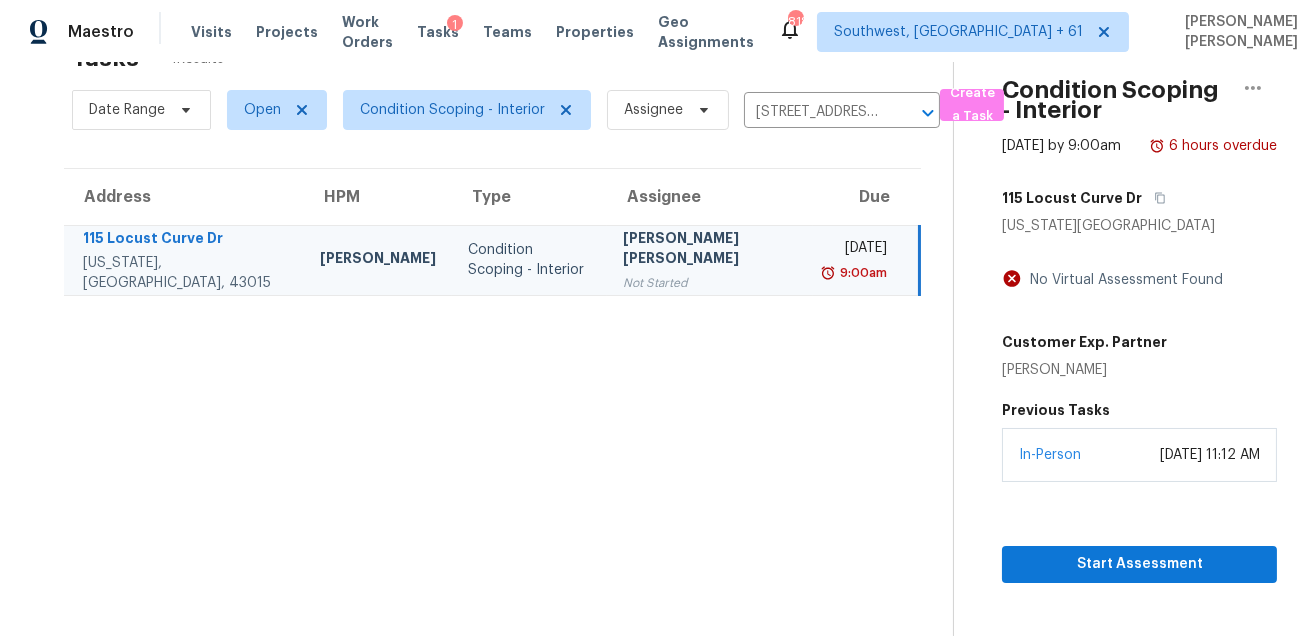 scroll, scrollTop: 62, scrollLeft: 0, axis: vertical 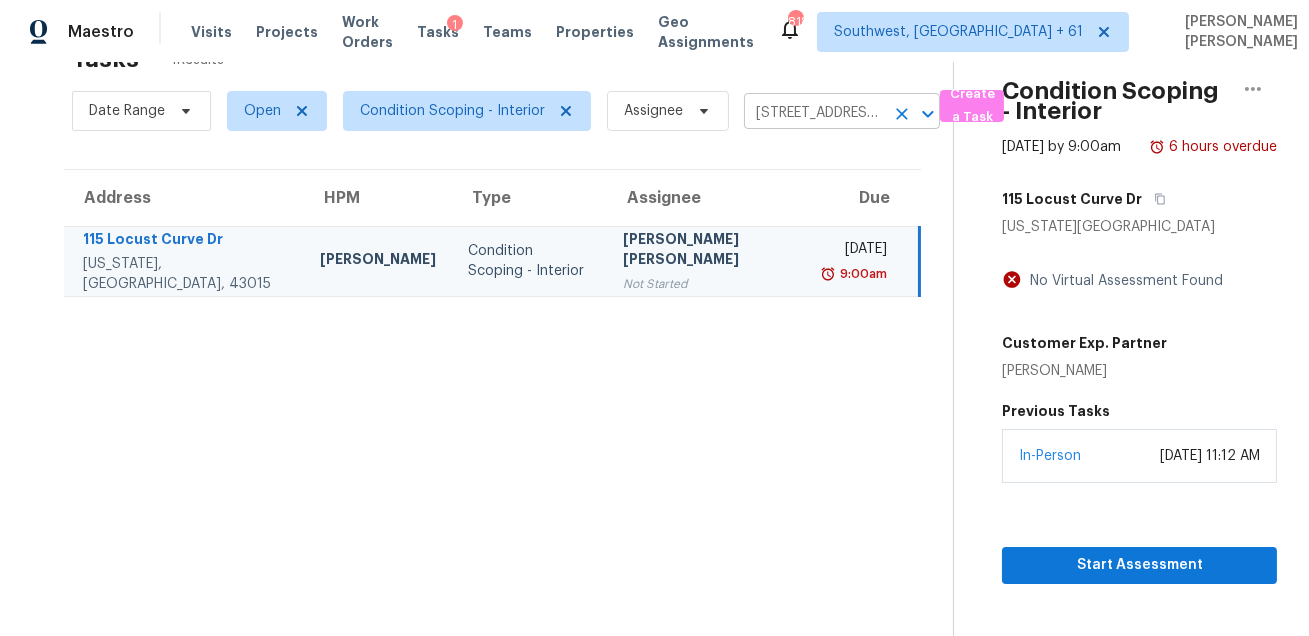 click on "[STREET_ADDRESS][US_STATE]" at bounding box center [814, 113] 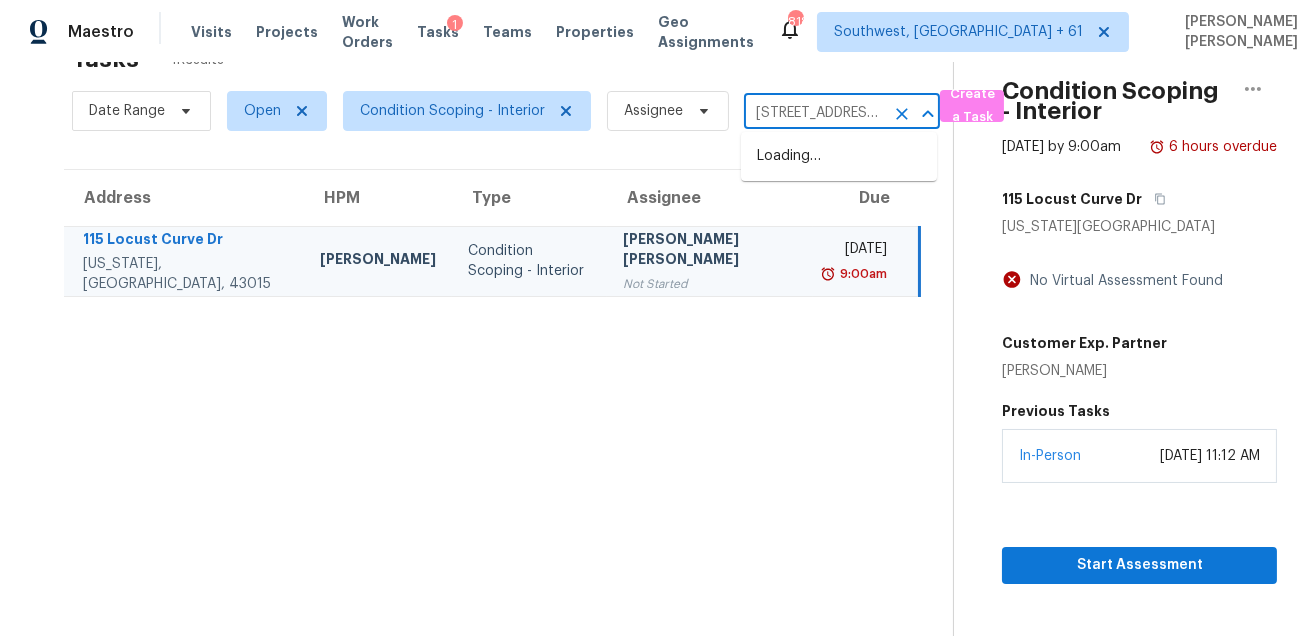 scroll, scrollTop: 0, scrollLeft: 145, axis: horizontal 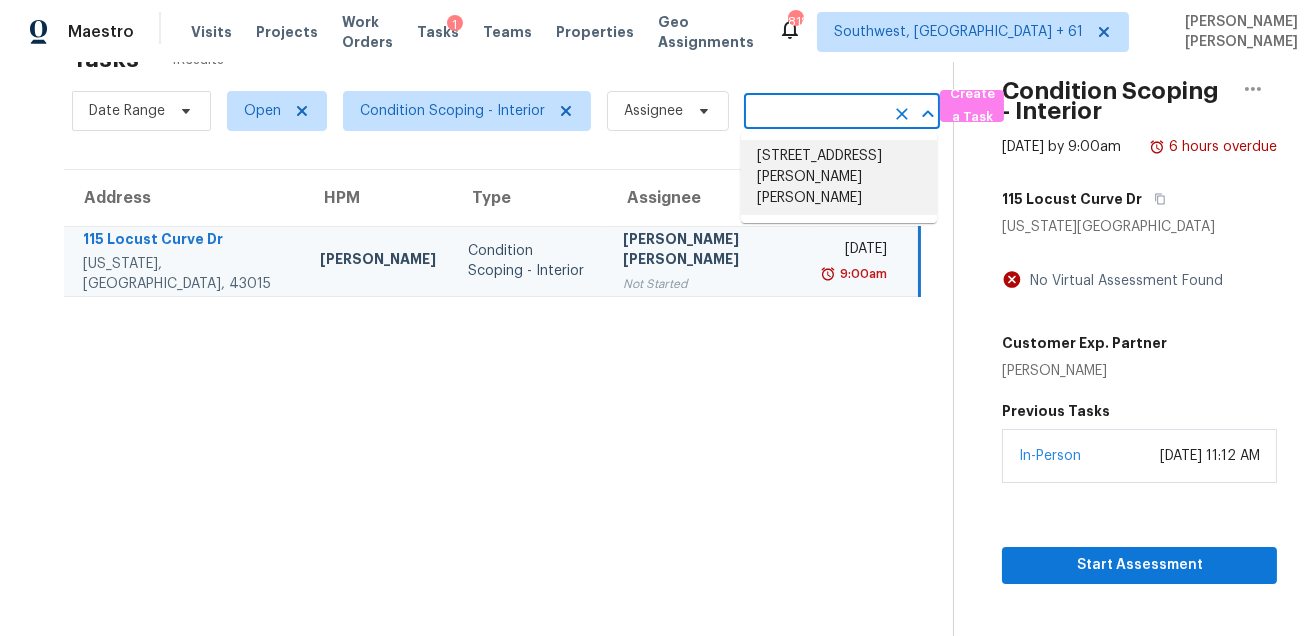 click on "[STREET_ADDRESS][PERSON_NAME][PERSON_NAME]" at bounding box center (839, 177) 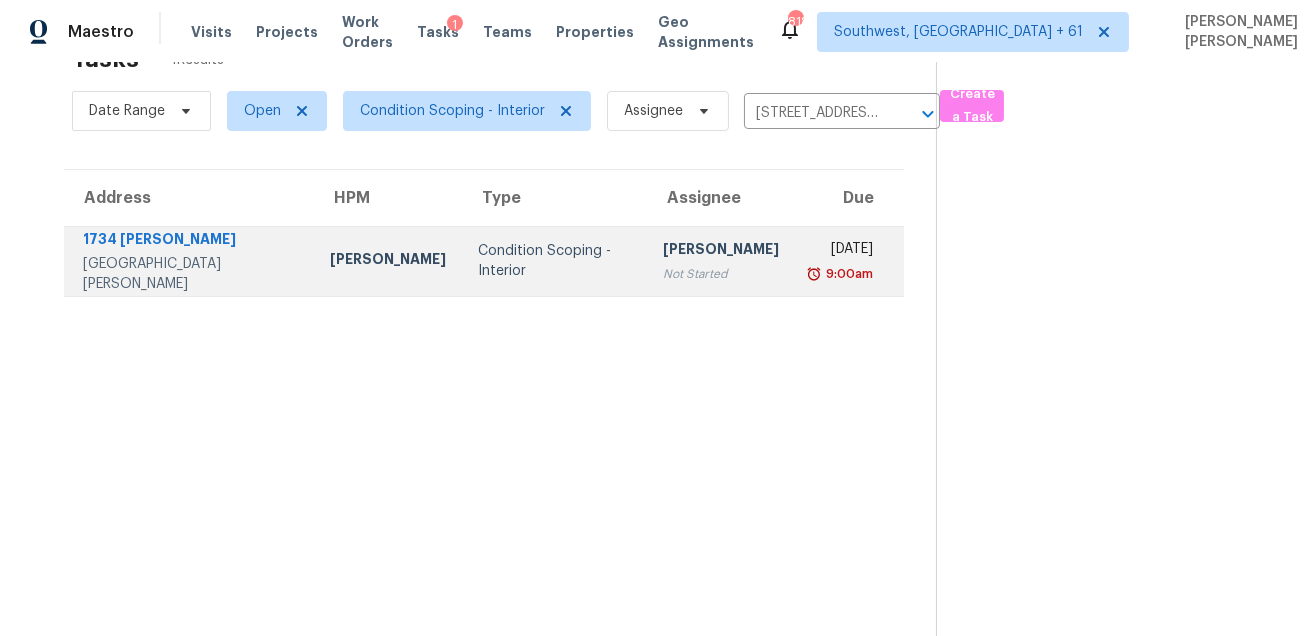 click on "[DATE]" at bounding box center [842, 251] 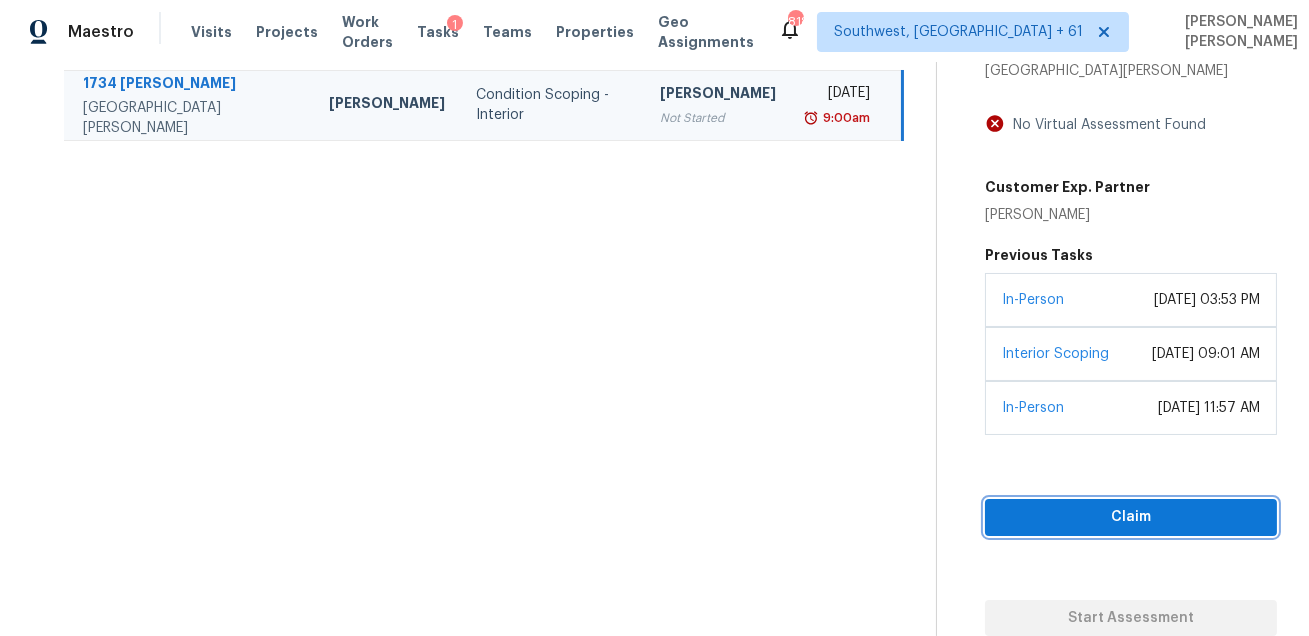 click on "Claim" at bounding box center (1131, 517) 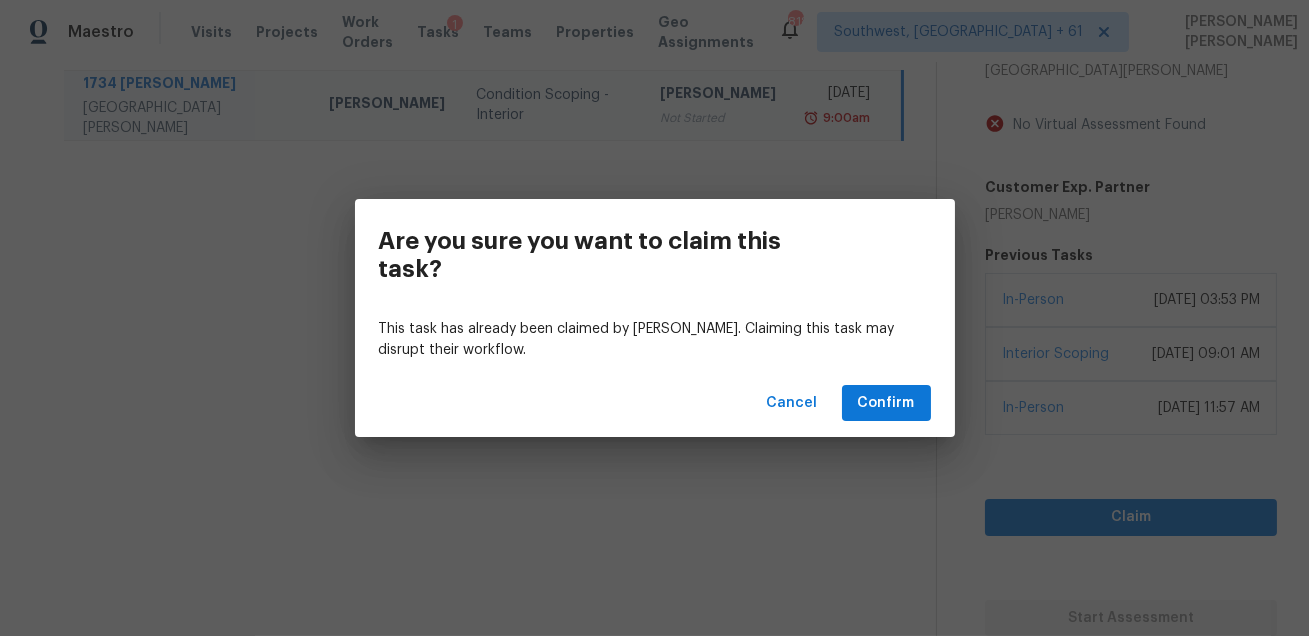scroll, scrollTop: 236, scrollLeft: 0, axis: vertical 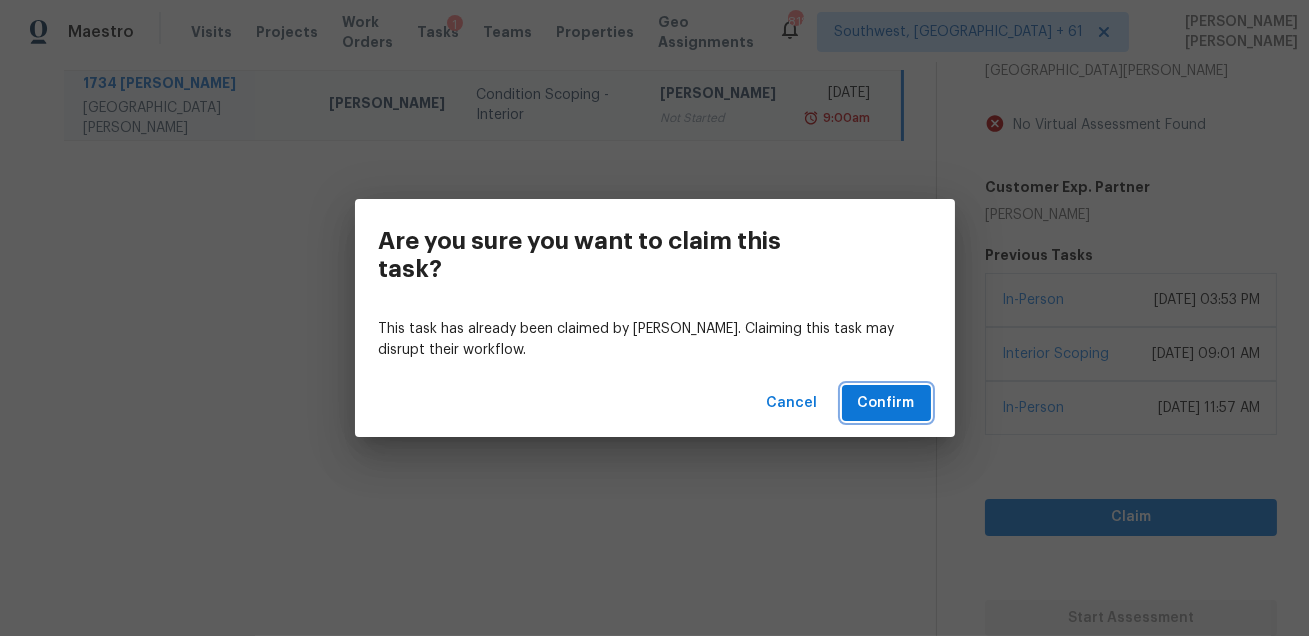 click on "Confirm" at bounding box center [886, 403] 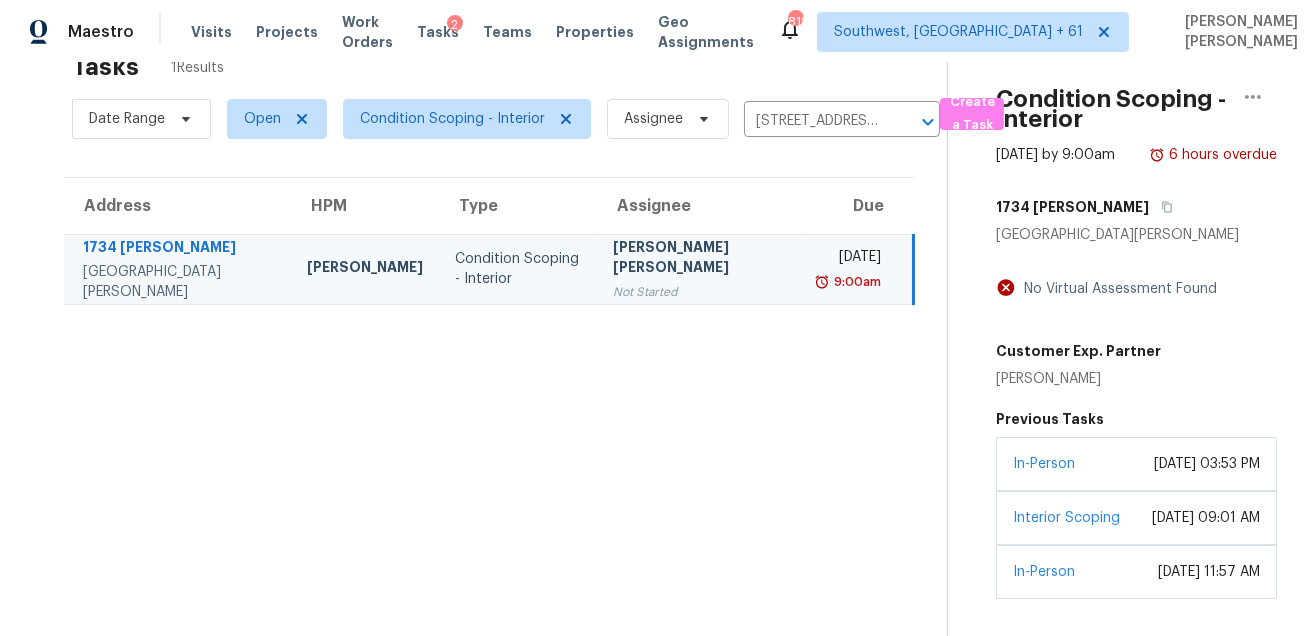 scroll, scrollTop: 0, scrollLeft: 0, axis: both 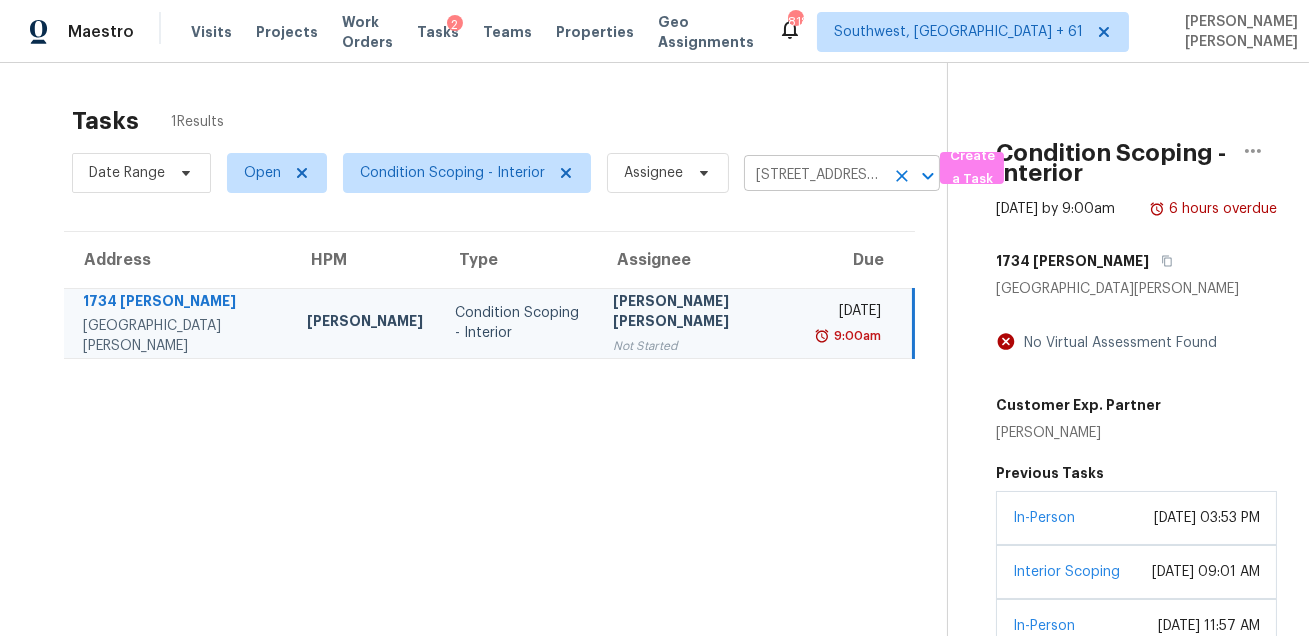 click on "[STREET_ADDRESS][PERSON_NAME][PERSON_NAME]" at bounding box center [814, 175] 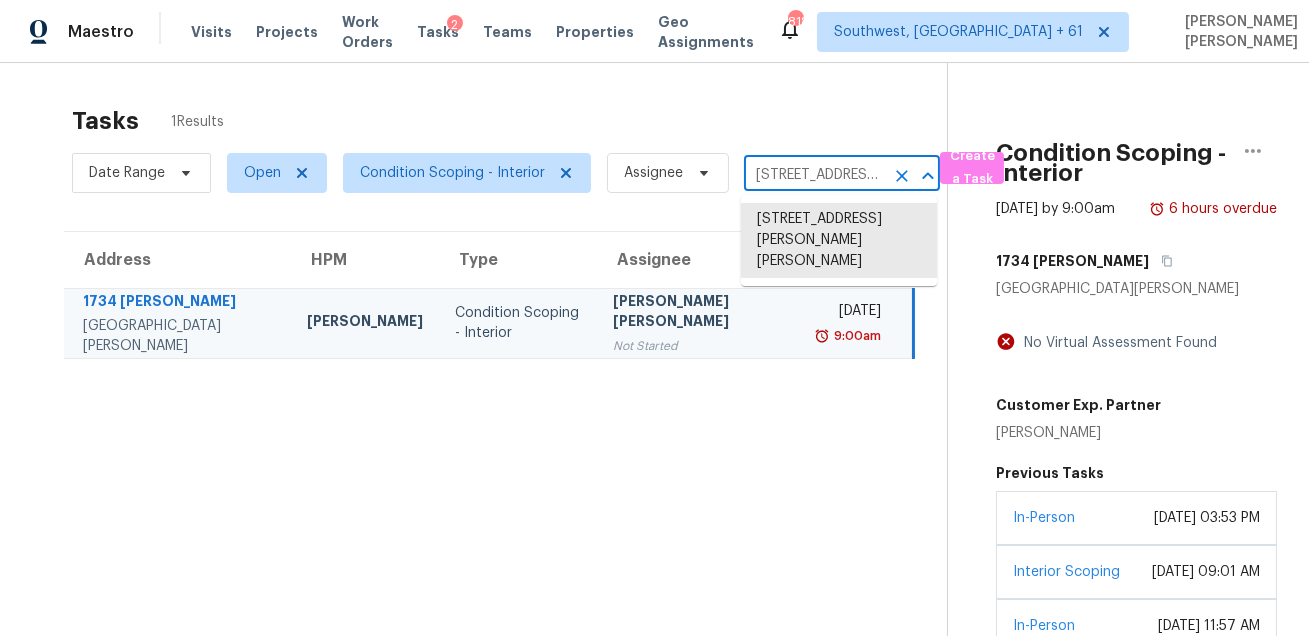 paste on "[STREET_ADDRESS][PERSON_NAME]" 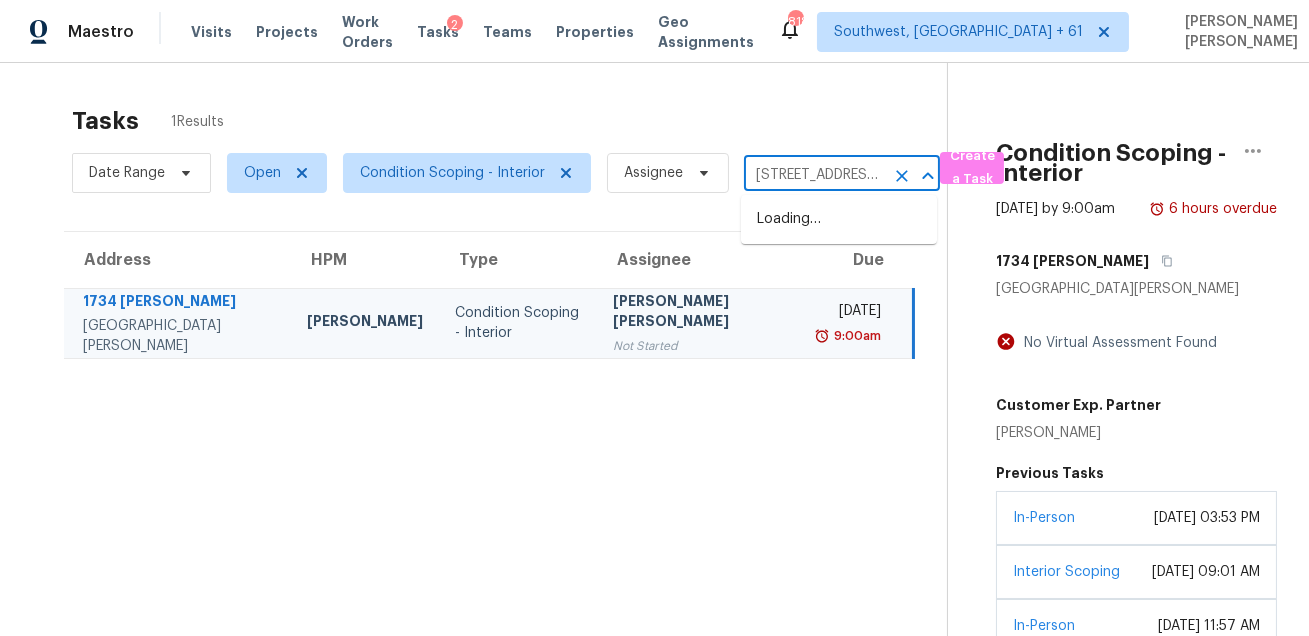 scroll, scrollTop: 0, scrollLeft: 132, axis: horizontal 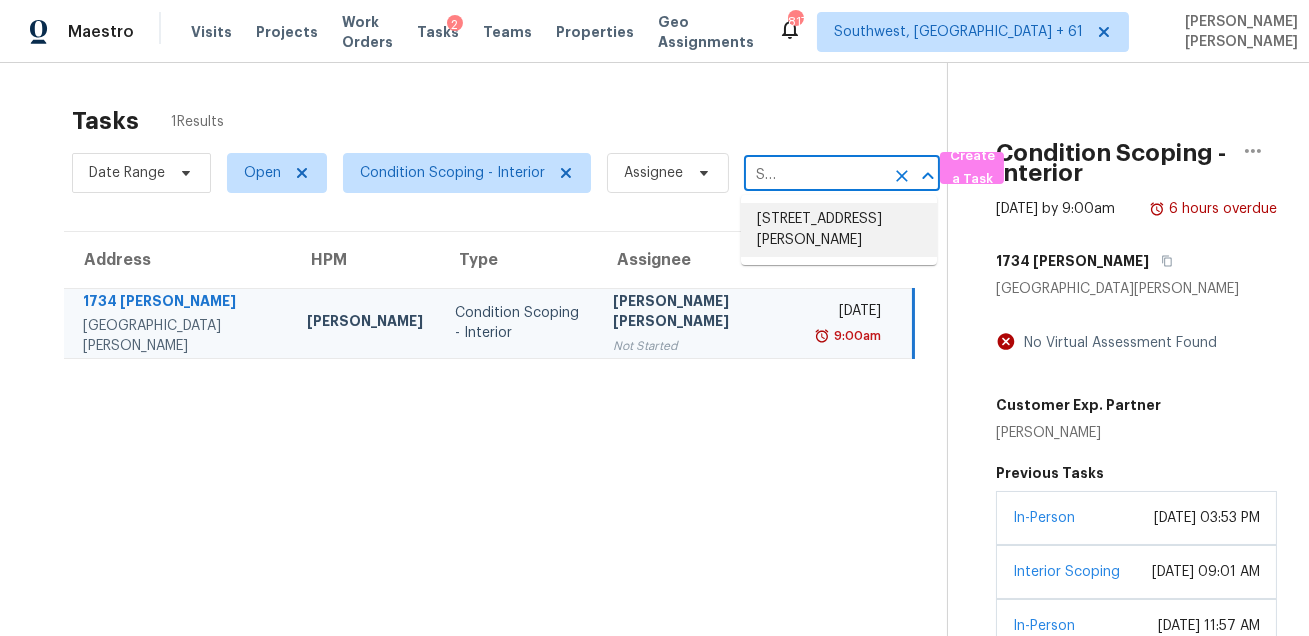 click on "[STREET_ADDRESS][PERSON_NAME]" at bounding box center (839, 230) 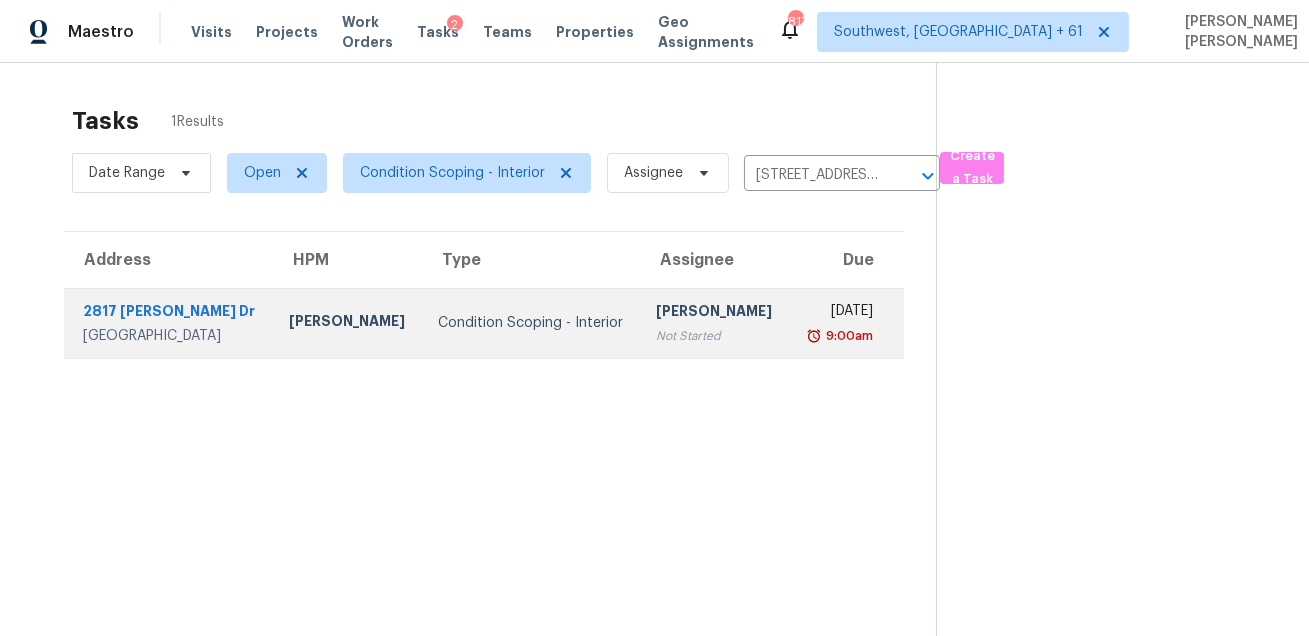 click on "[DATE] 9:00am" at bounding box center (846, 323) 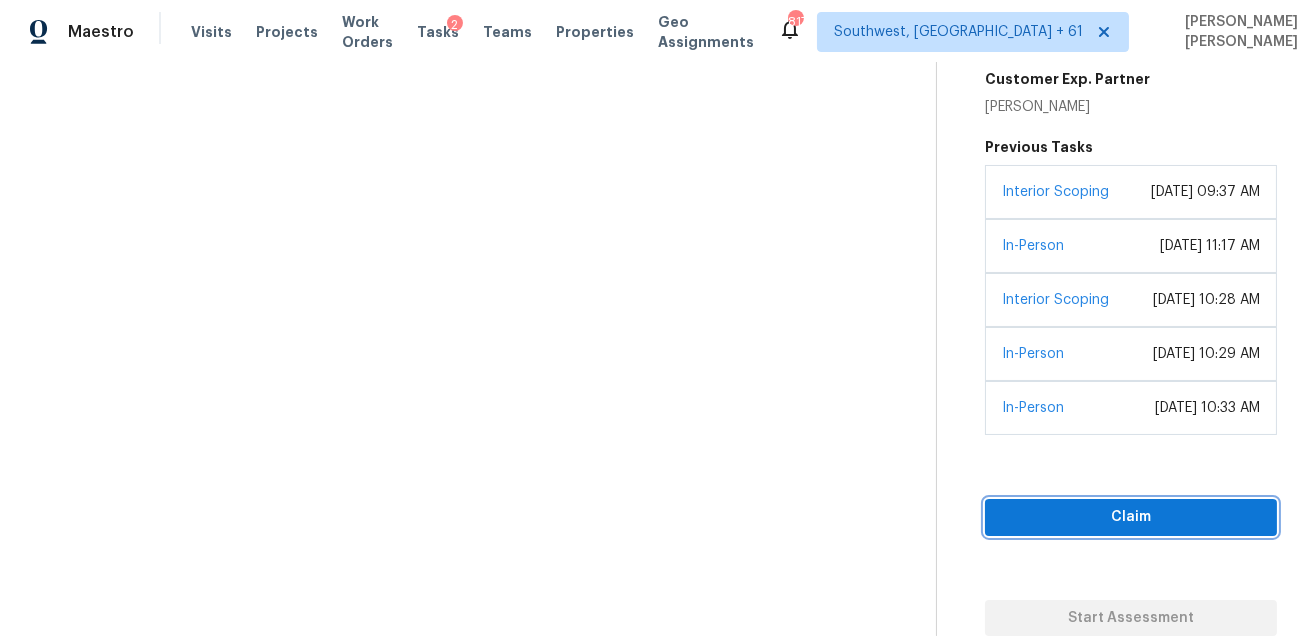 click on "Claim" at bounding box center [1131, 517] 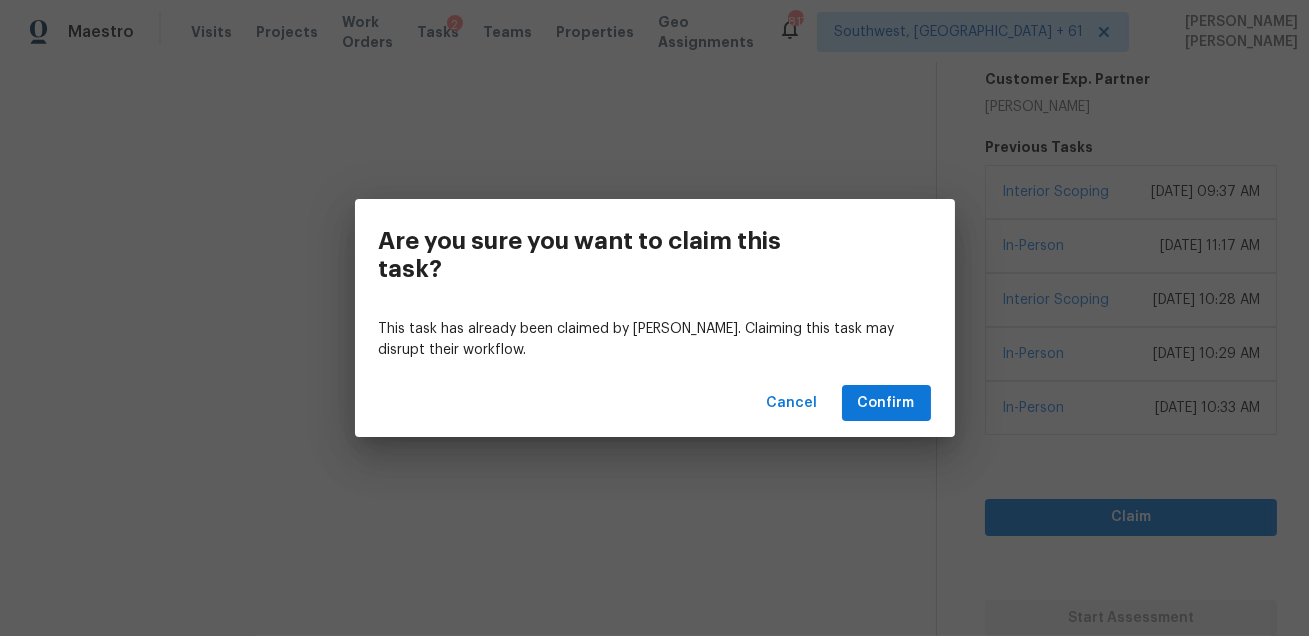 scroll, scrollTop: 364, scrollLeft: 0, axis: vertical 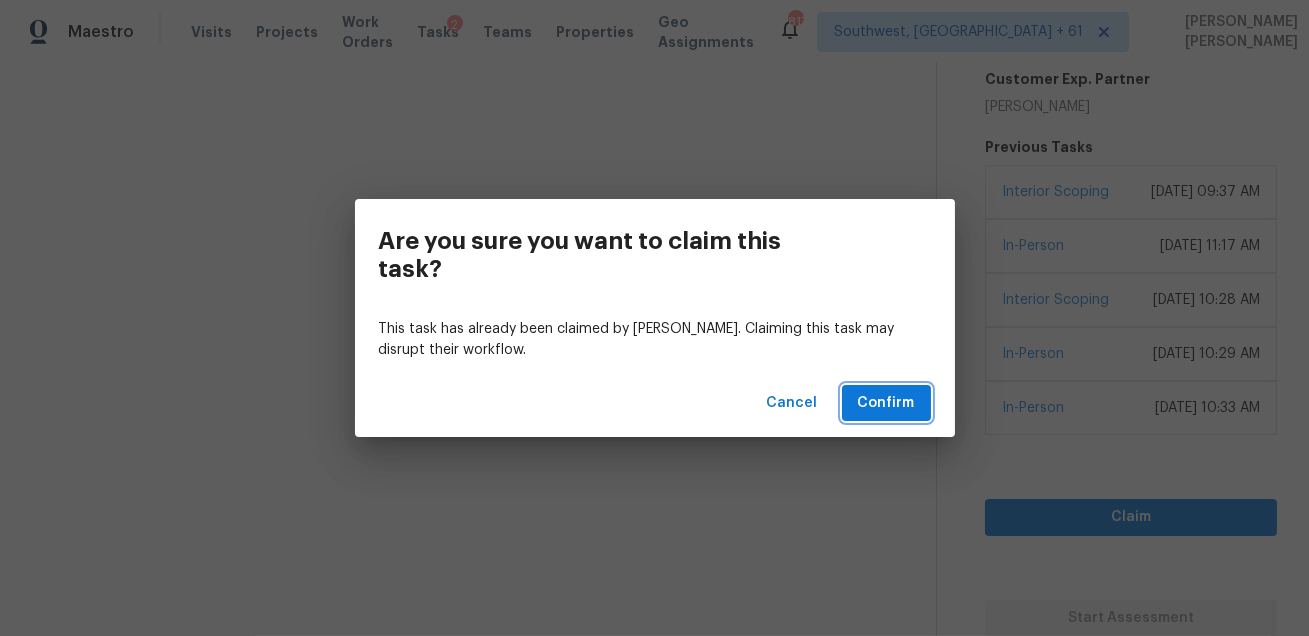 click on "Confirm" at bounding box center (886, 403) 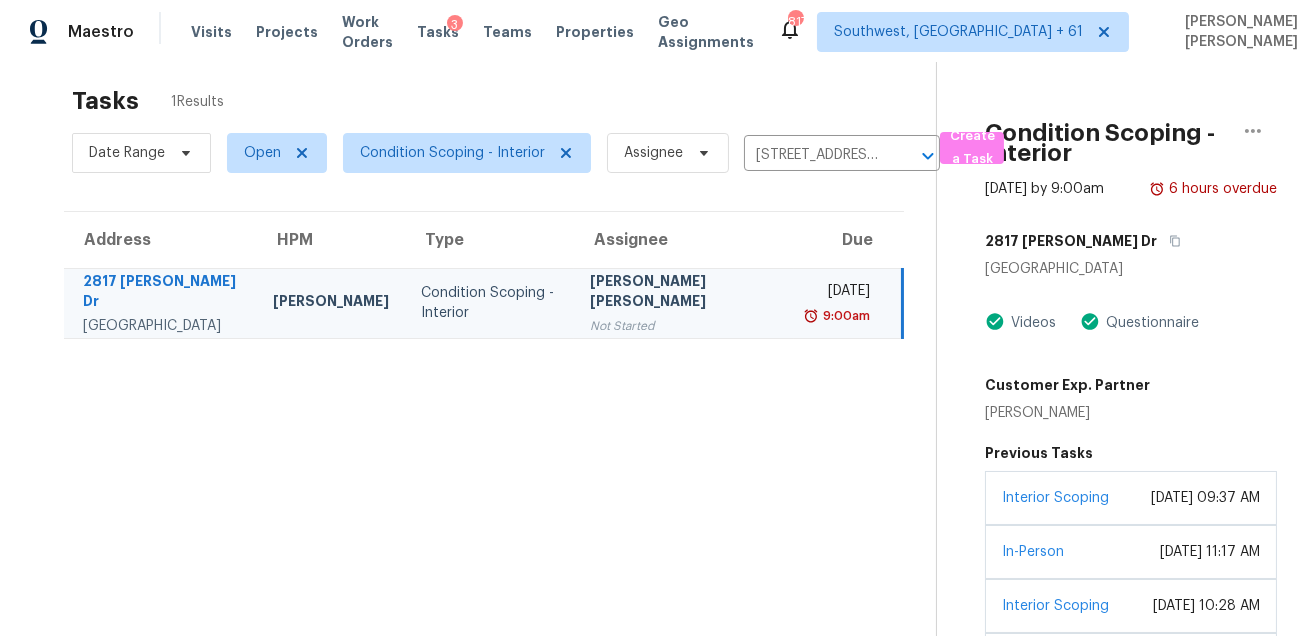 scroll, scrollTop: 0, scrollLeft: 0, axis: both 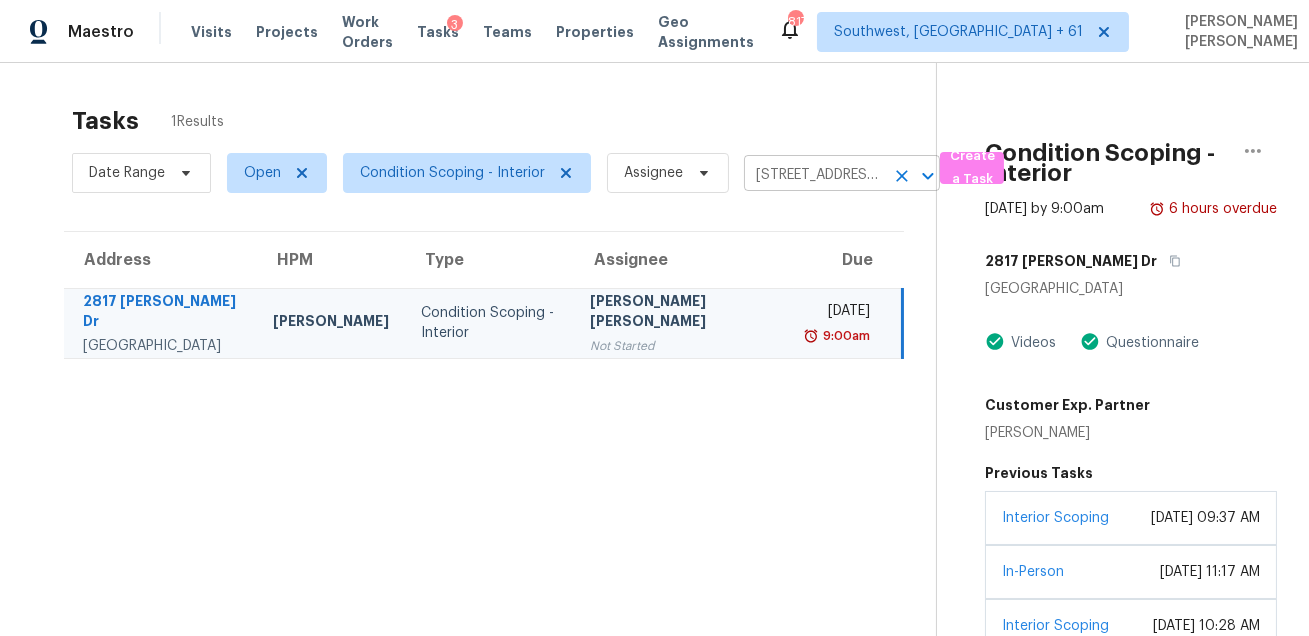 click on "[STREET_ADDRESS][PERSON_NAME]" at bounding box center [814, 175] 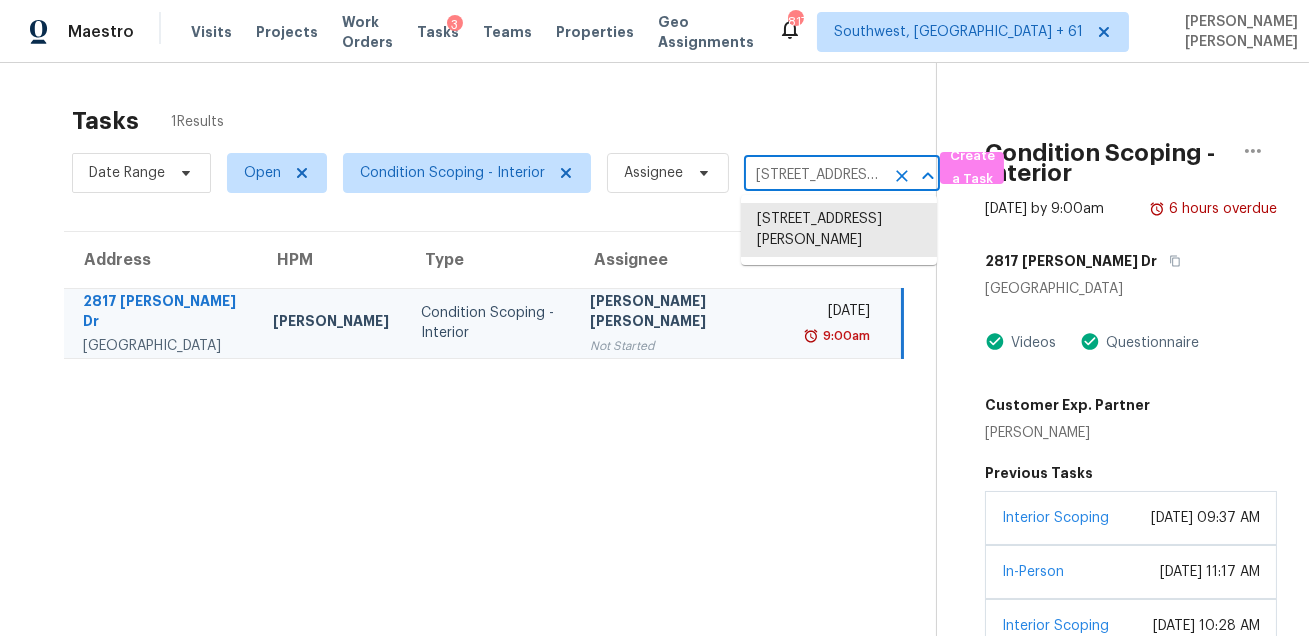 paste on "[STREET_ADDRESS]" 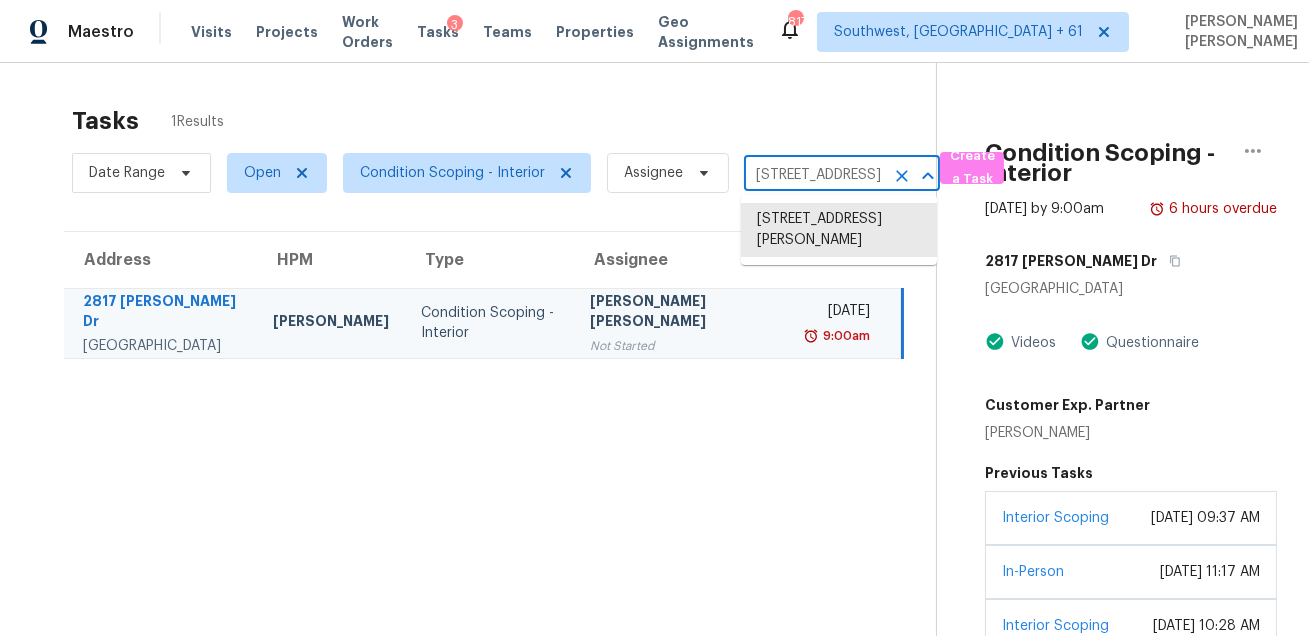 scroll, scrollTop: 0, scrollLeft: 131, axis: horizontal 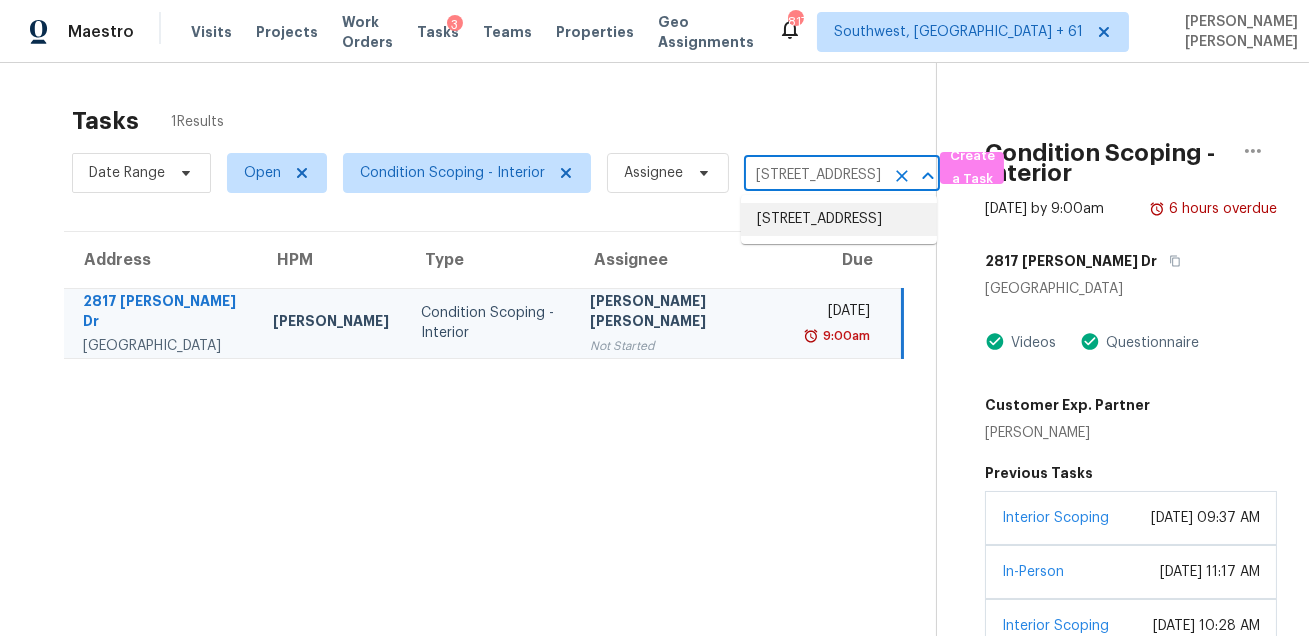 click on "[STREET_ADDRESS]" at bounding box center [839, 219] 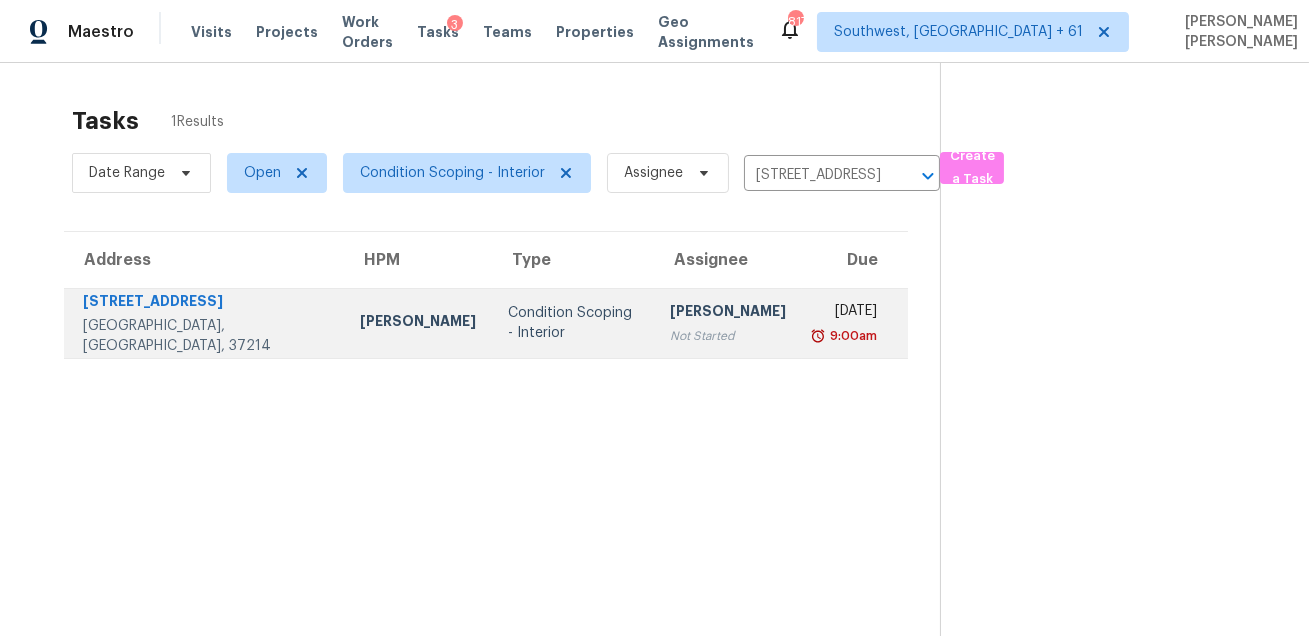 click on "[DATE] 9:00am" at bounding box center (855, 323) 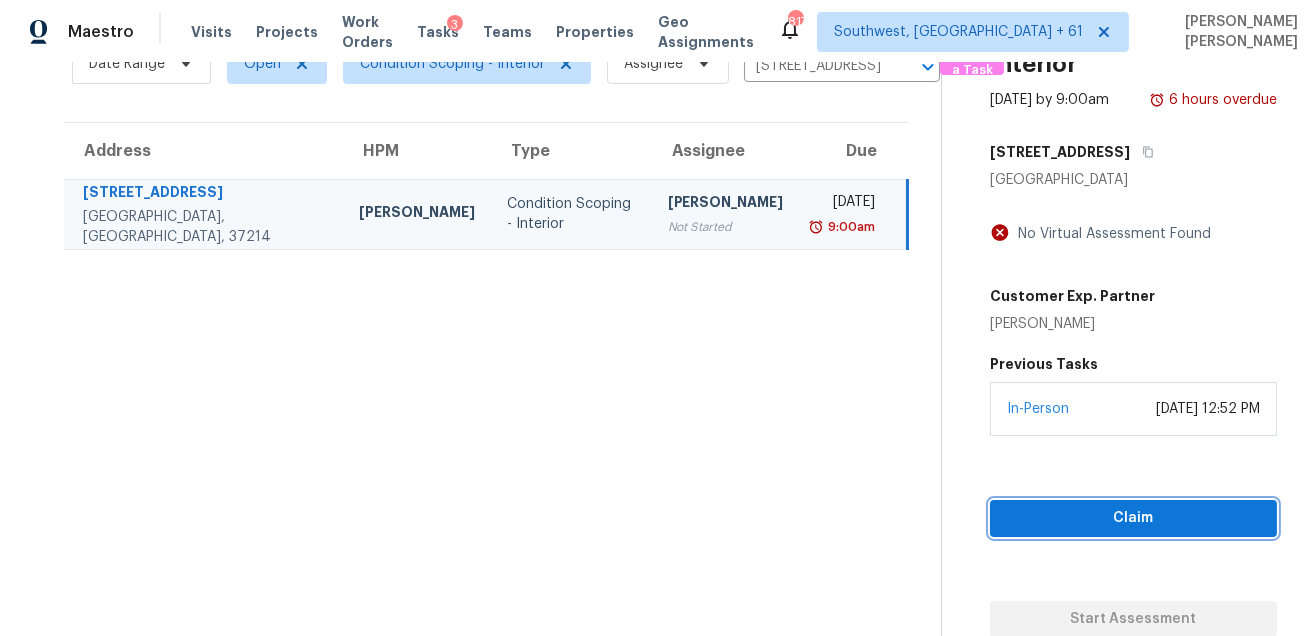 click on "Claim" at bounding box center (1133, 518) 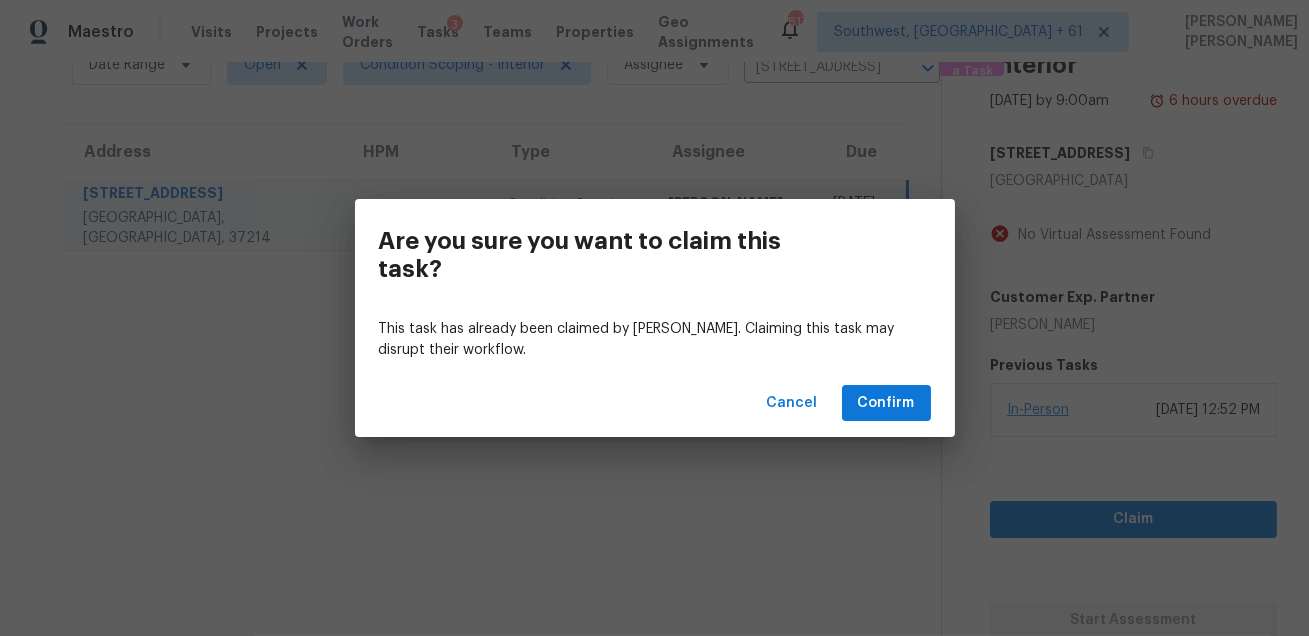 scroll, scrollTop: 109, scrollLeft: 0, axis: vertical 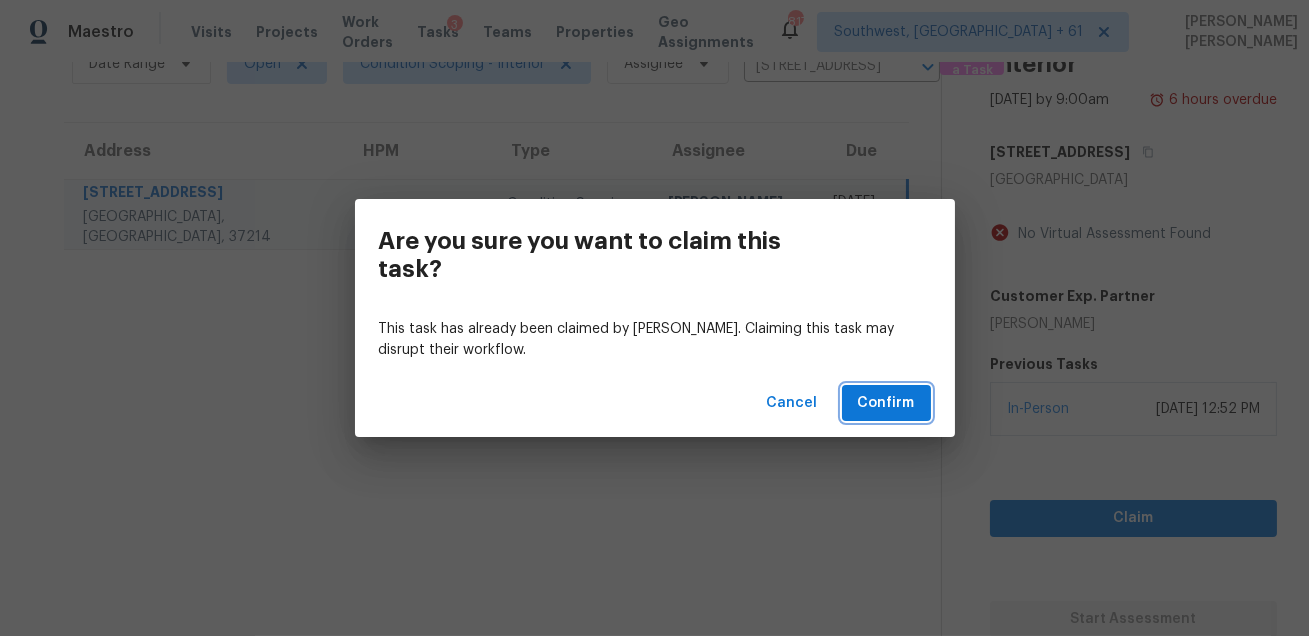 click on "Confirm" at bounding box center [886, 403] 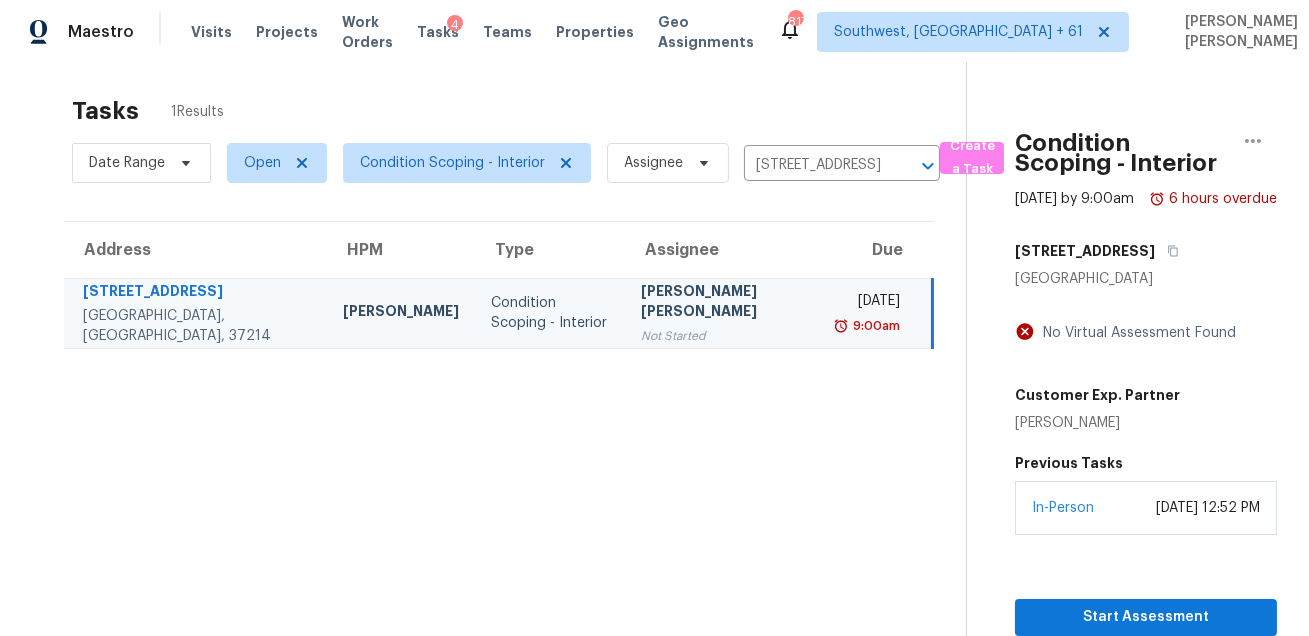 scroll, scrollTop: 0, scrollLeft: 0, axis: both 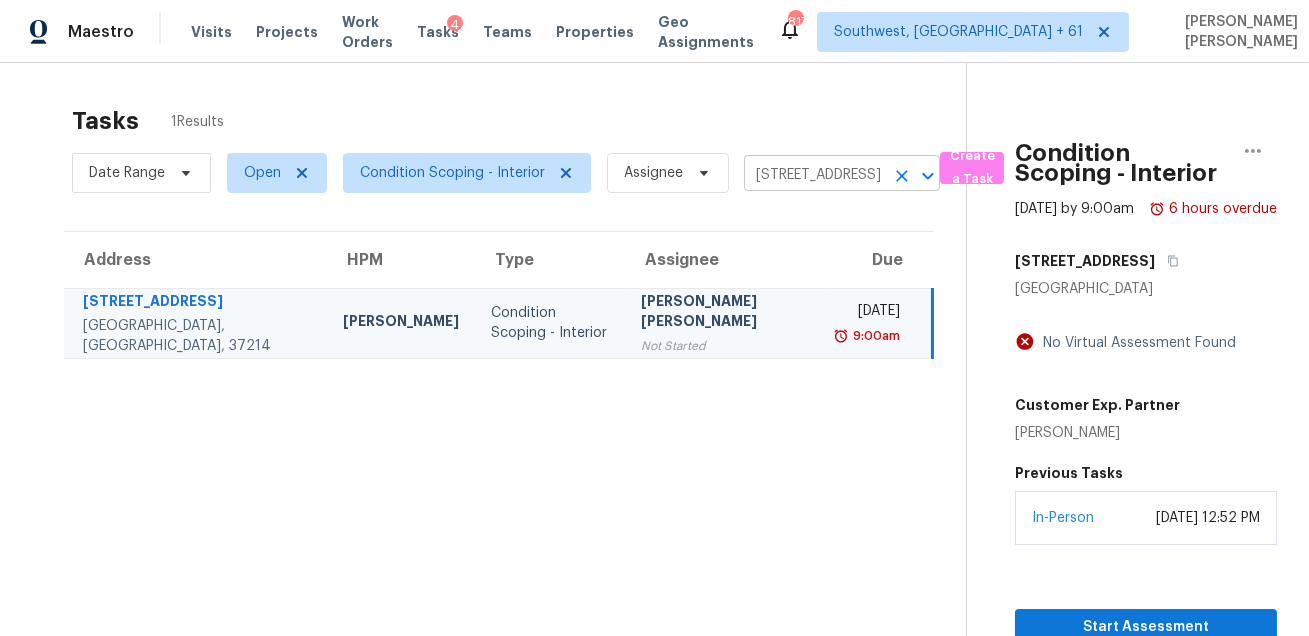click on "[STREET_ADDRESS]" at bounding box center (814, 175) 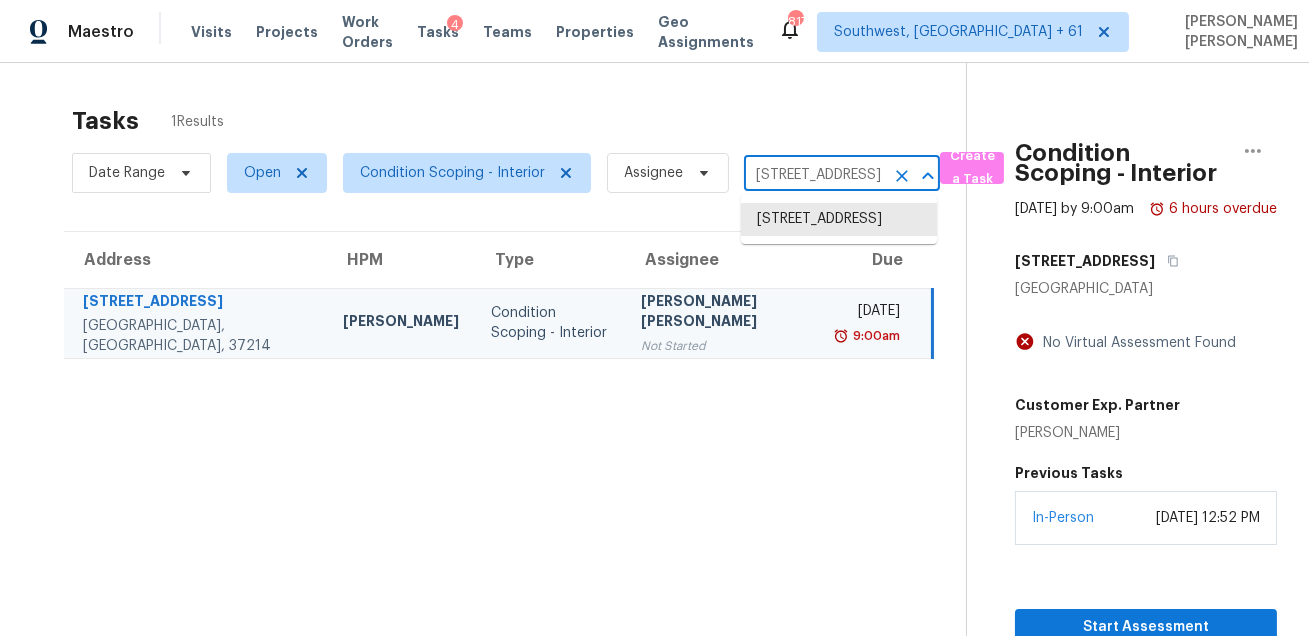paste on "[STREET_ADDRESS][PERSON_NAME]" 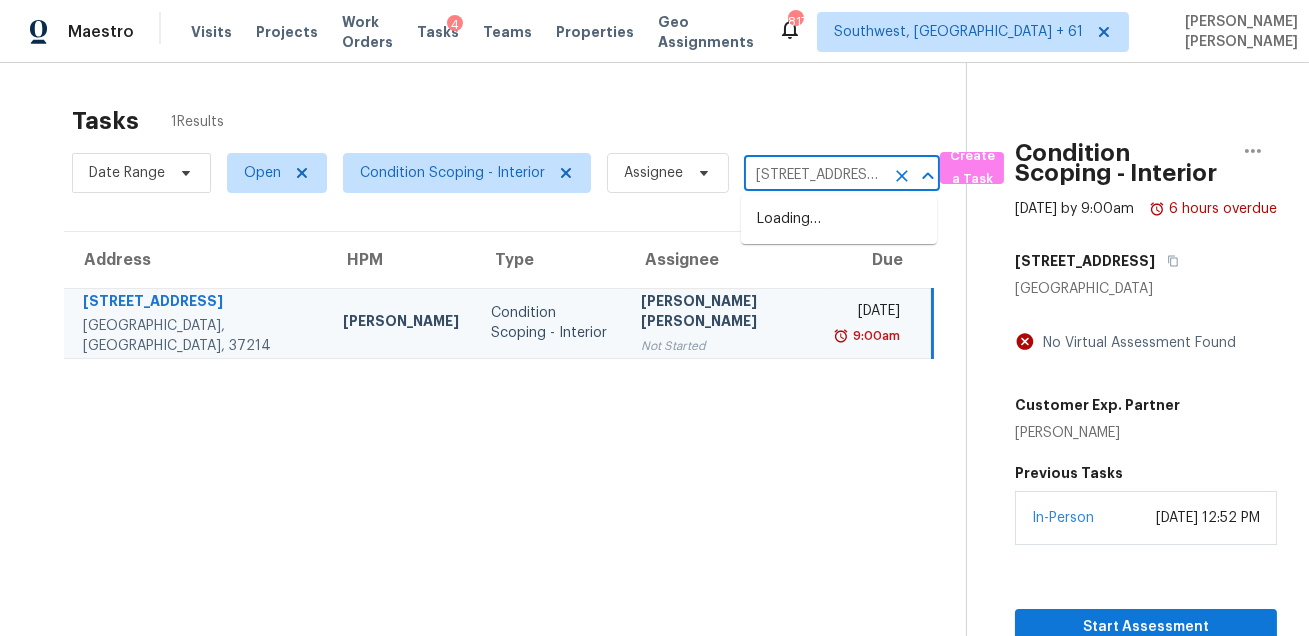 scroll, scrollTop: 0, scrollLeft: 100, axis: horizontal 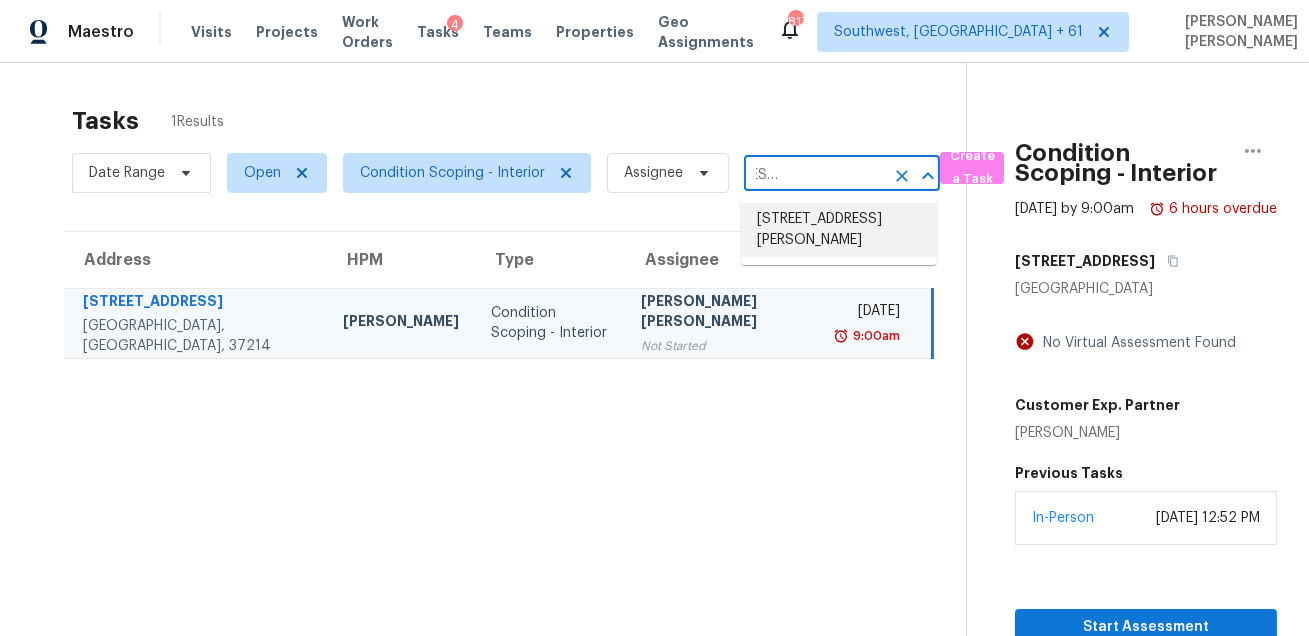 click on "[STREET_ADDRESS][PERSON_NAME]" at bounding box center [839, 230] 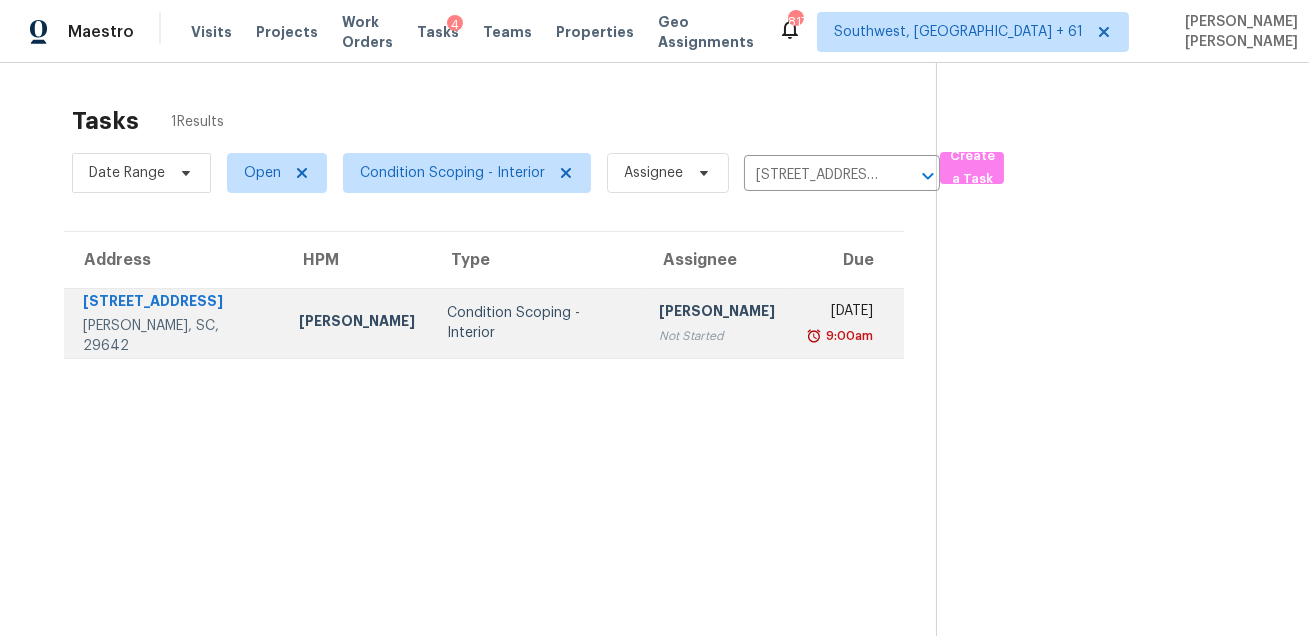 click on "[PERSON_NAME] Not Started" at bounding box center [717, 323] 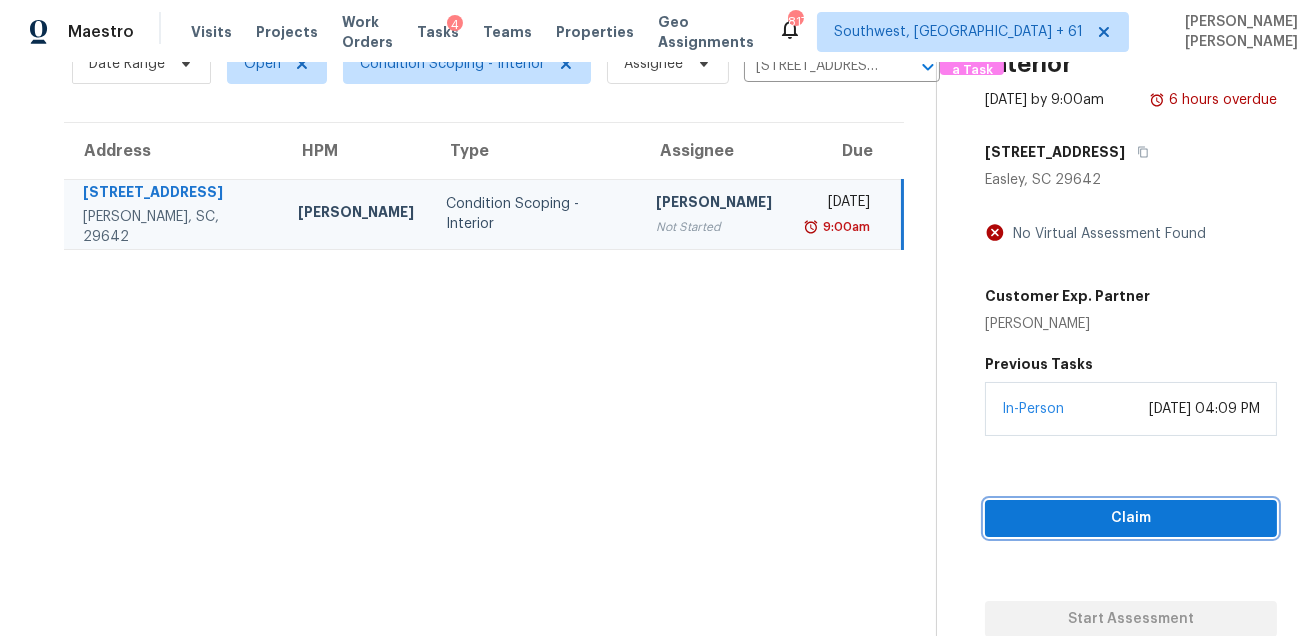 click on "Claim" at bounding box center [1131, 518] 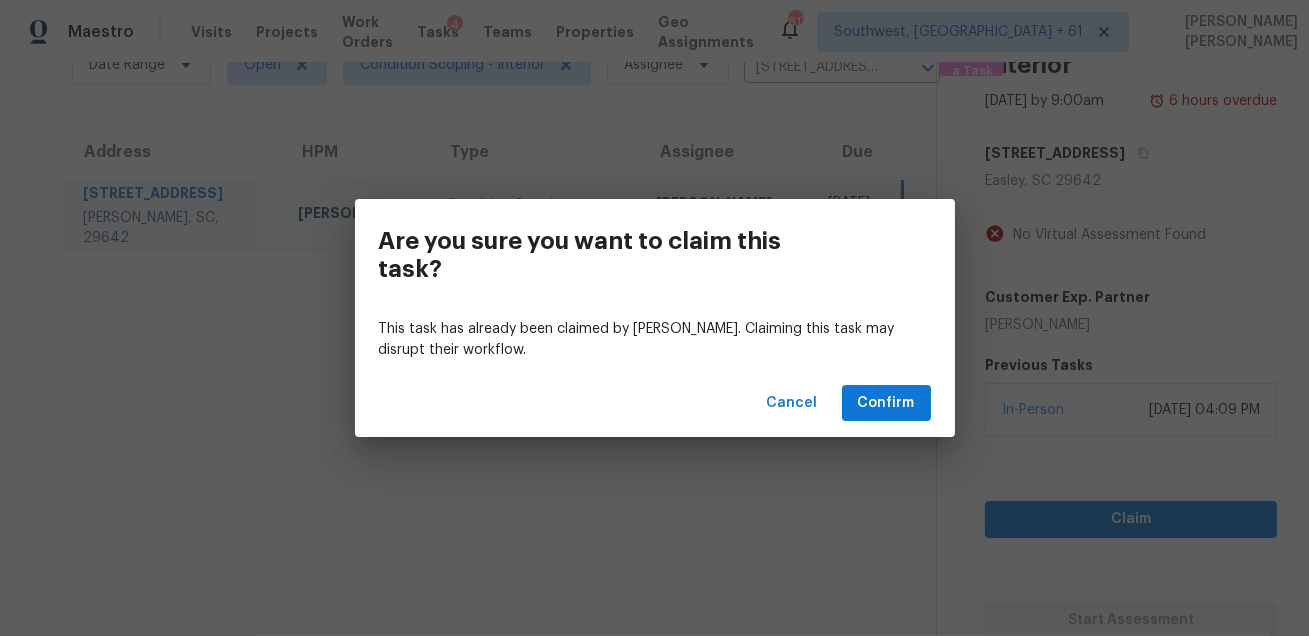 scroll, scrollTop: 109, scrollLeft: 0, axis: vertical 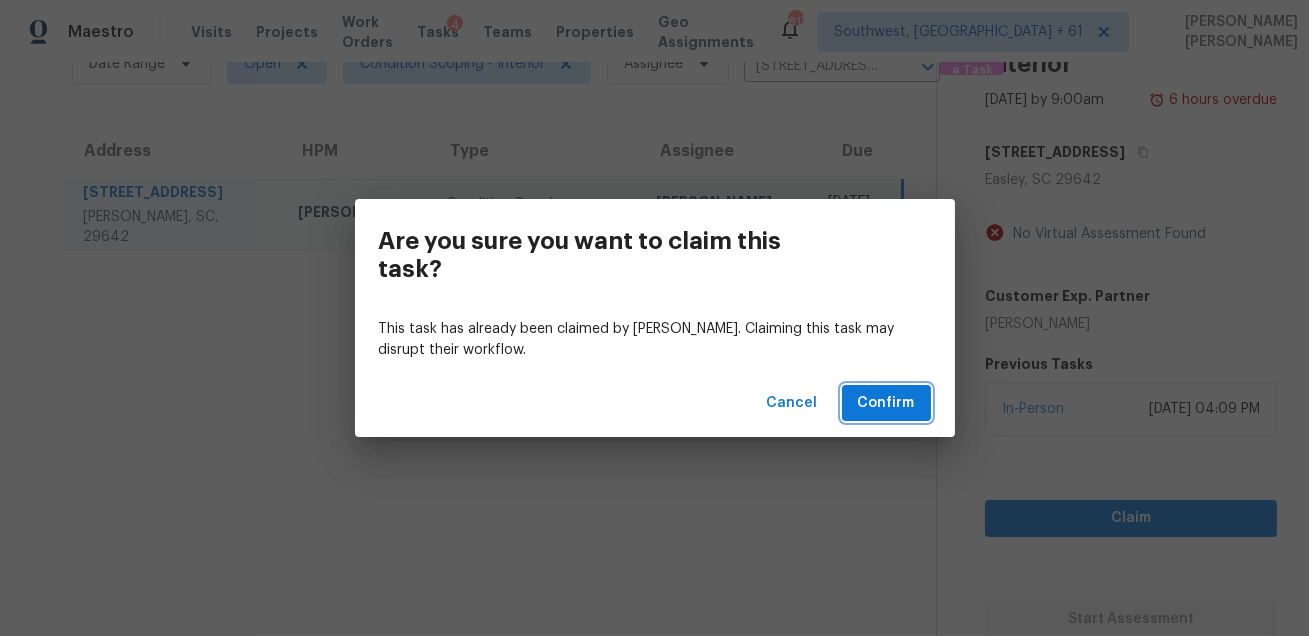 click on "Confirm" at bounding box center [886, 403] 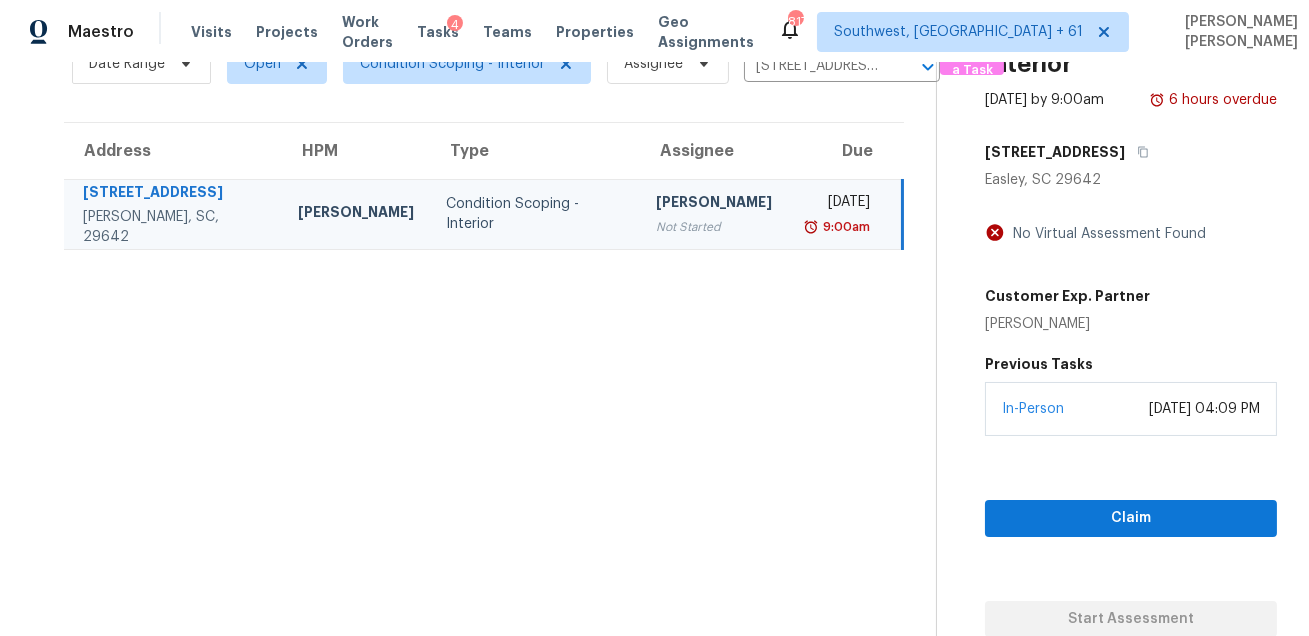 scroll, scrollTop: 62, scrollLeft: 0, axis: vertical 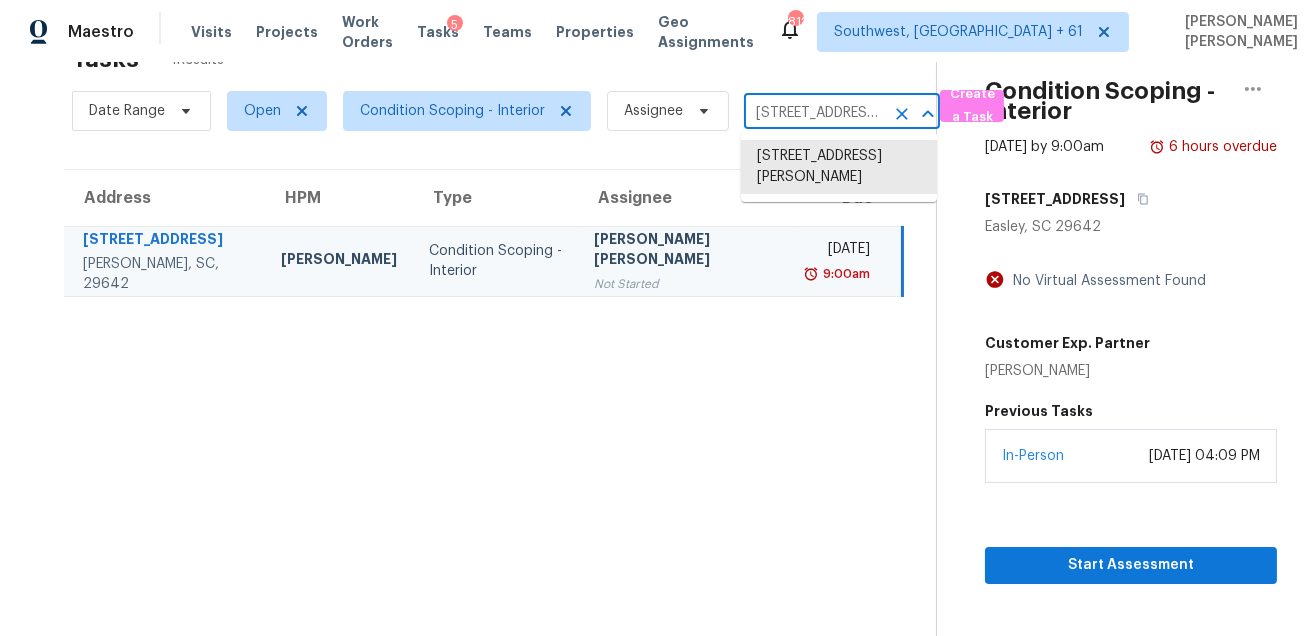 click on "[STREET_ADDRESS][PERSON_NAME]" at bounding box center [814, 113] 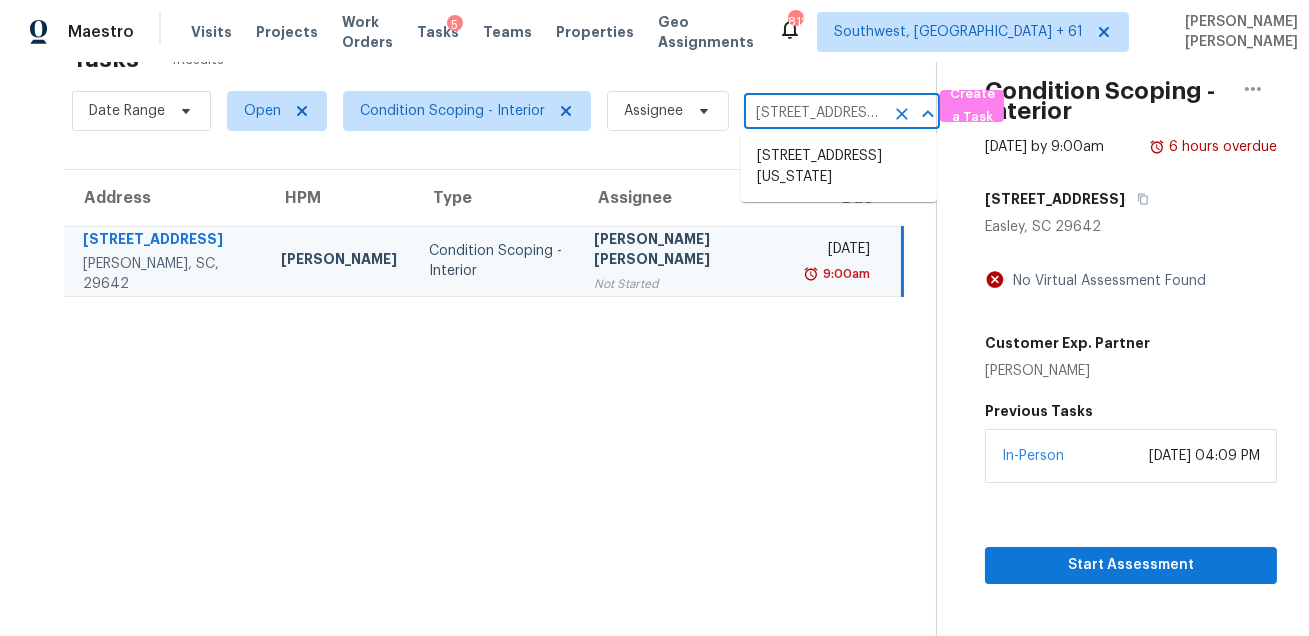 scroll, scrollTop: 0, scrollLeft: 141, axis: horizontal 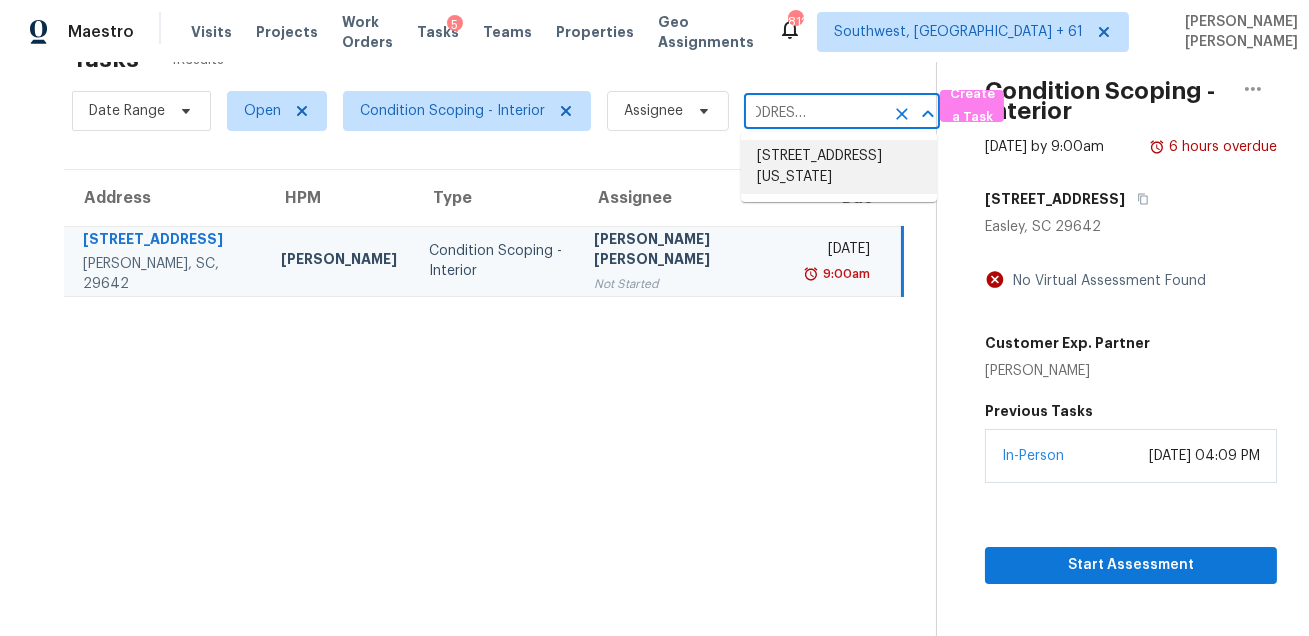 click on "[STREET_ADDRESS][US_STATE]" at bounding box center (839, 167) 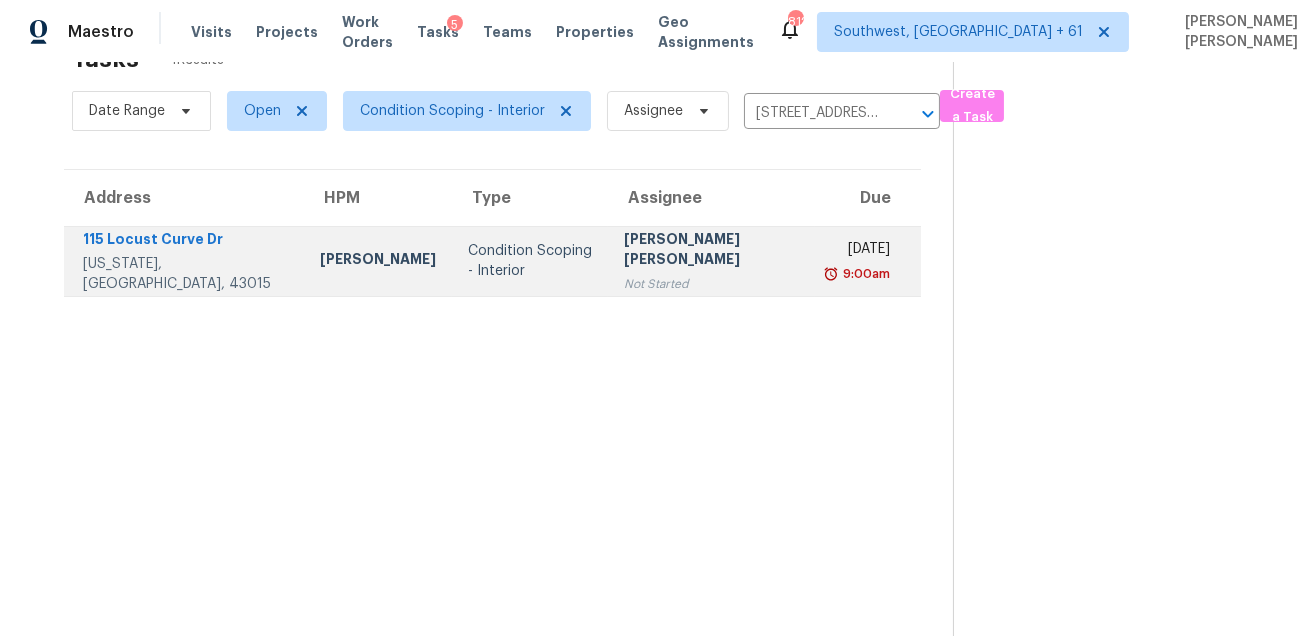 click on "[PERSON_NAME] [PERSON_NAME]" at bounding box center (711, 251) 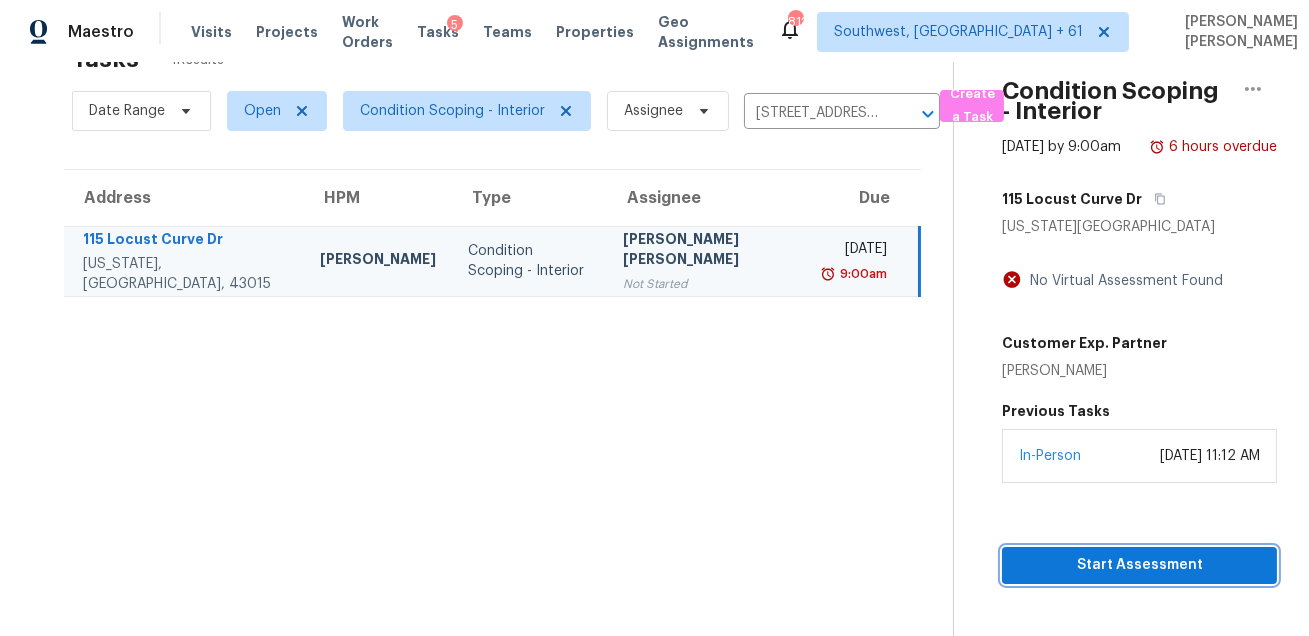click on "Start Assessment" at bounding box center [1139, 565] 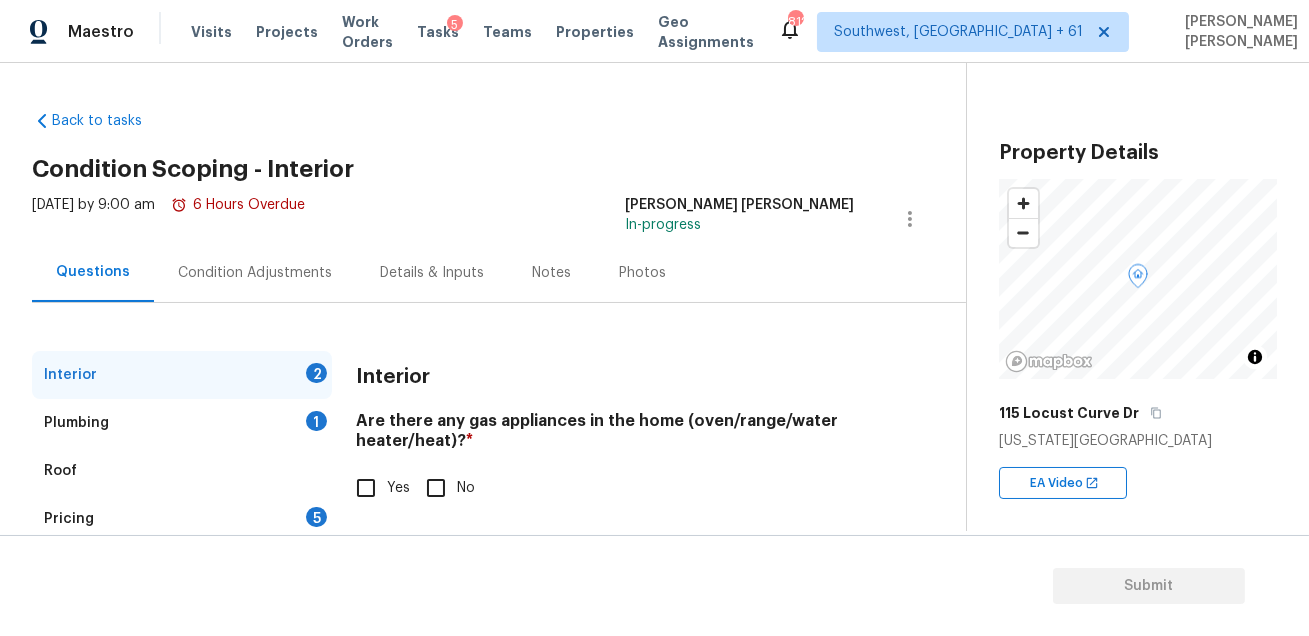 scroll, scrollTop: 113, scrollLeft: 0, axis: vertical 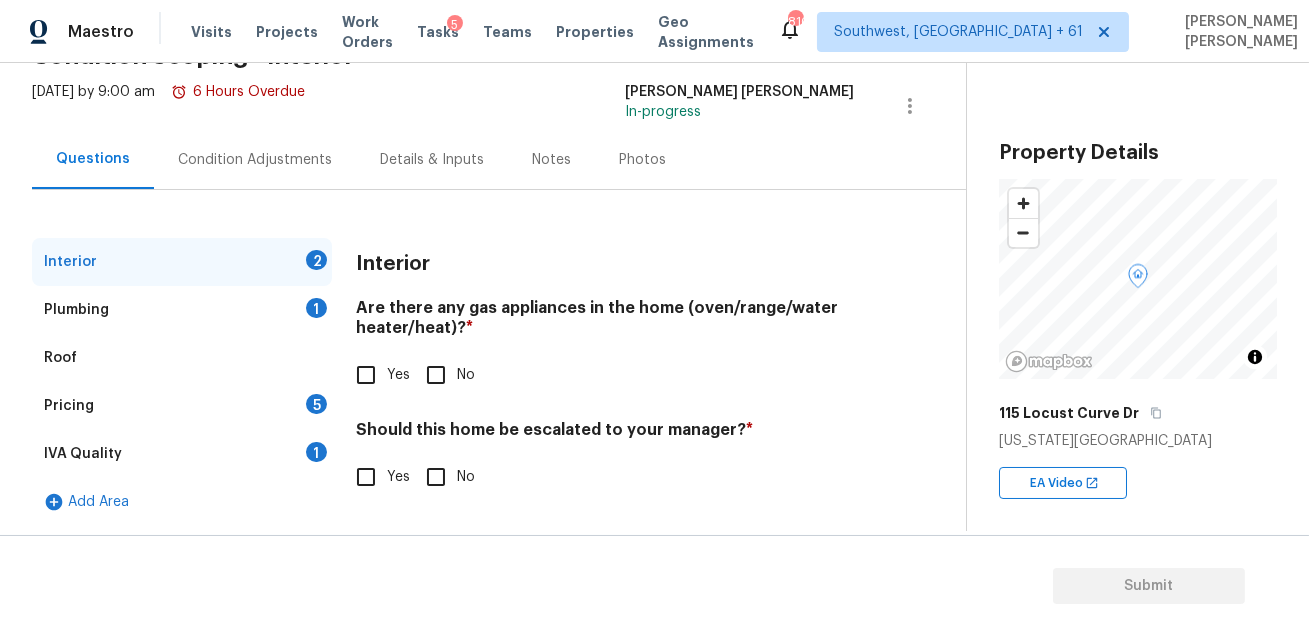 click on "Questions Condition Adjustments Details & Inputs Notes Photos" at bounding box center [499, 160] 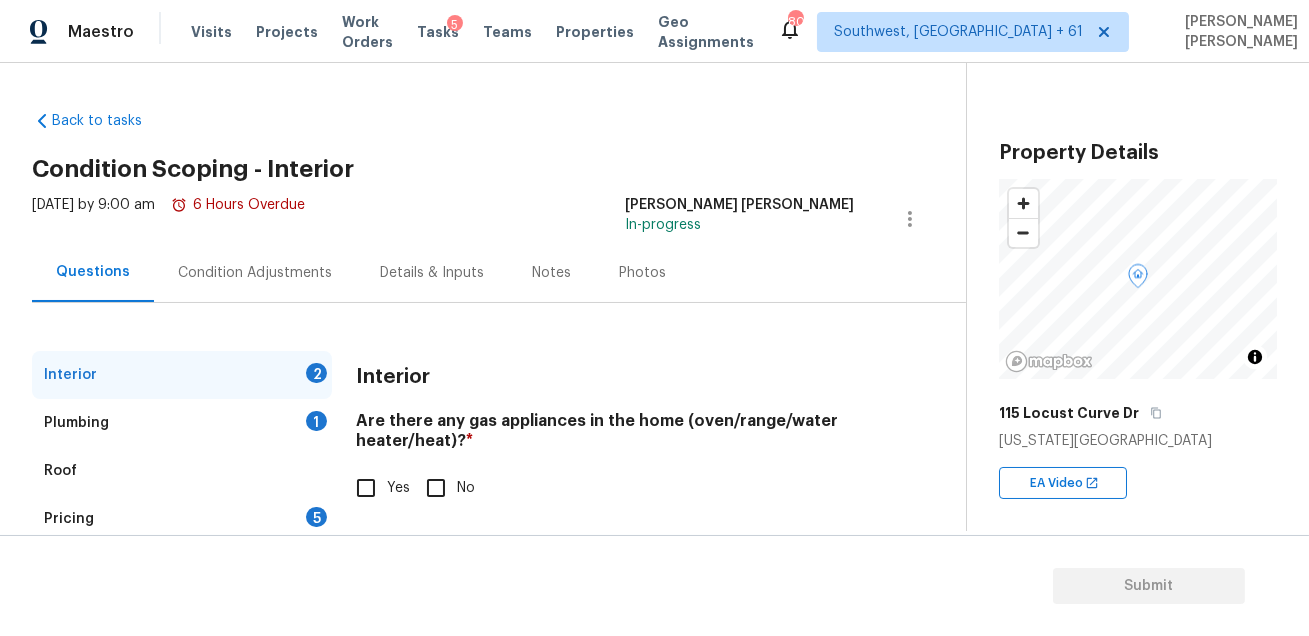 scroll, scrollTop: 113, scrollLeft: 0, axis: vertical 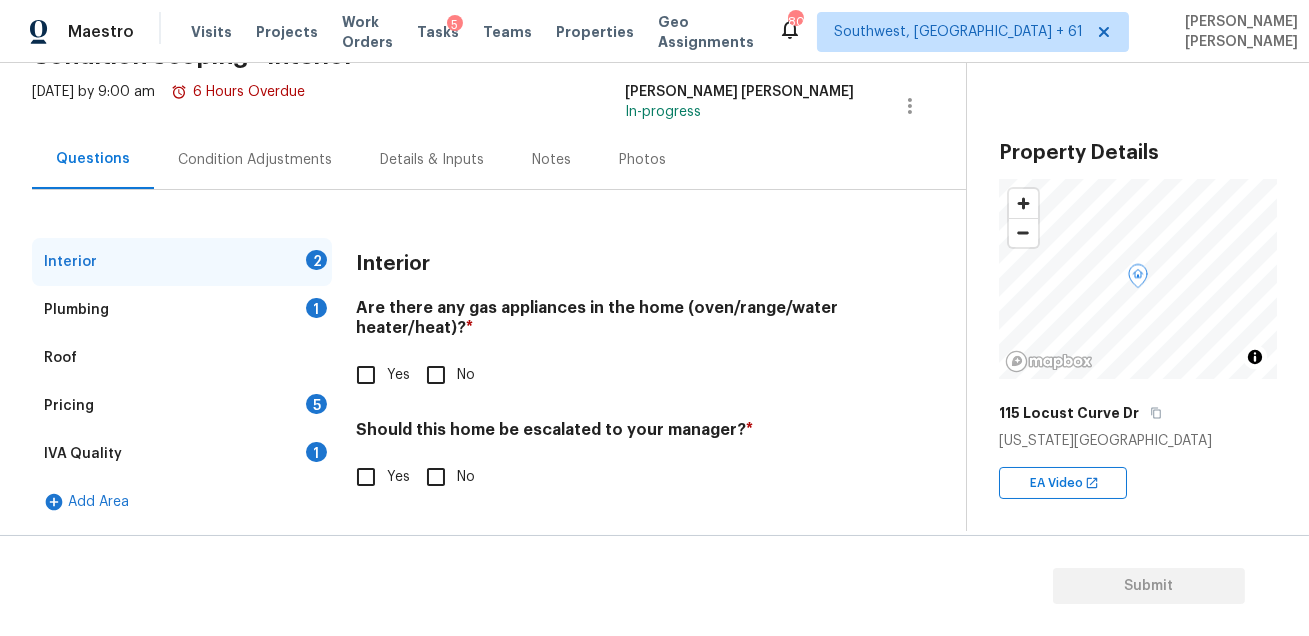 click on "Yes" at bounding box center [366, 477] 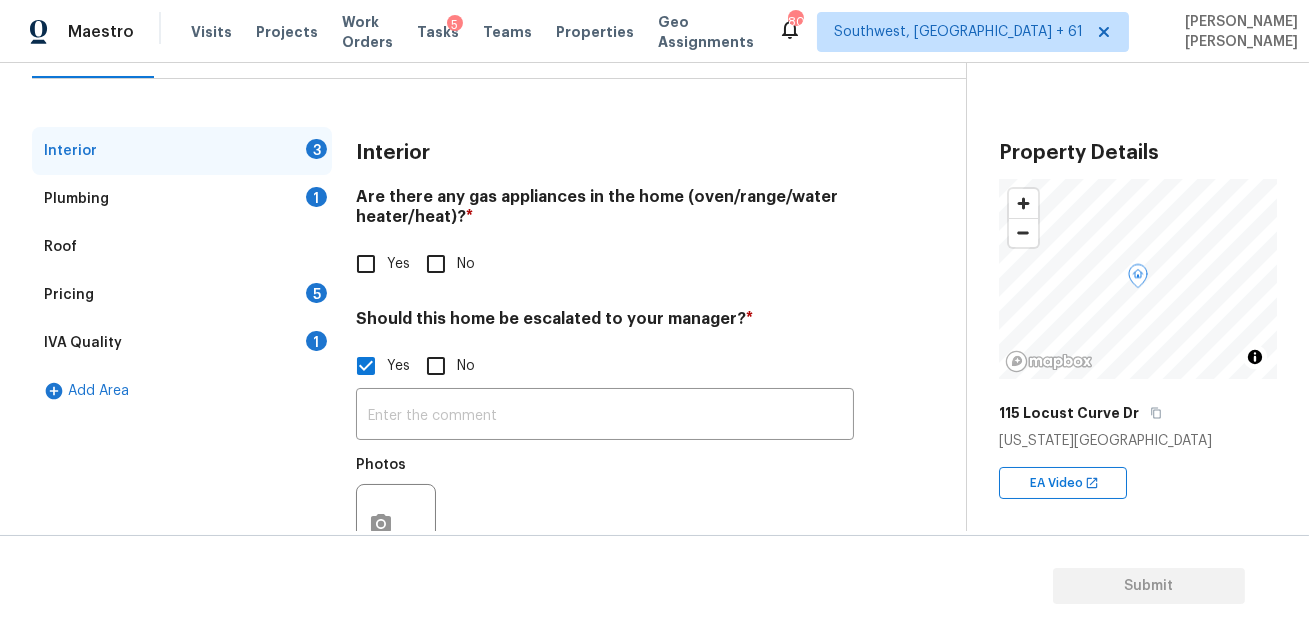 scroll, scrollTop: 298, scrollLeft: 0, axis: vertical 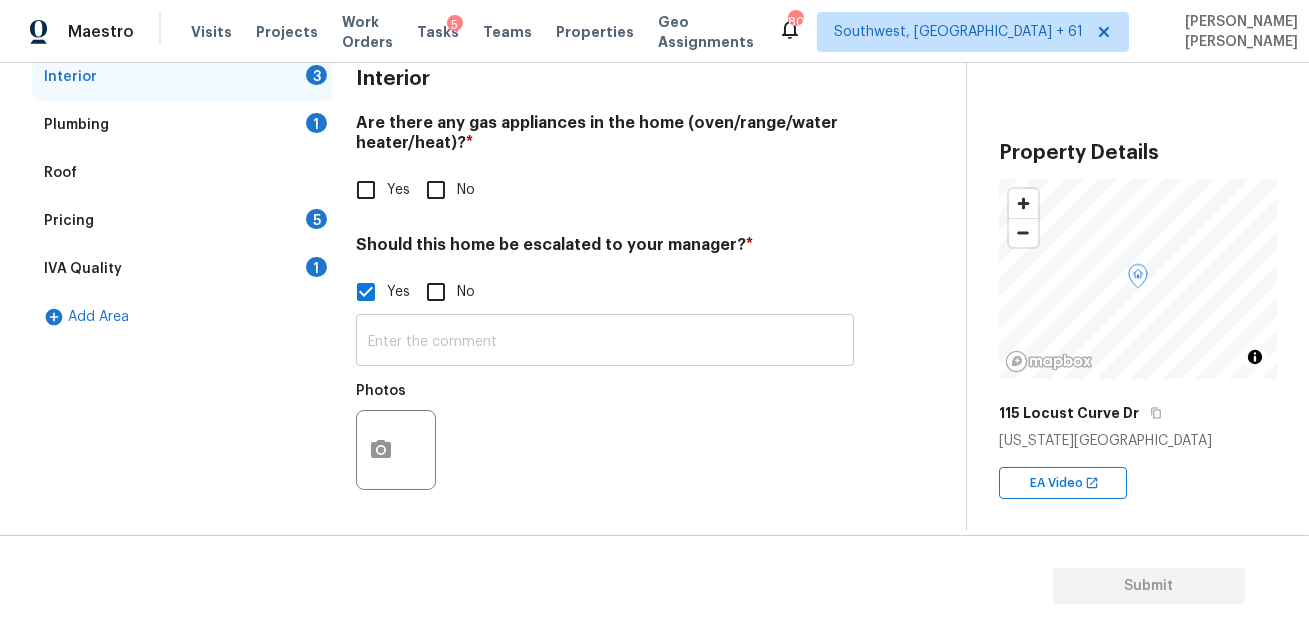 click at bounding box center (605, 342) 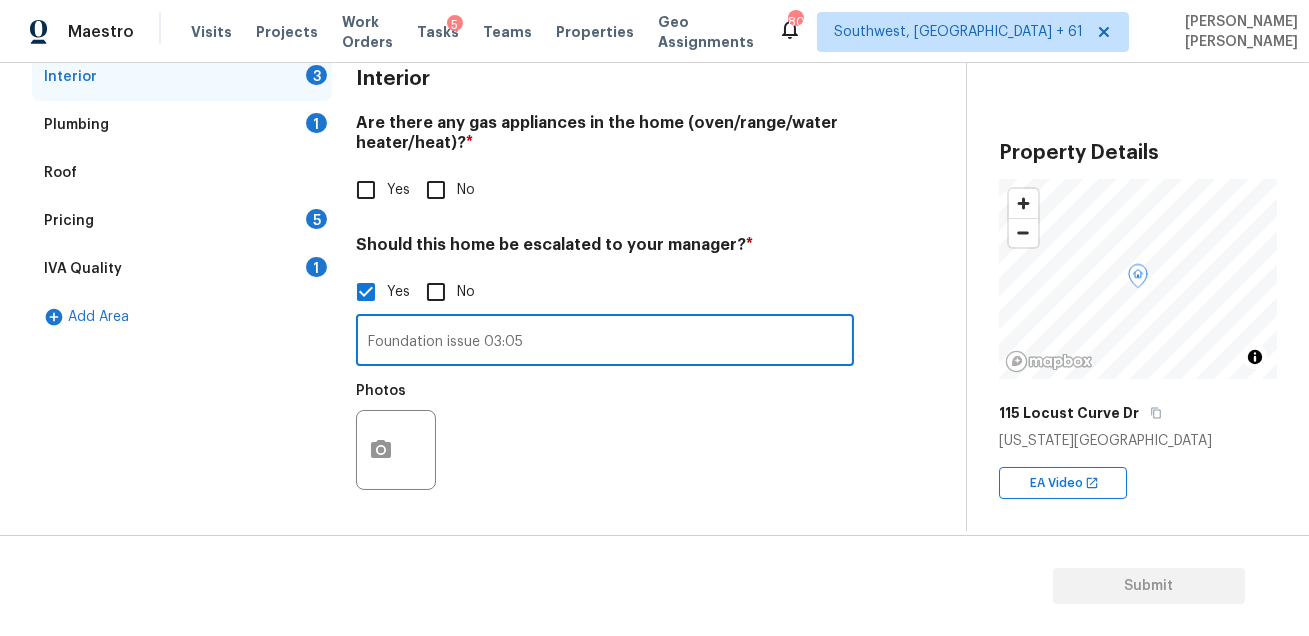 click on "Photos" at bounding box center (605, 437) 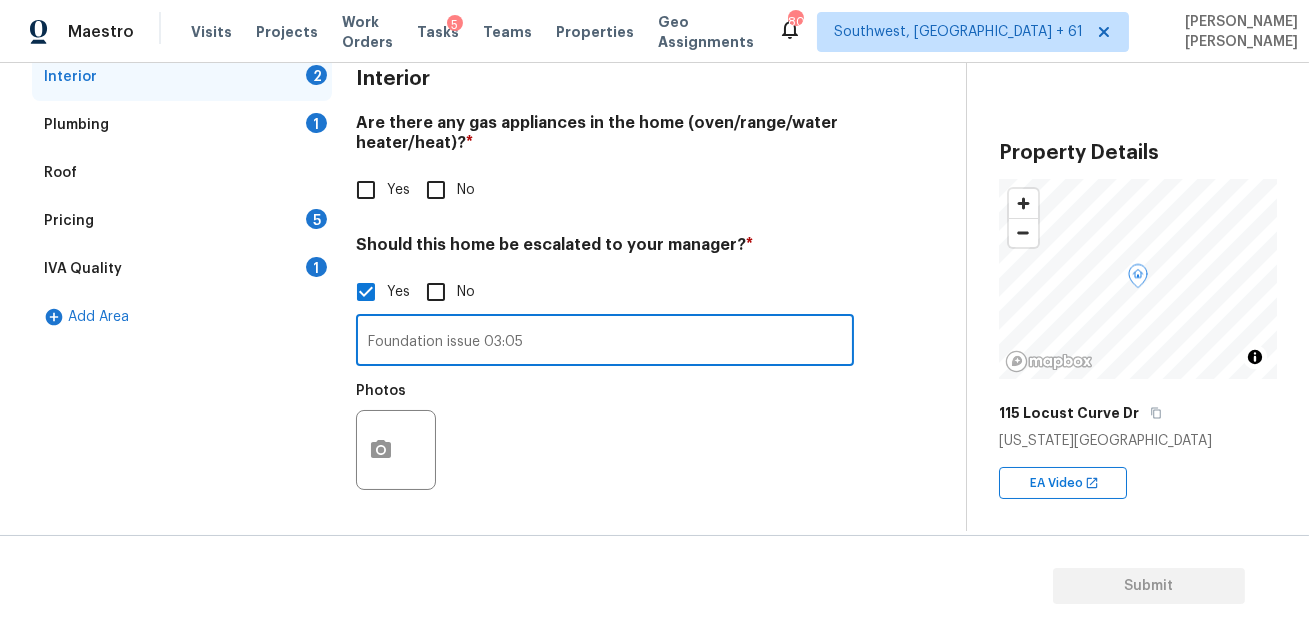 click on "Foundation issue 03:05" at bounding box center [605, 342] 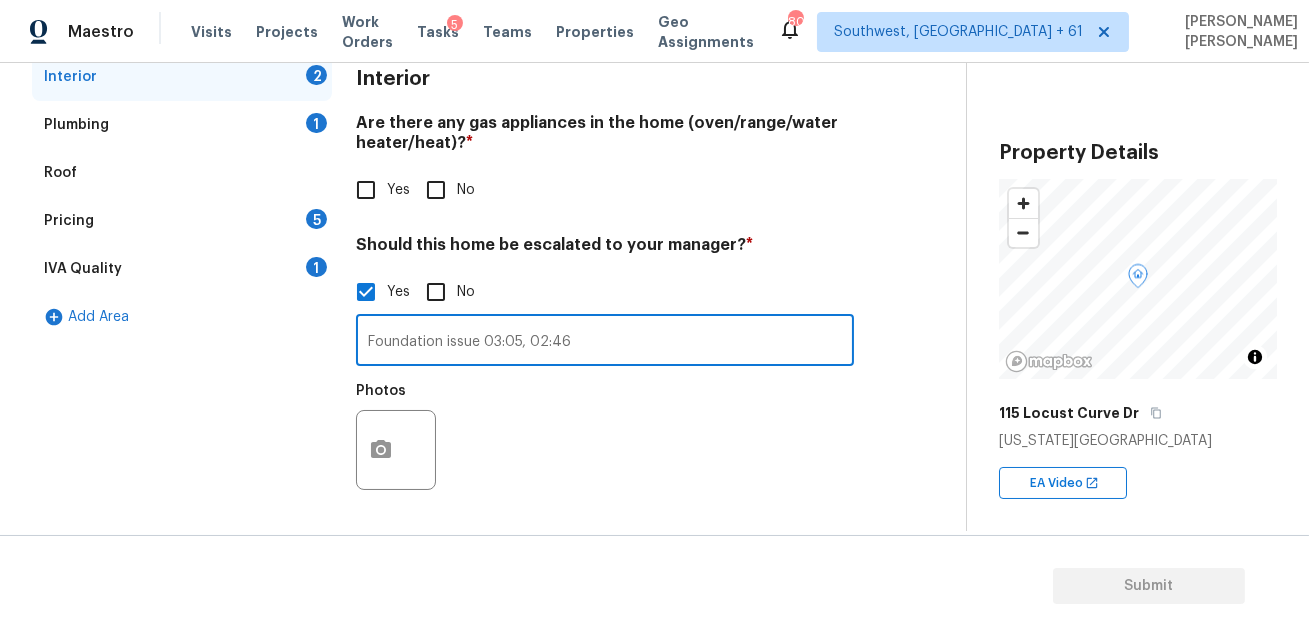 type on "Foundation issue 03:05, 02:46" 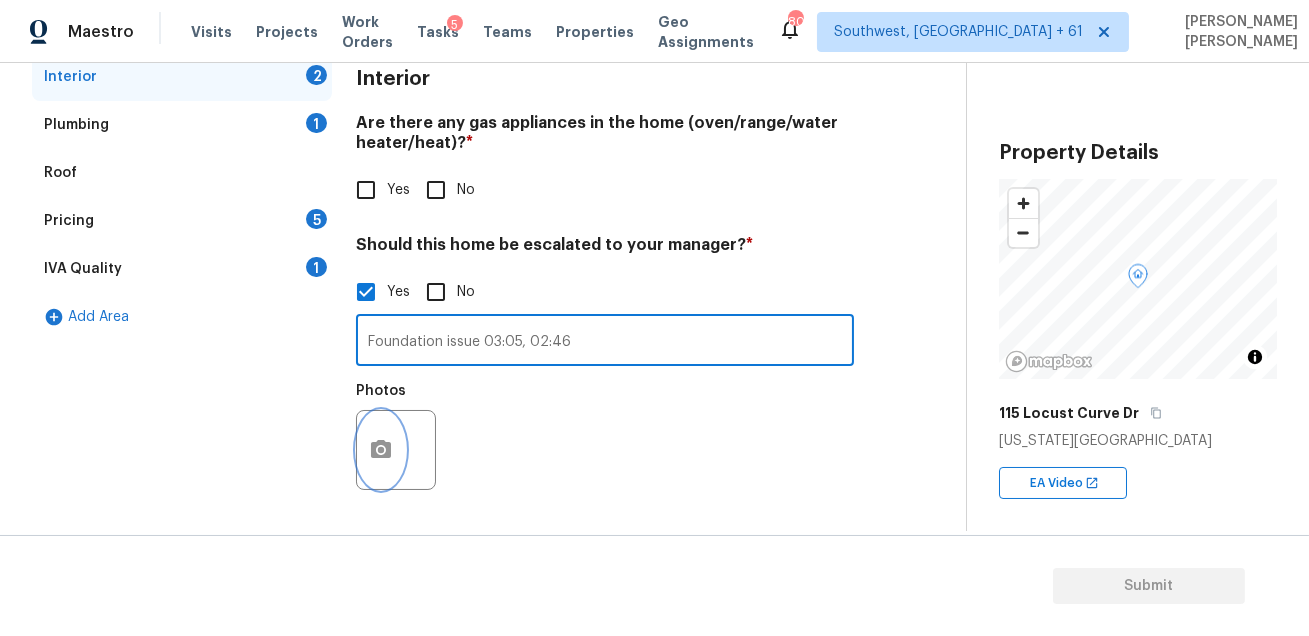 click 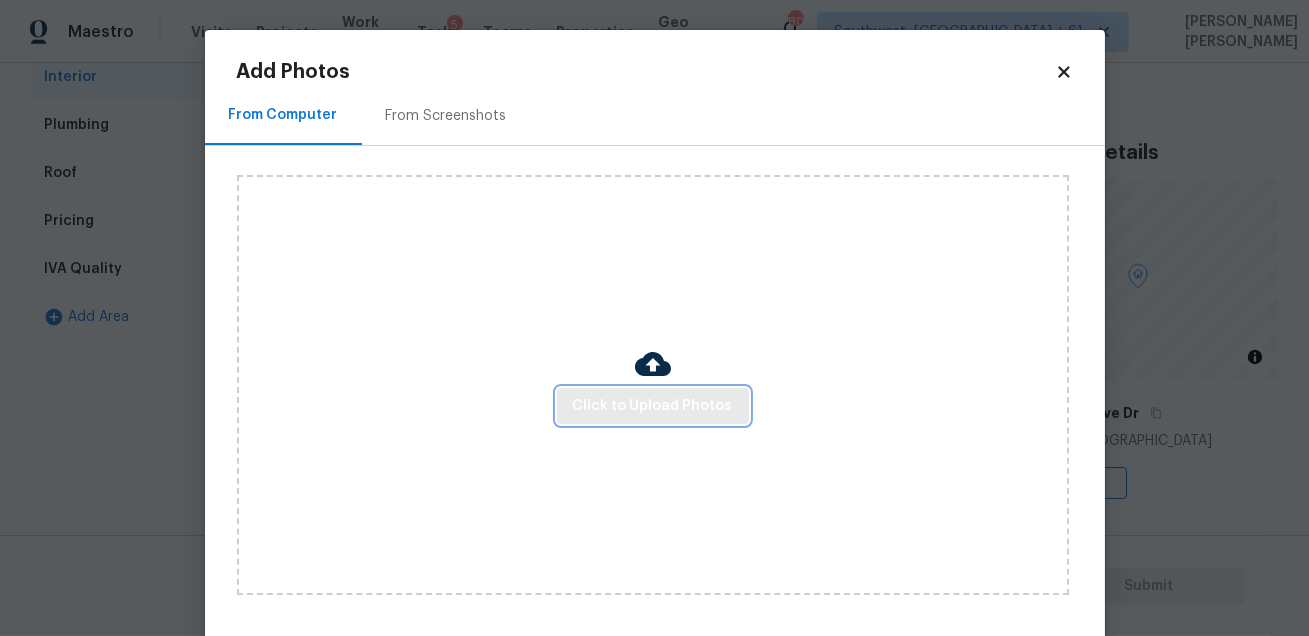 click on "Click to Upload Photos" at bounding box center (653, 406) 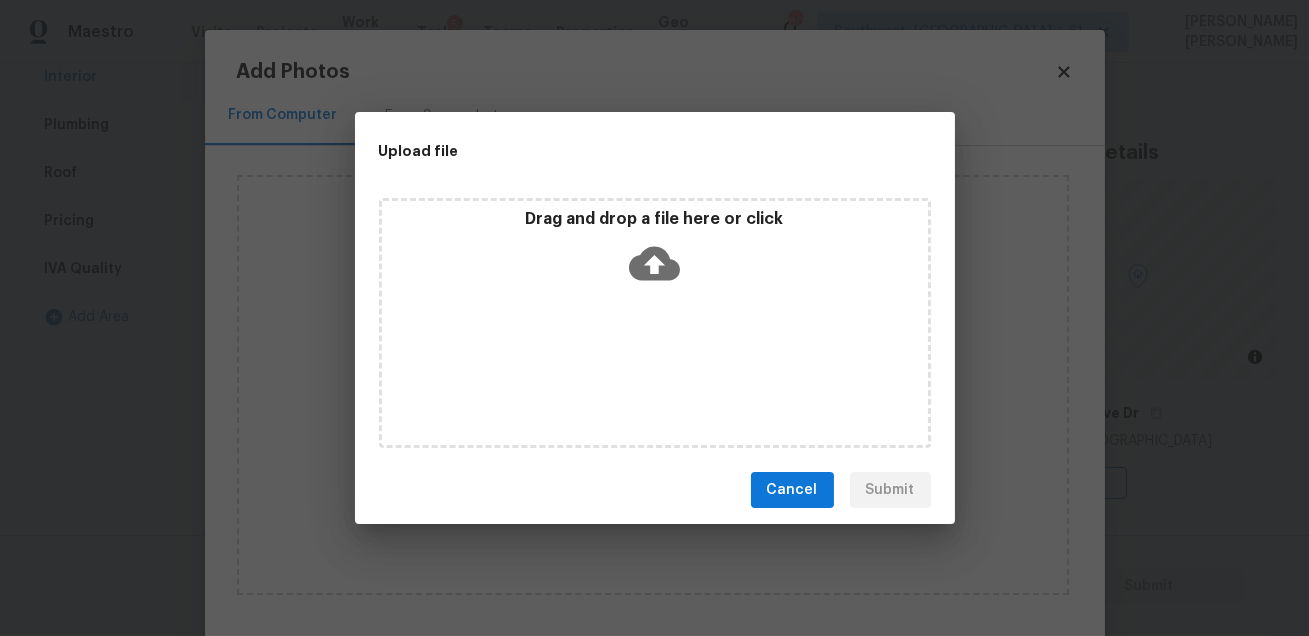 click 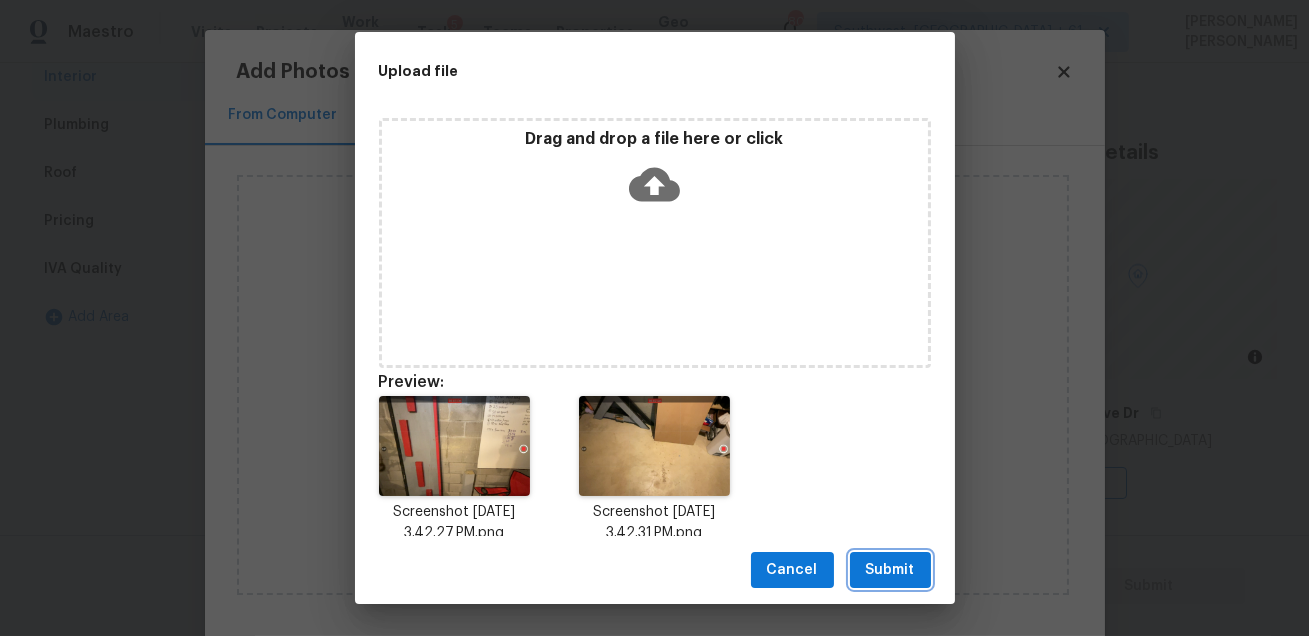 click on "Submit" at bounding box center [890, 570] 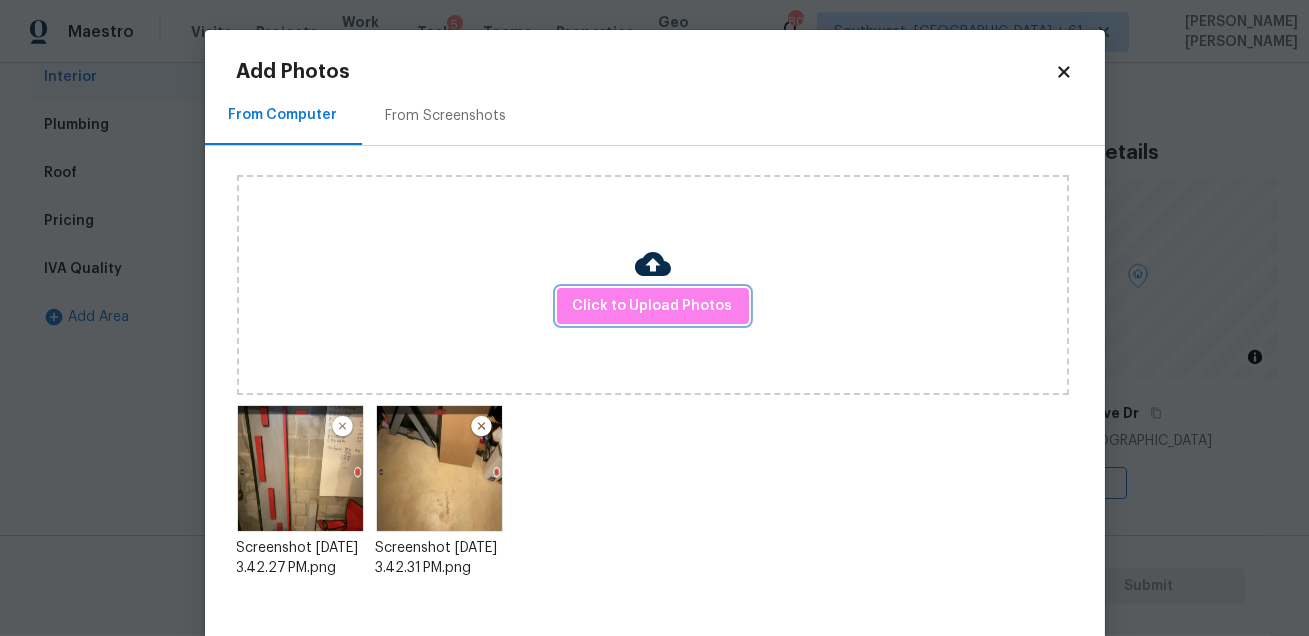 scroll, scrollTop: 103, scrollLeft: 0, axis: vertical 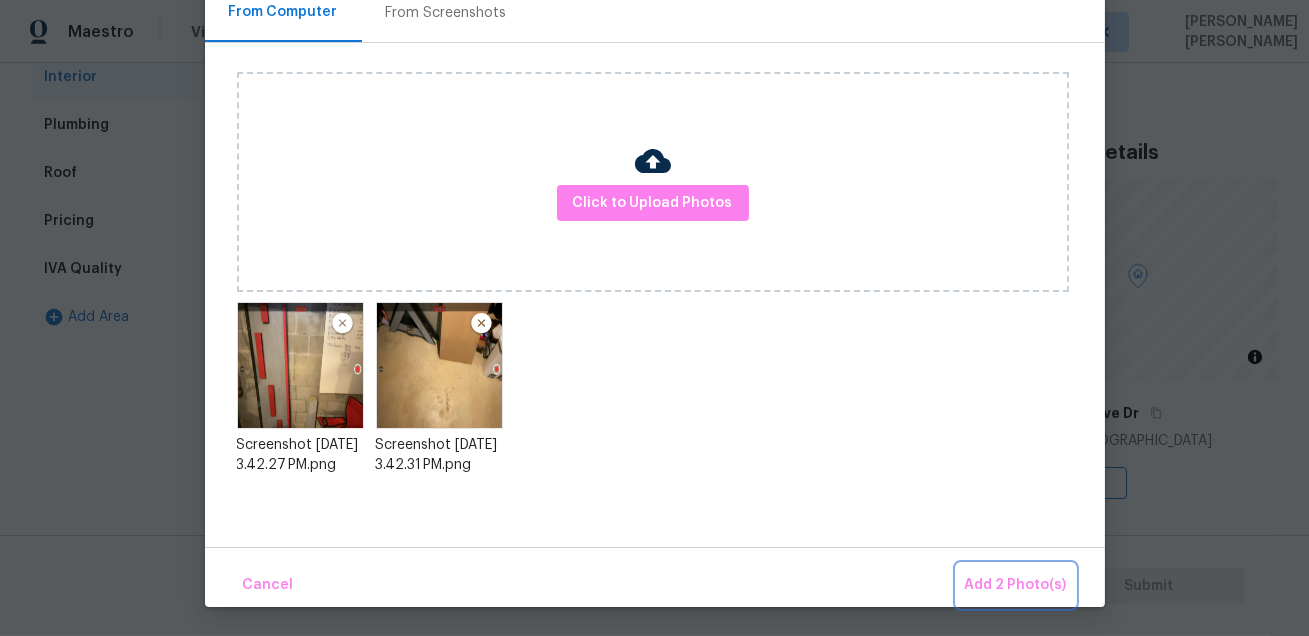 click on "Add 2 Photo(s)" at bounding box center [1016, 585] 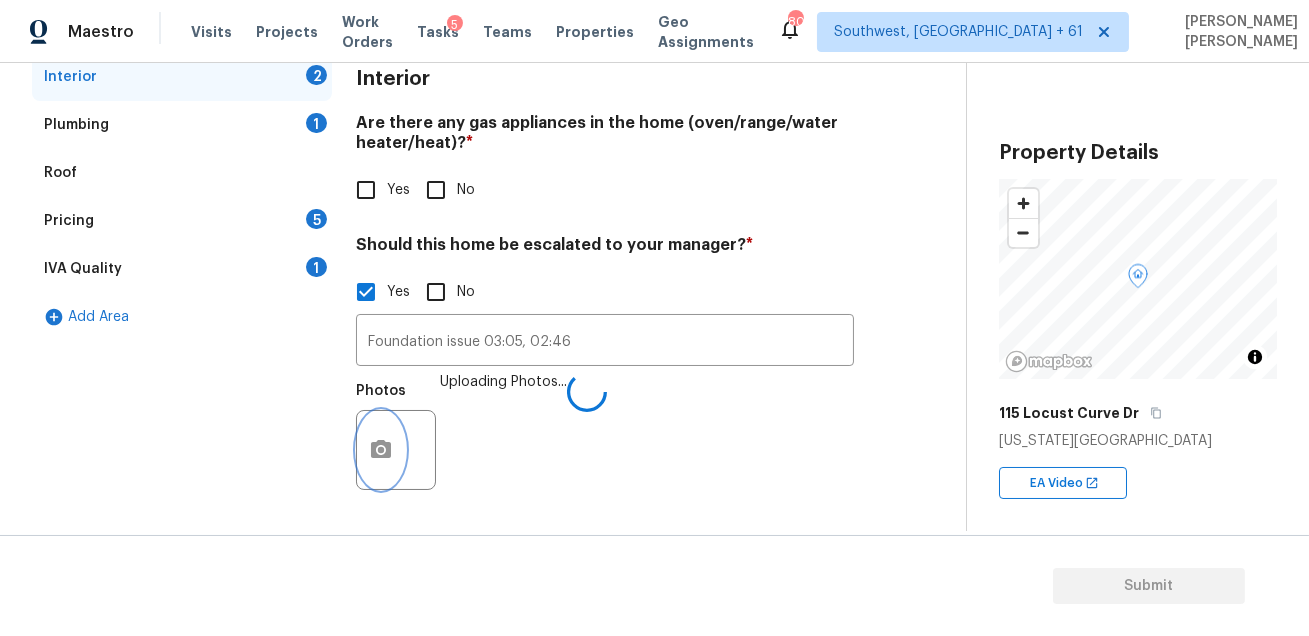 scroll, scrollTop: 0, scrollLeft: 0, axis: both 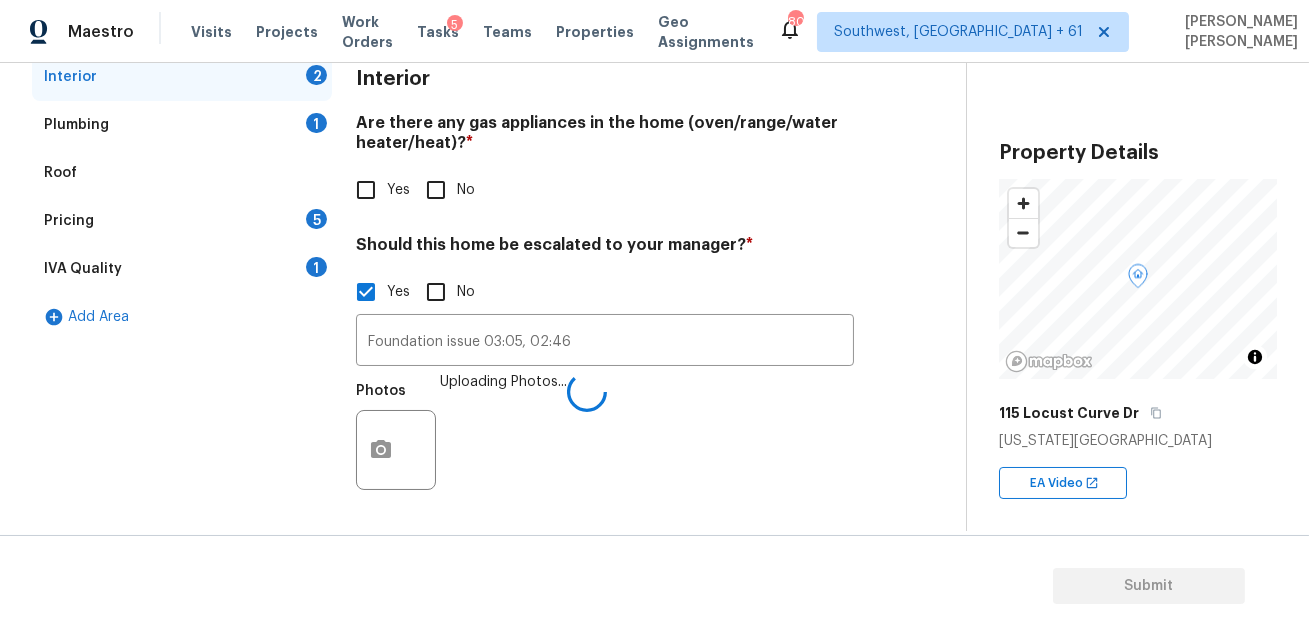 click on "Photos Uploading Photos..." at bounding box center [605, 437] 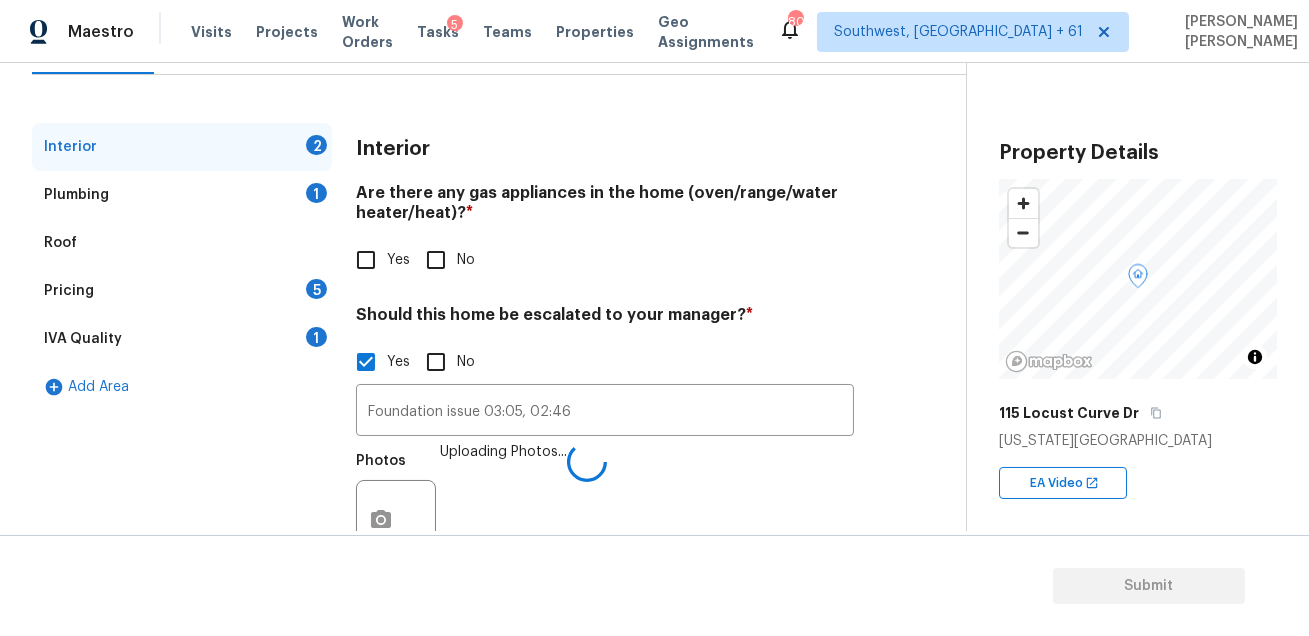 click on "Plumbing 1" at bounding box center [182, 195] 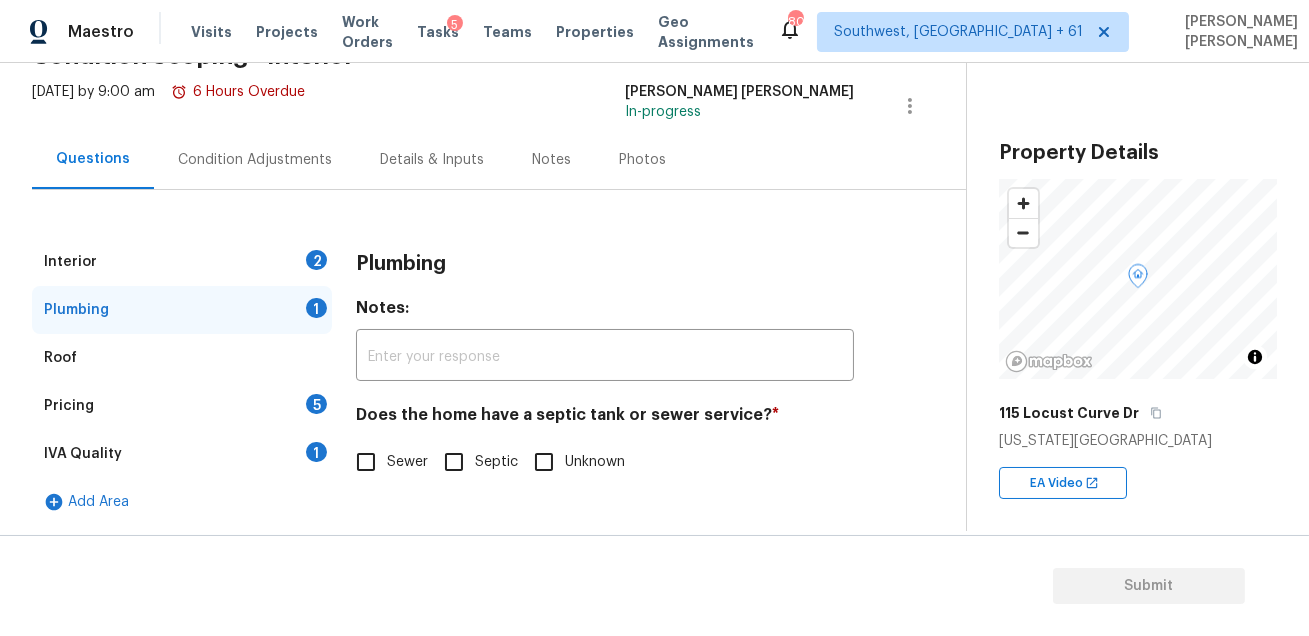 click on "Interior 2" at bounding box center (182, 262) 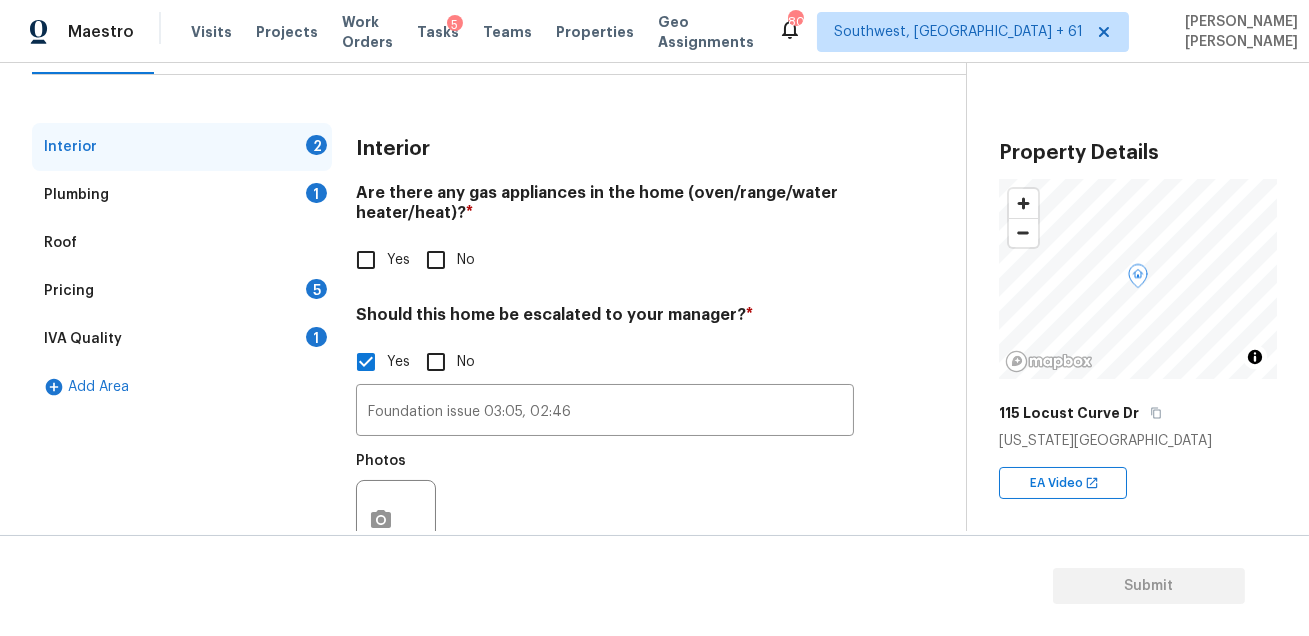 scroll, scrollTop: 298, scrollLeft: 0, axis: vertical 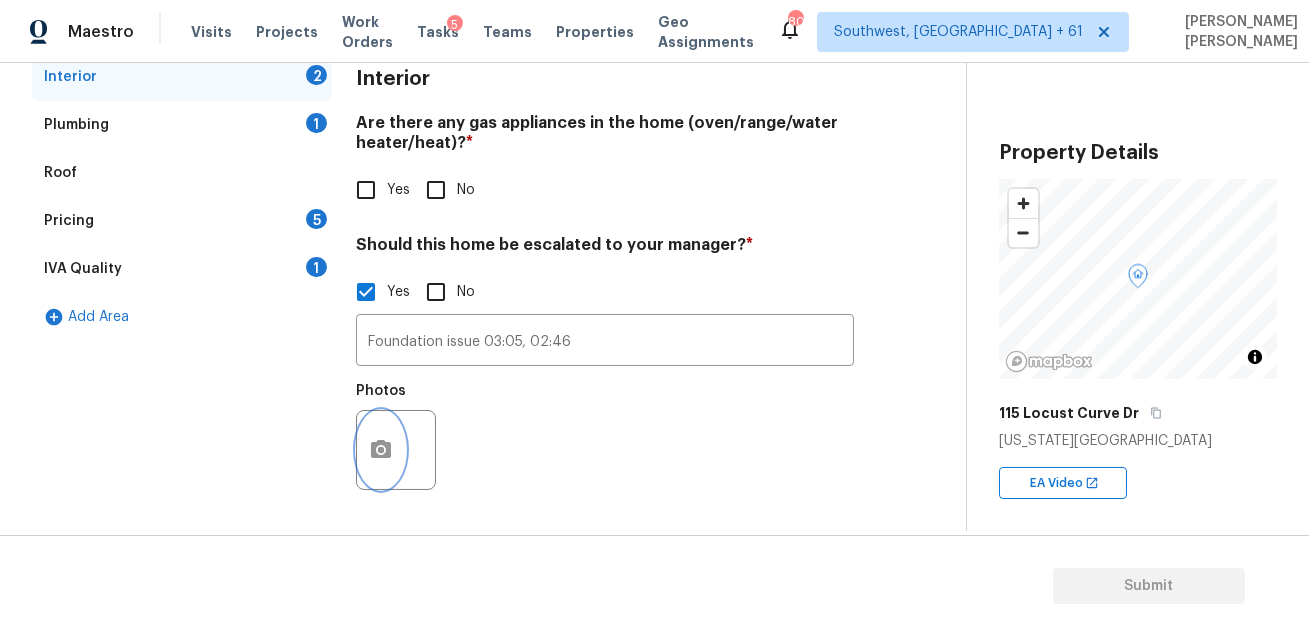 click at bounding box center [381, 450] 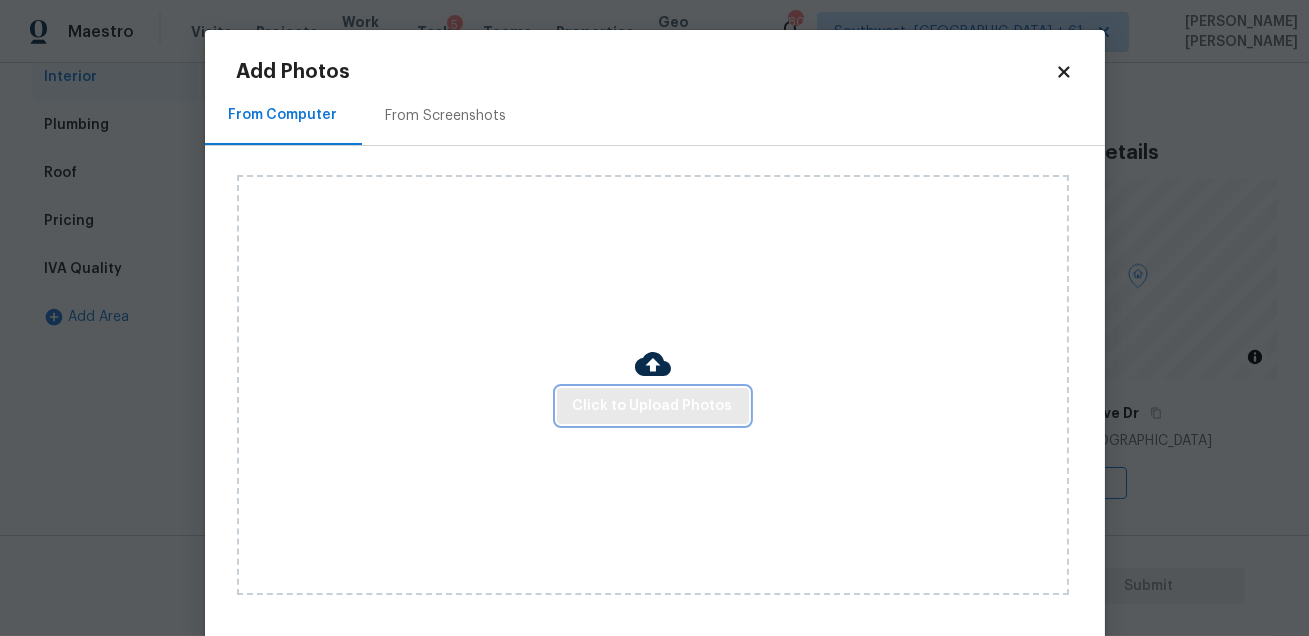 click on "Click to Upload Photos" at bounding box center (653, 406) 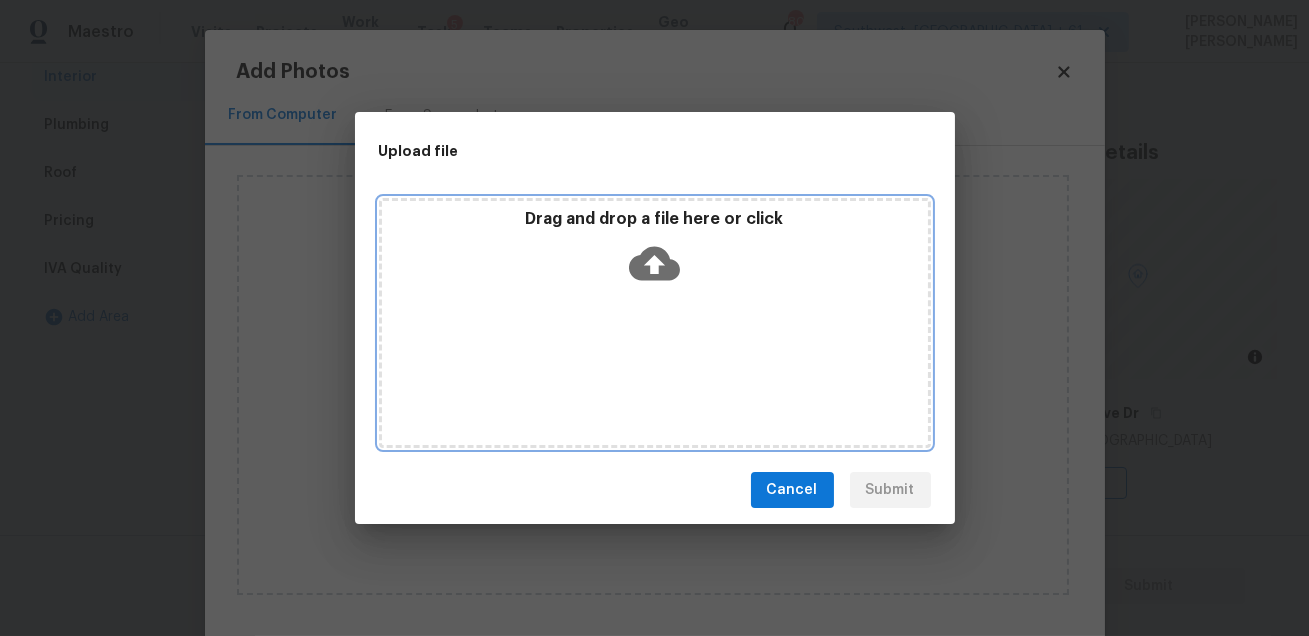 click 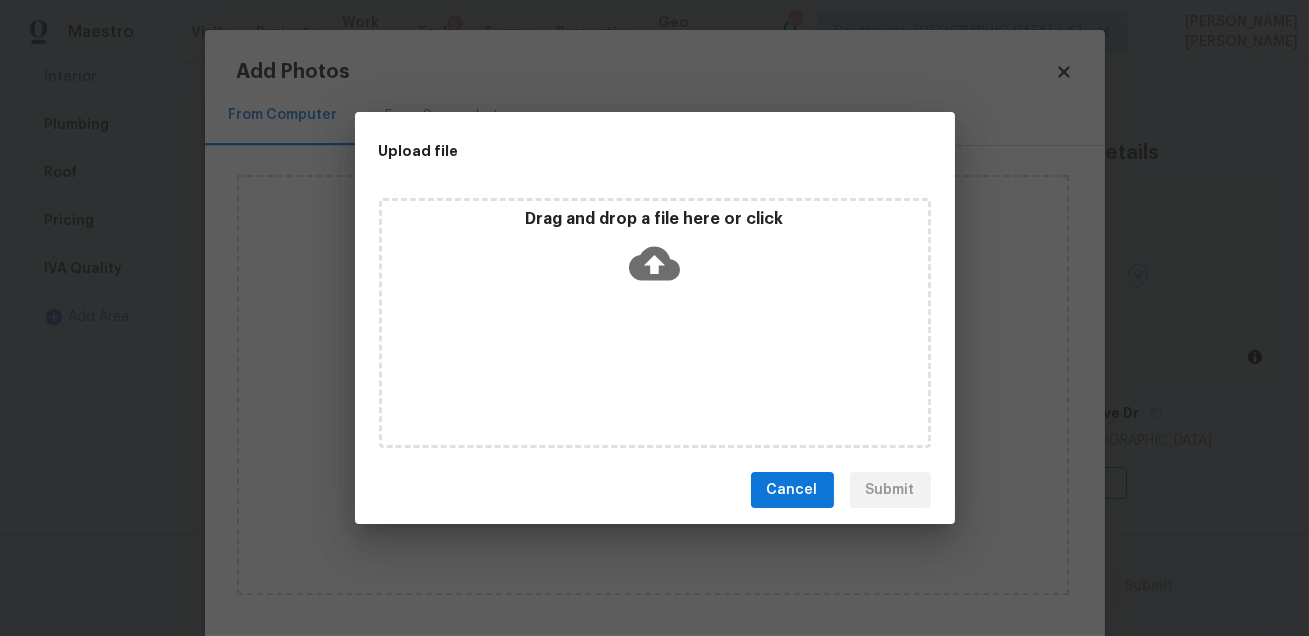 click 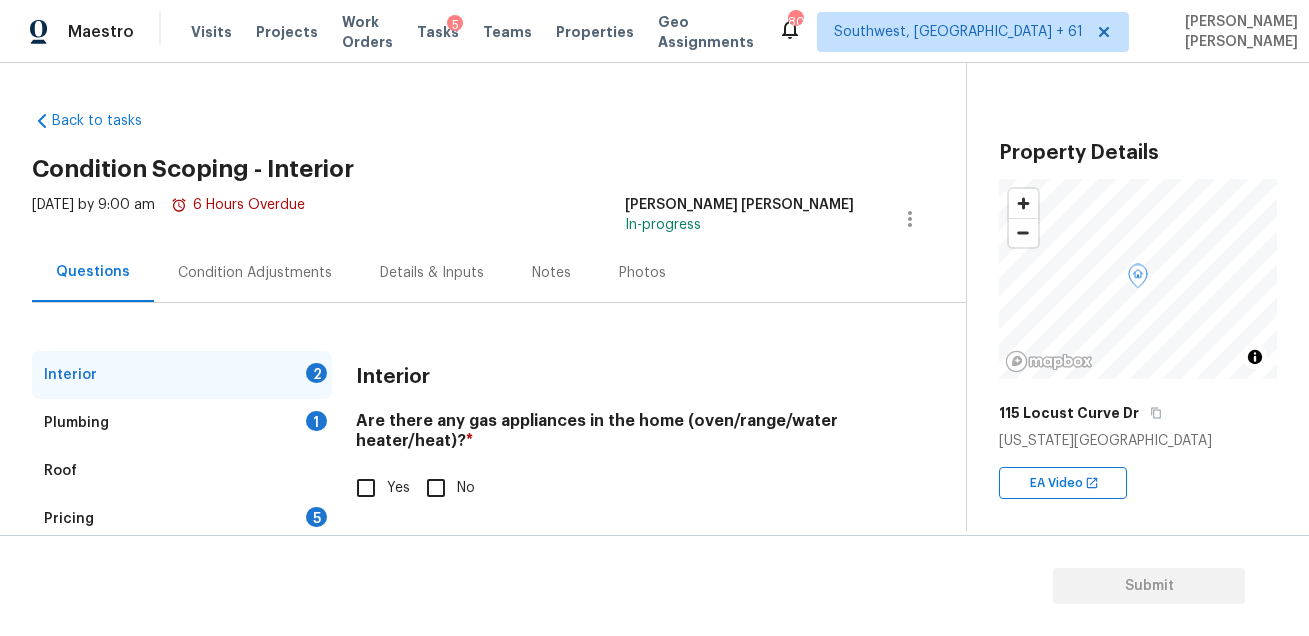 scroll, scrollTop: 0, scrollLeft: 0, axis: both 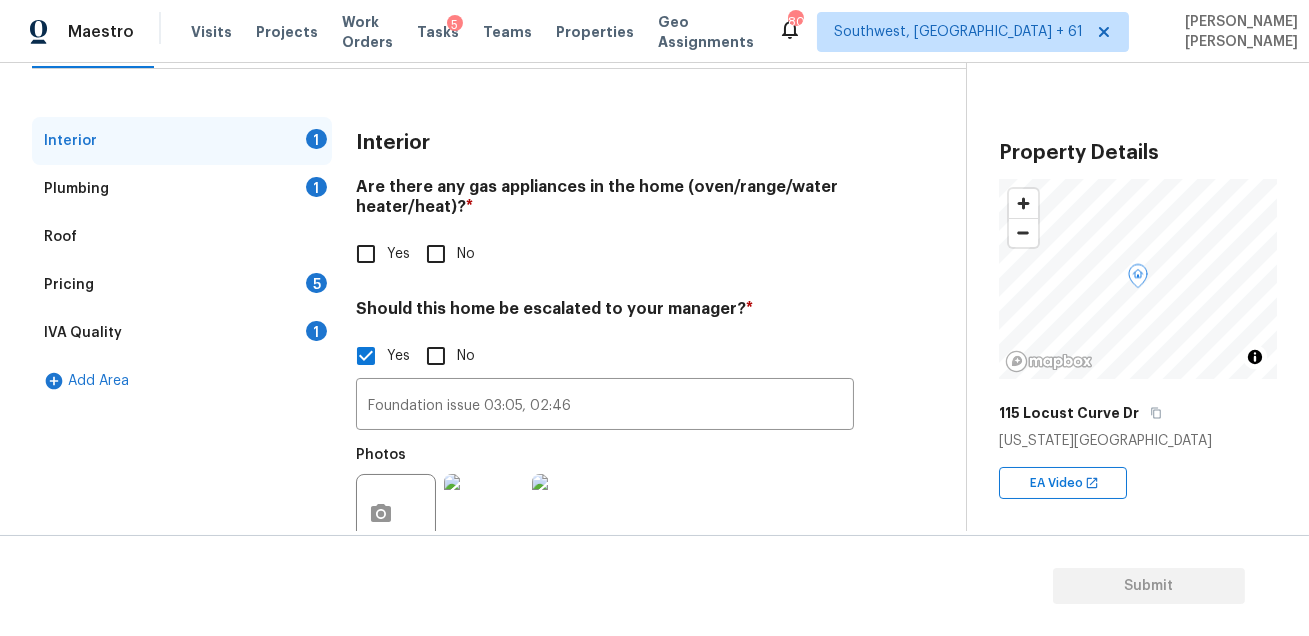 click on "Yes" at bounding box center (366, 254) 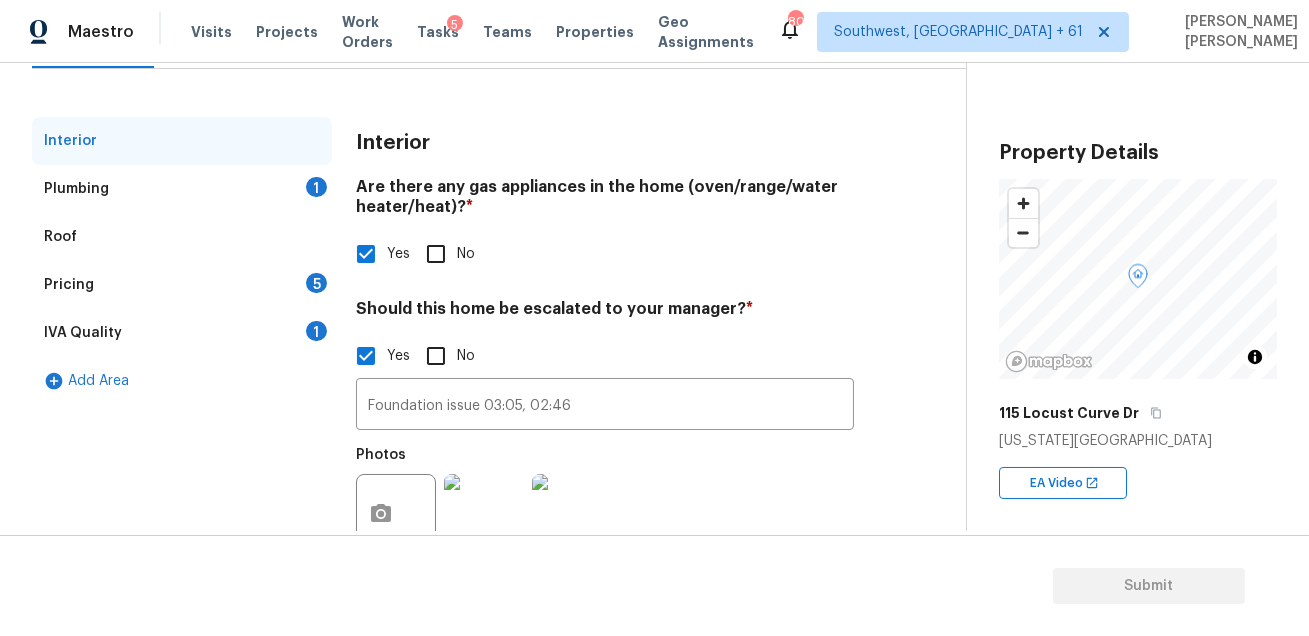click on "IVA Quality 1" at bounding box center (182, 333) 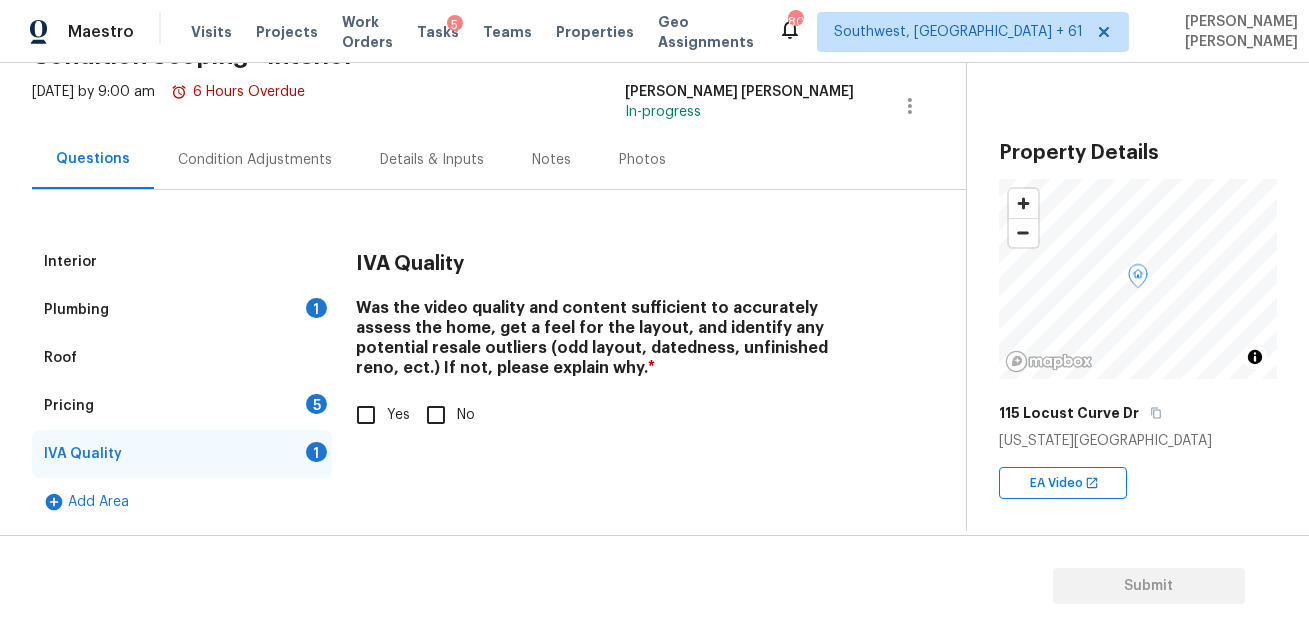 click on "Yes" at bounding box center (366, 415) 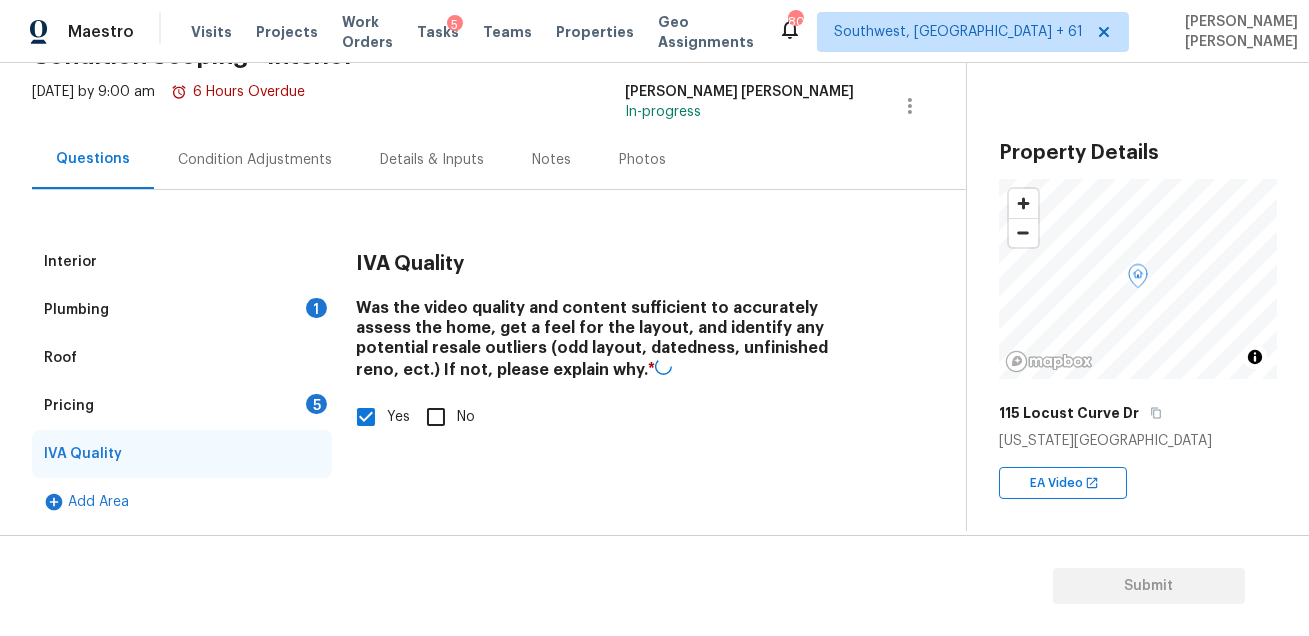 click on "Plumbing 1" at bounding box center [182, 310] 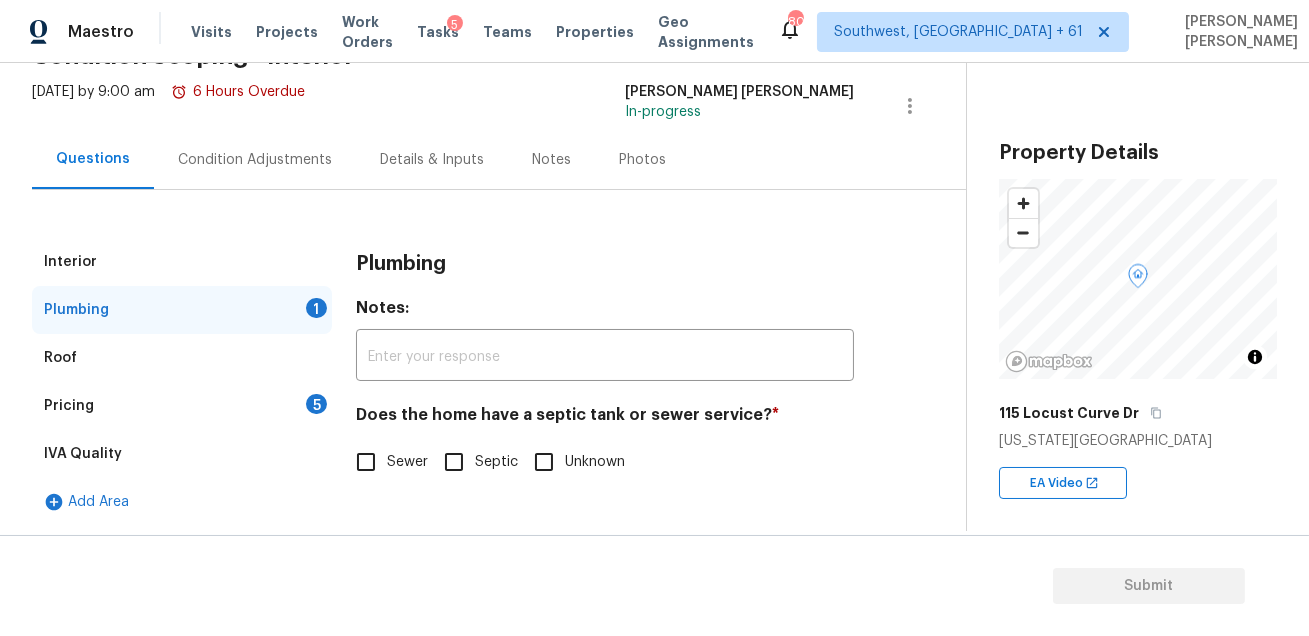 click on "Does the home have a septic tank or sewer service?  * Sewer Septic Unknown" at bounding box center (605, 444) 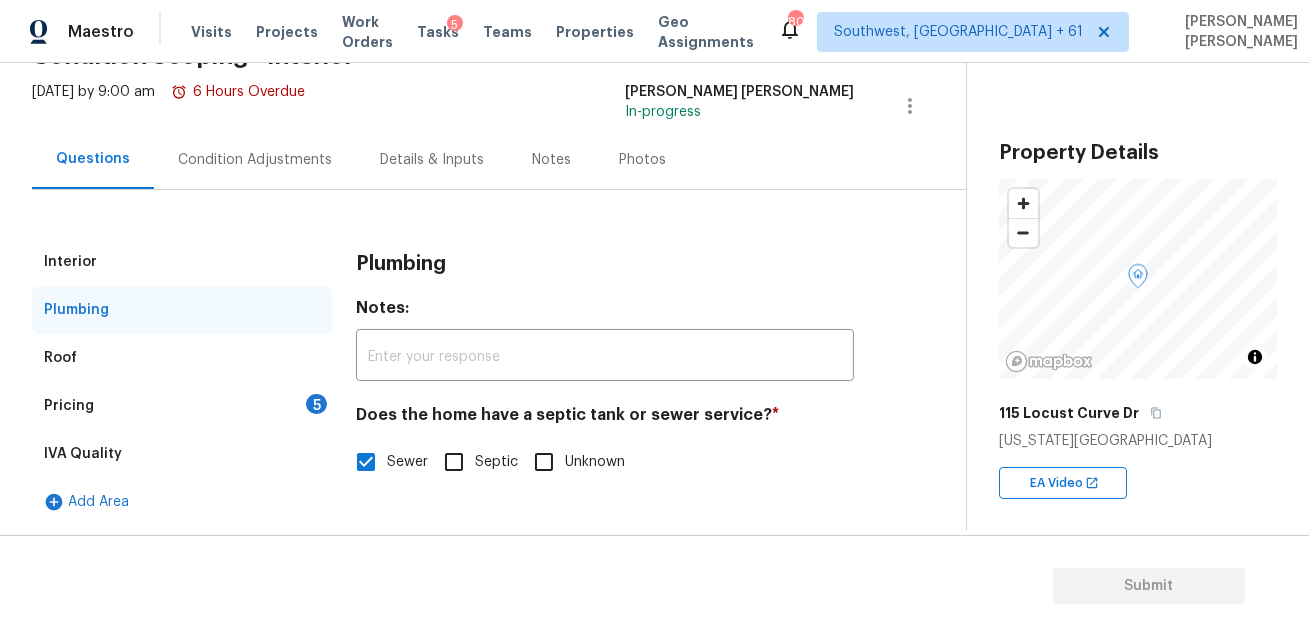 click on "Pricing 5" at bounding box center [182, 406] 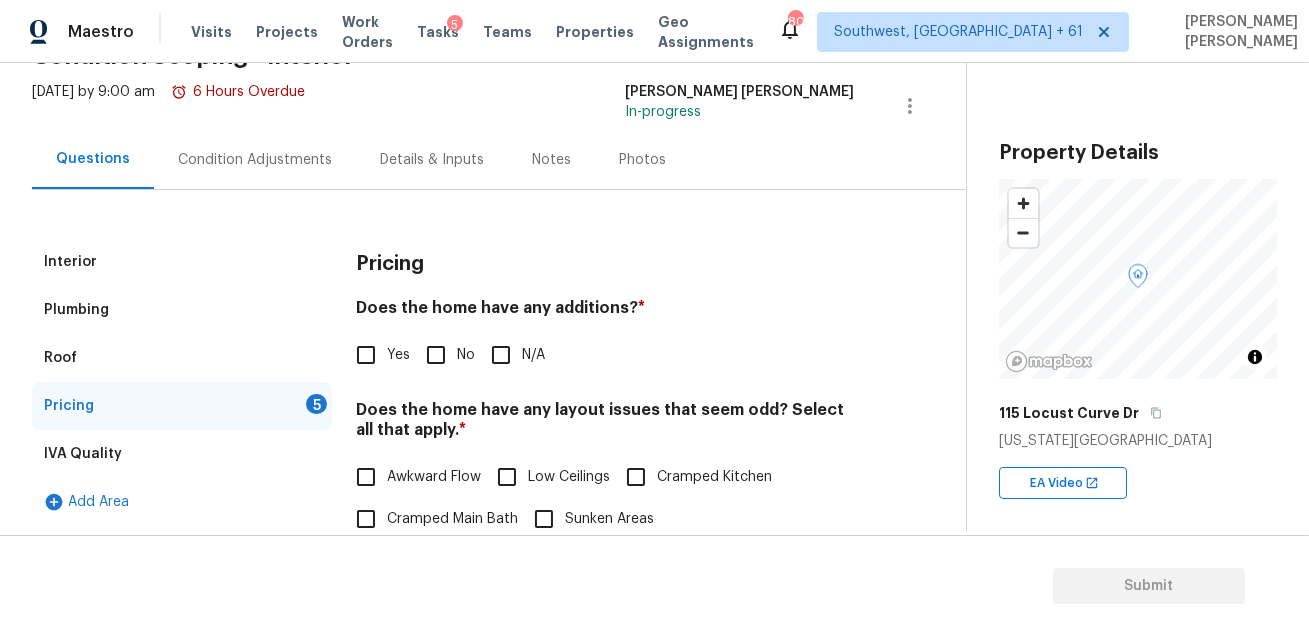 click on "No" at bounding box center (436, 355) 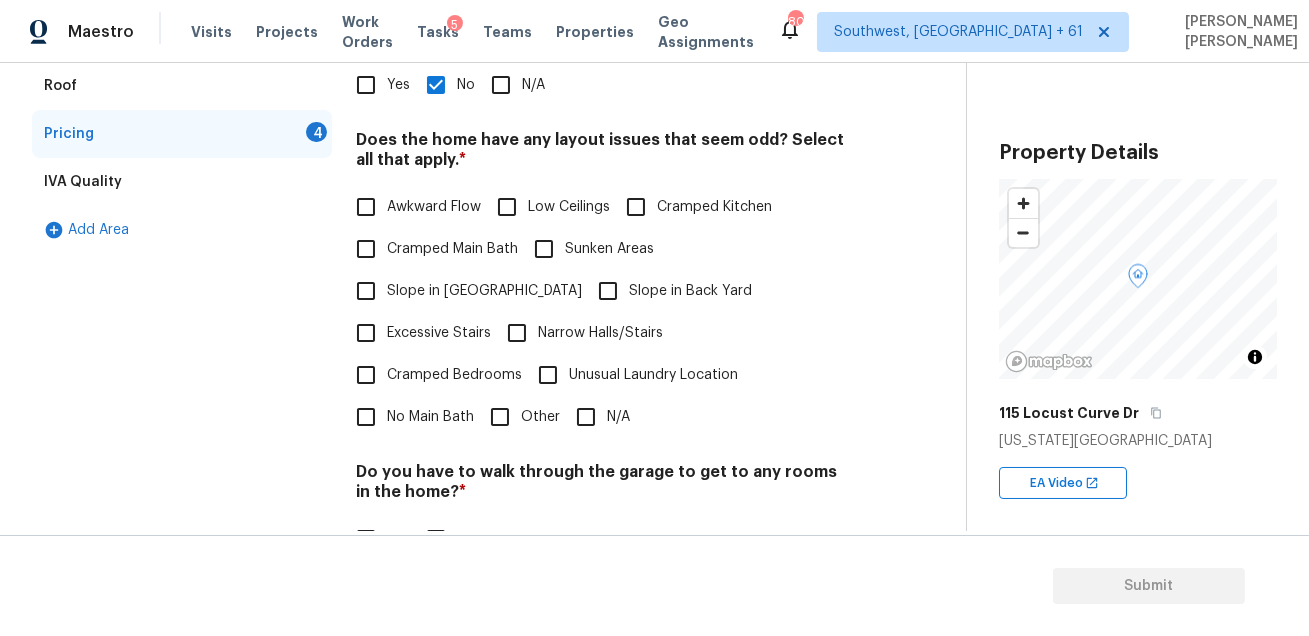 scroll, scrollTop: 403, scrollLeft: 0, axis: vertical 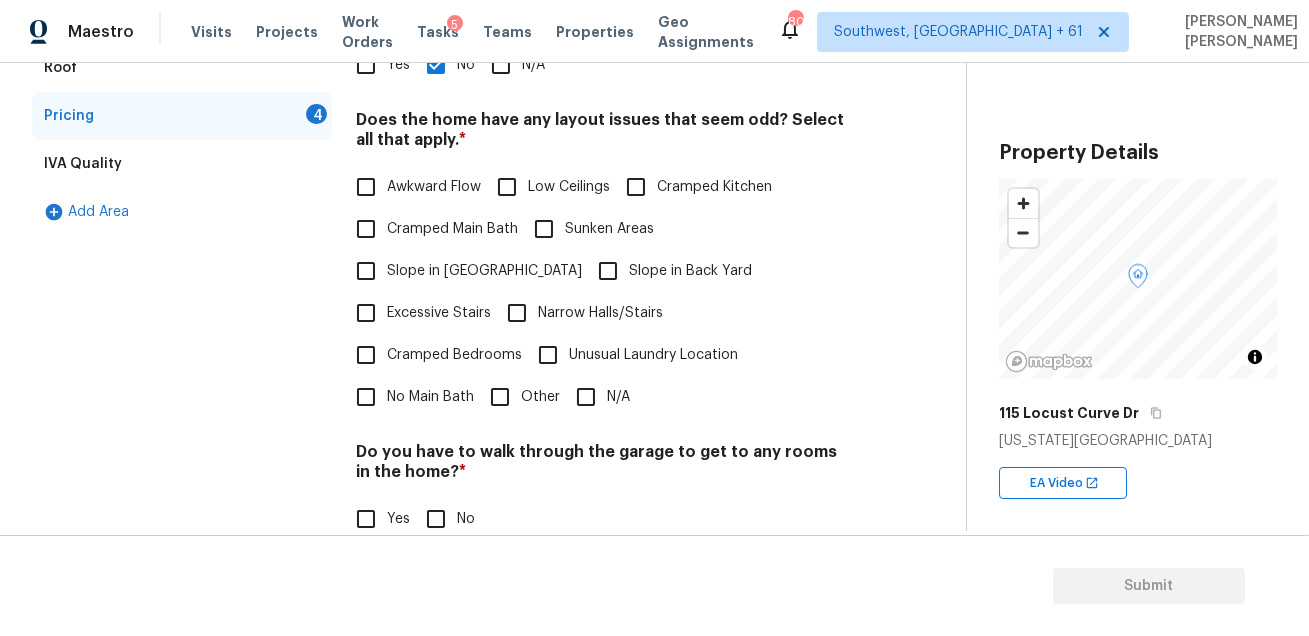 click on "N/A" at bounding box center (586, 397) 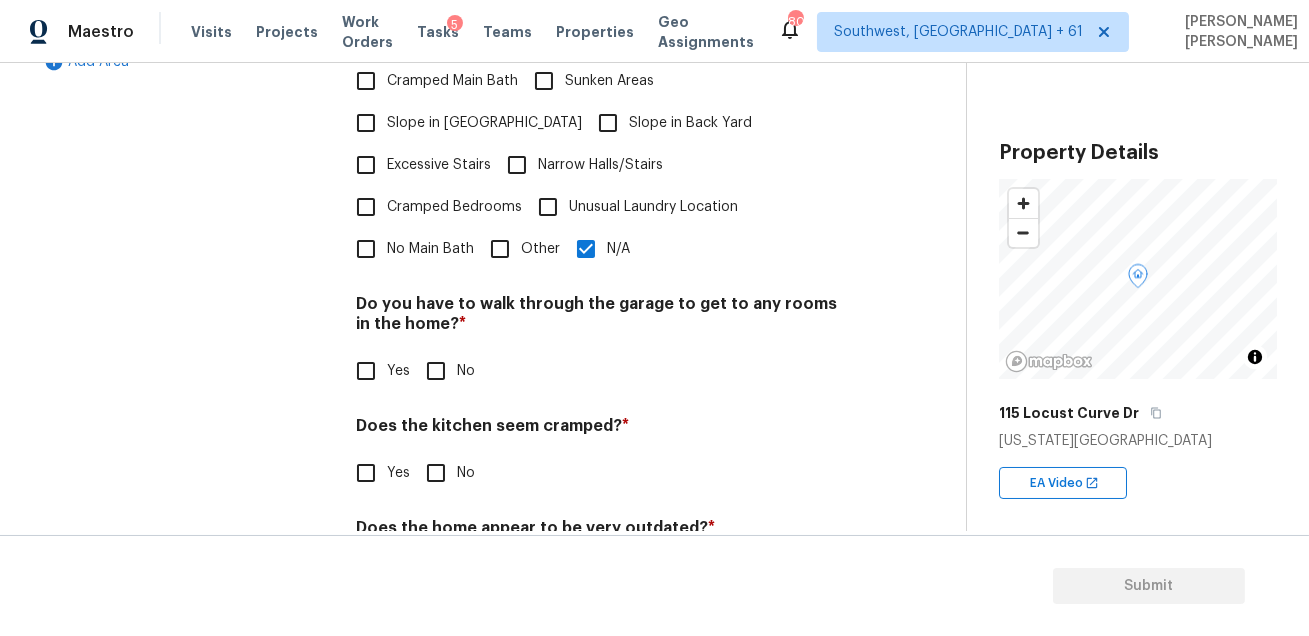 scroll, scrollTop: 603, scrollLeft: 0, axis: vertical 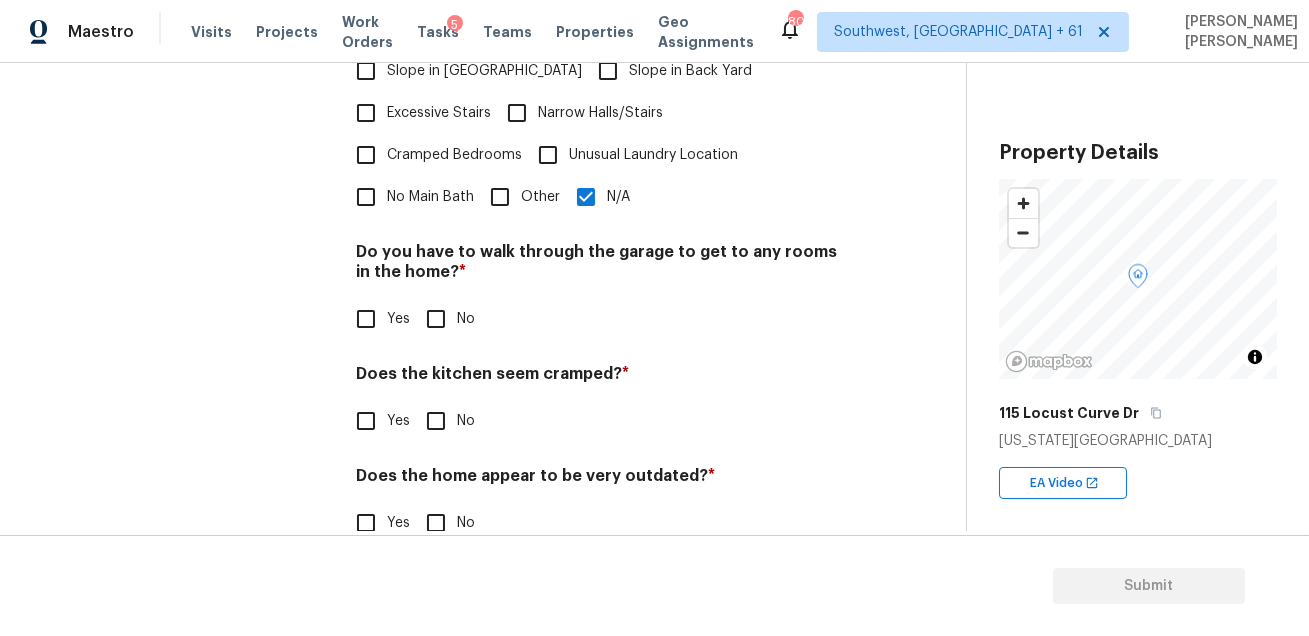 click on "No" at bounding box center [436, 319] 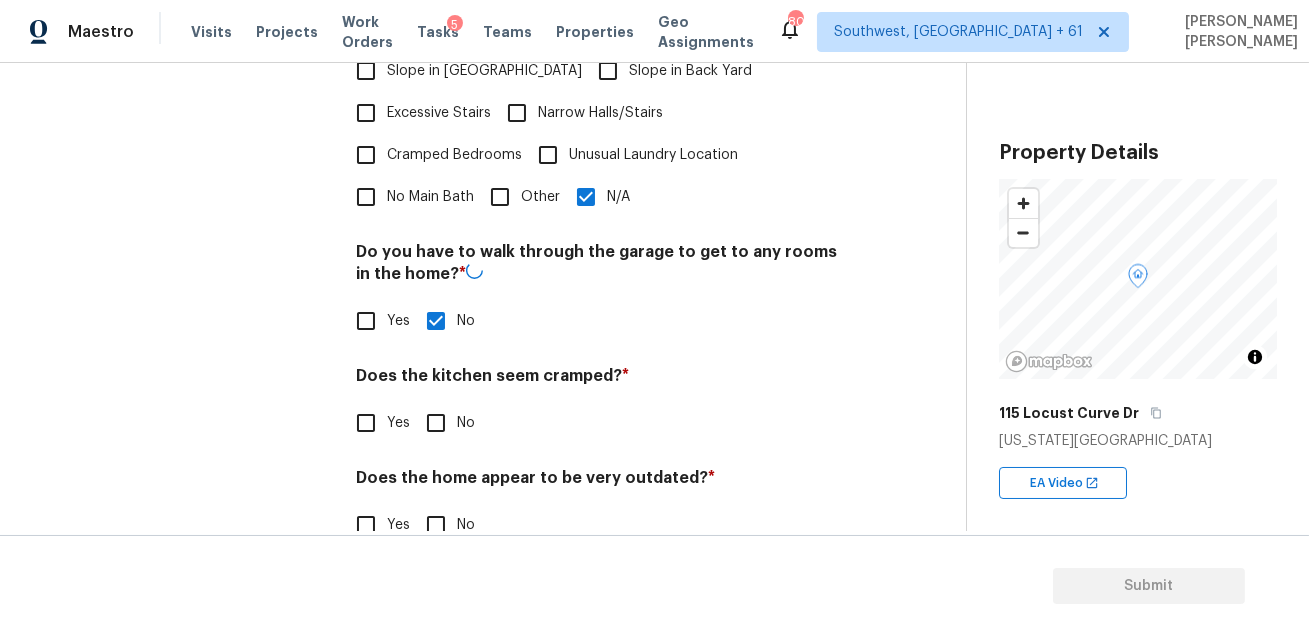click on "No" at bounding box center (436, 423) 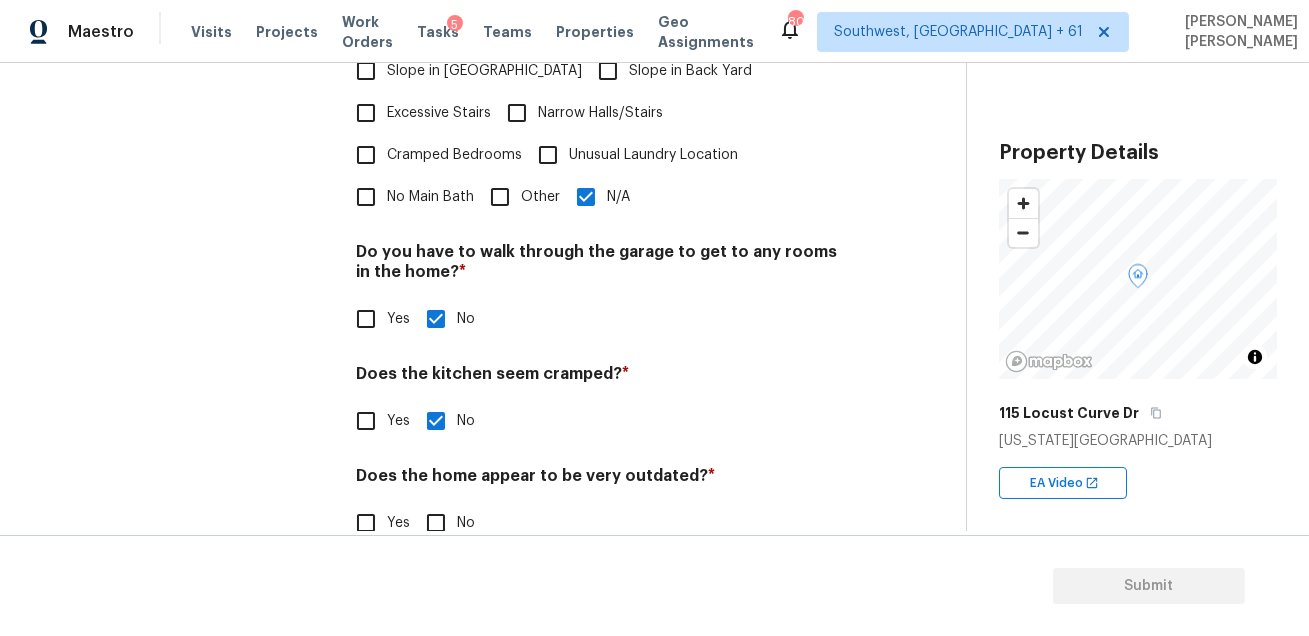 click on "No" at bounding box center (436, 523) 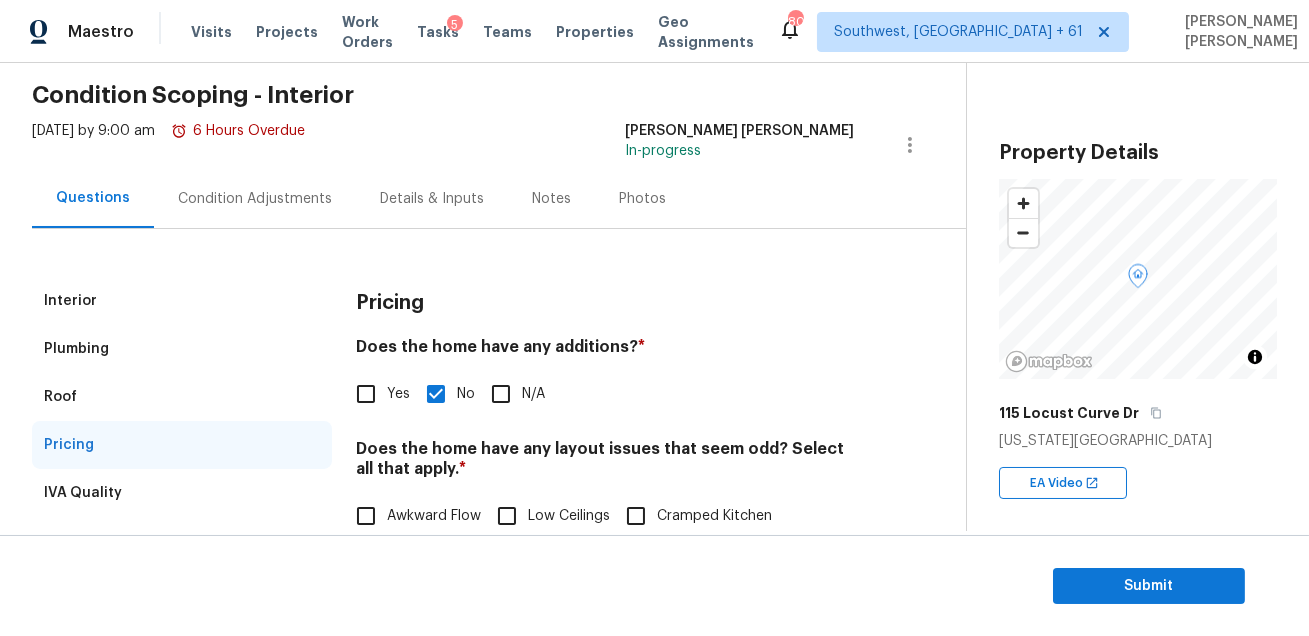 scroll, scrollTop: 56, scrollLeft: 0, axis: vertical 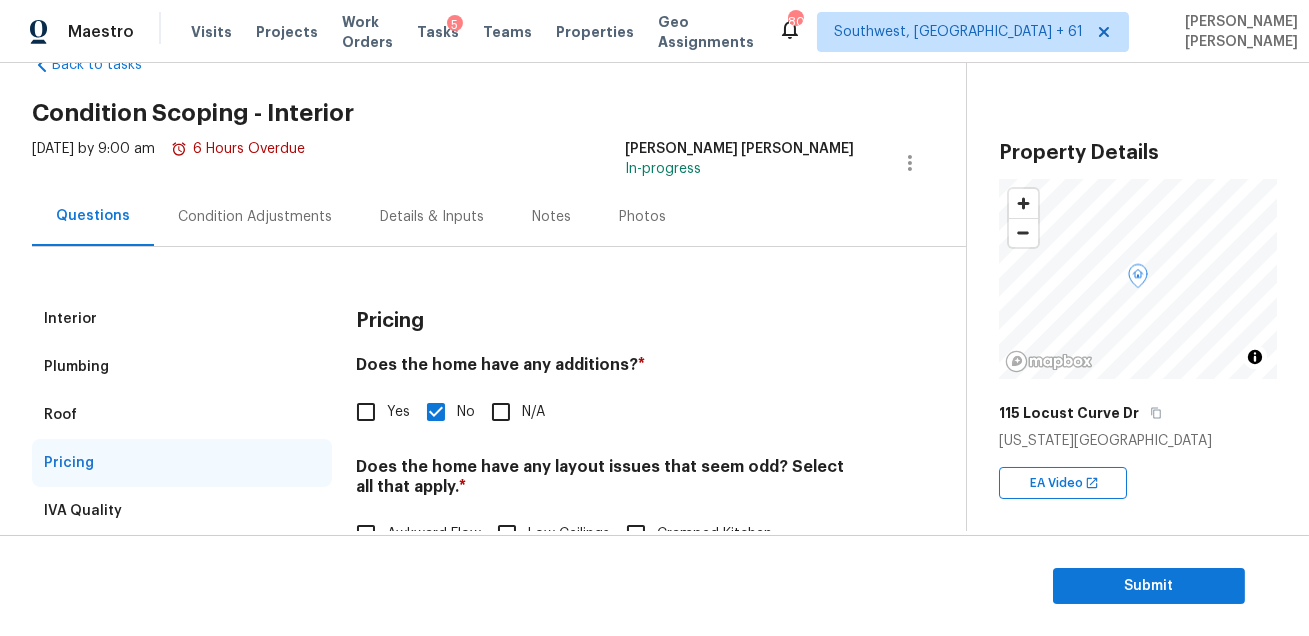click on "Condition Adjustments" at bounding box center (255, 216) 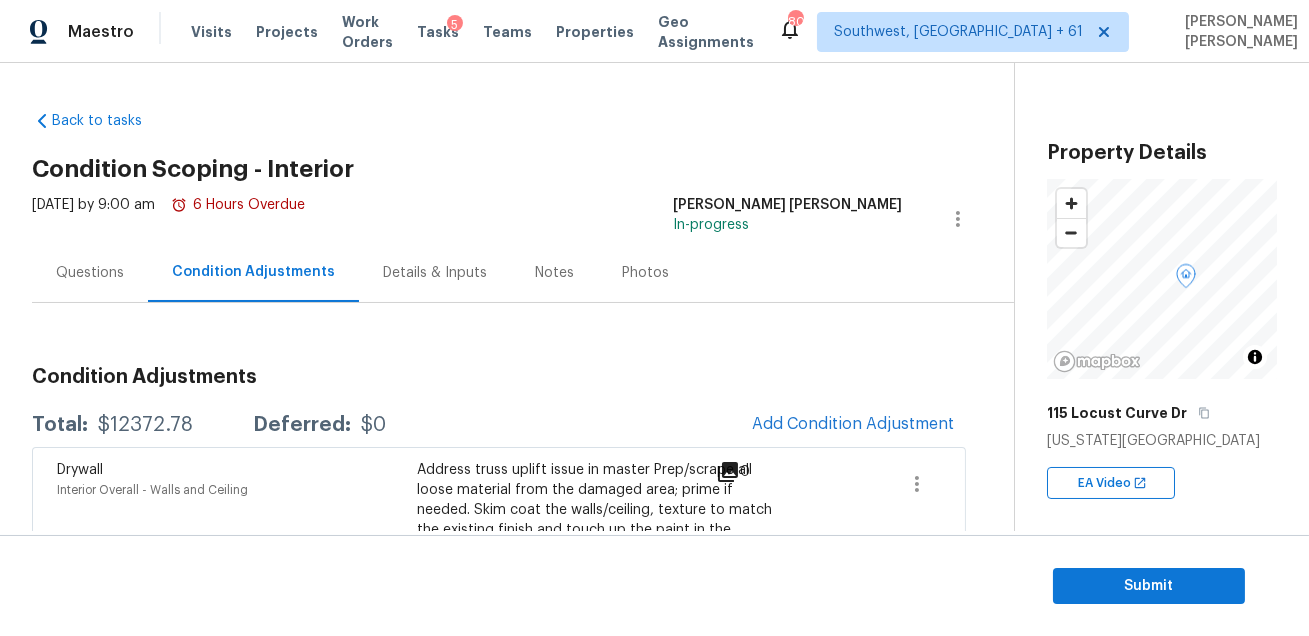 scroll, scrollTop: 239, scrollLeft: 0, axis: vertical 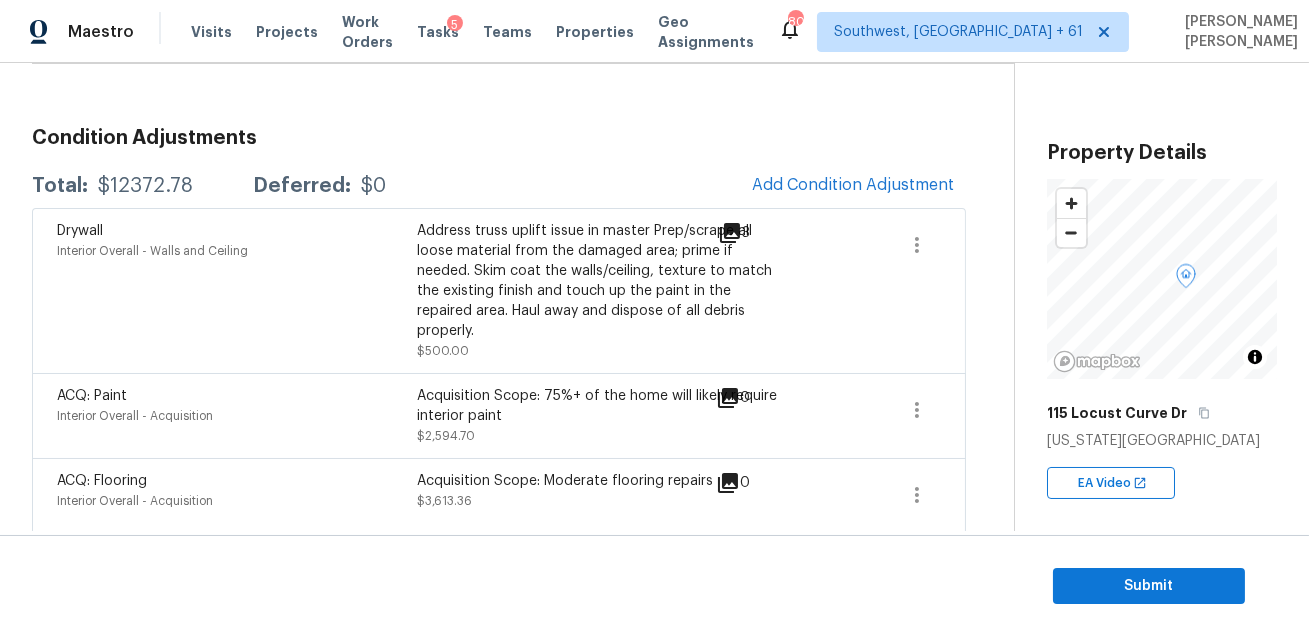 click on "Add Condition Adjustment" at bounding box center (853, 186) 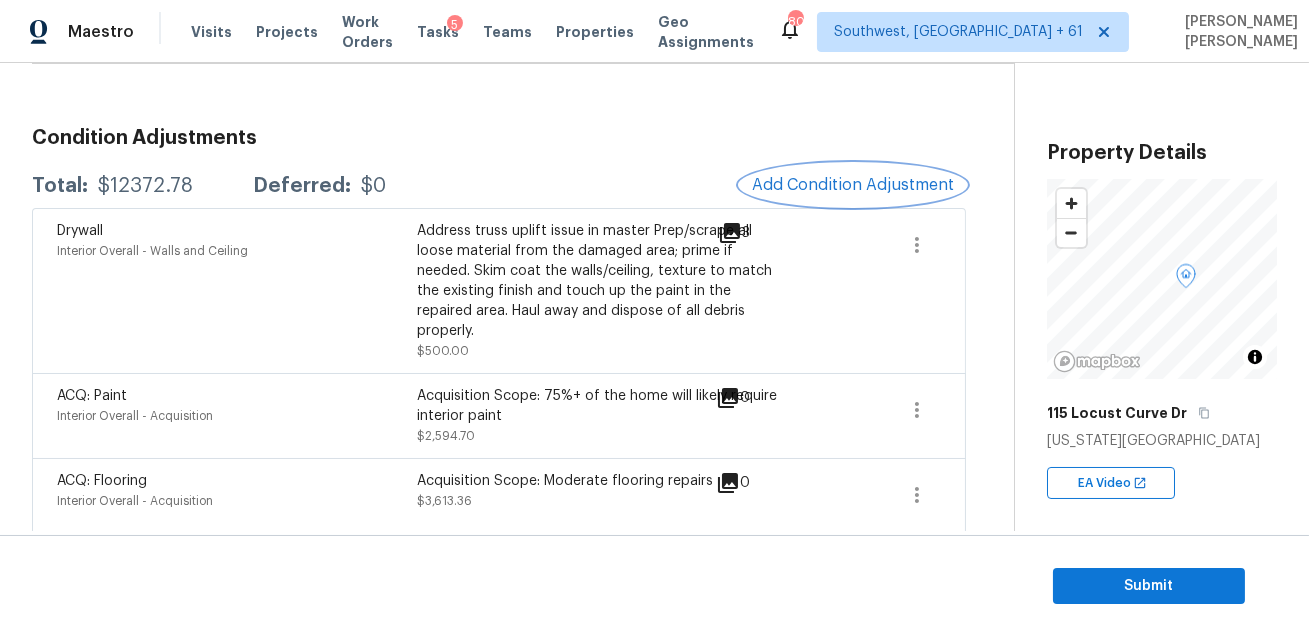 click on "Add Condition Adjustment" at bounding box center (853, 185) 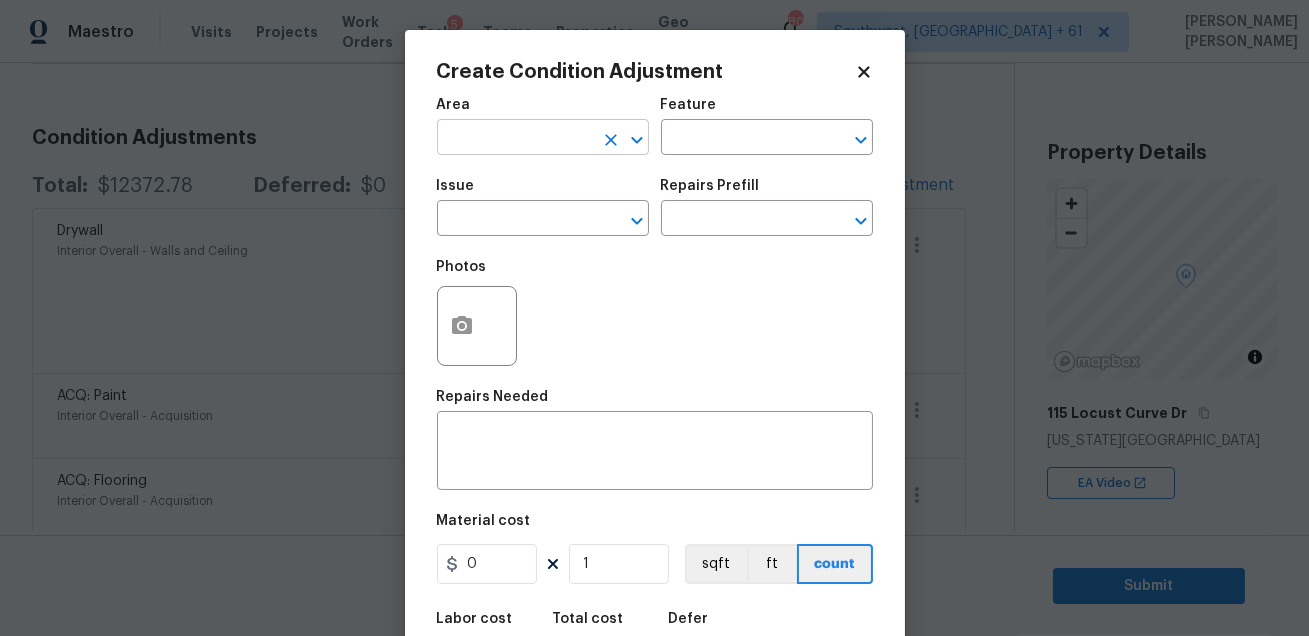 click at bounding box center (515, 139) 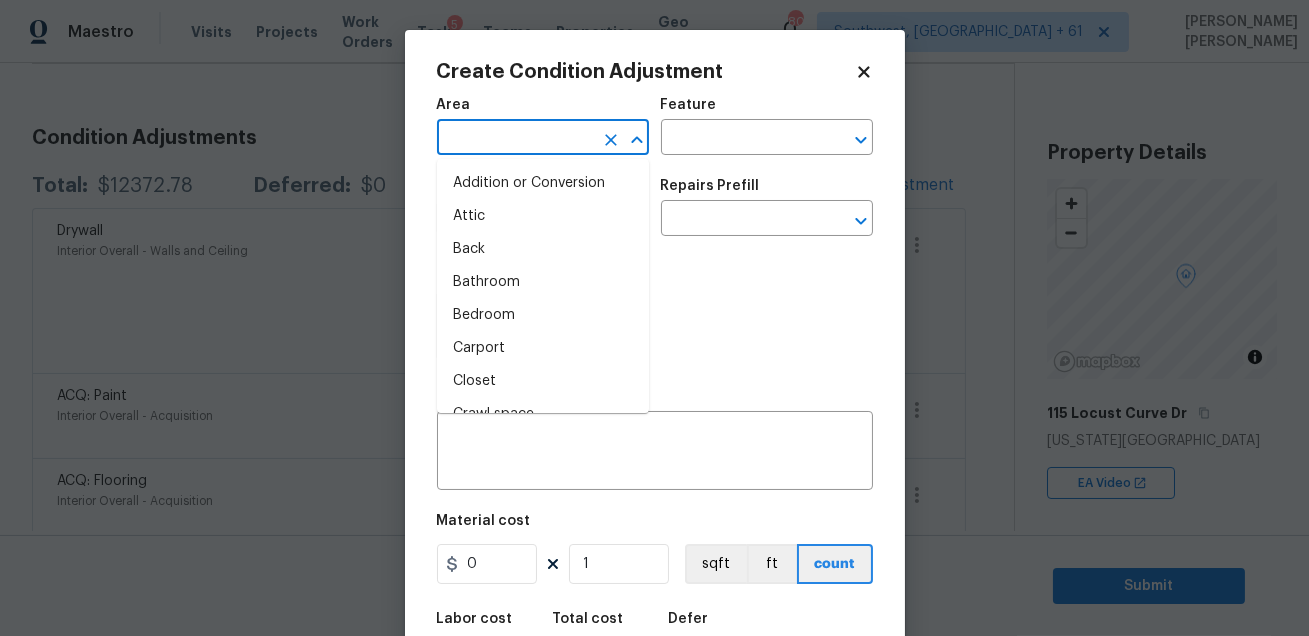 type on "i" 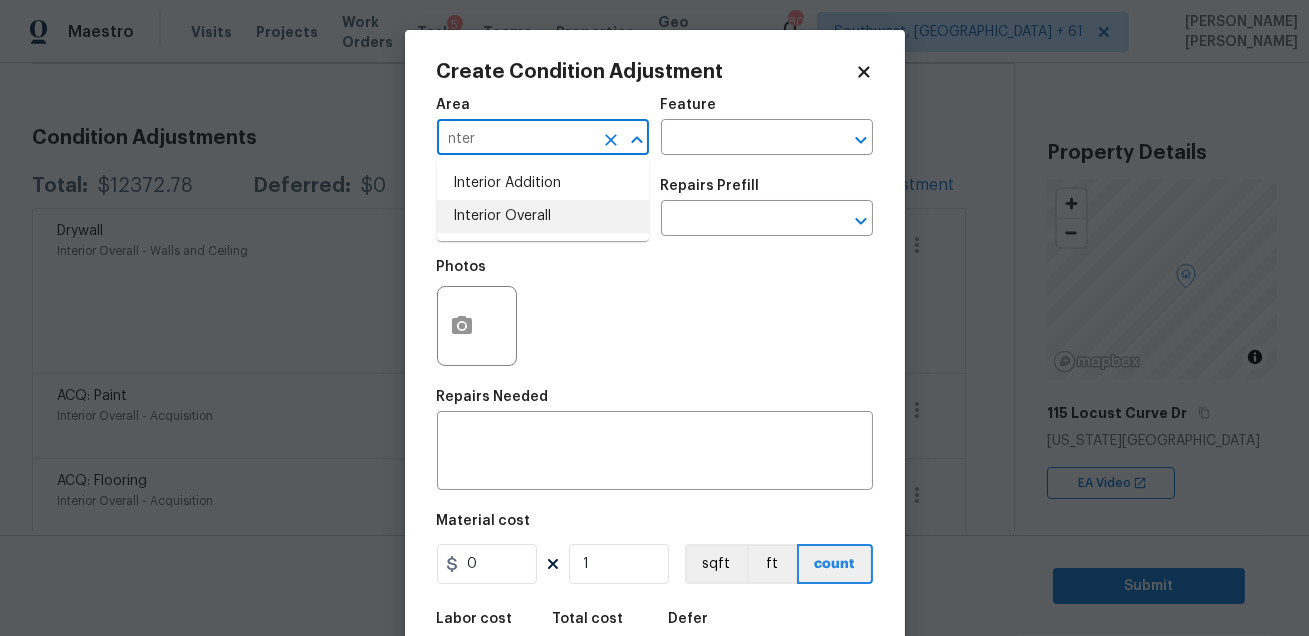 click on "Interior Overall" at bounding box center (543, 216) 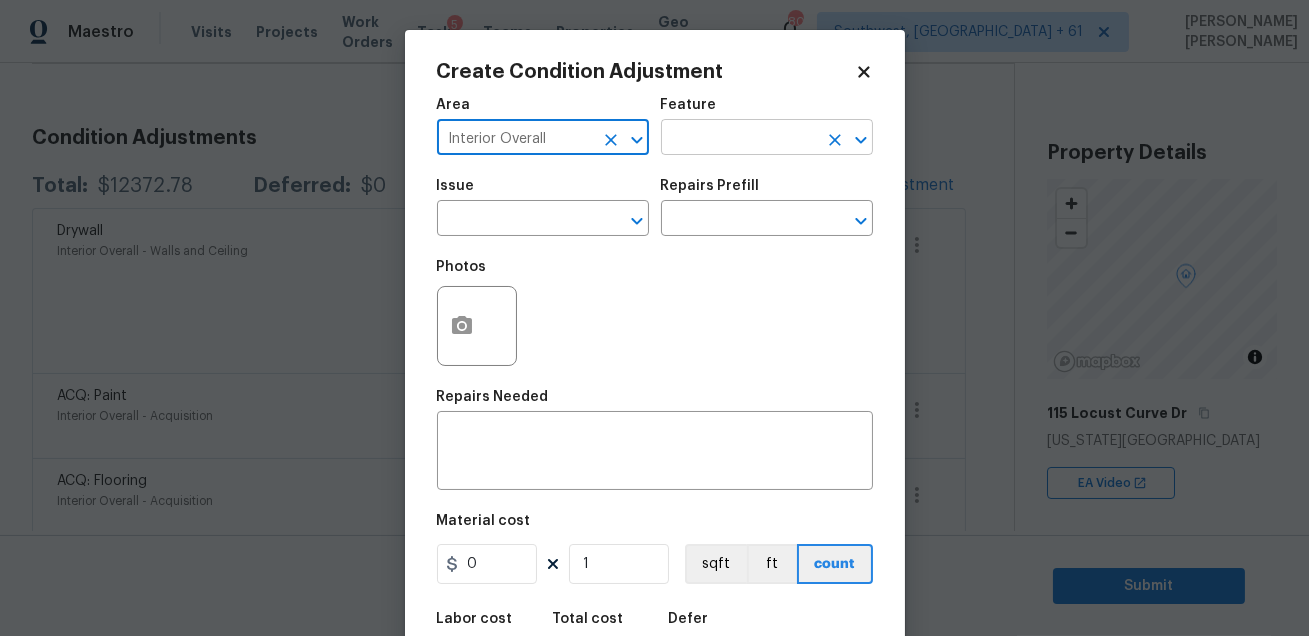 type on "Interior Overall" 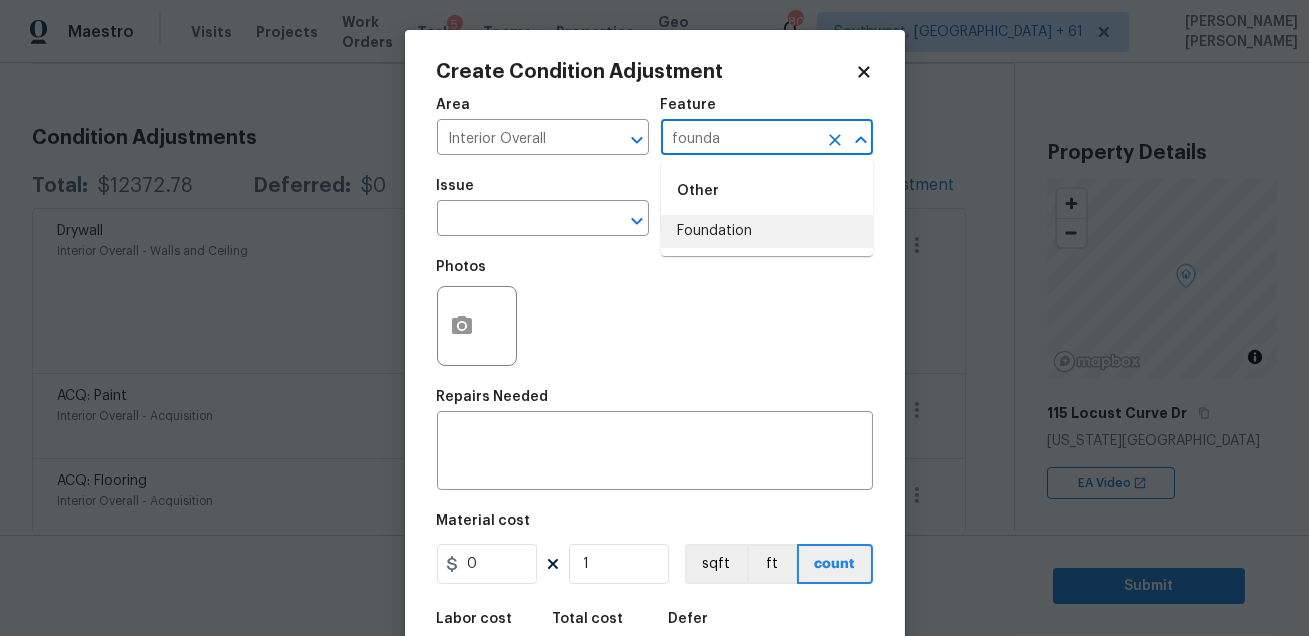 click on "Foundation" at bounding box center [767, 231] 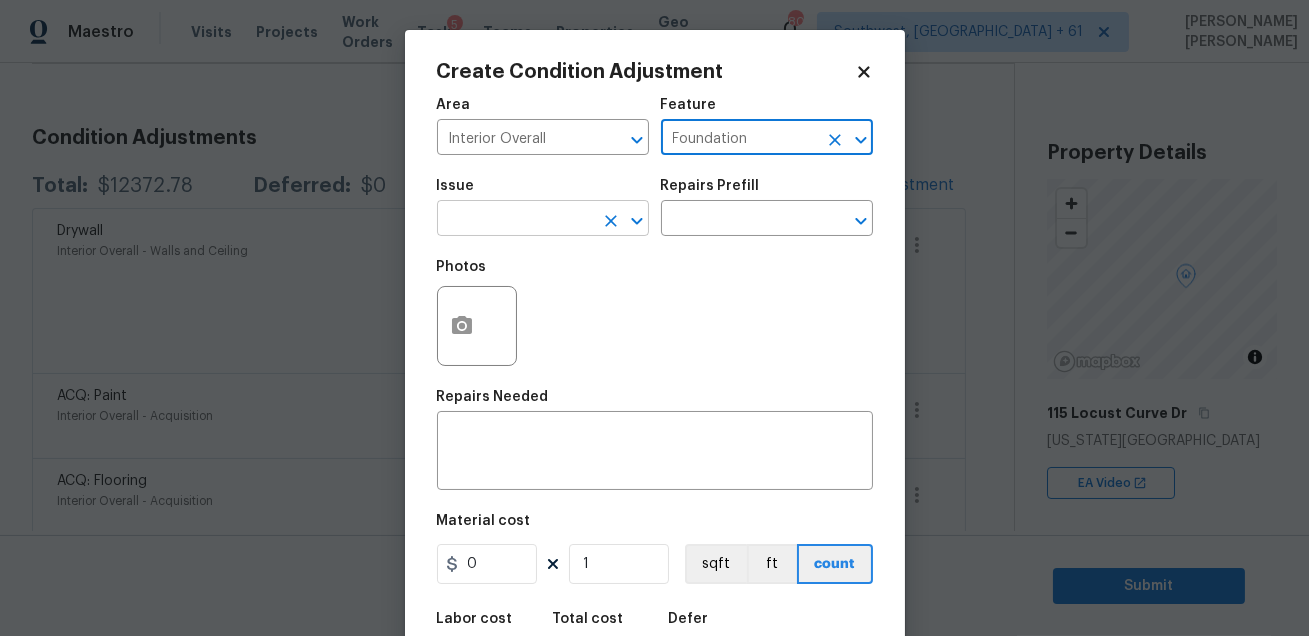 type on "Foundation" 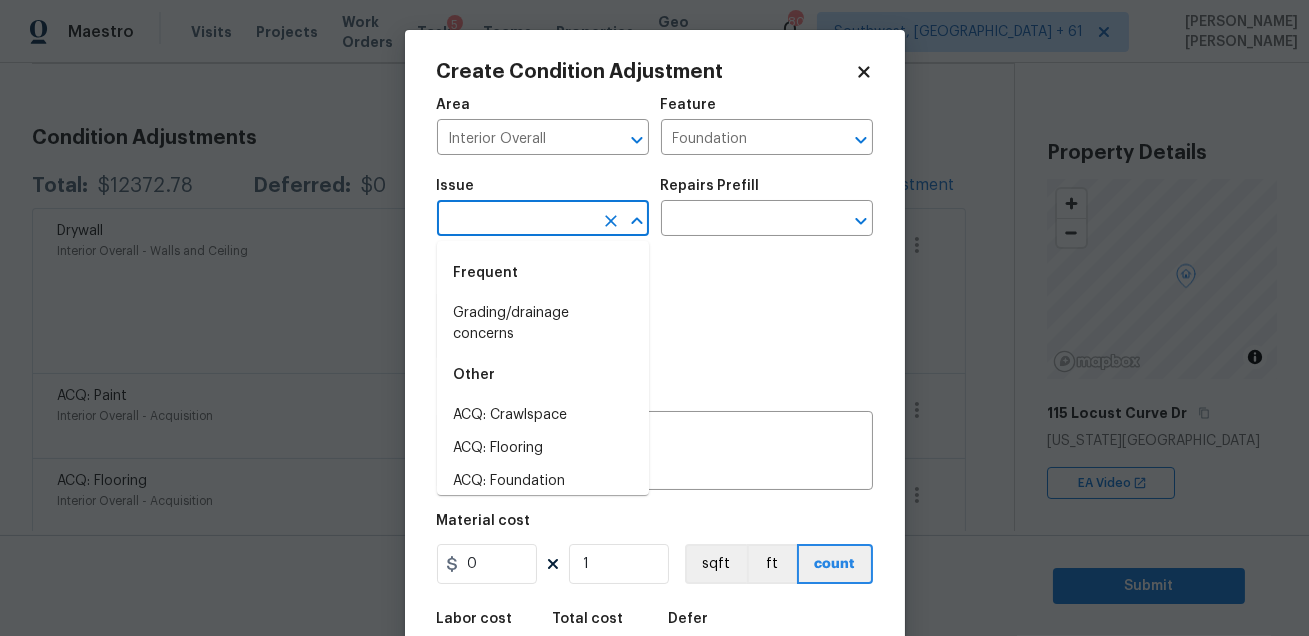 click at bounding box center (515, 220) 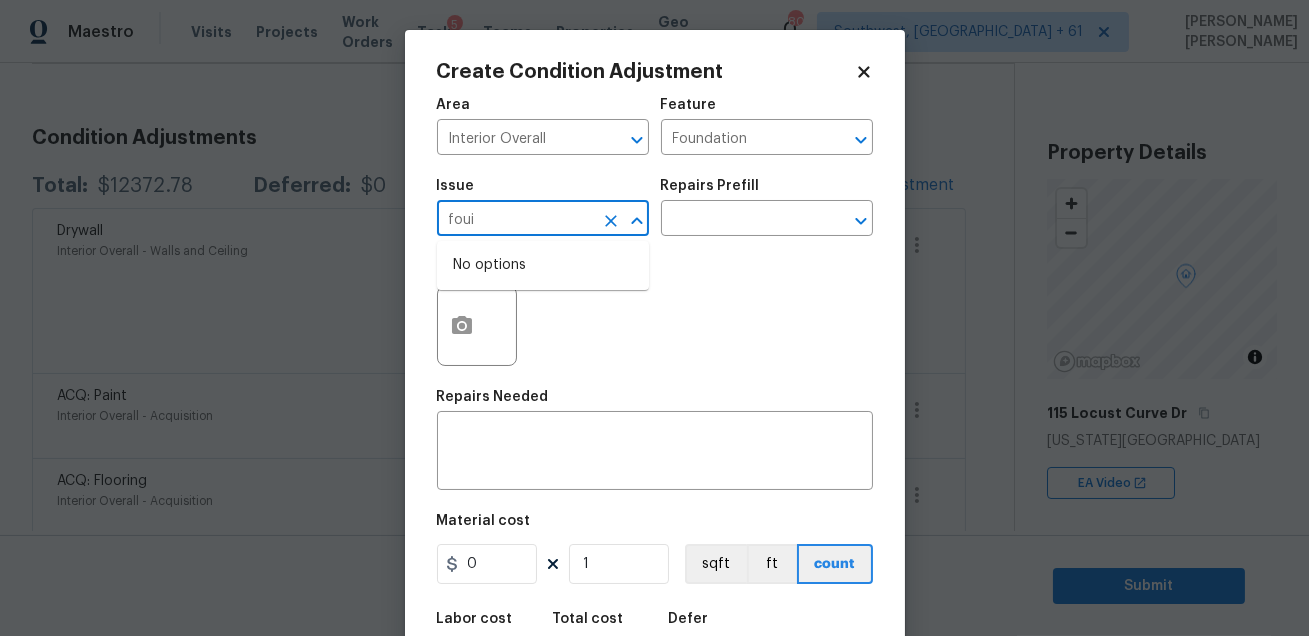 type on "fouin" 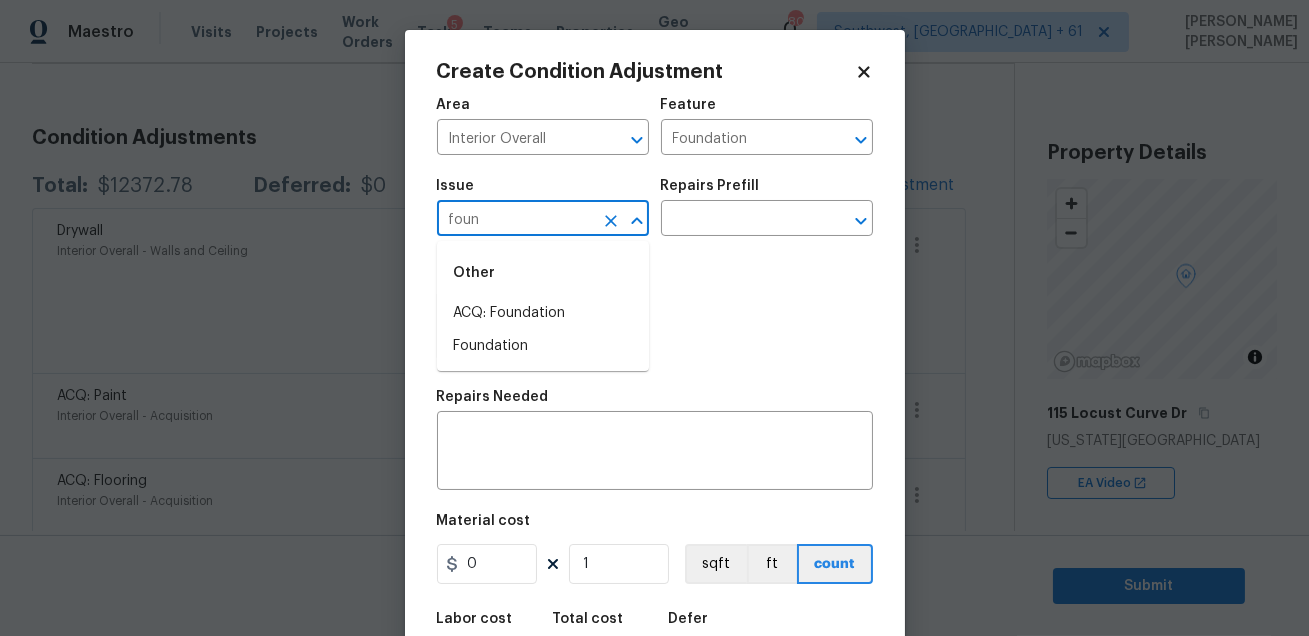 click on "ACQ: Foundation" at bounding box center (543, 313) 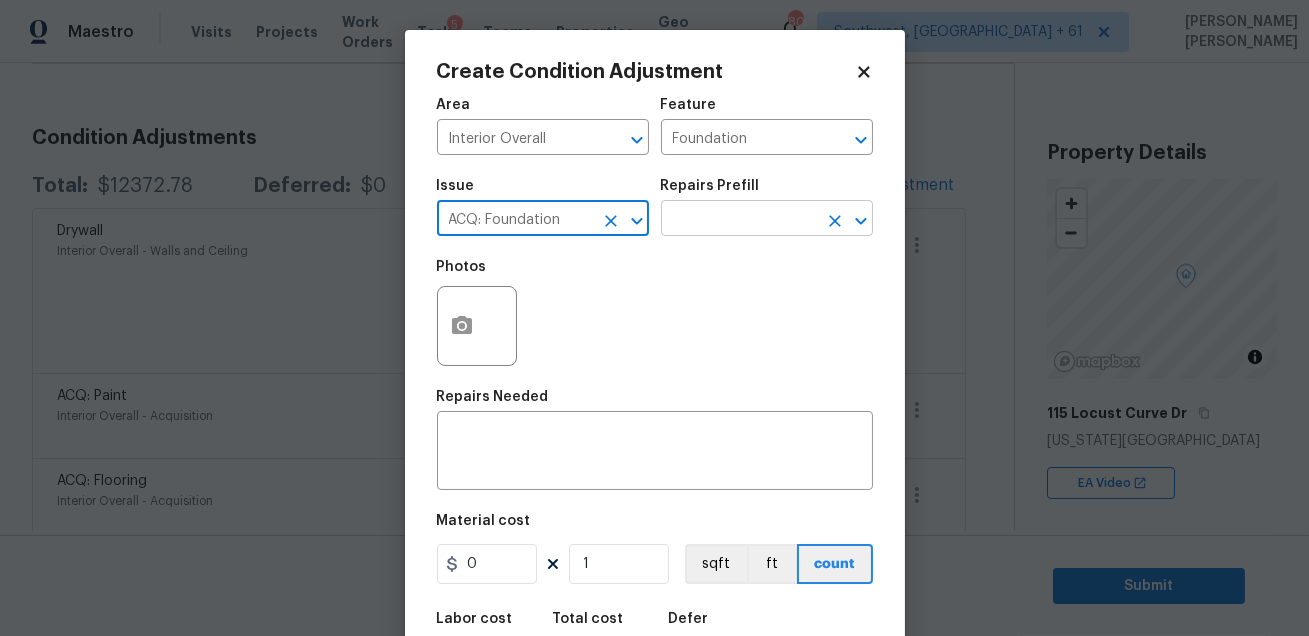 type on "ACQ: Foundation" 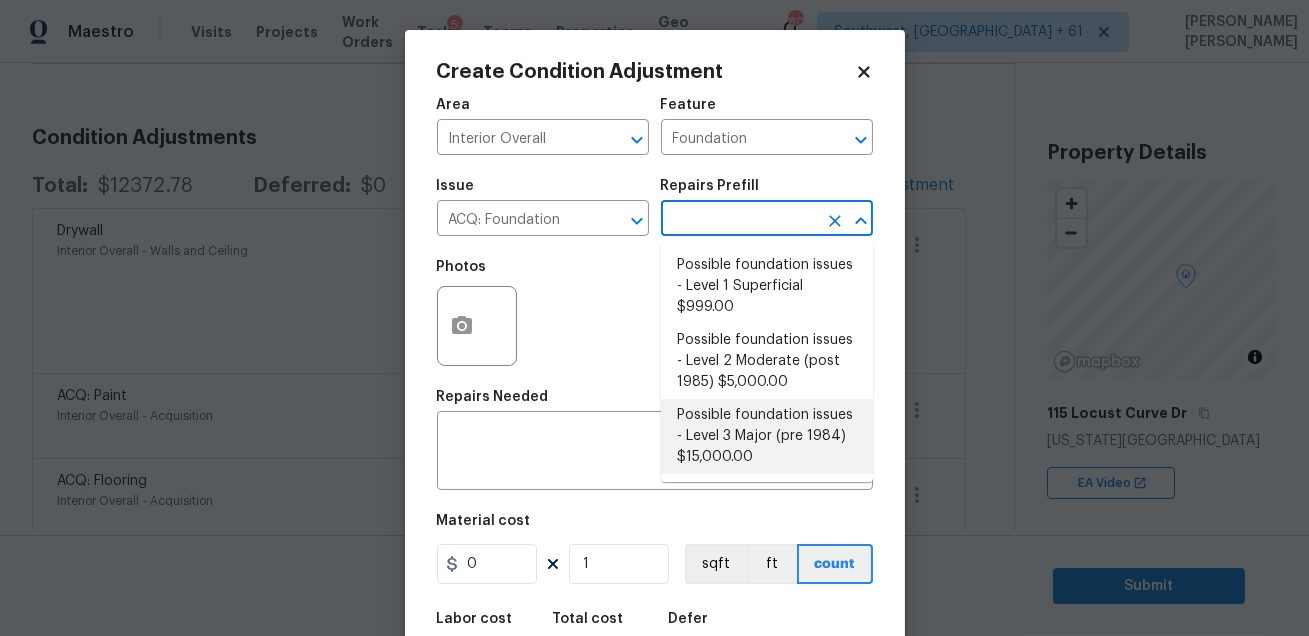 click on "Possible foundation issues - Level 3 Major (pre 1984) $15,000.00" at bounding box center [767, 436] 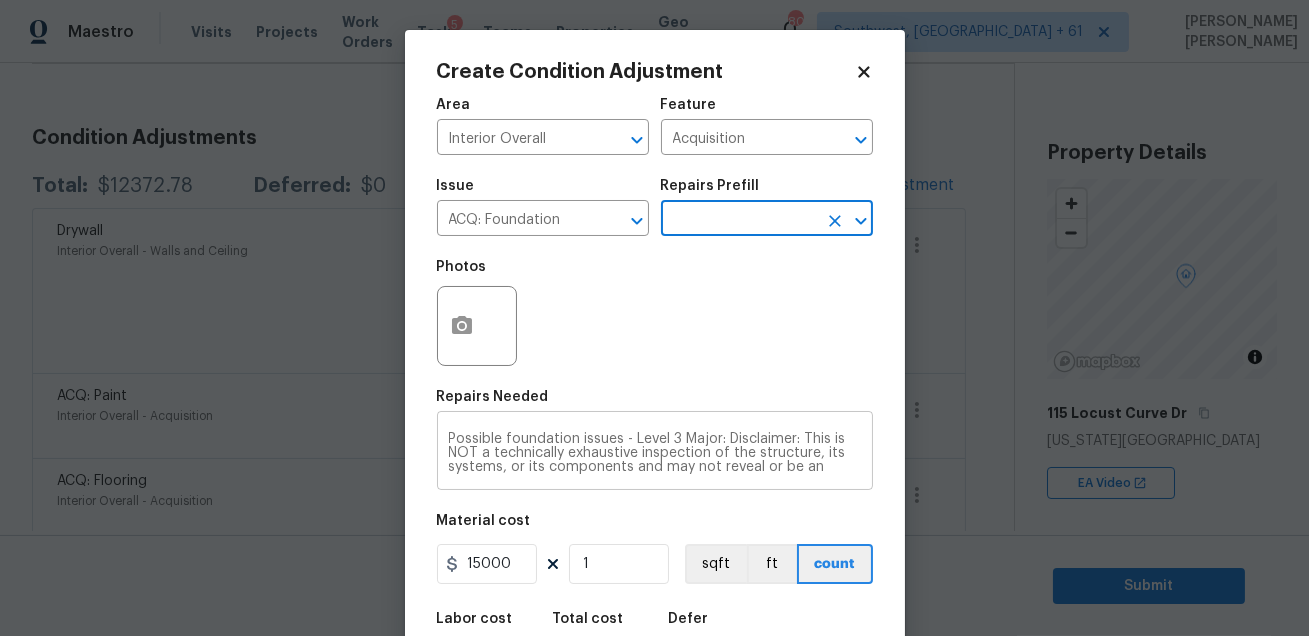scroll, scrollTop: 110, scrollLeft: 0, axis: vertical 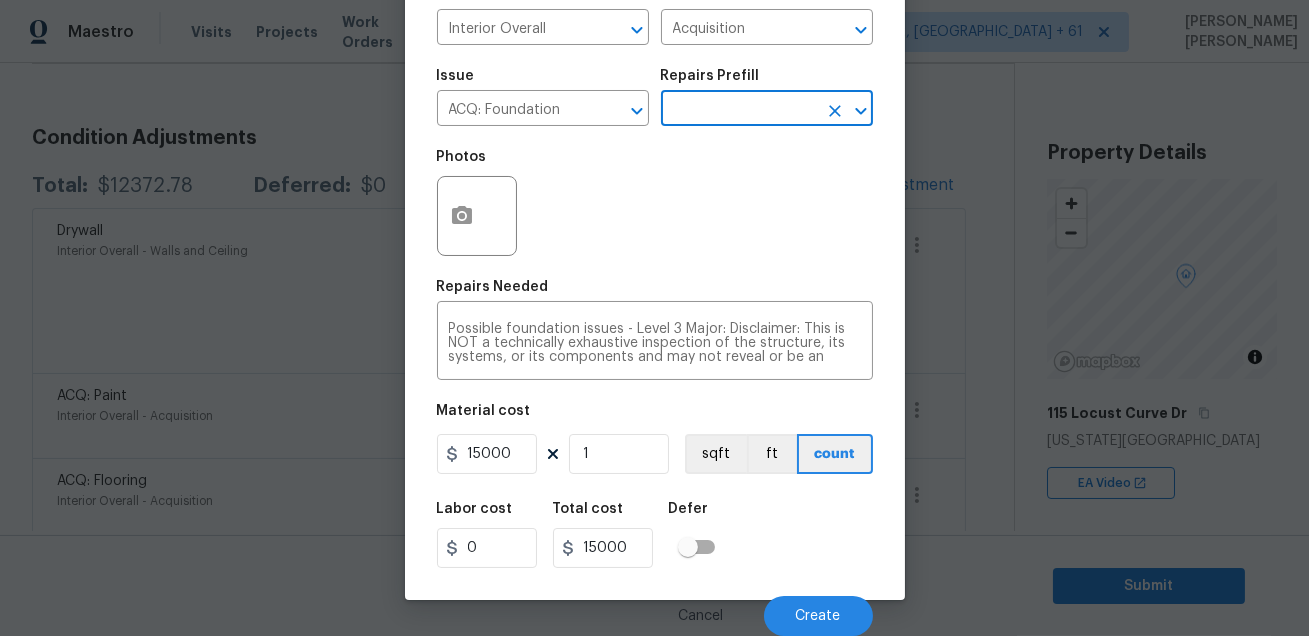 click 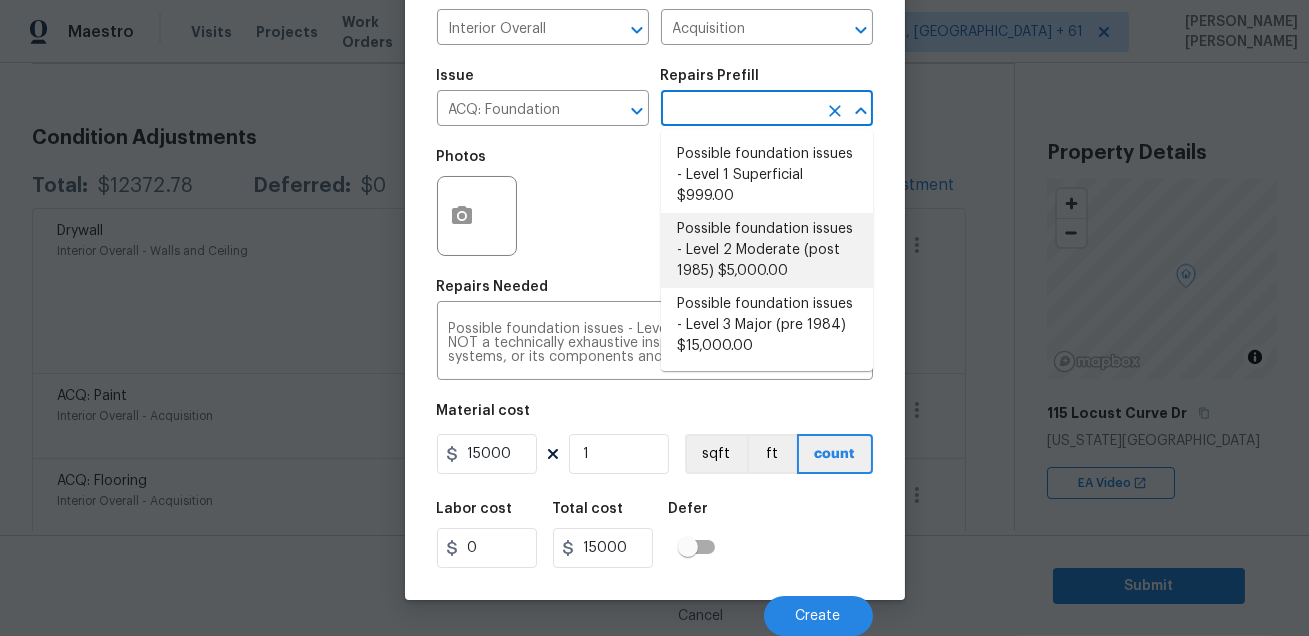 click on "Possible foundation issues - Level 2 Moderate (post 1985) $5,000.00" at bounding box center (767, 250) 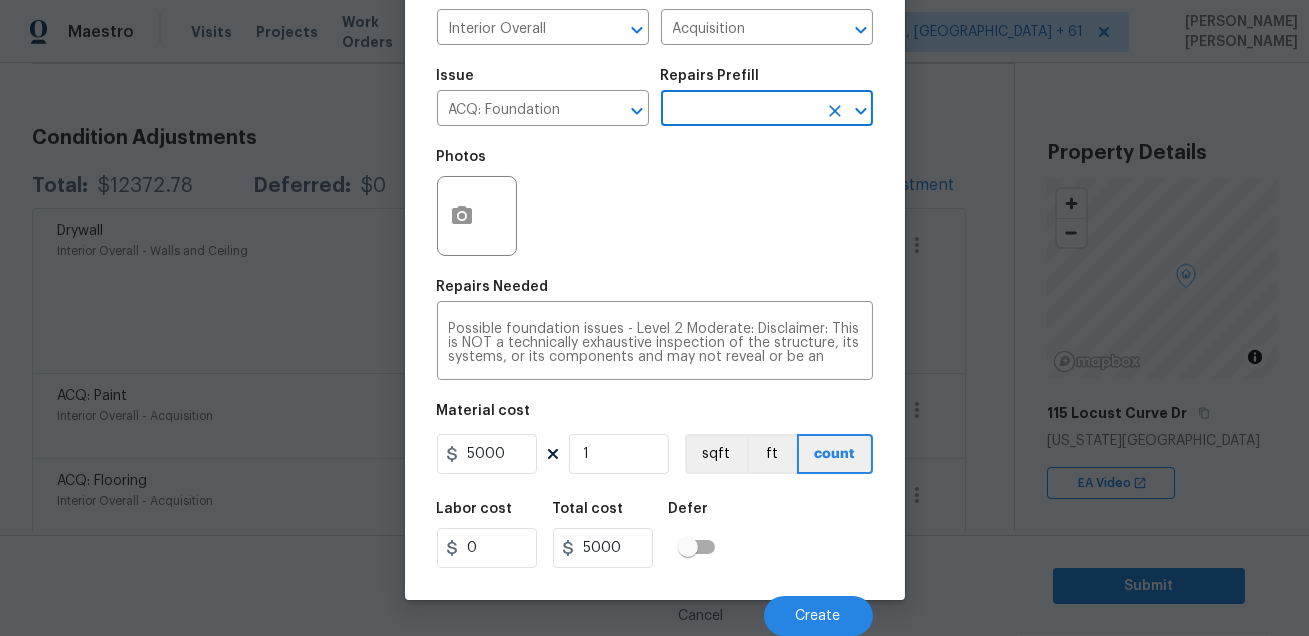click on "Labor cost 0 Total cost 5000 Defer" at bounding box center (655, 535) 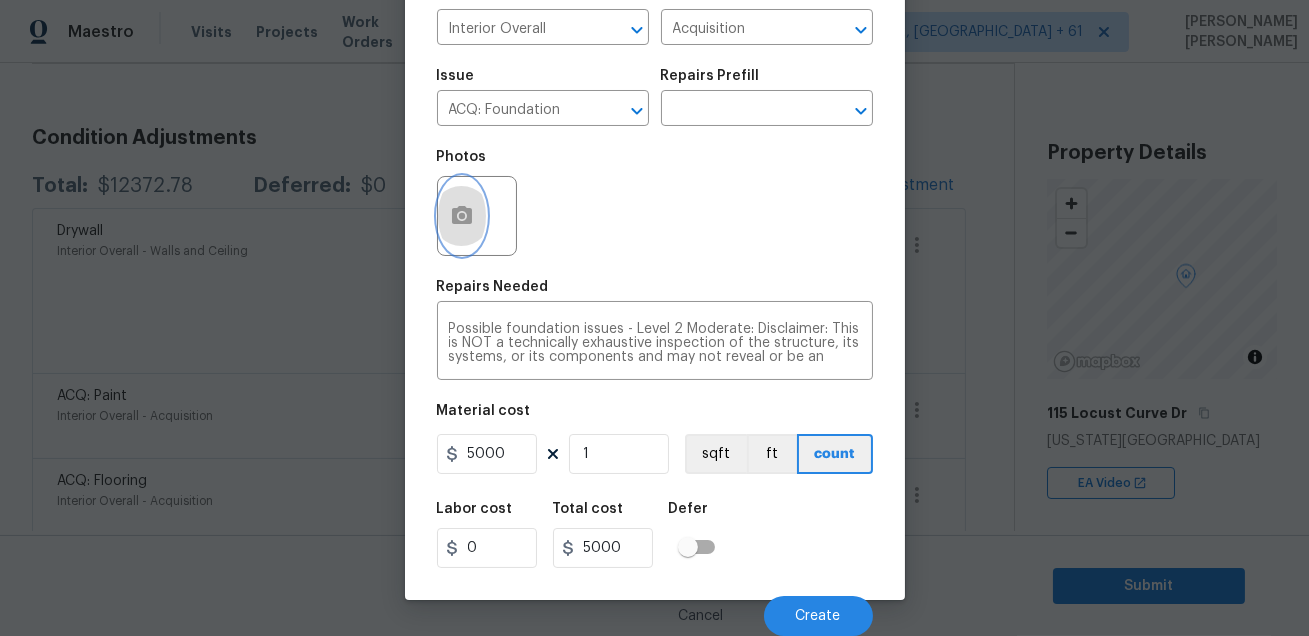 click at bounding box center [462, 216] 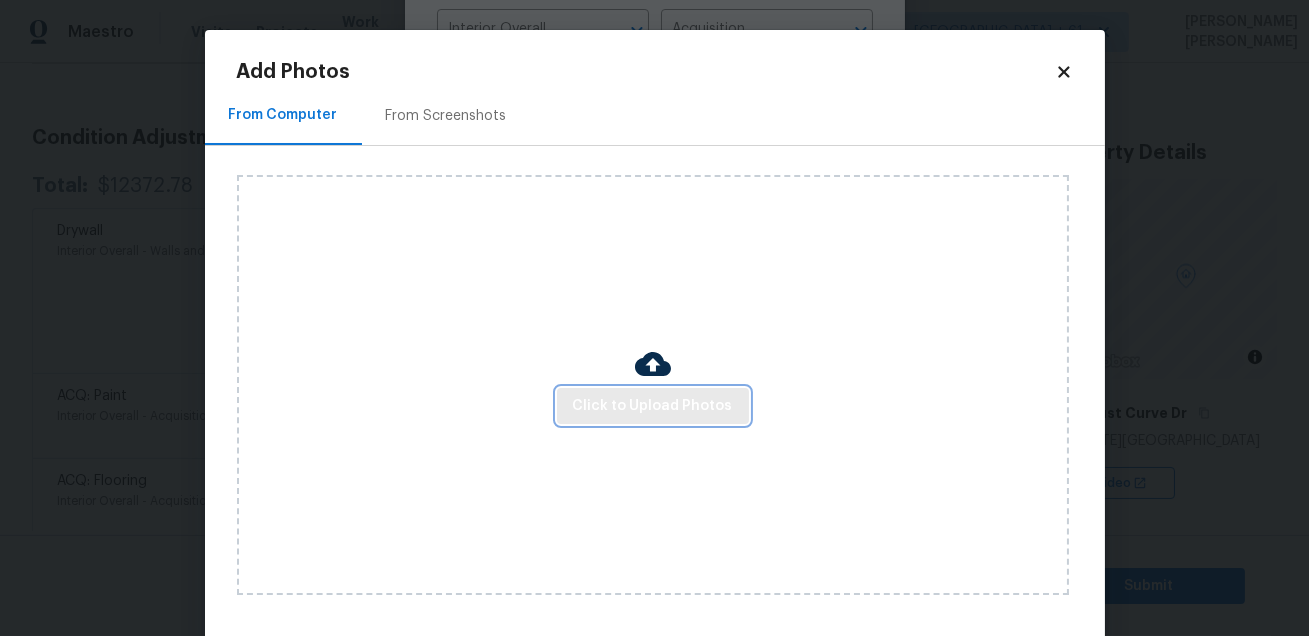 click on "Click to Upload Photos" at bounding box center [653, 406] 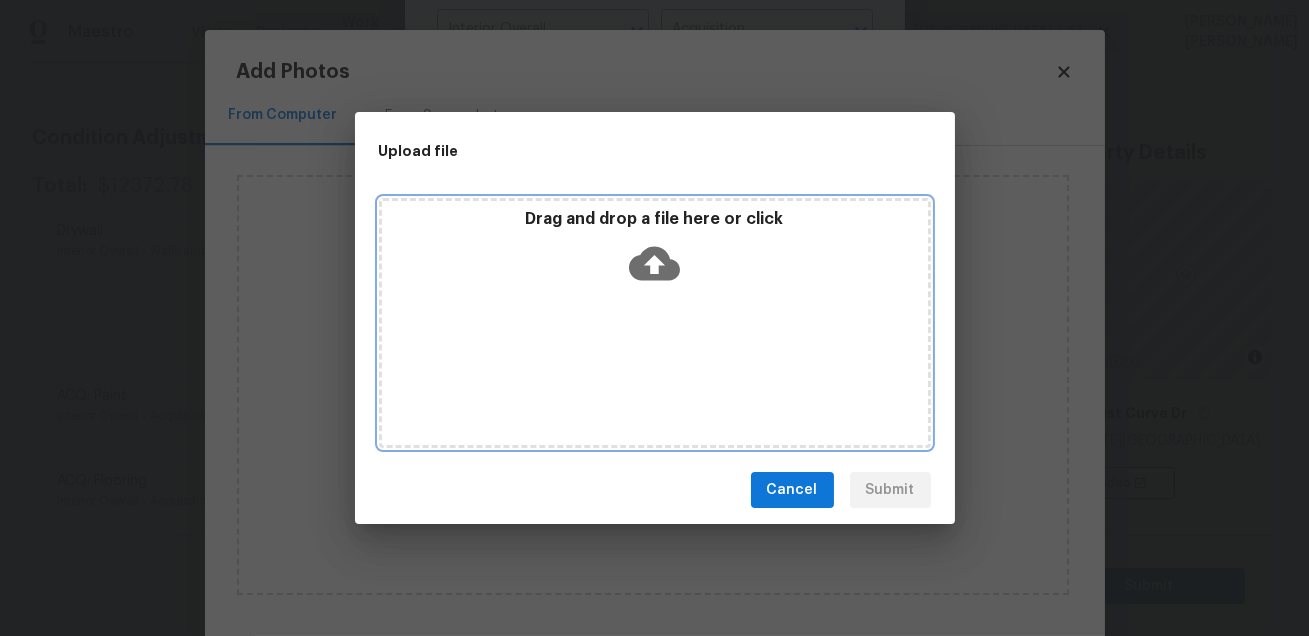 click on "Drag and drop a file here or click" at bounding box center [655, 252] 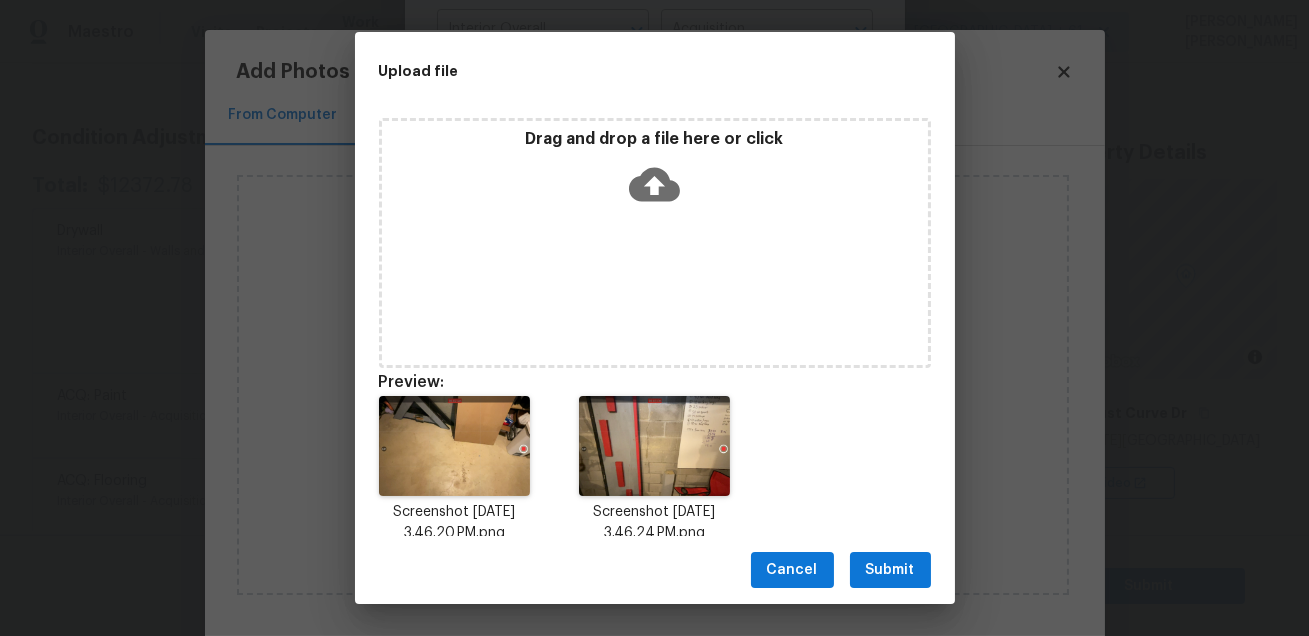 click on "Submit" at bounding box center (890, 570) 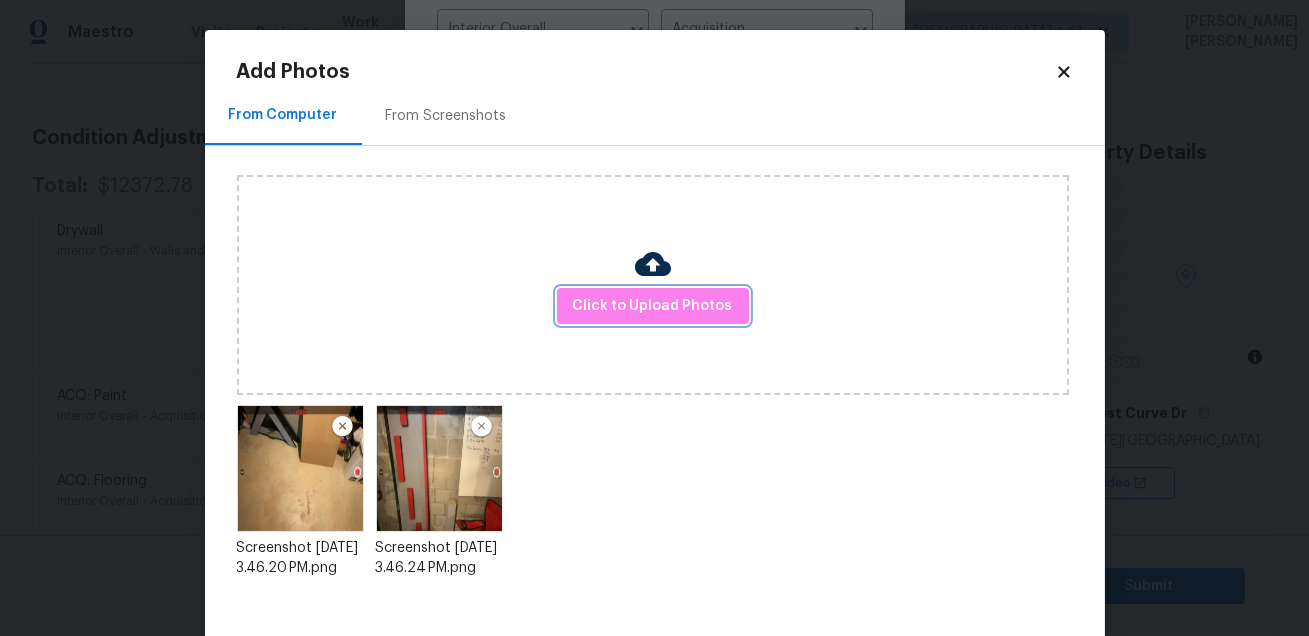 scroll, scrollTop: 103, scrollLeft: 0, axis: vertical 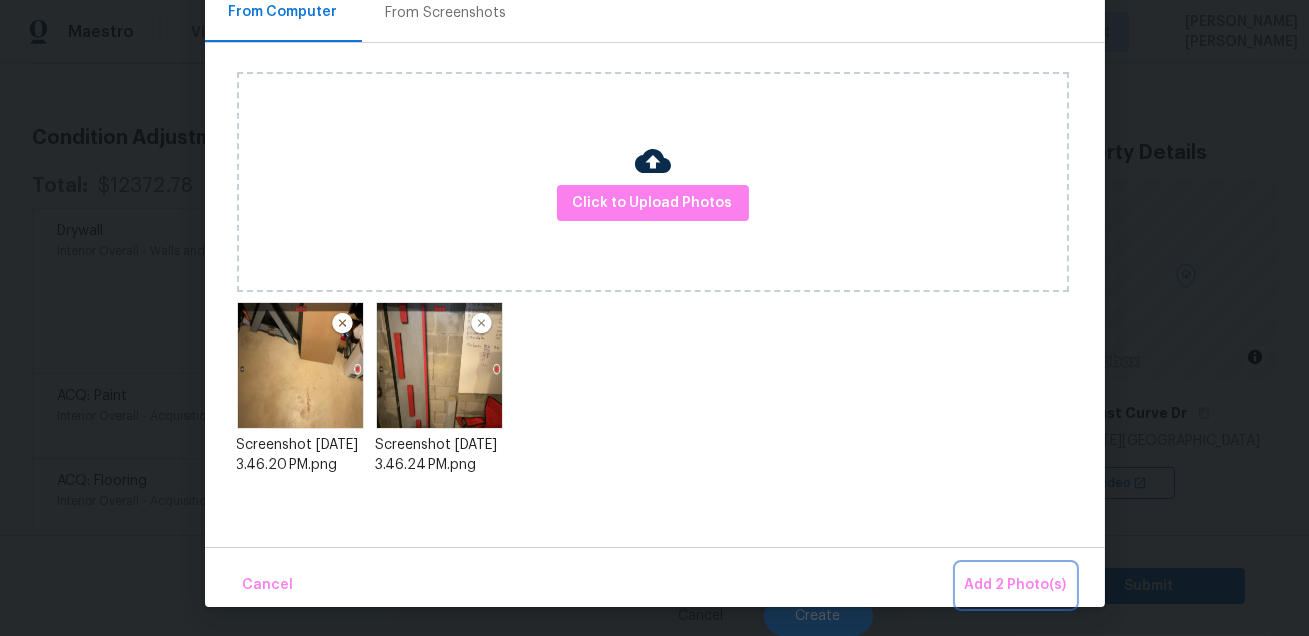 click on "Add 2 Photo(s)" at bounding box center (1016, 585) 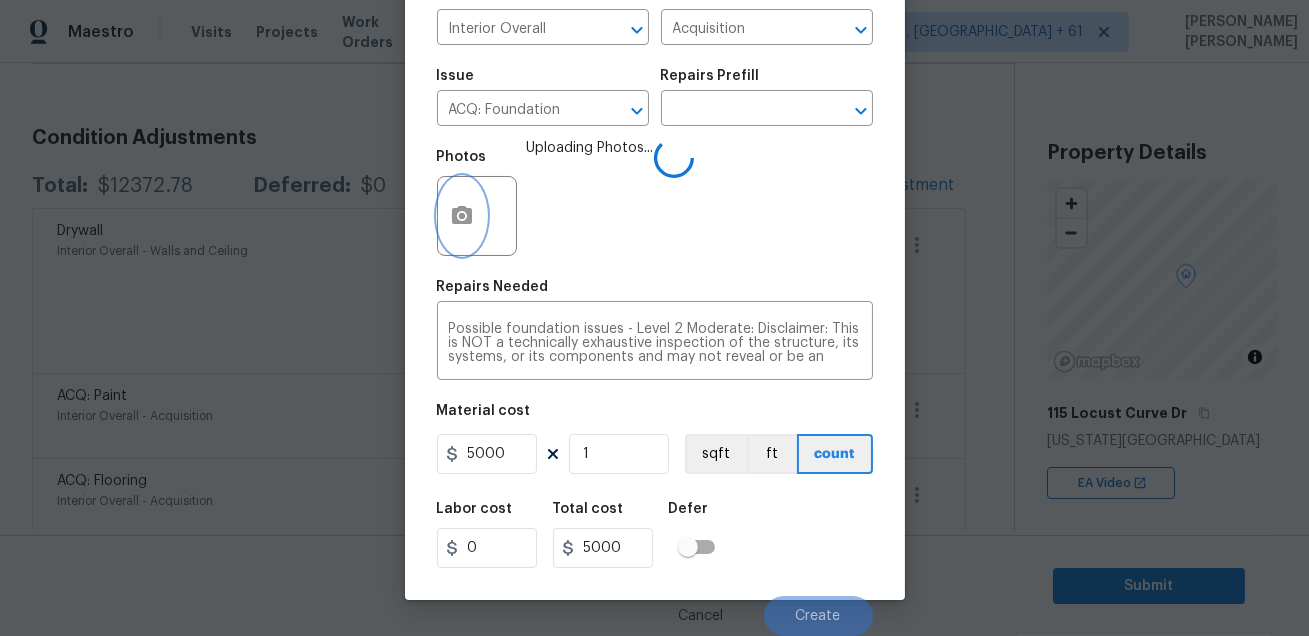 scroll, scrollTop: 0, scrollLeft: 0, axis: both 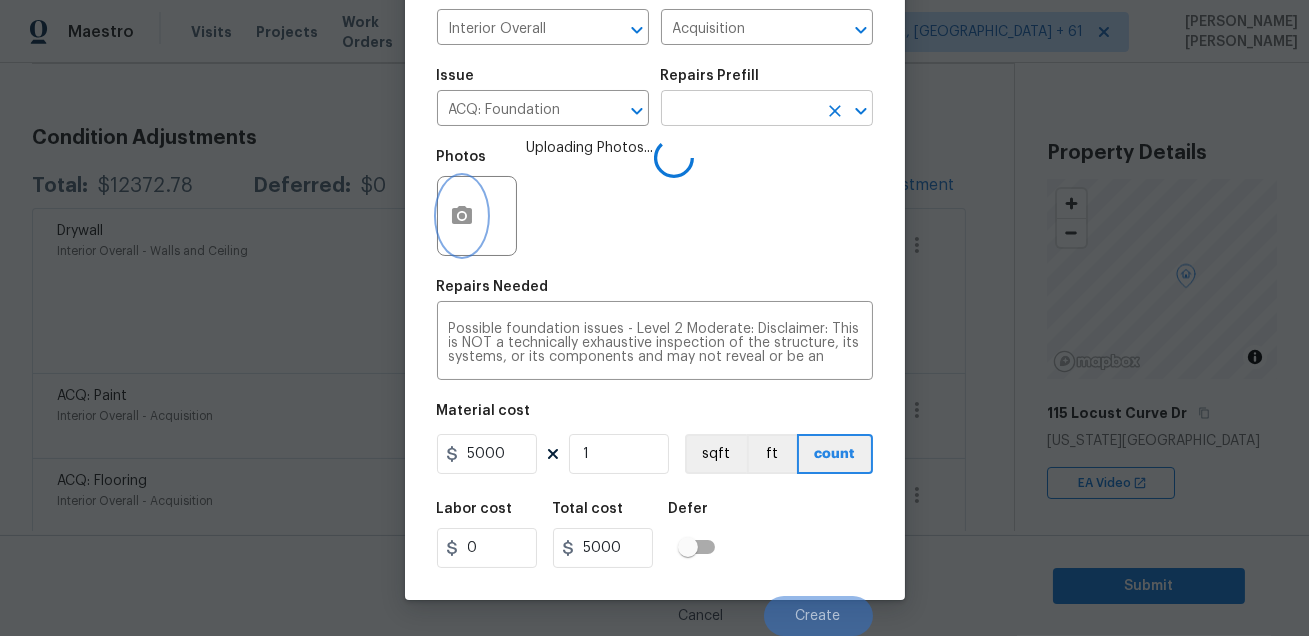 click 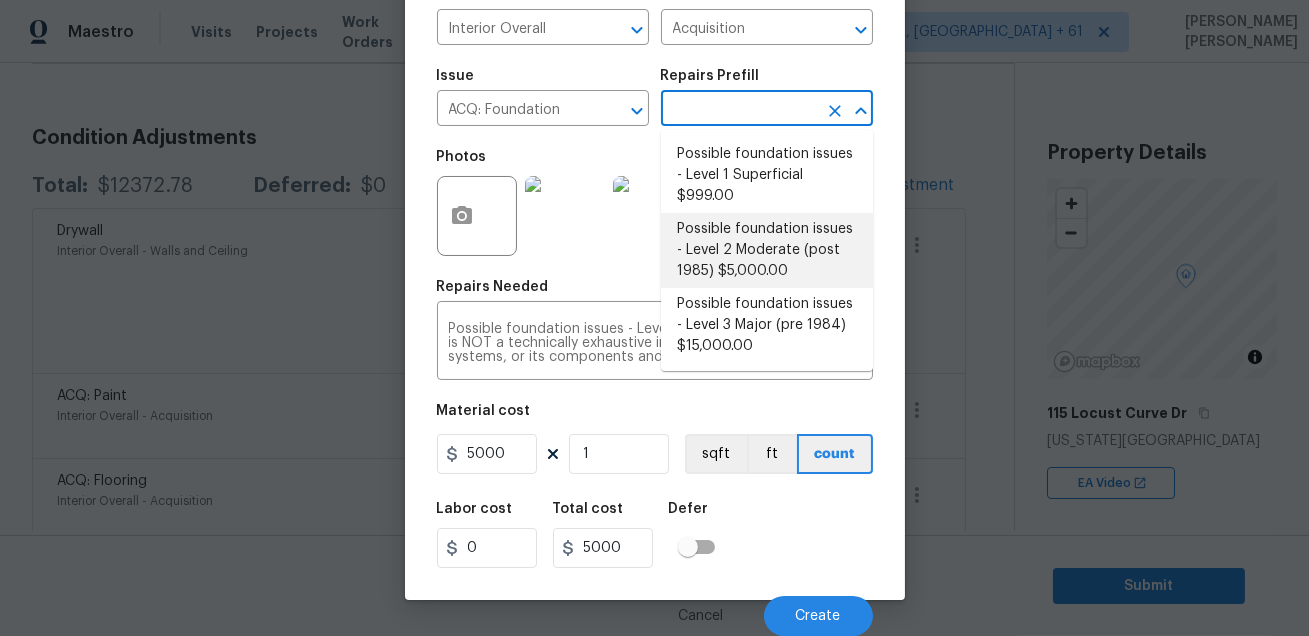 click on "Possible foundation issues - Level 2 Moderate (post 1985) $5,000.00" at bounding box center (767, 250) 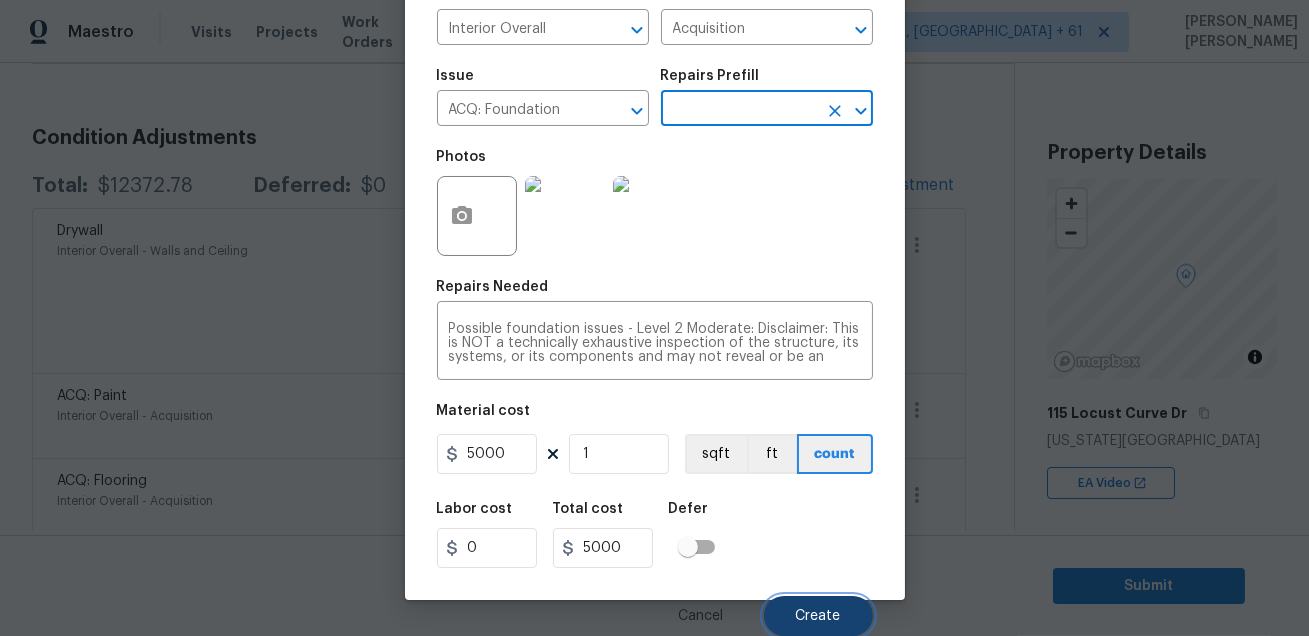 click on "Create" at bounding box center [818, 616] 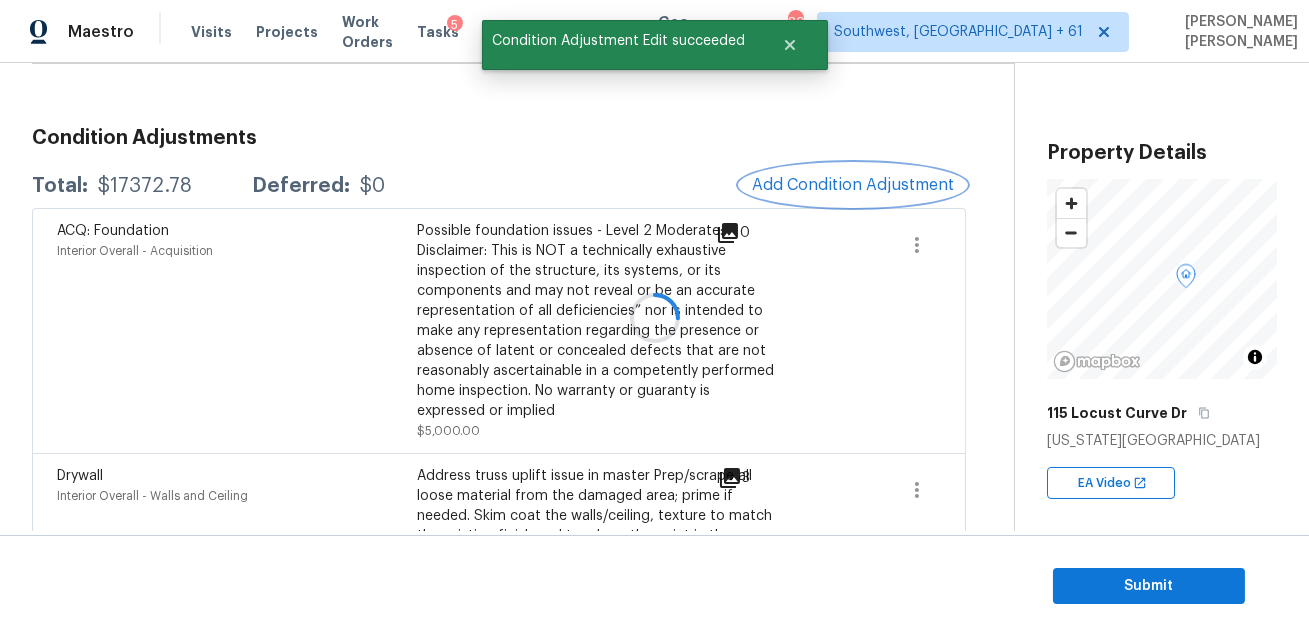 scroll, scrollTop: 0, scrollLeft: 0, axis: both 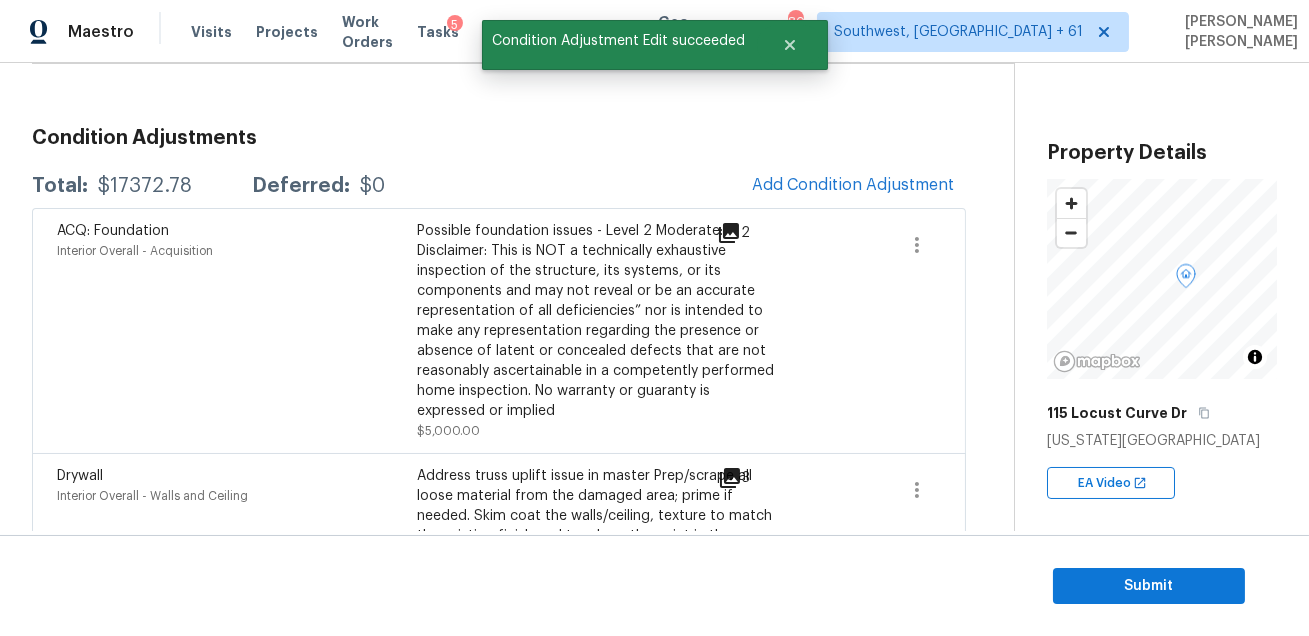click on "Condition Adjustments Total:  $17372.78 Deferred:  $0 Add Condition Adjustment ACQ: Foundation Interior Overall - Acquisition Possible foundation issues - Level 2 Moderate: Disclaimer: This is NOT a technically exhaustive inspection of the structure, its systems, or its components and may not reveal or be an accurate representation of all deficiencies” nor is intended to make any representation regarding the presence or absence of latent or concealed defects that are not reasonably ascertainable in a competently performed home inspection. No warranty or guaranty is expressed or implied $5,000.00   2 Drywall Interior Overall - Walls and Ceiling Address truss uplift issue in master
Prep/scrape all loose material from the damaged area; prime if needed. Skim coat the walls/ceiling, texture to match the existing finish and touch up the paint in the repaired area. Haul away and dispose of all debris properly. $500.00   3 ACQ: Paint Interior Overall - Acquisition $2,594.70   0 ACQ: Flooring $3,613.36   0 $3,946.72" at bounding box center (499, 853) 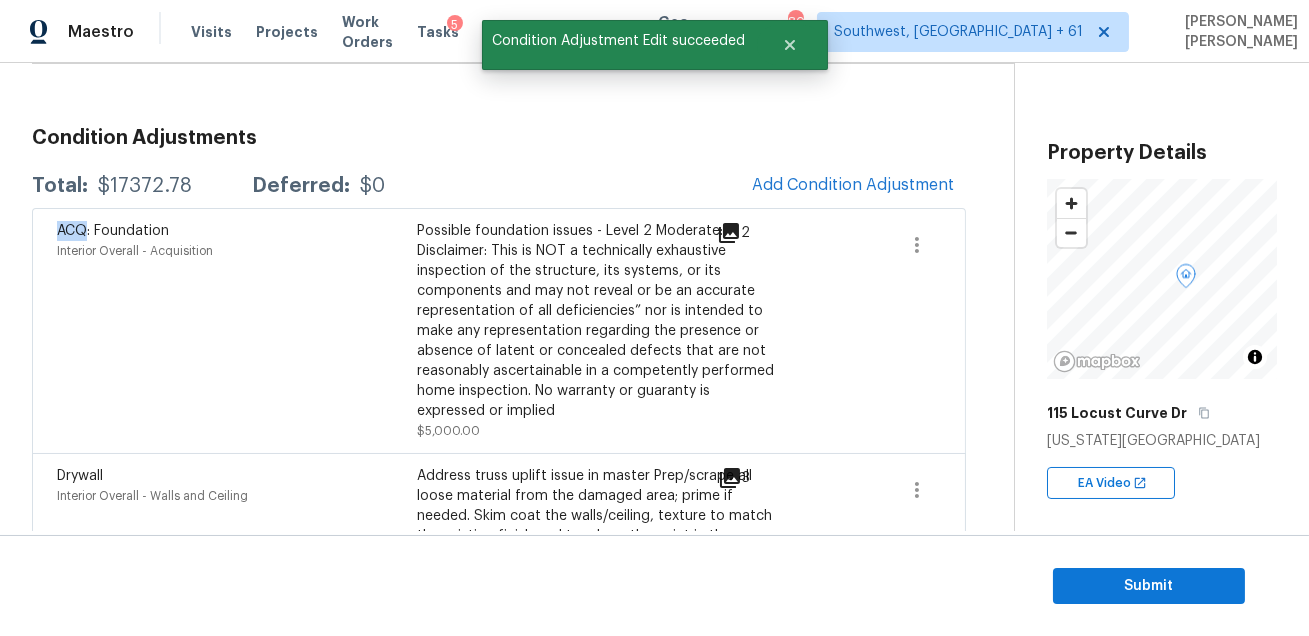 click on "Condition Adjustments Total:  $17372.78 Deferred:  $0 Add Condition Adjustment ACQ: Foundation Interior Overall - Acquisition Possible foundation issues - Level 2 Moderate: Disclaimer: This is NOT a technically exhaustive inspection of the structure, its systems, or its components and may not reveal or be an accurate representation of all deficiencies” nor is intended to make any representation regarding the presence or absence of latent or concealed defects that are not reasonably ascertainable in a competently performed home inspection. No warranty or guaranty is expressed or implied $5,000.00   2 Drywall Interior Overall - Walls and Ceiling Address truss uplift issue in master
Prep/scrape all loose material from the damaged area; prime if needed. Skim coat the walls/ceiling, texture to match the existing finish and touch up the paint in the repaired area. Haul away and dispose of all debris properly. $500.00   3 ACQ: Paint Interior Overall - Acquisition $2,594.70   0 ACQ: Flooring $3,613.36   0 $3,946.72" at bounding box center (499, 853) 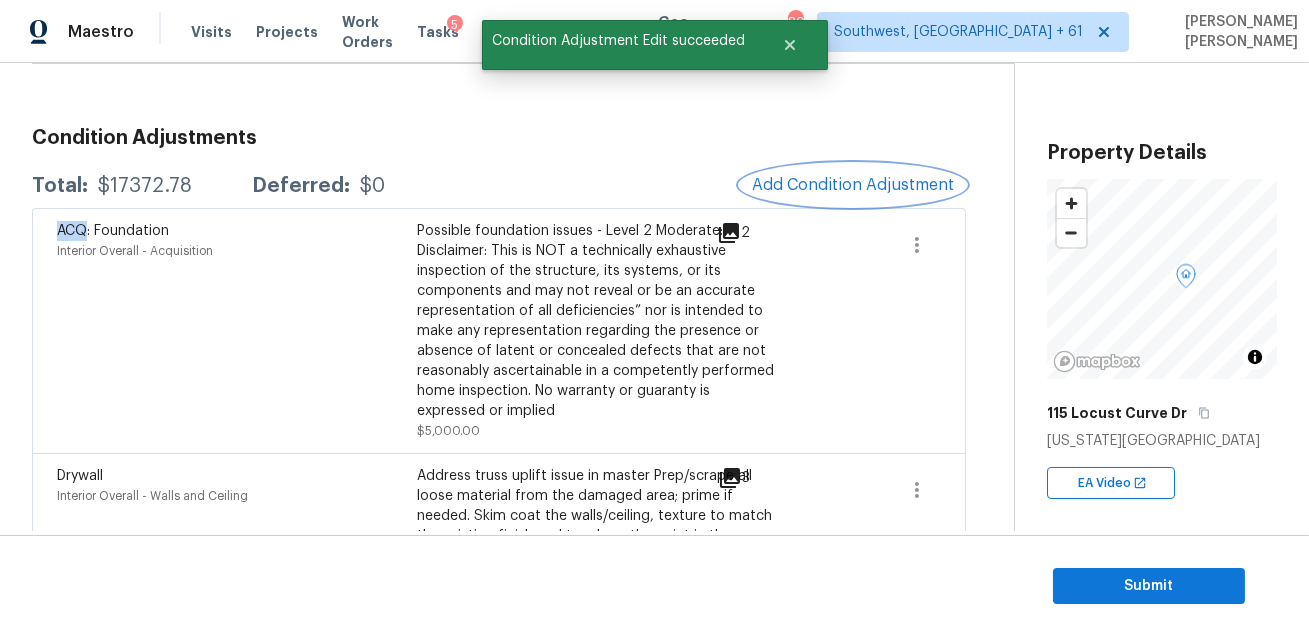 click on "Add Condition Adjustment" at bounding box center (853, 185) 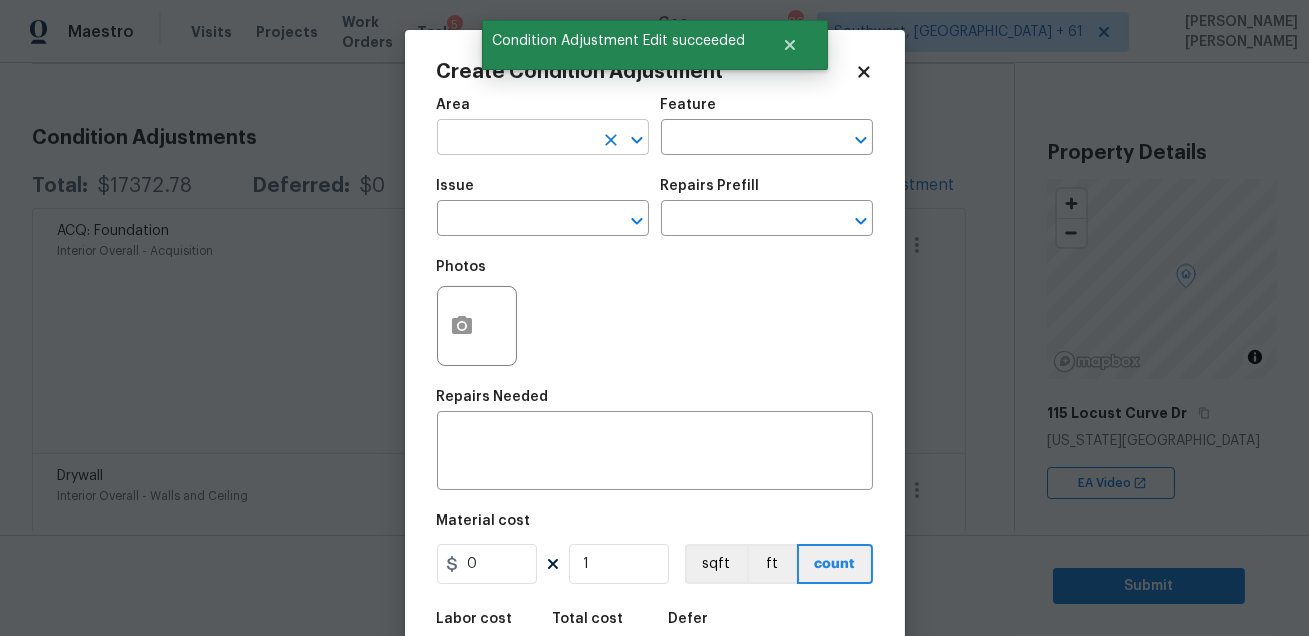 click at bounding box center [515, 139] 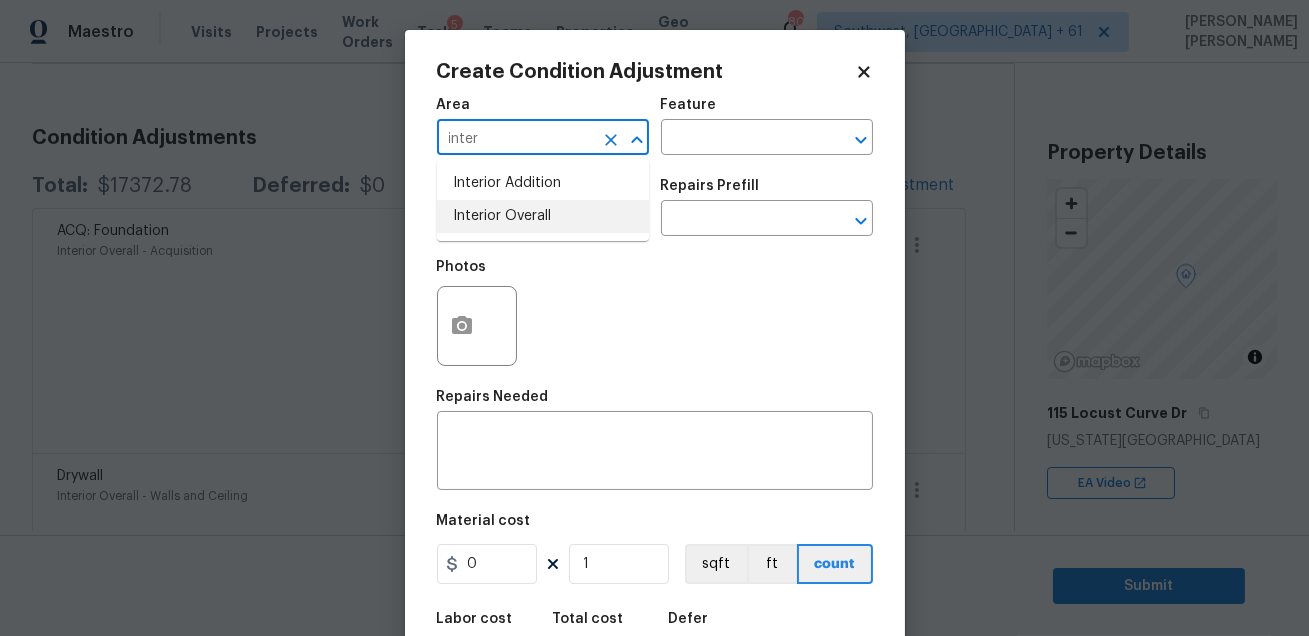 click on "Interior Overall" at bounding box center [543, 216] 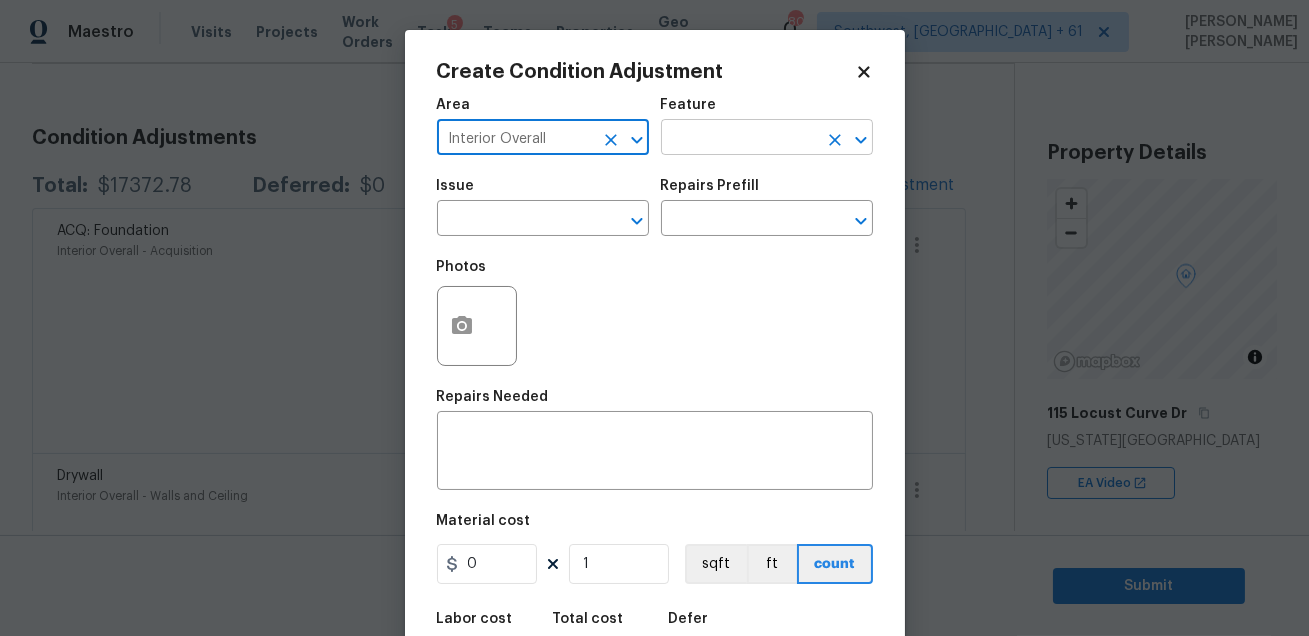type on "Interior Overall" 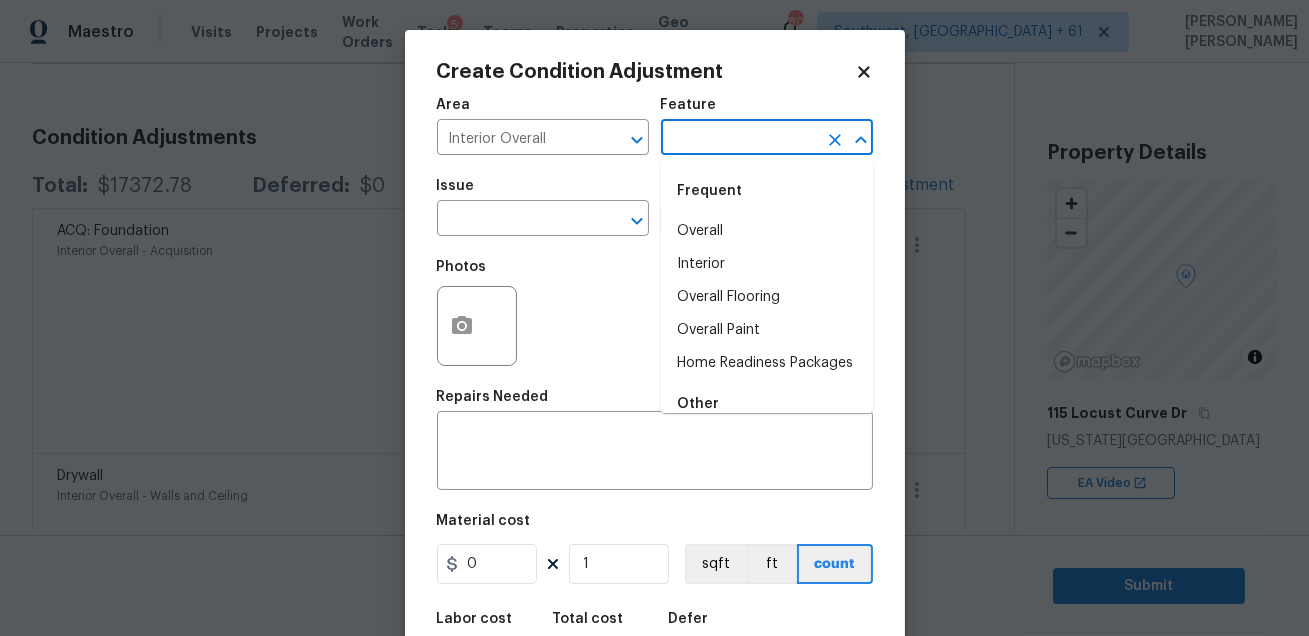 click at bounding box center (739, 139) 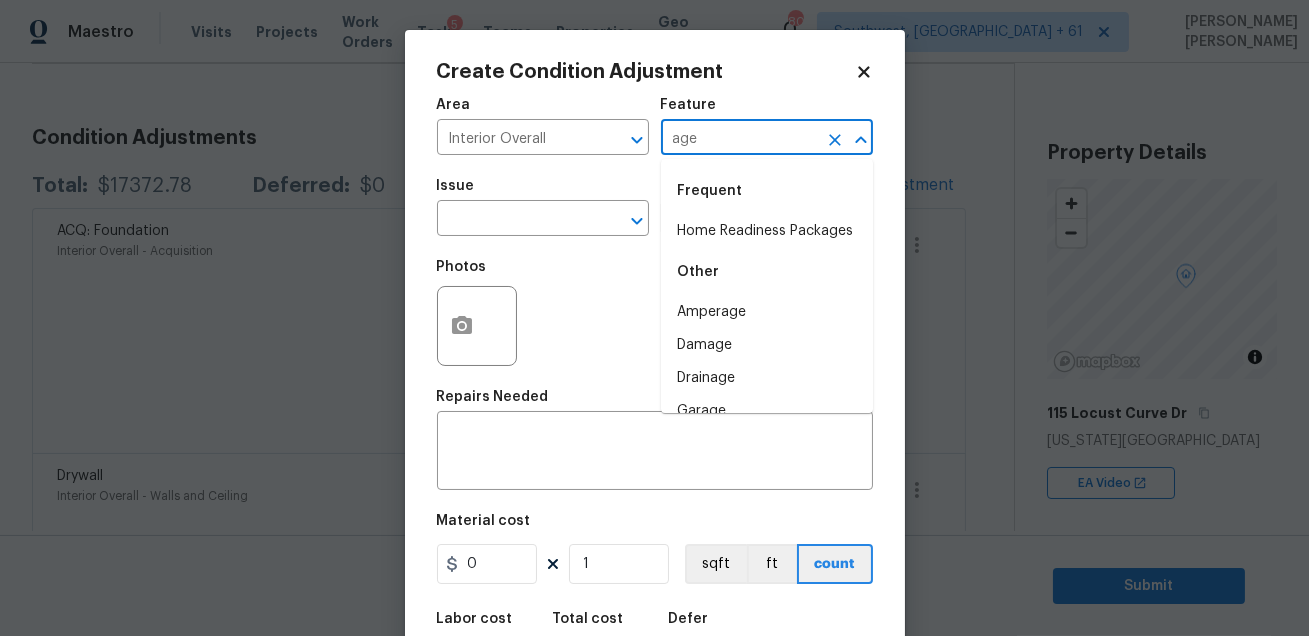 click on "Frequent" at bounding box center [767, 191] 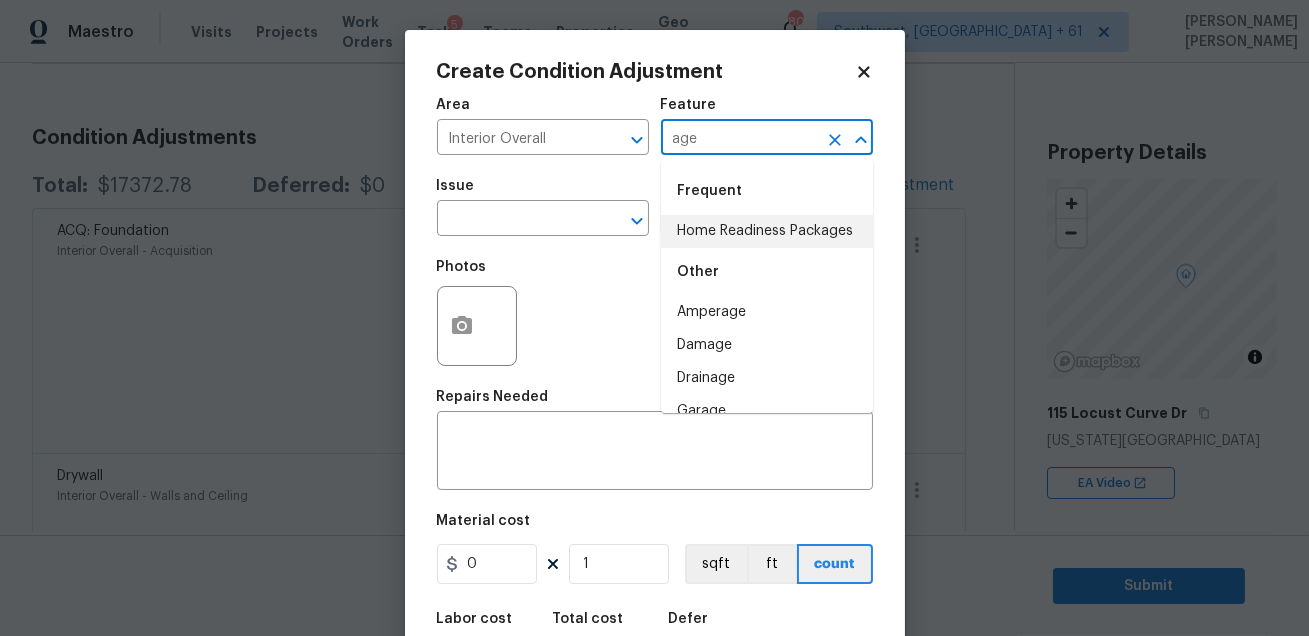 click on "Home Readiness Packages" at bounding box center [767, 231] 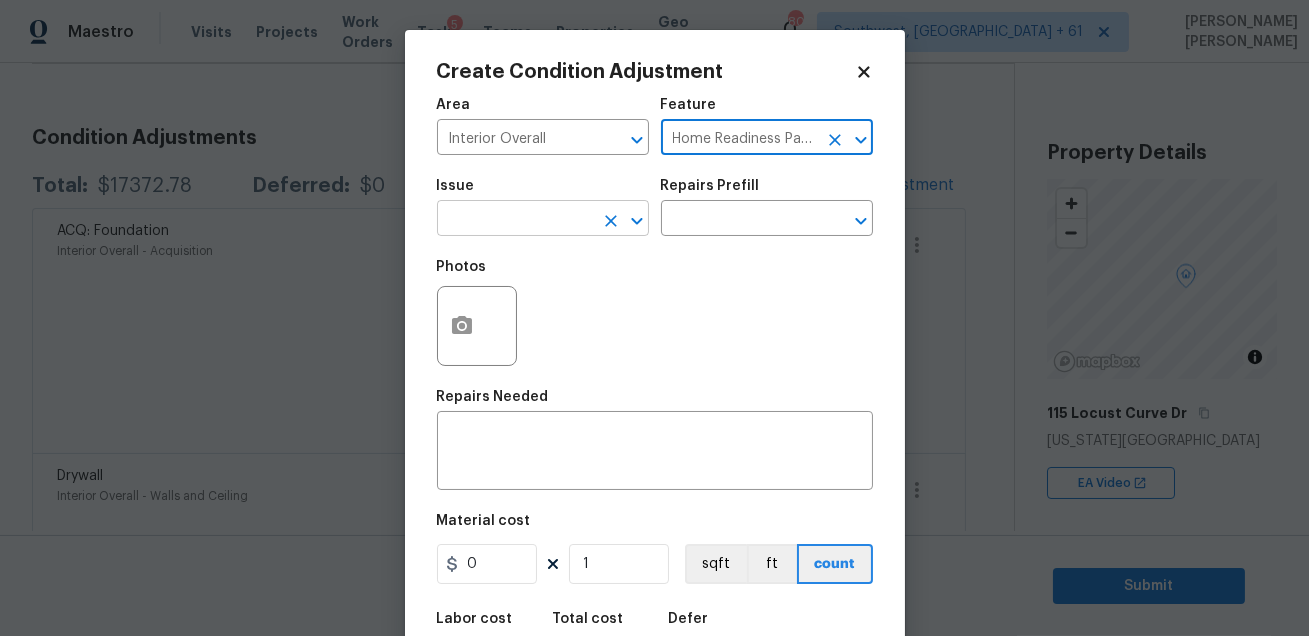 type on "Home Readiness Packages" 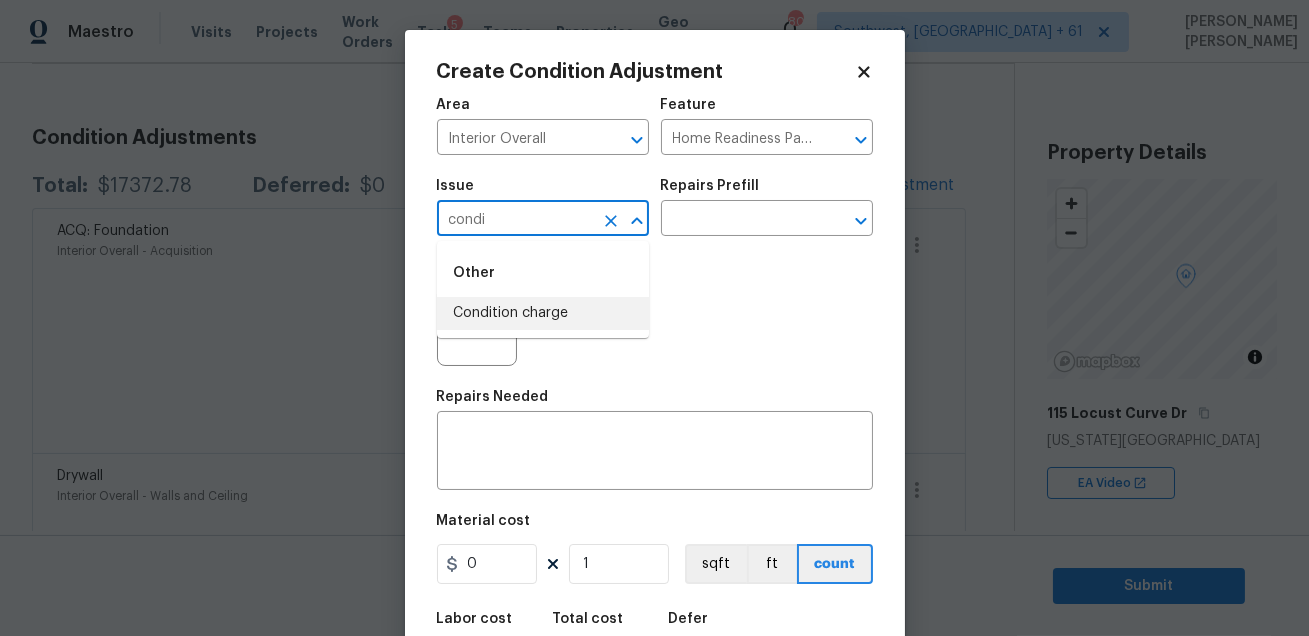 click on "Condition charge" at bounding box center [543, 313] 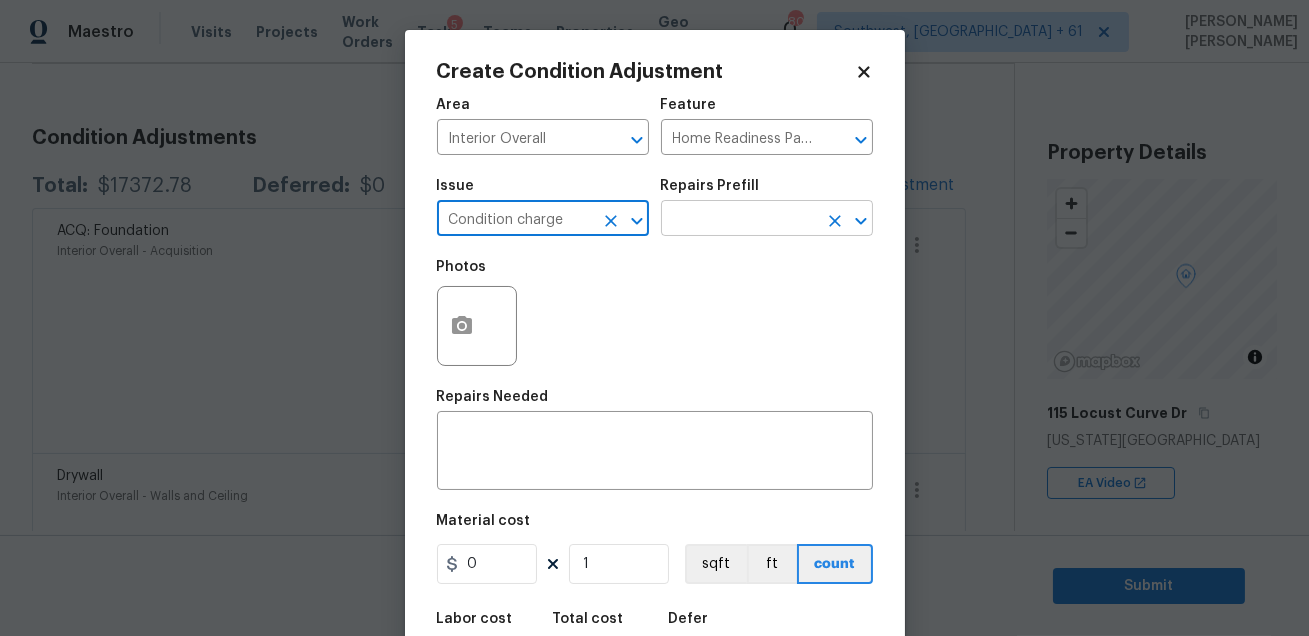 type on "Condition charge" 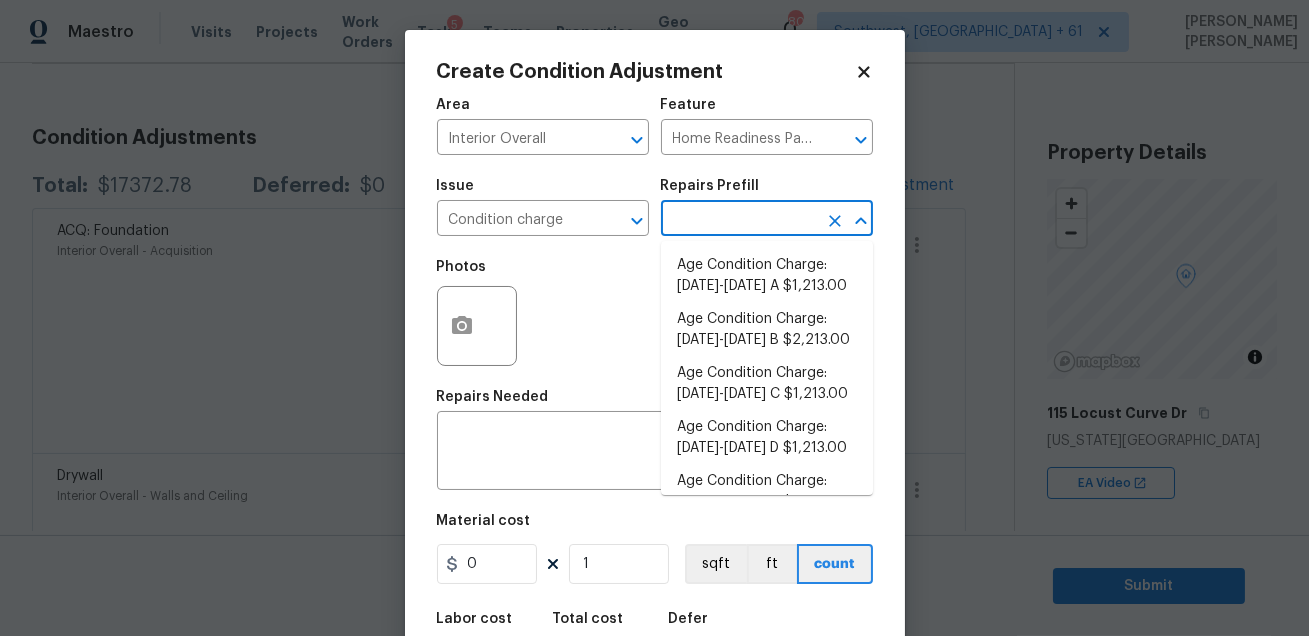 click at bounding box center (739, 220) 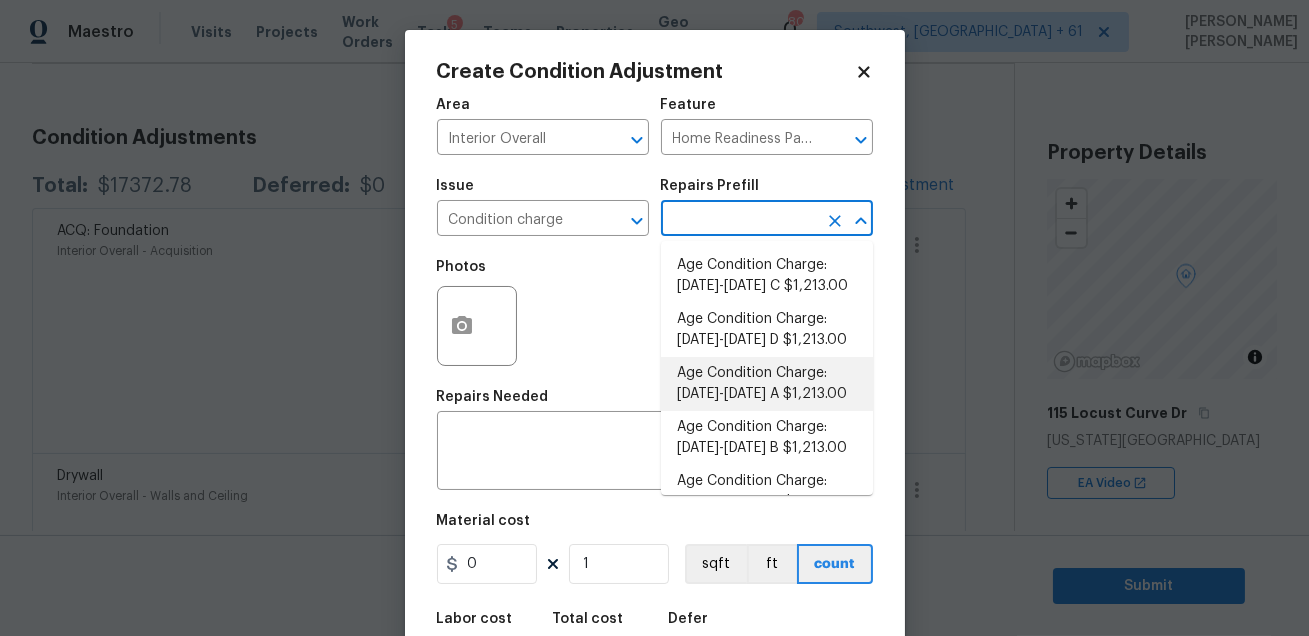 scroll, scrollTop: 535, scrollLeft: 0, axis: vertical 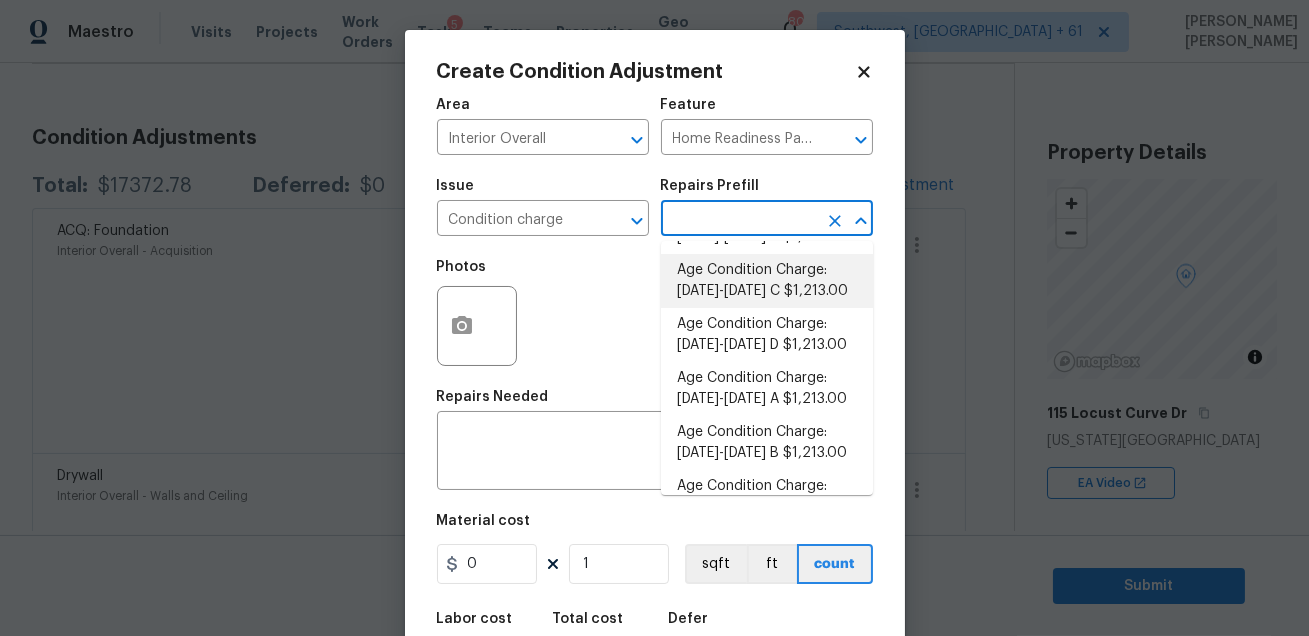 click on "Age Condition Charge: 1993-2008 C	 $1,213.00" at bounding box center (767, 281) 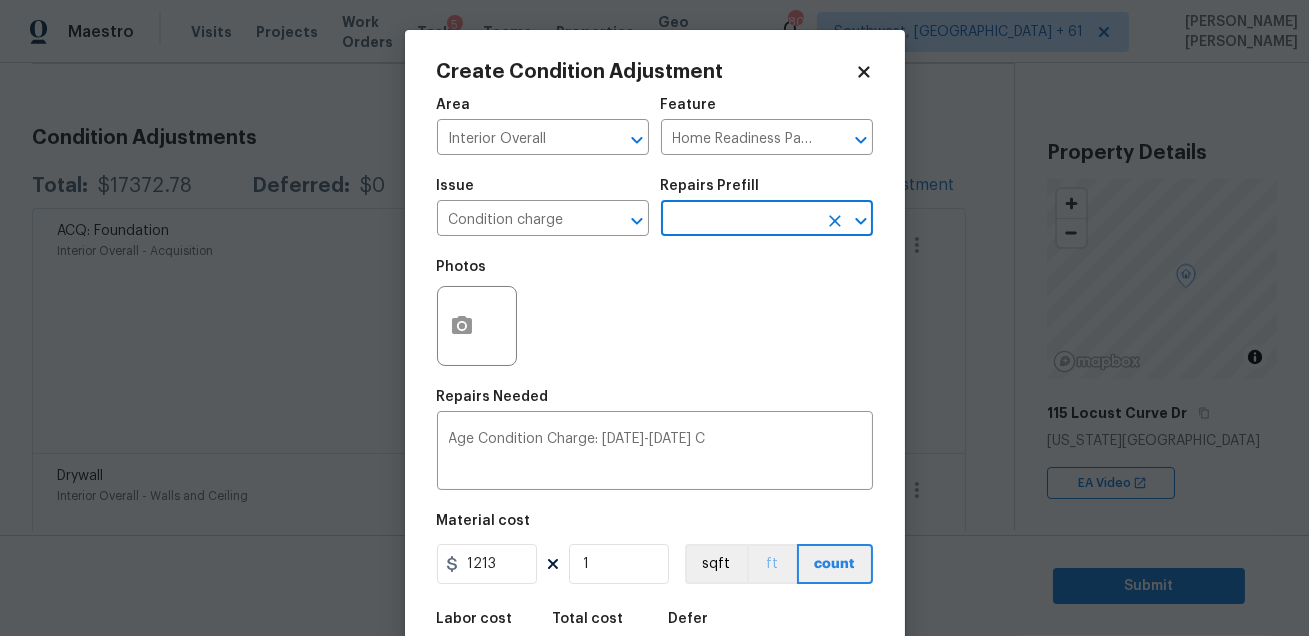 scroll, scrollTop: 110, scrollLeft: 0, axis: vertical 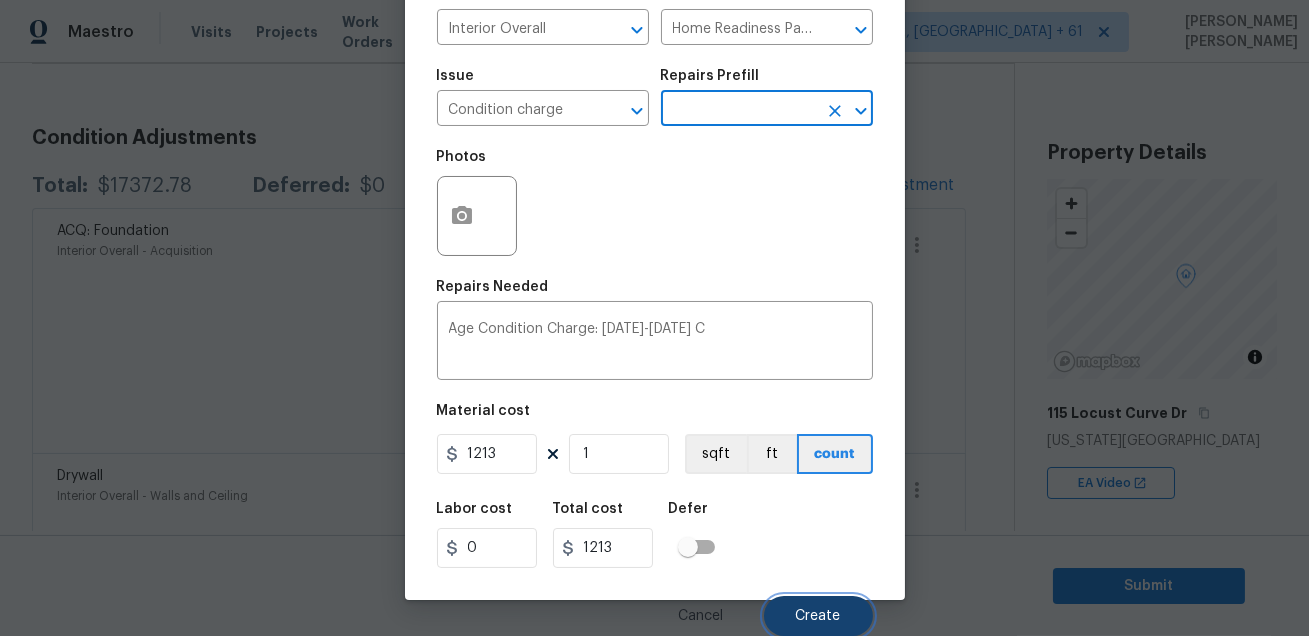 click on "Create" at bounding box center [818, 616] 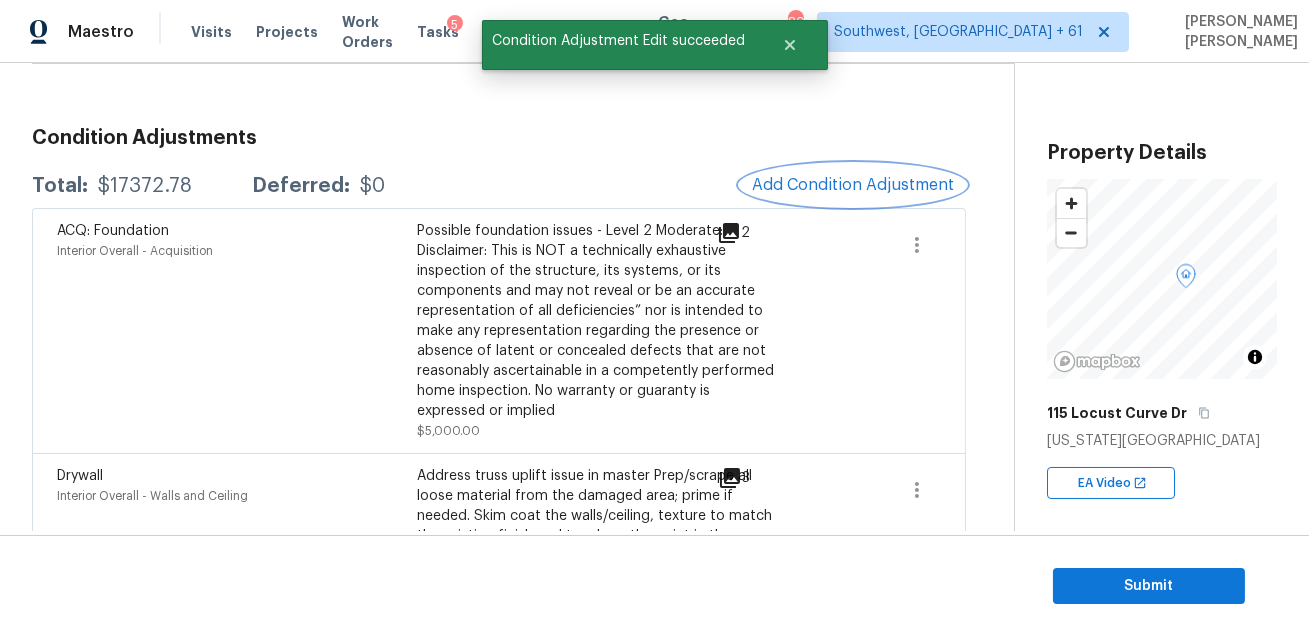 scroll, scrollTop: 0, scrollLeft: 0, axis: both 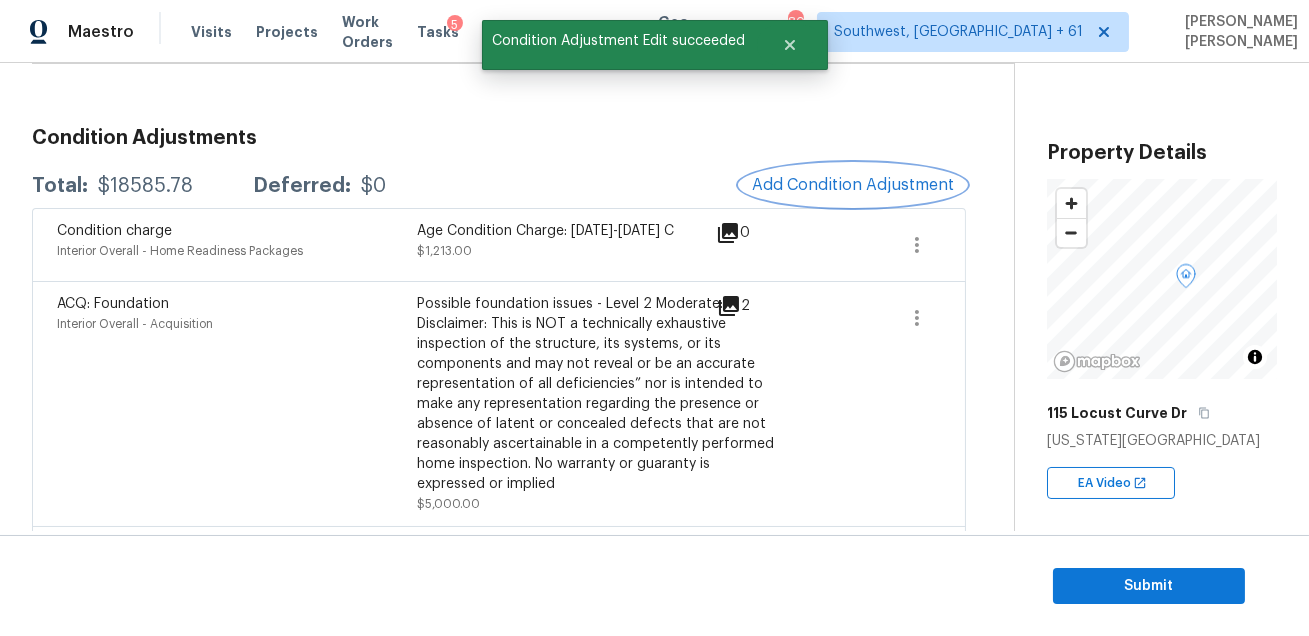 type 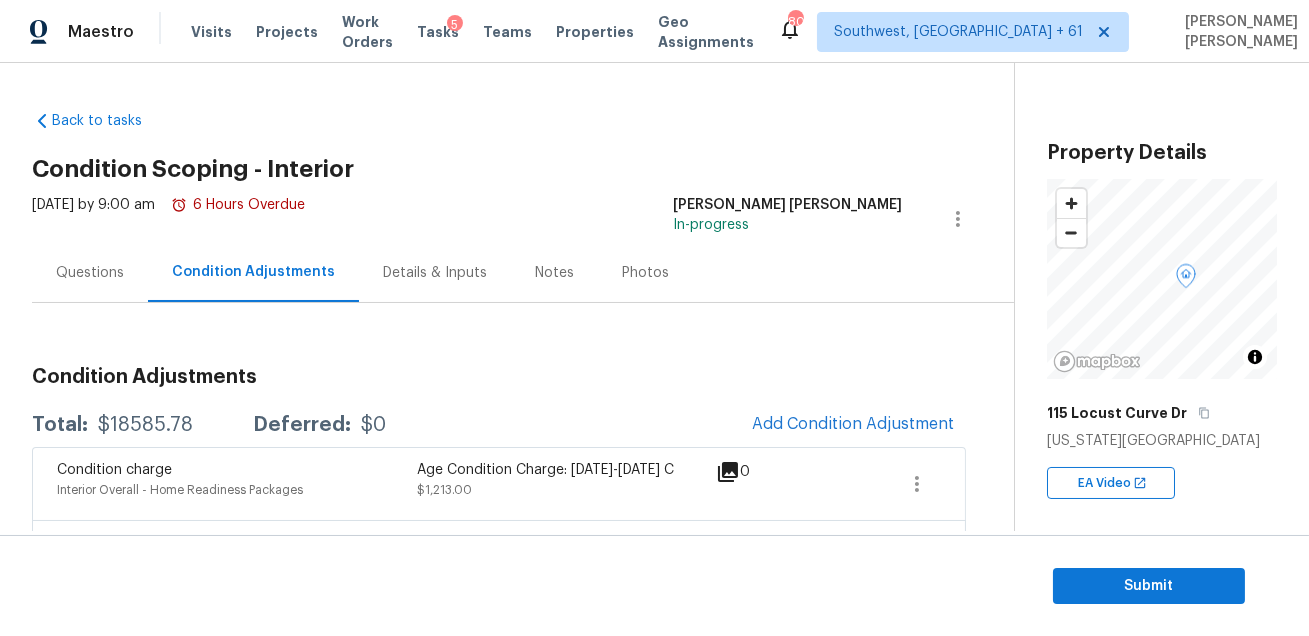 scroll, scrollTop: 254, scrollLeft: 0, axis: vertical 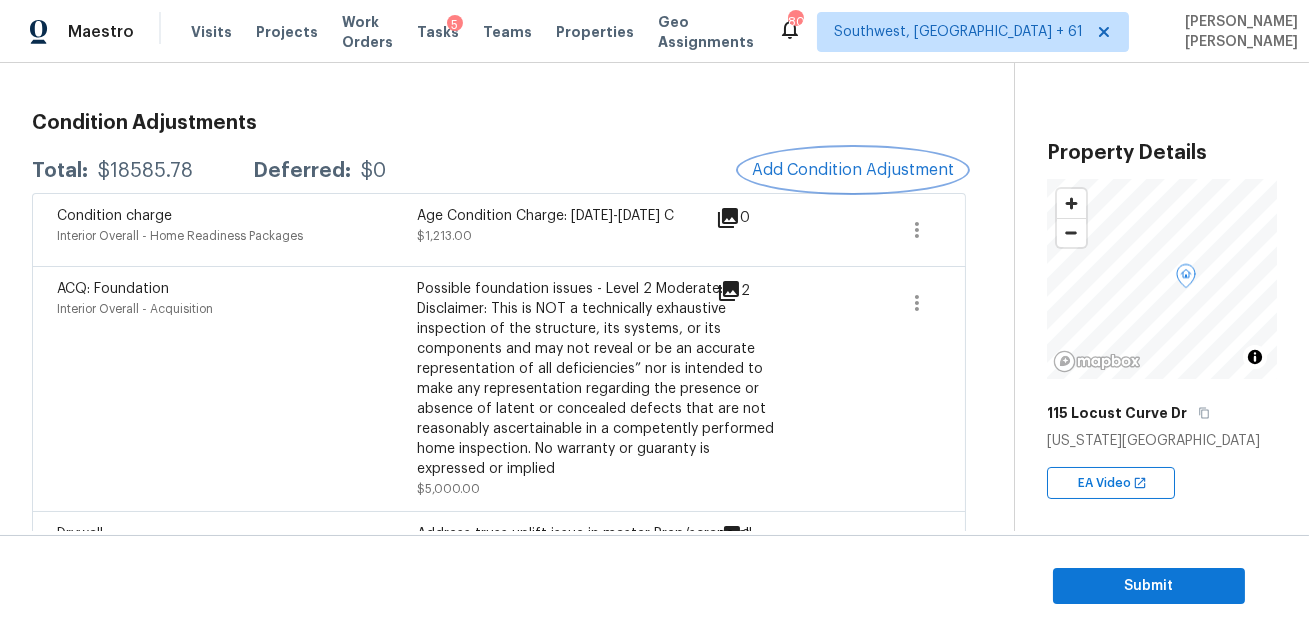 click on "Add Condition Adjustment" at bounding box center (853, 170) 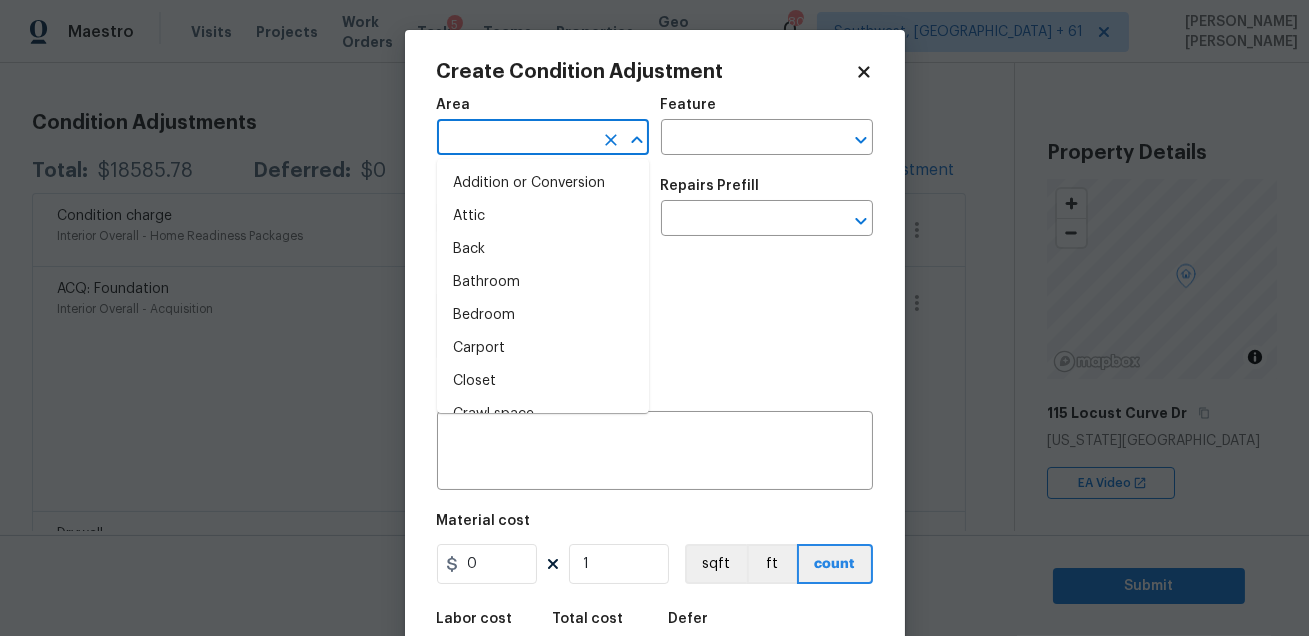 click at bounding box center [515, 139] 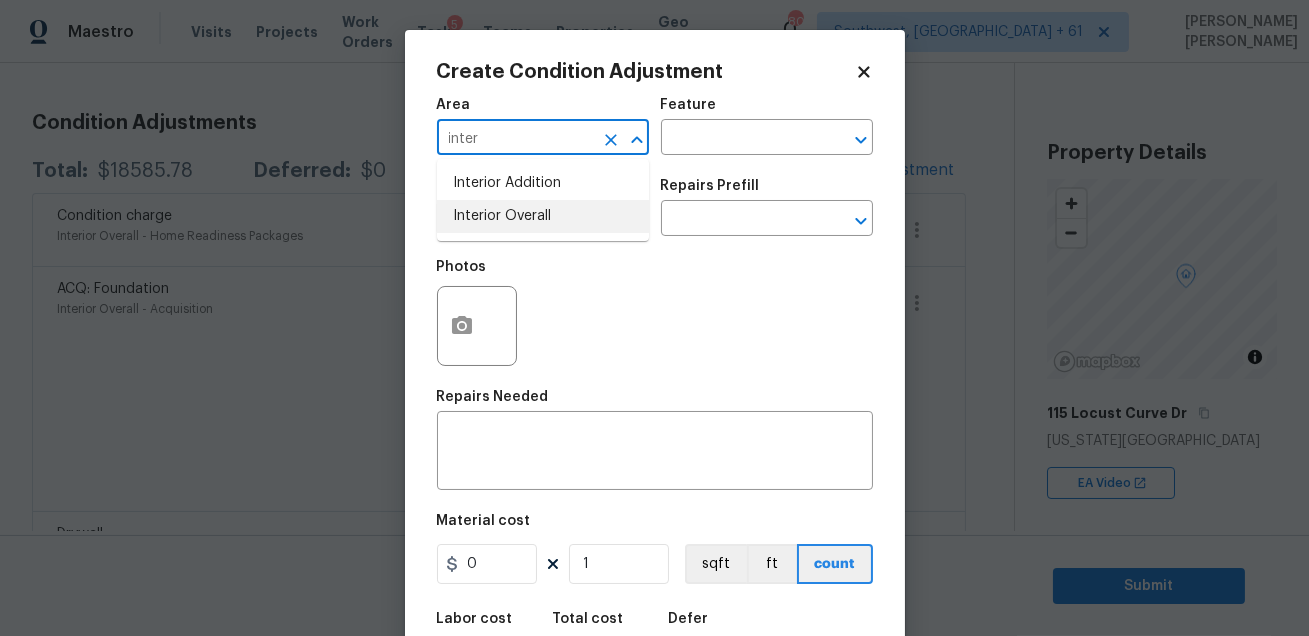 click on "Interior Overall" at bounding box center [543, 216] 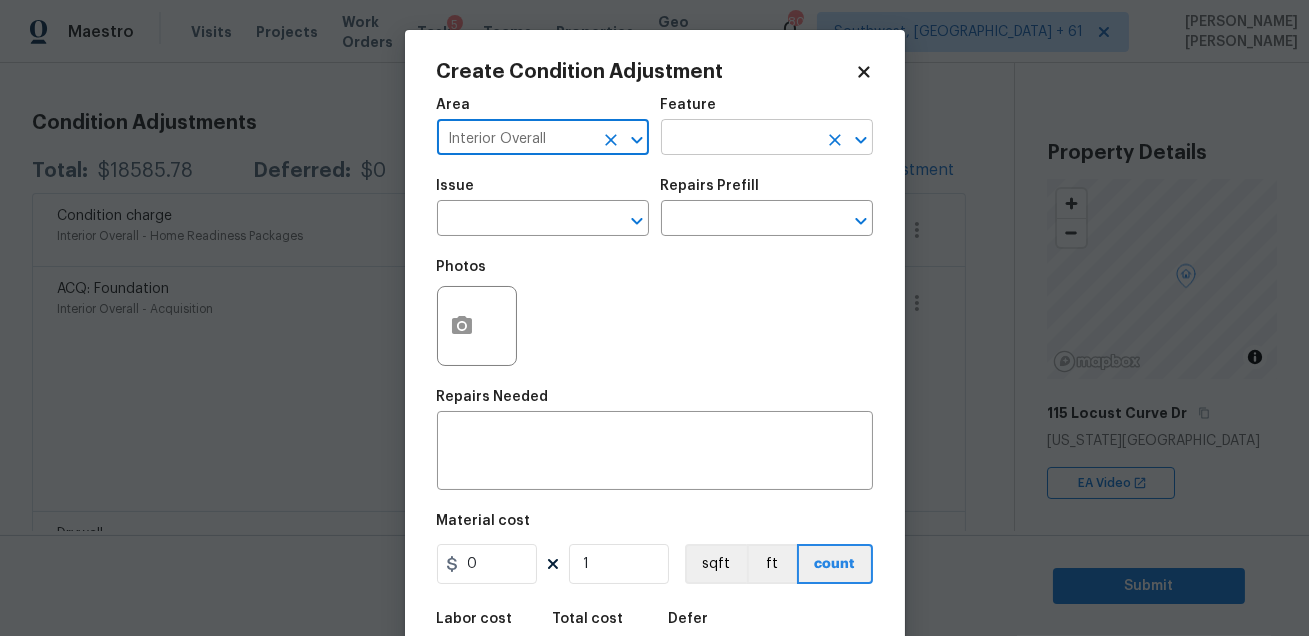 type on "Interior Overall" 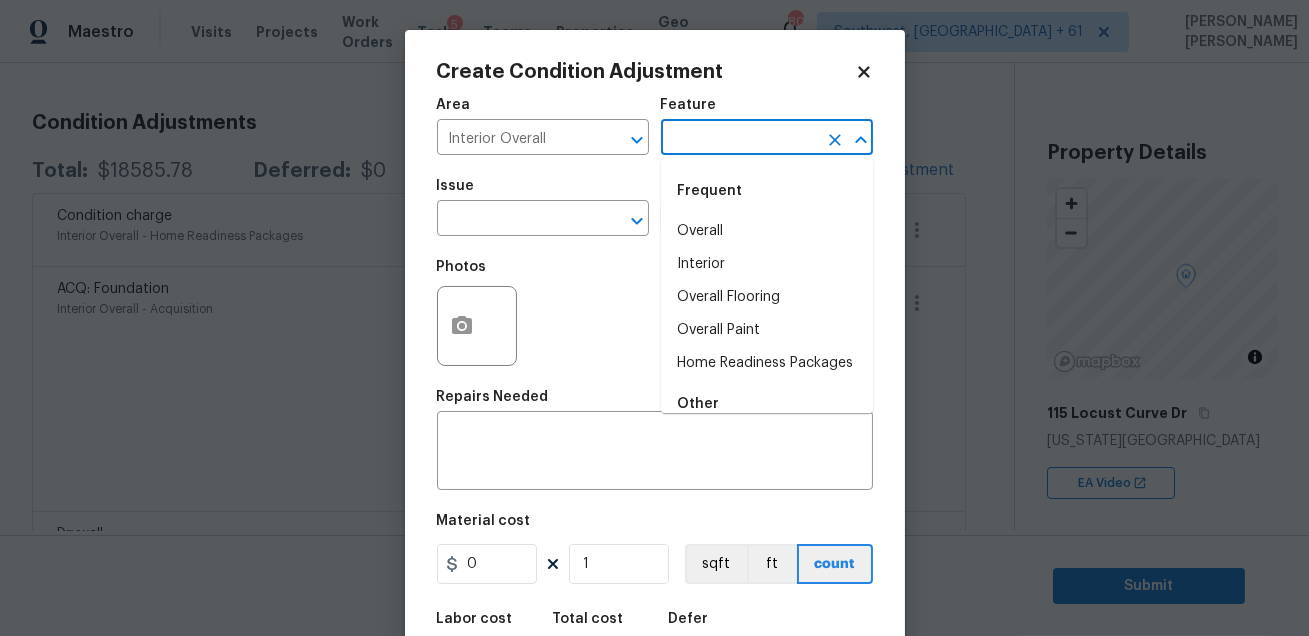 type on "p" 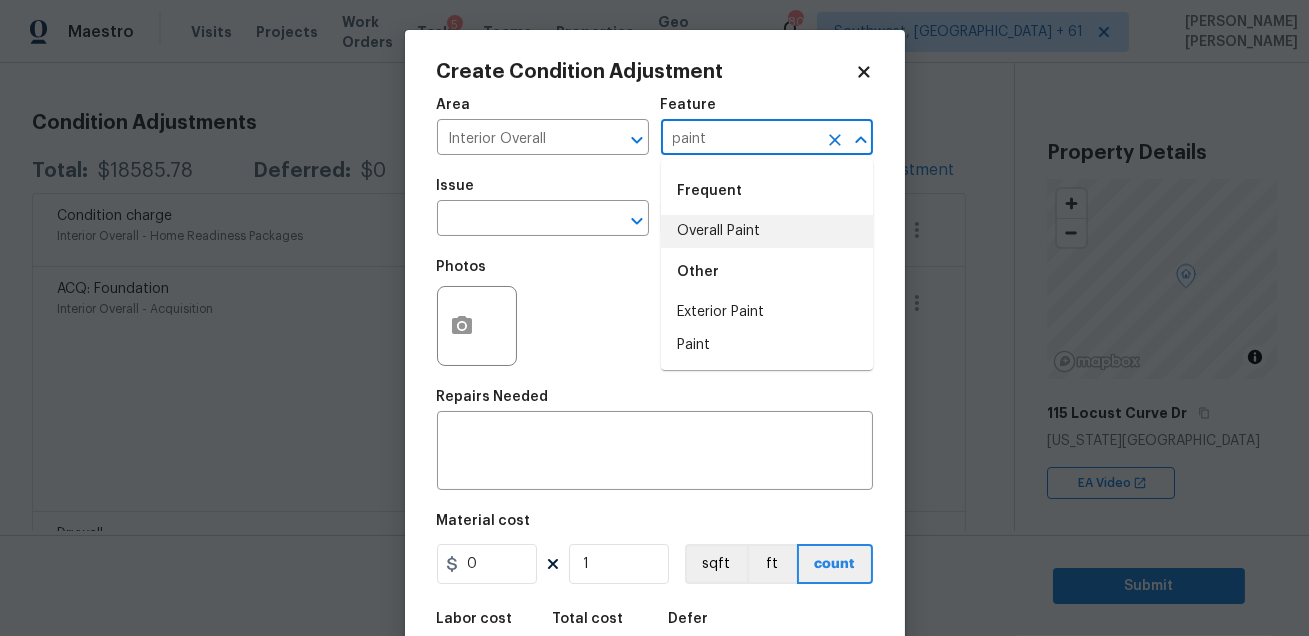 click on "Overall Paint" at bounding box center [767, 231] 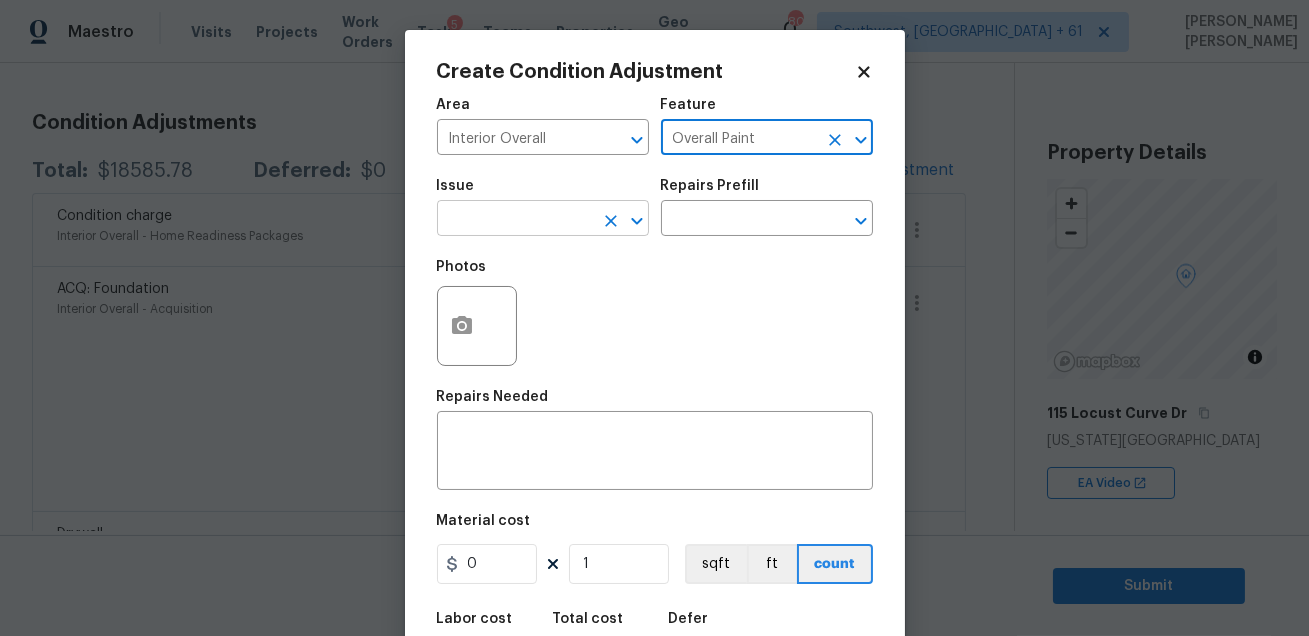 type on "Overall Paint" 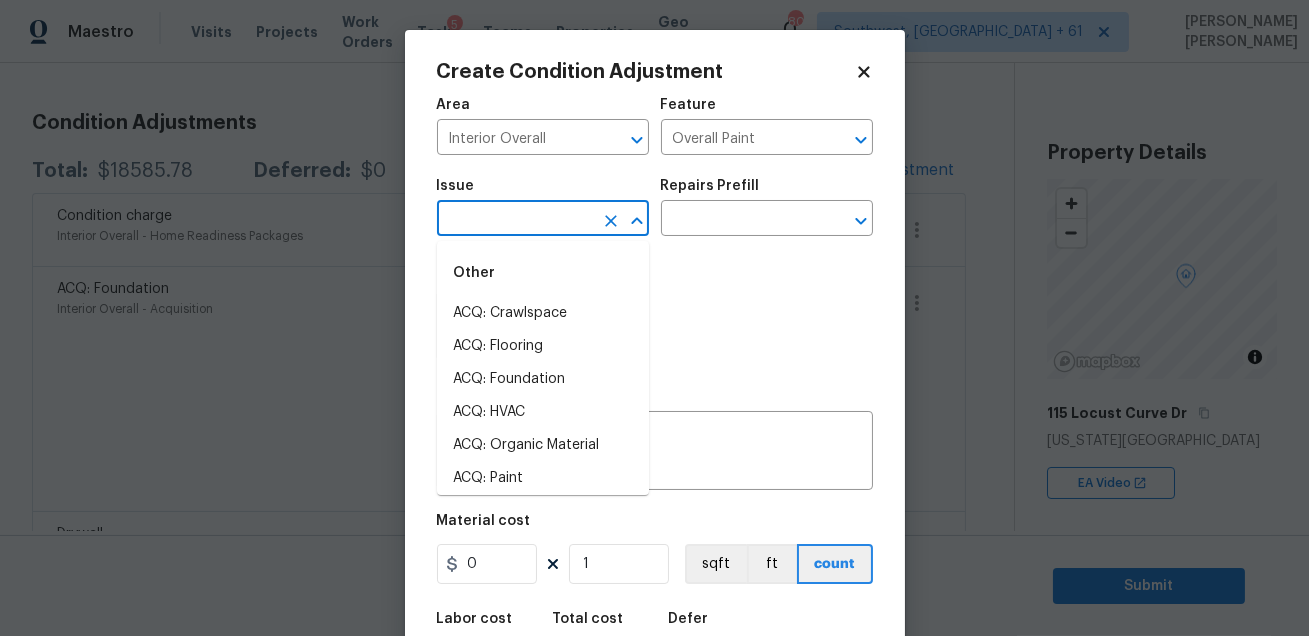 click at bounding box center (515, 220) 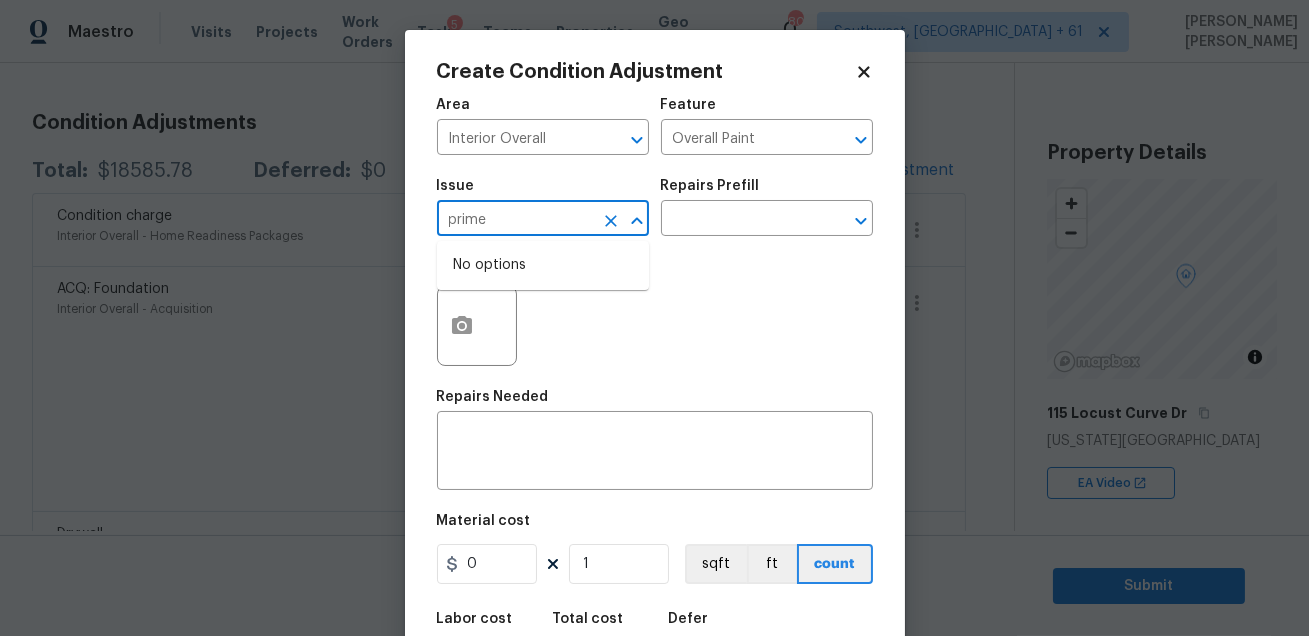type on "primer" 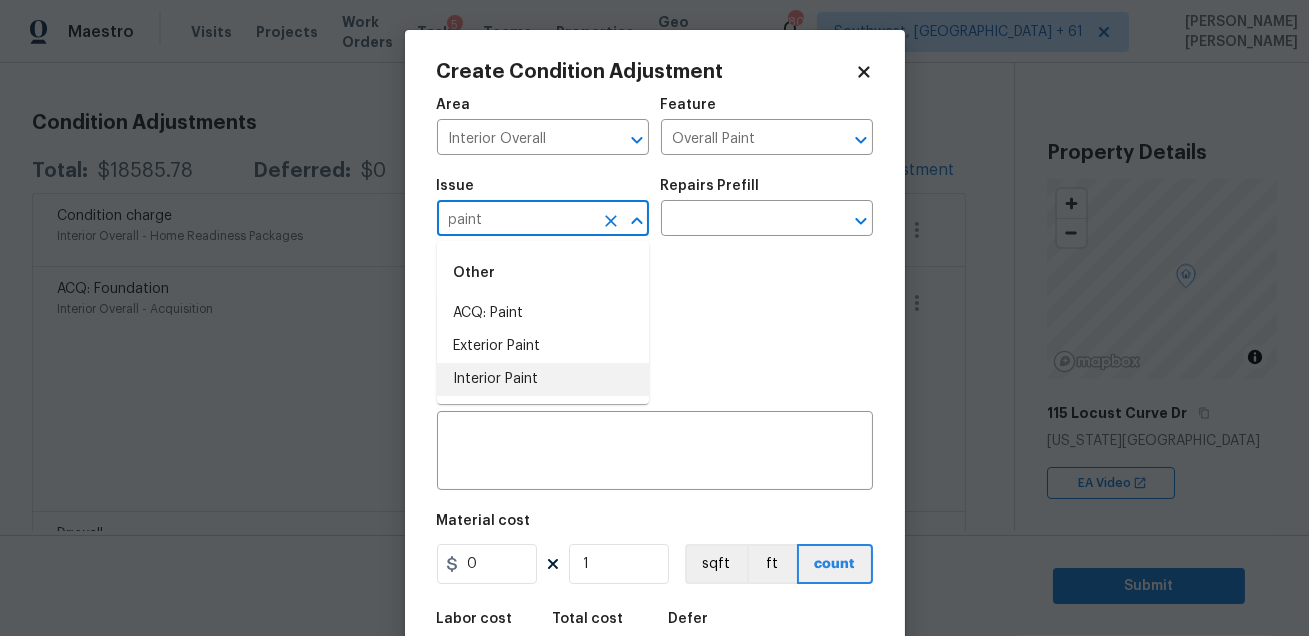 click on "Interior Paint" at bounding box center [543, 379] 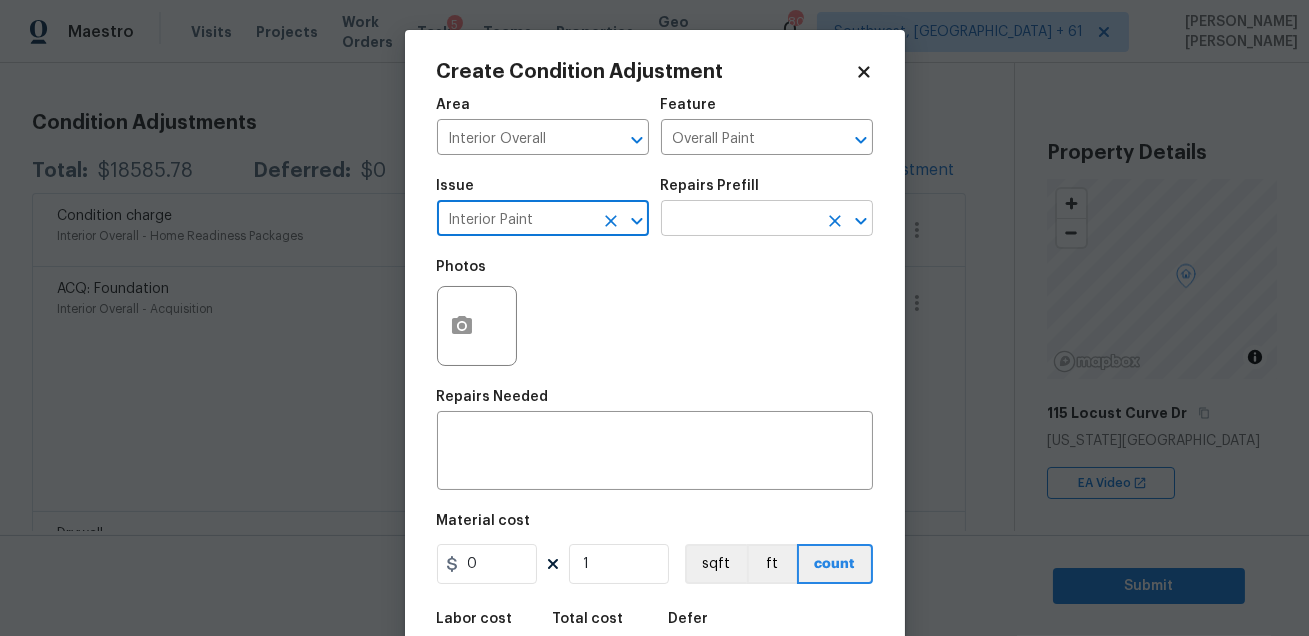 type on "Interior Paint" 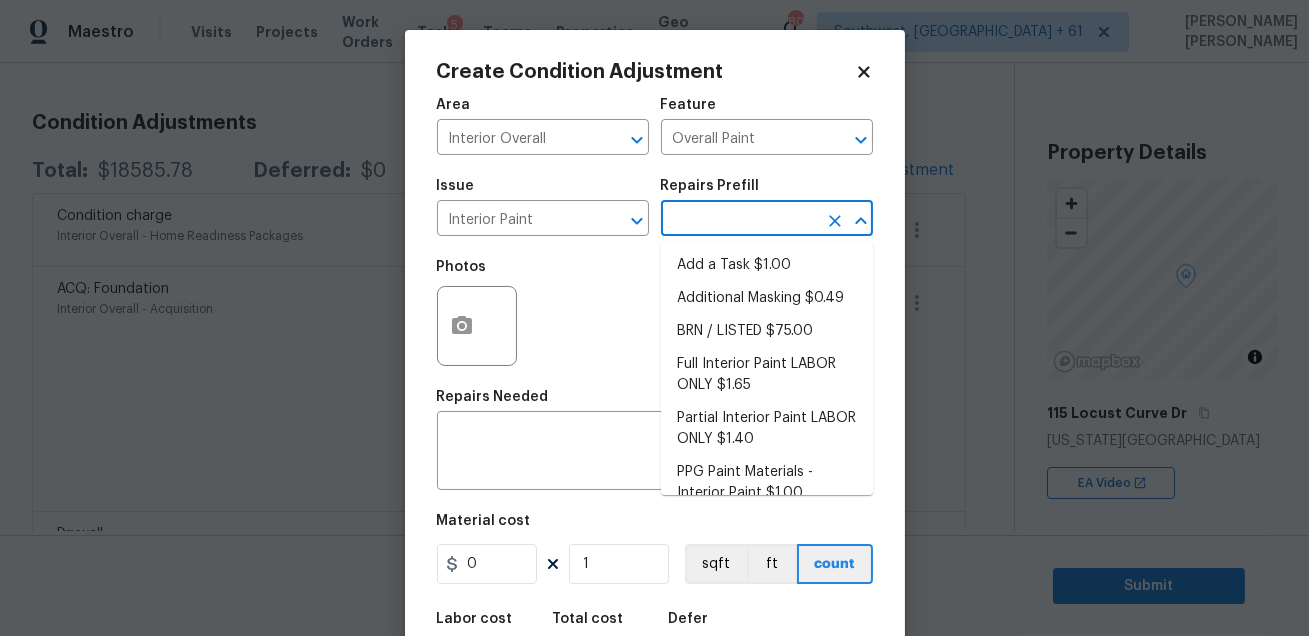 click at bounding box center (739, 220) 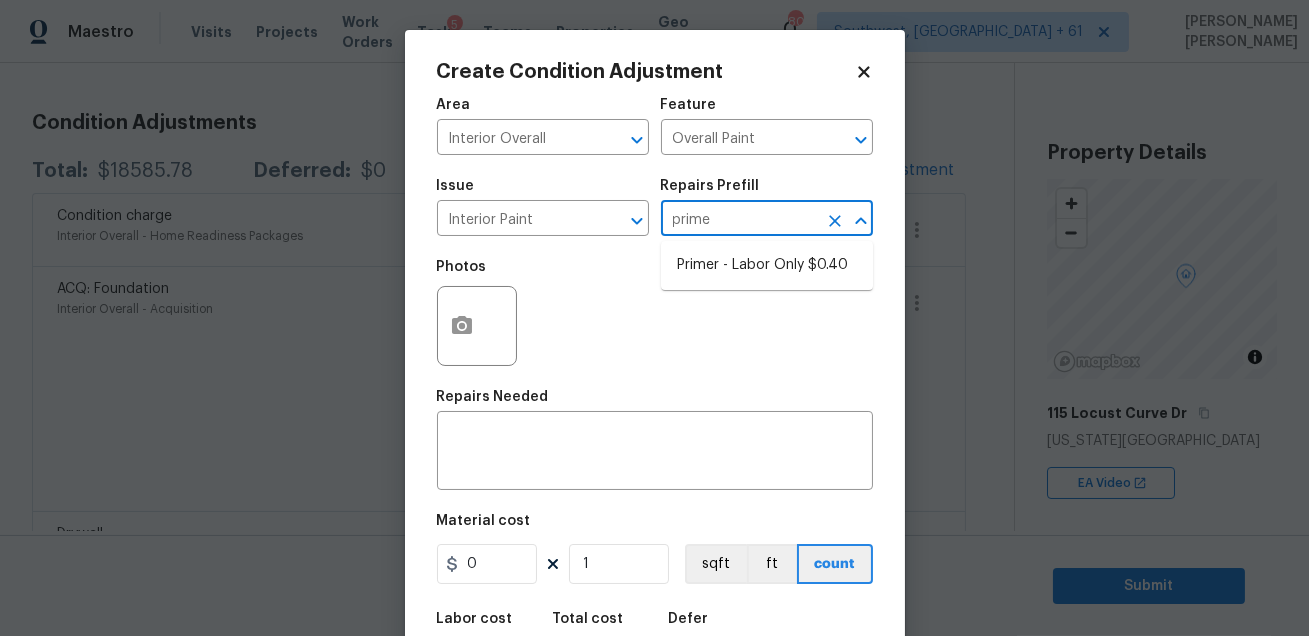 type on "primer" 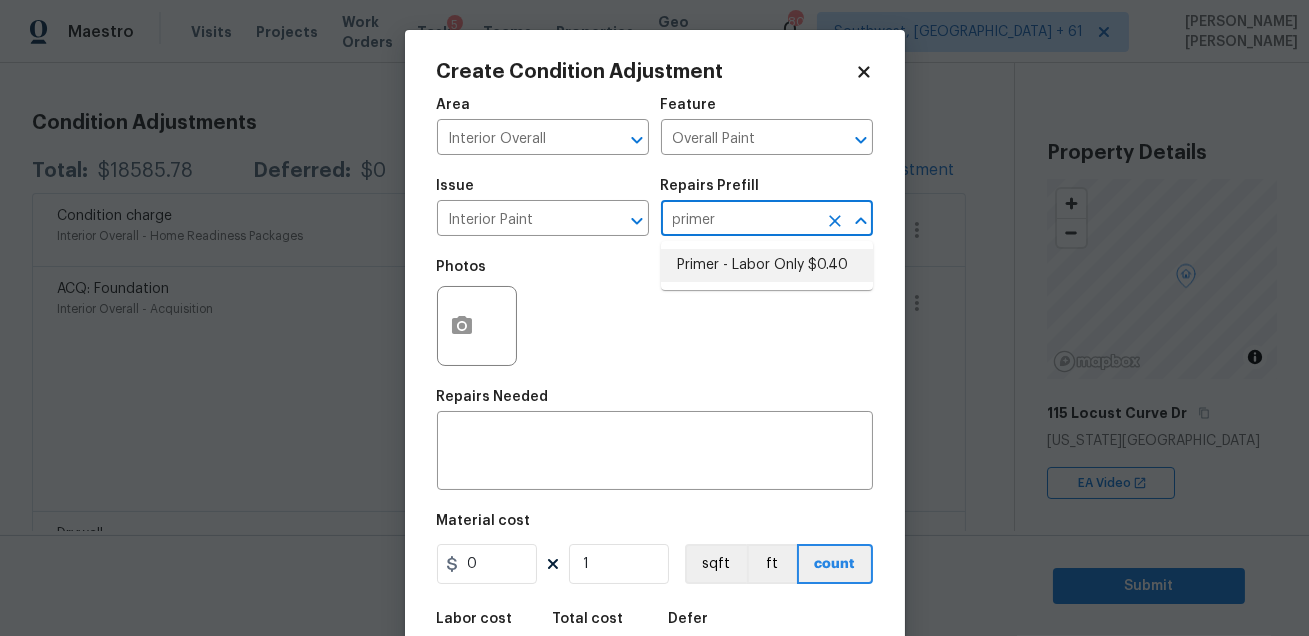 click on "Primer - Labor Only $0.40" at bounding box center [767, 265] 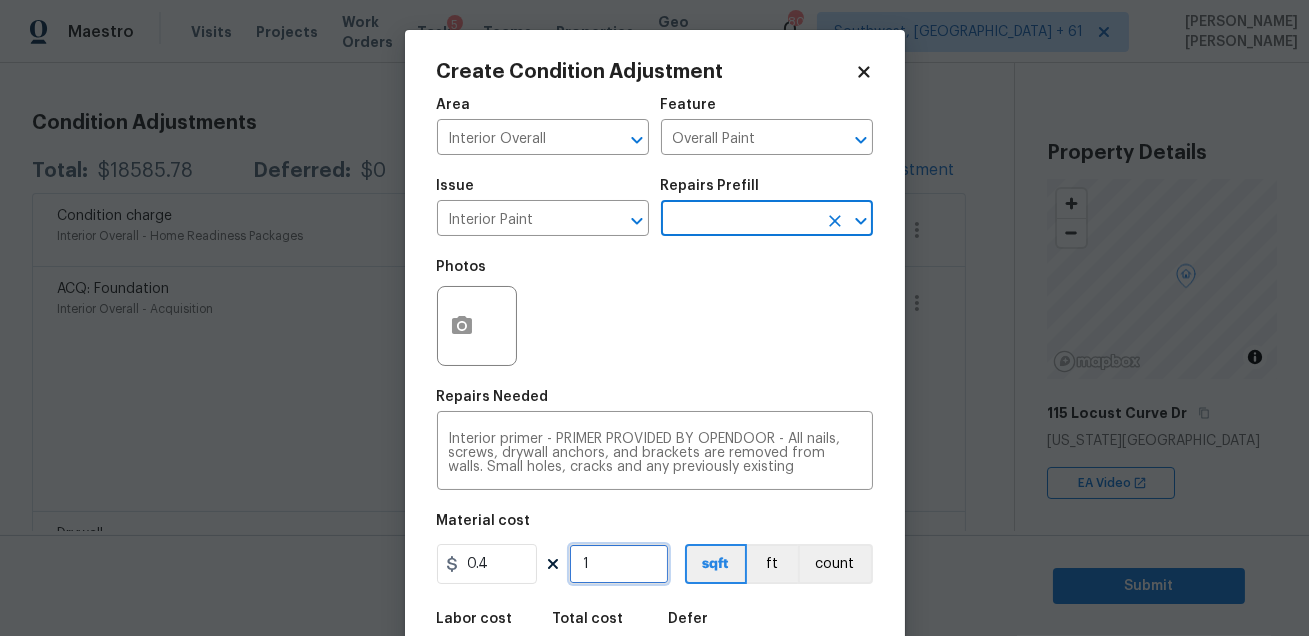 click on "1" at bounding box center (619, 564) 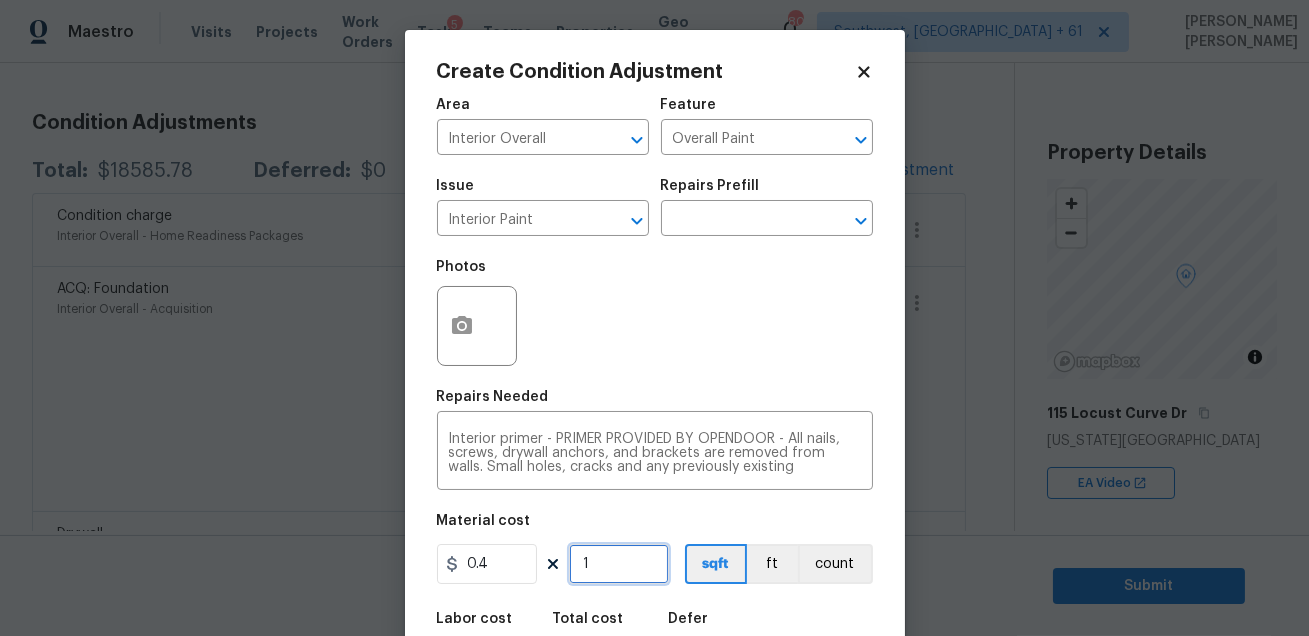 type on "0" 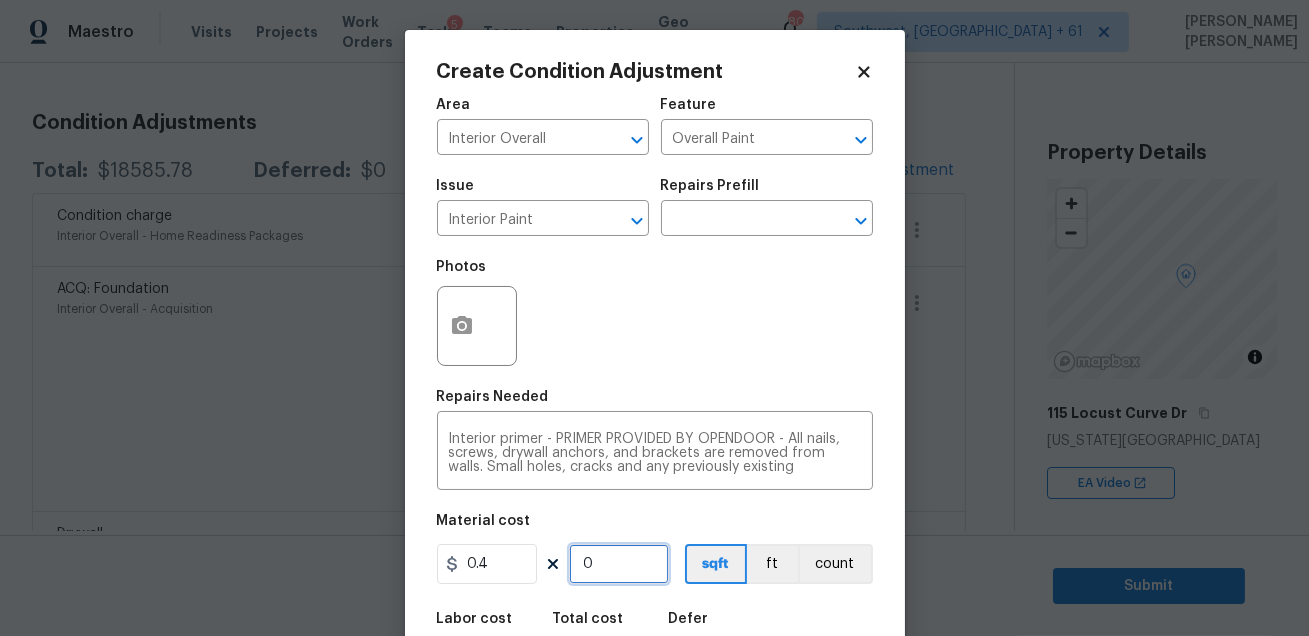 type on "1" 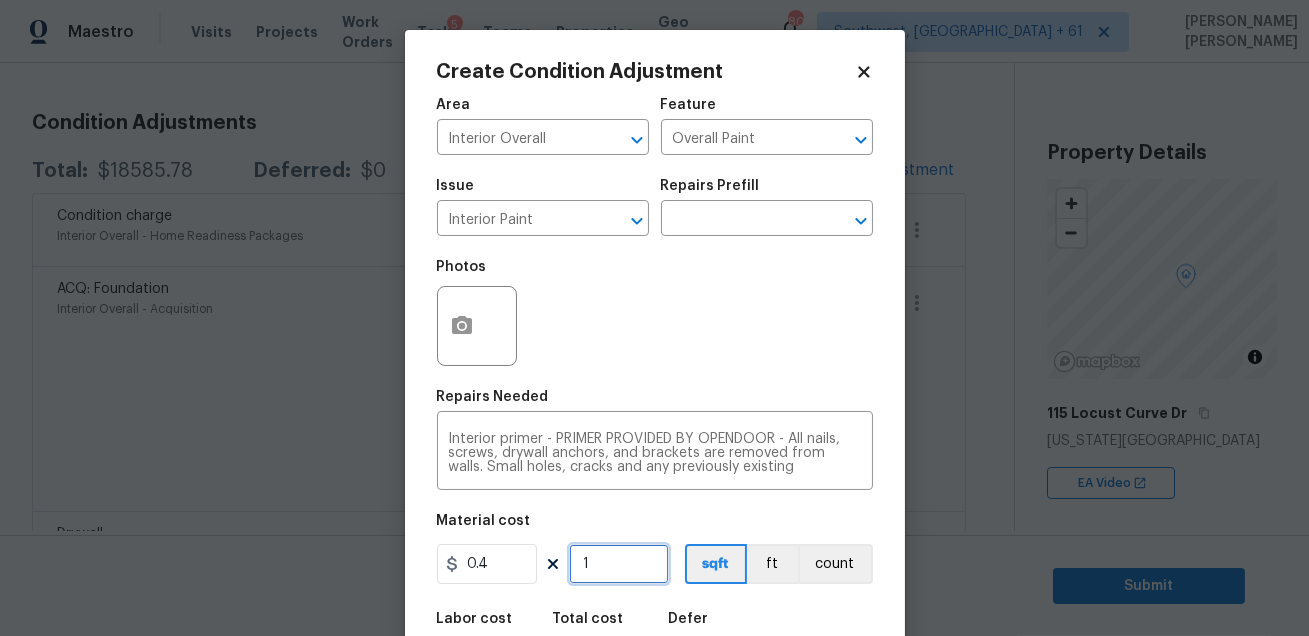 type on "19" 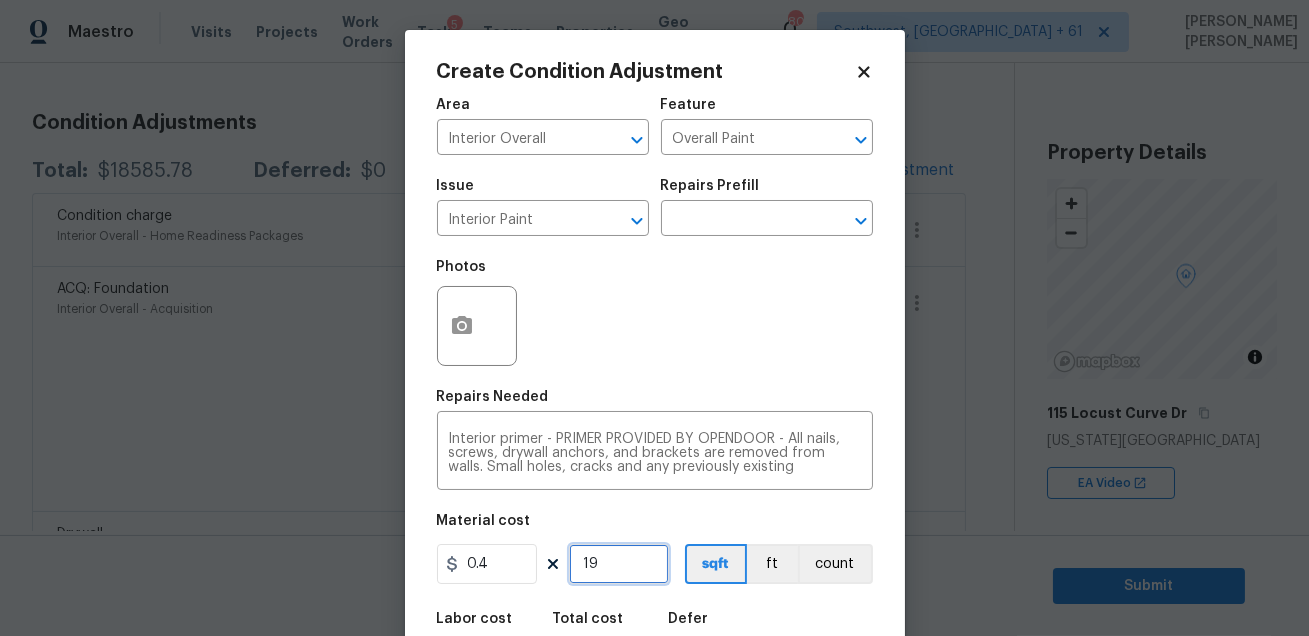 type on "192" 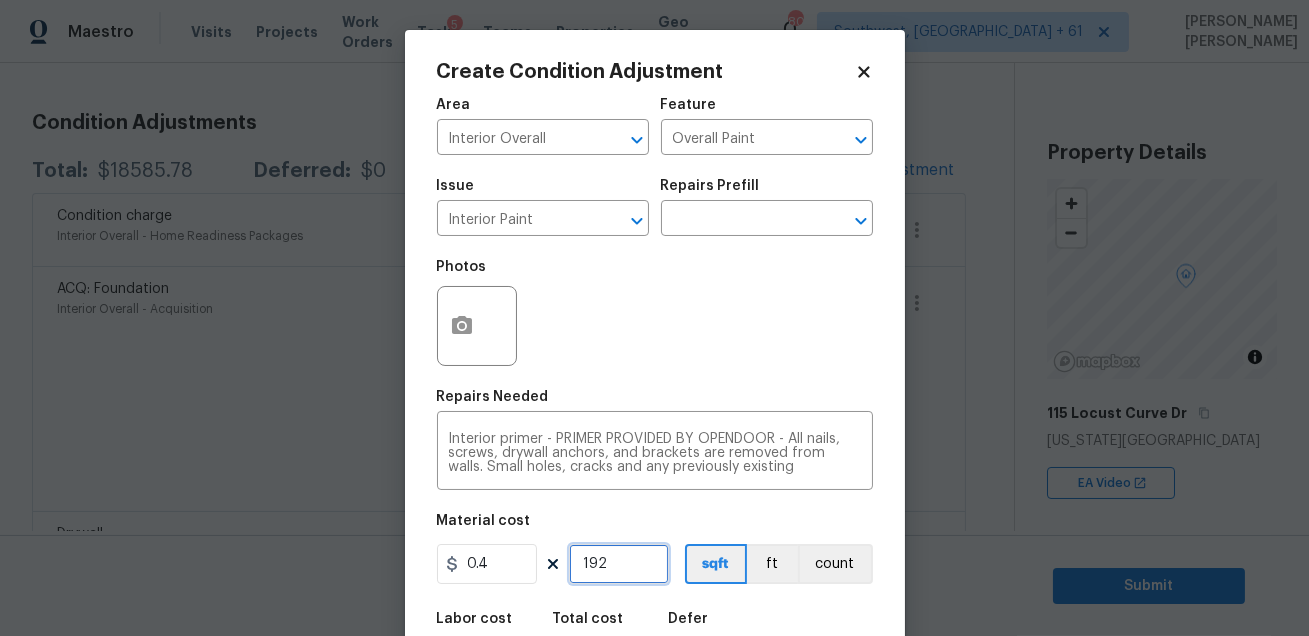 type on "1922" 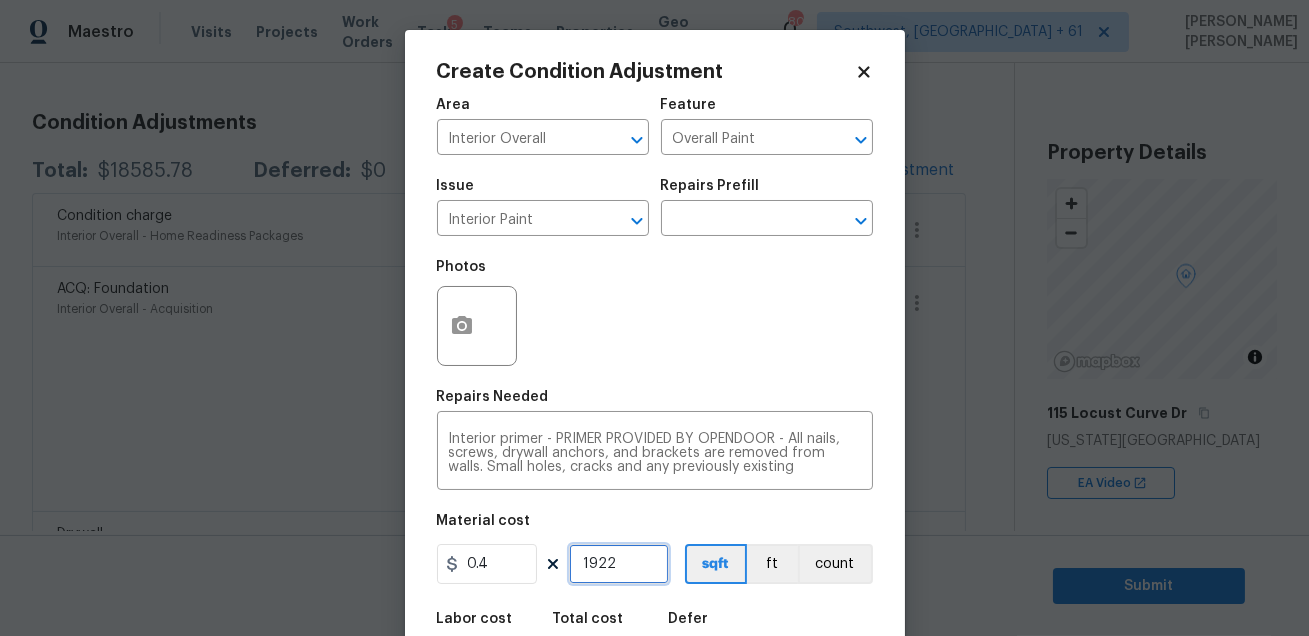 type on "1922" 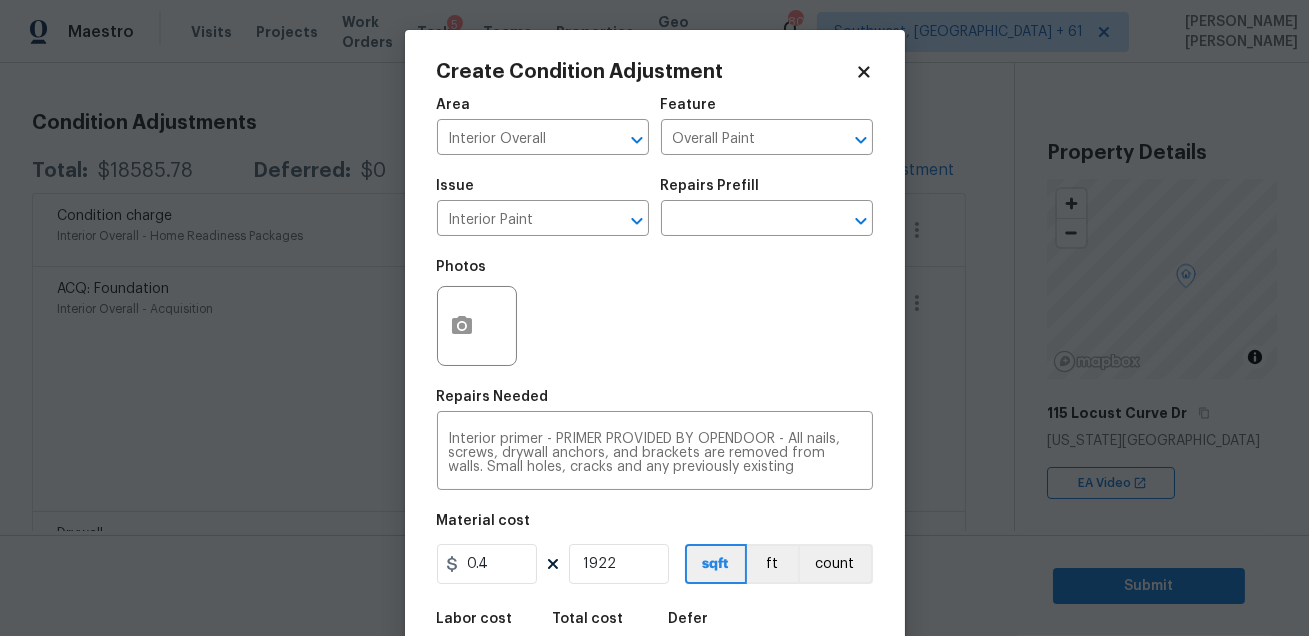 click on "Material cost" at bounding box center (655, 527) 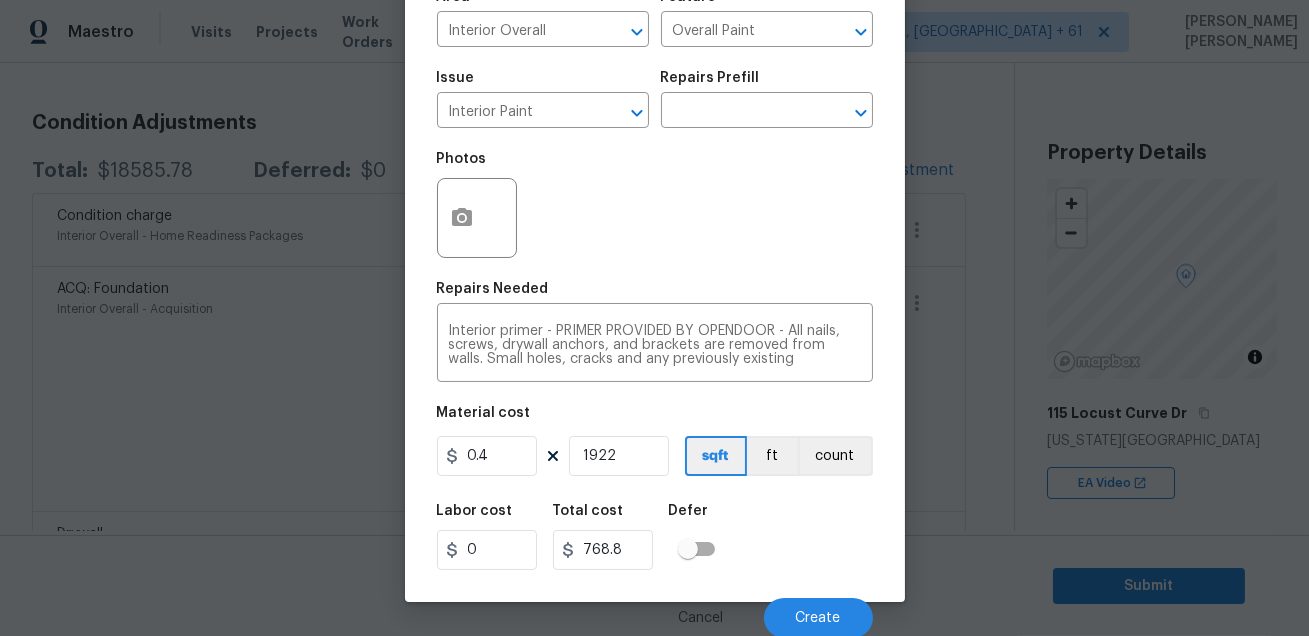 scroll, scrollTop: 110, scrollLeft: 0, axis: vertical 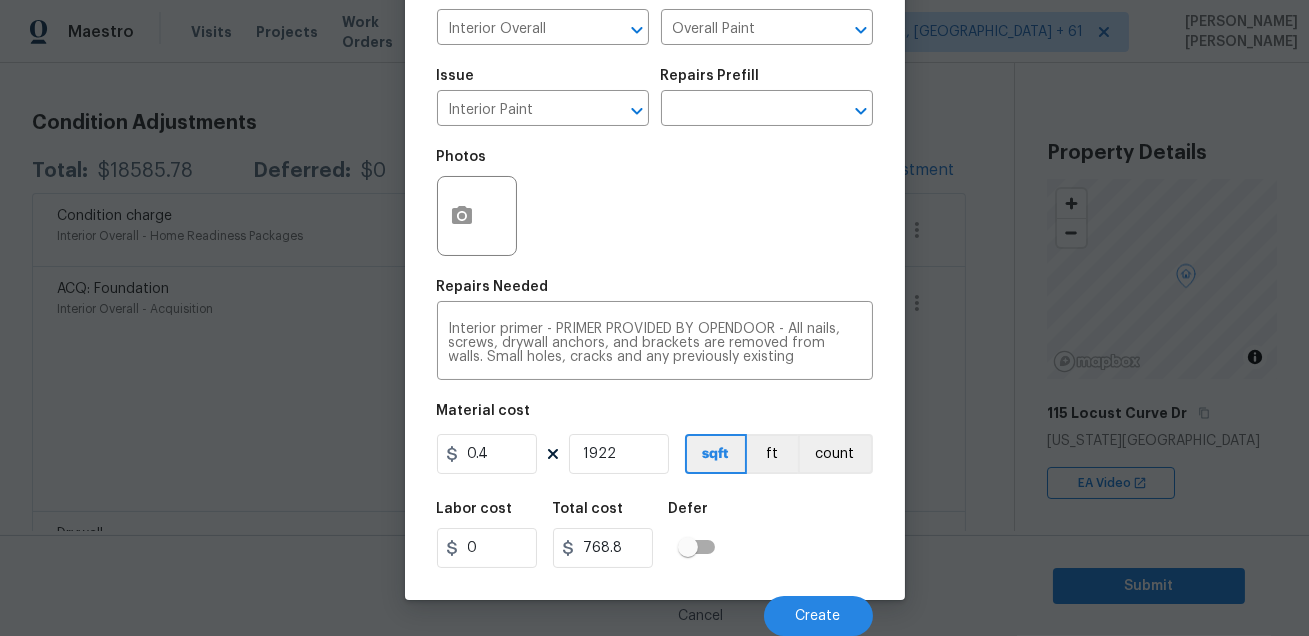 click on "Labor cost 0 Total cost 768.8 Defer" at bounding box center [655, 535] 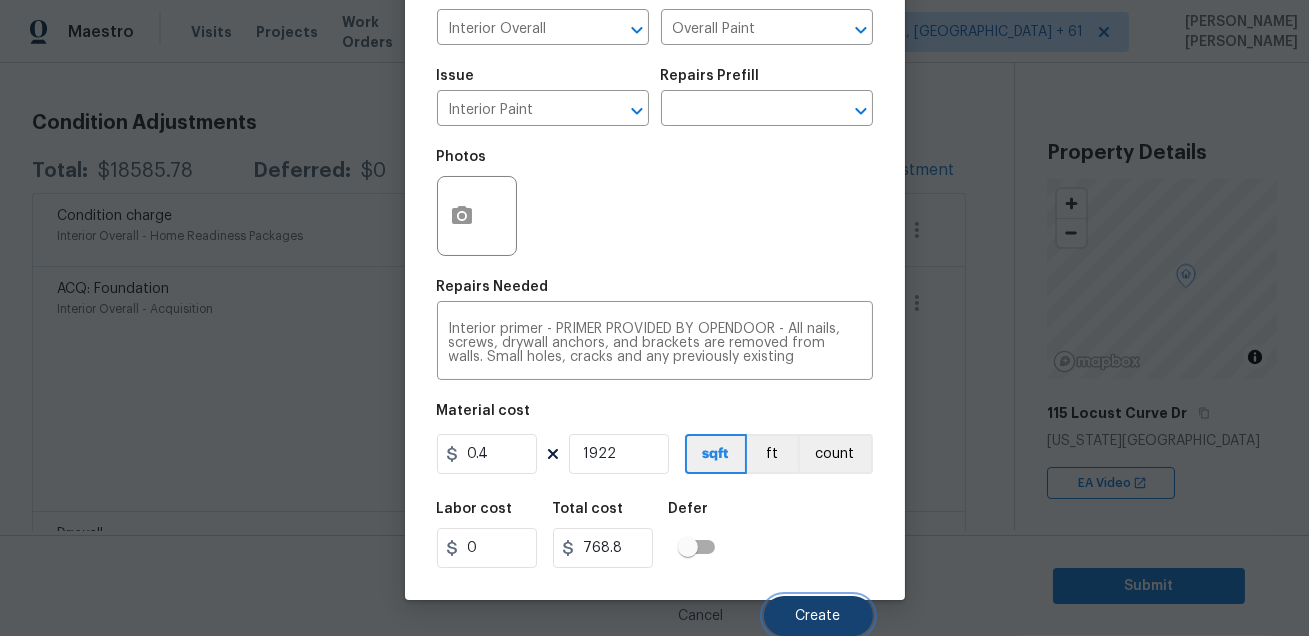 click on "Create" at bounding box center [818, 616] 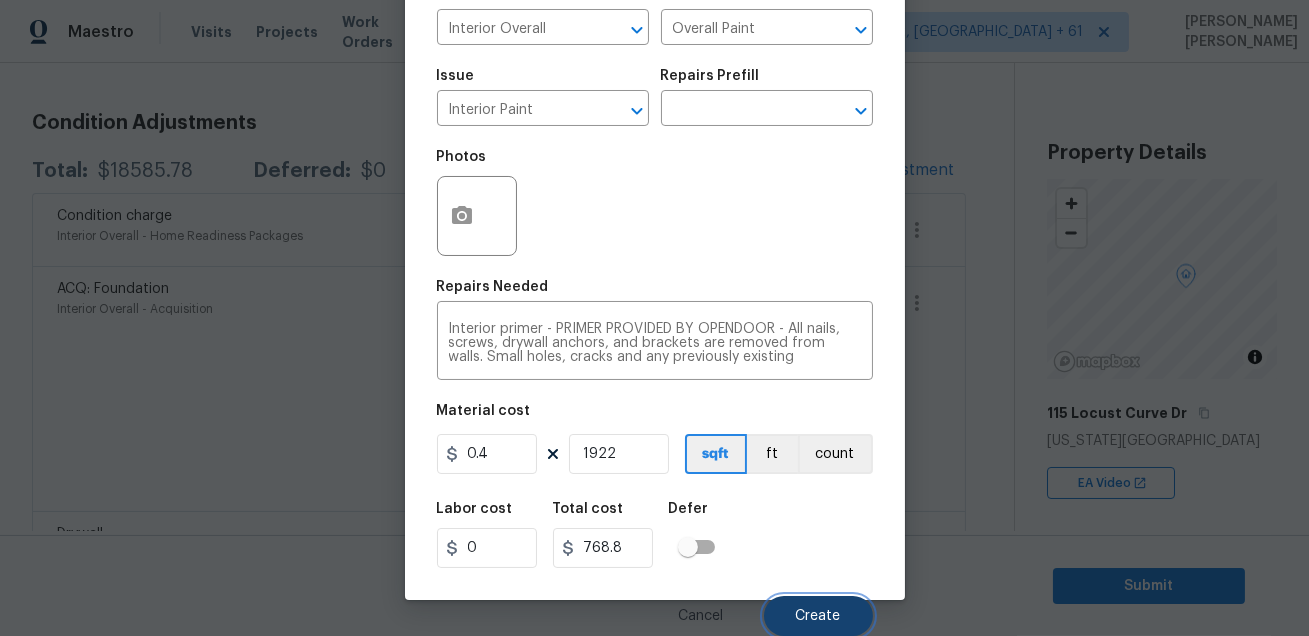scroll, scrollTop: 254, scrollLeft: 0, axis: vertical 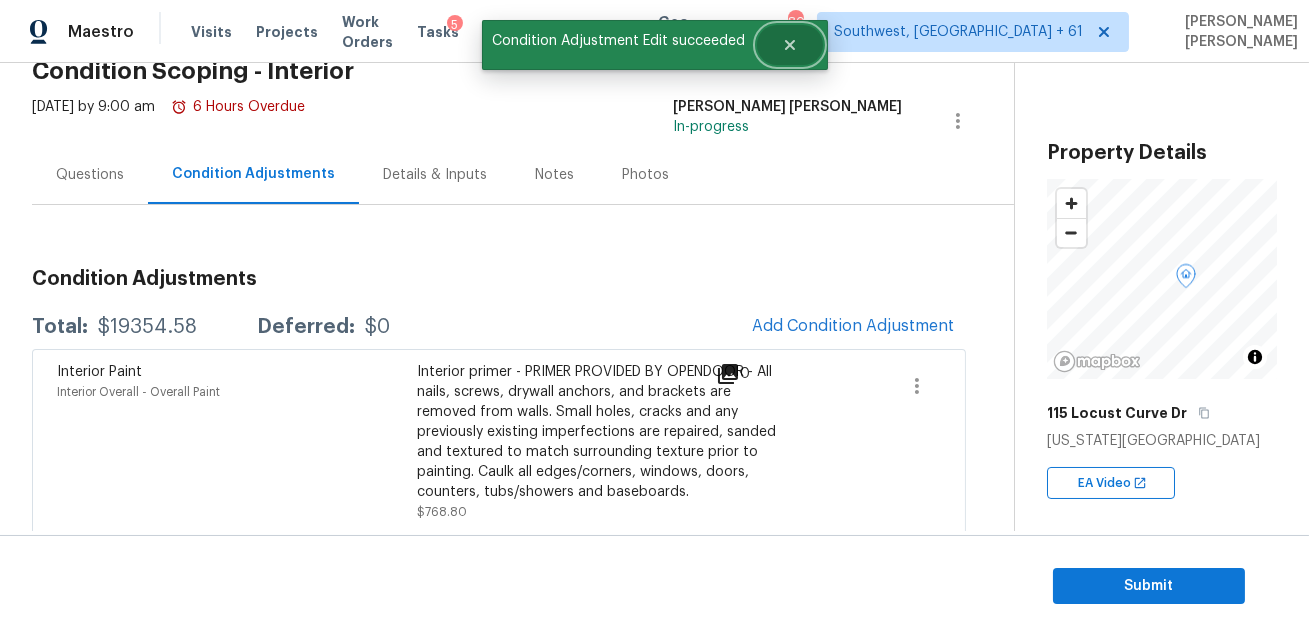 click 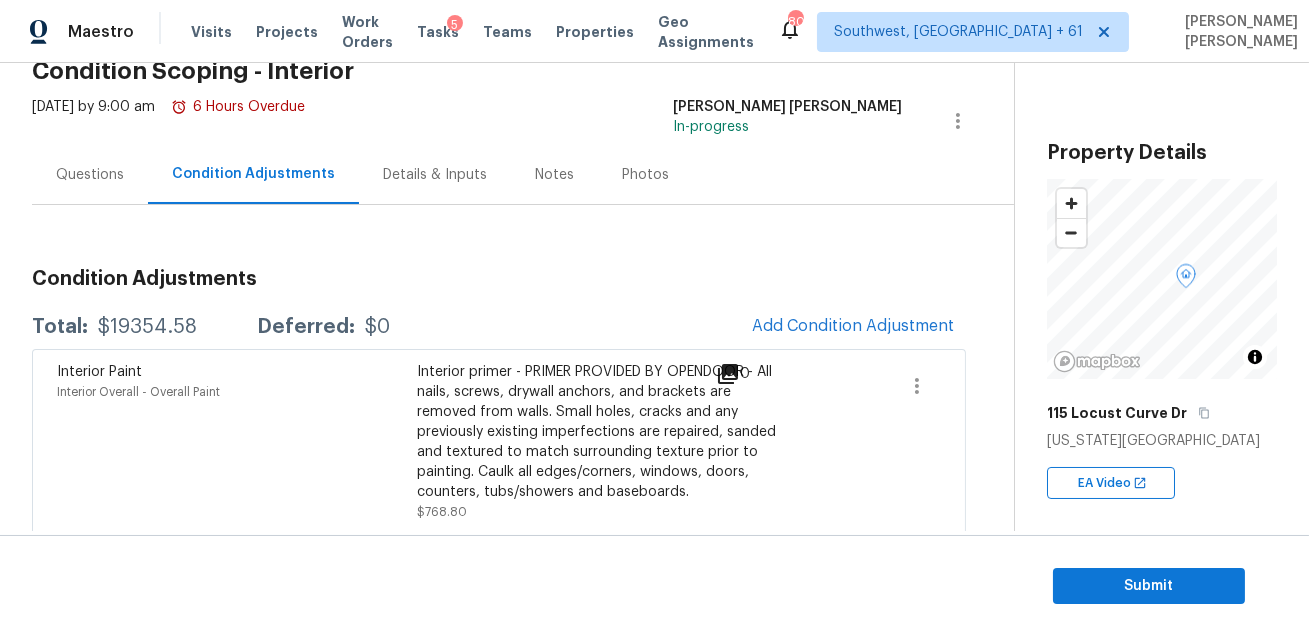 click on "$19354.58" at bounding box center [147, 327] 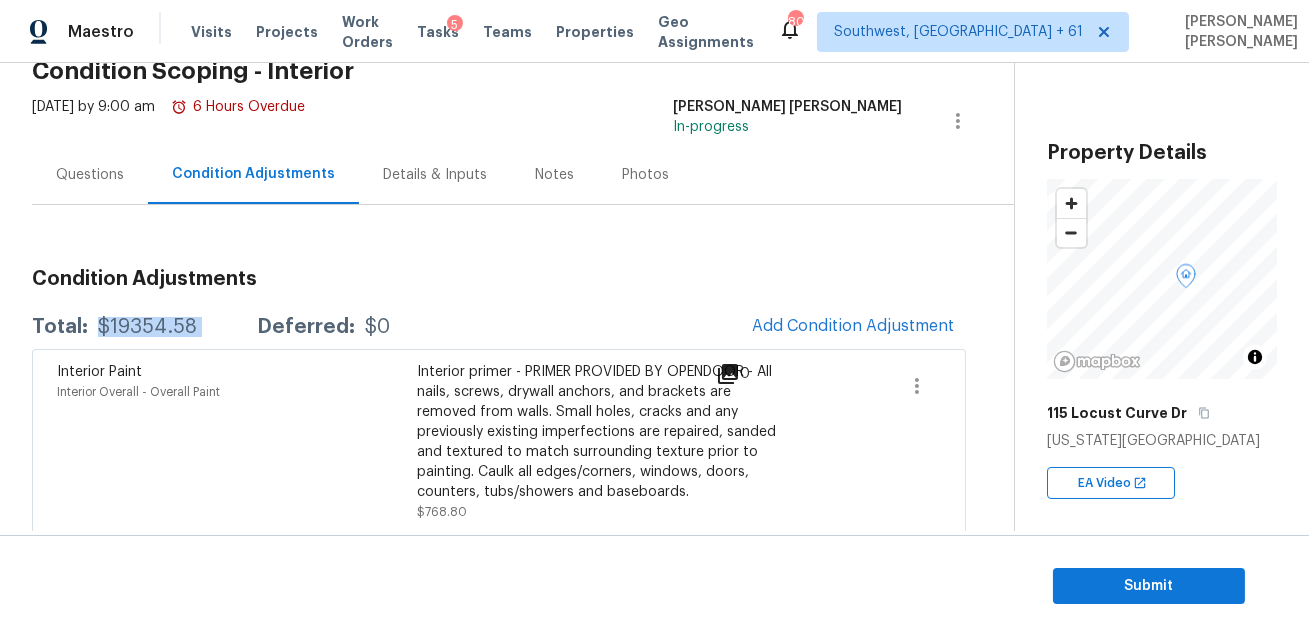 click on "$19354.58" at bounding box center [147, 327] 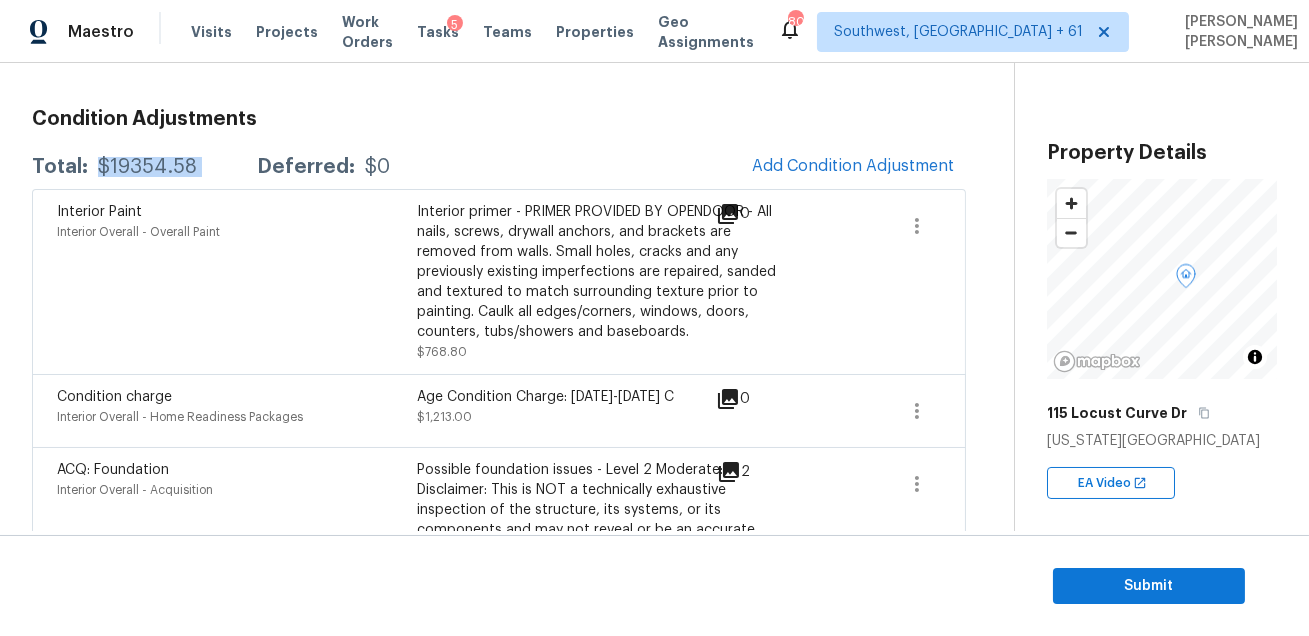 scroll, scrollTop: 260, scrollLeft: 0, axis: vertical 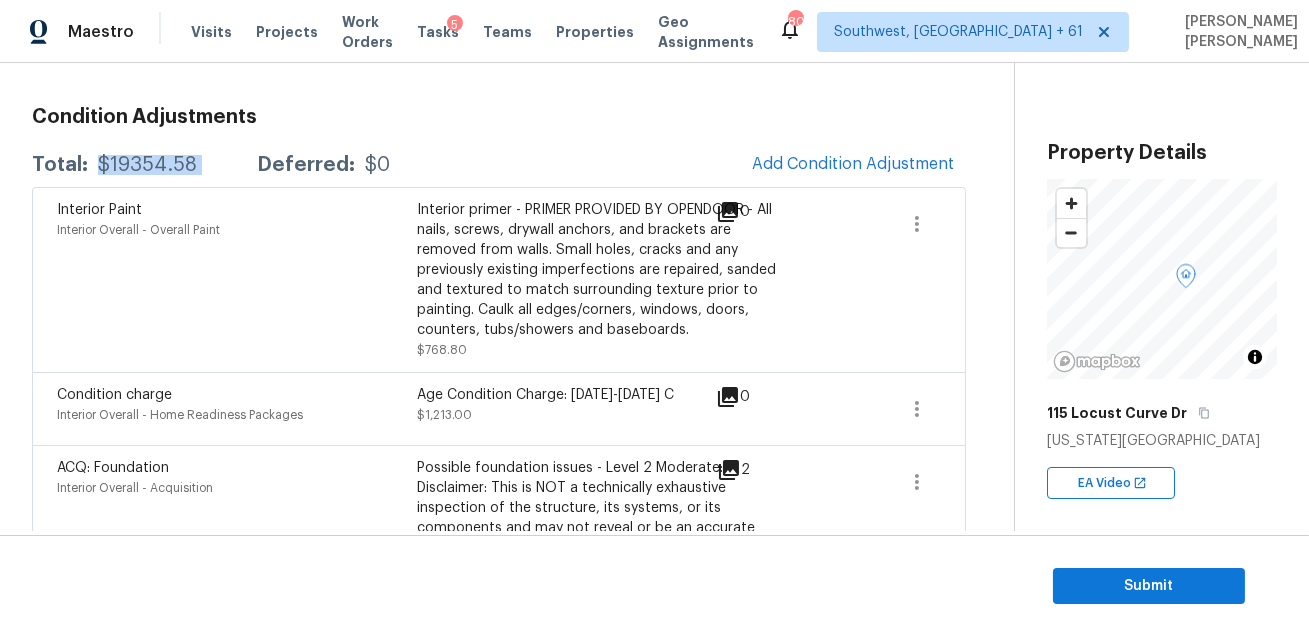 click on "Interior primer - PRIMER PROVIDED BY OPENDOOR - All nails, screws, drywall anchors, and brackets are removed from walls. Small holes, cracks and any previously existing imperfections are repaired, sanded and textured to match surrounding texture prior to painting. Caulk all edges/corners, windows, doors, counters, tubs/showers and baseboards." at bounding box center [597, 270] 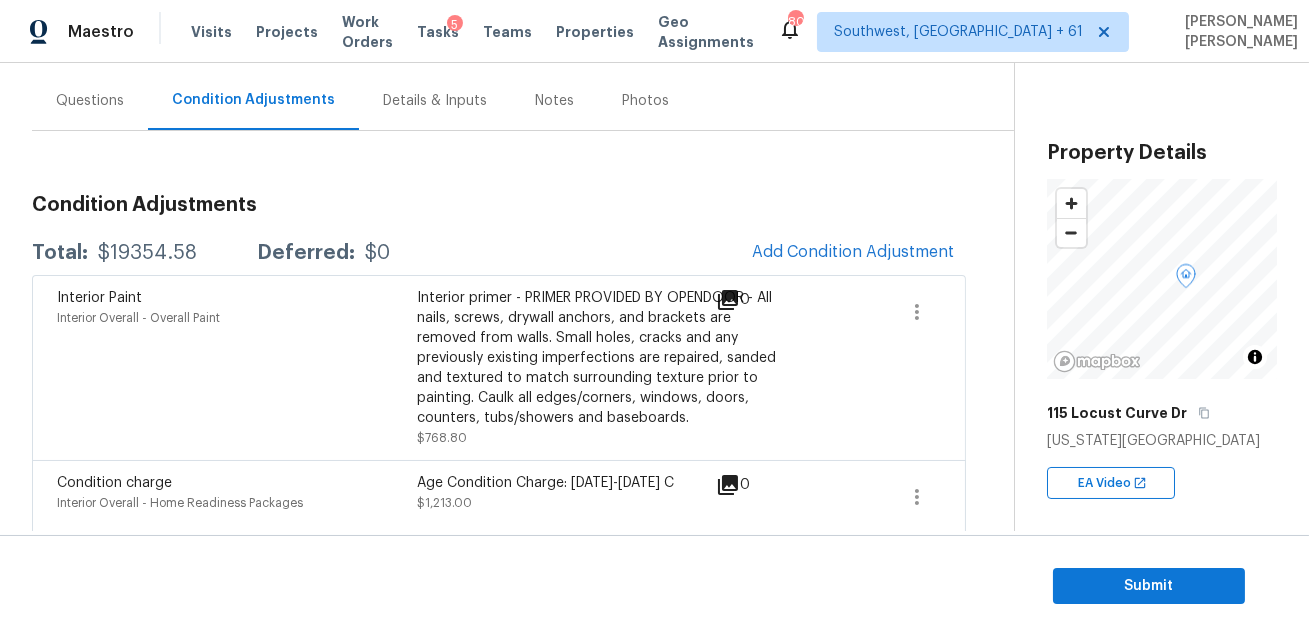 scroll, scrollTop: 47, scrollLeft: 0, axis: vertical 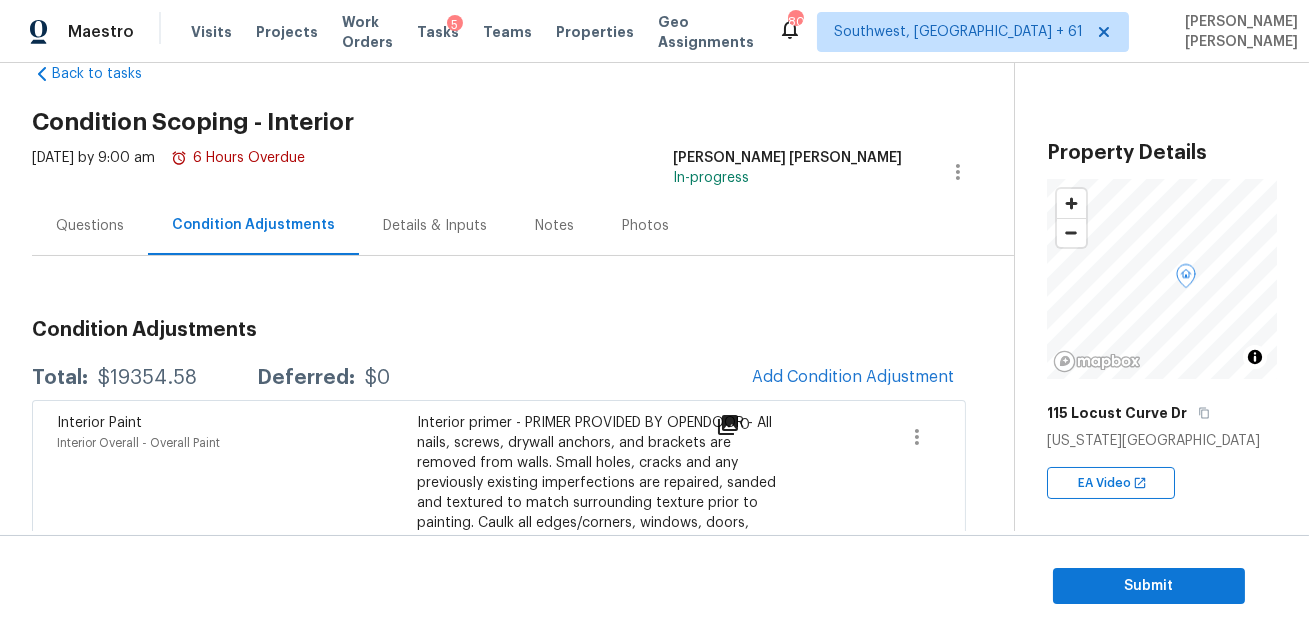 click on "Questions" at bounding box center (90, 225) 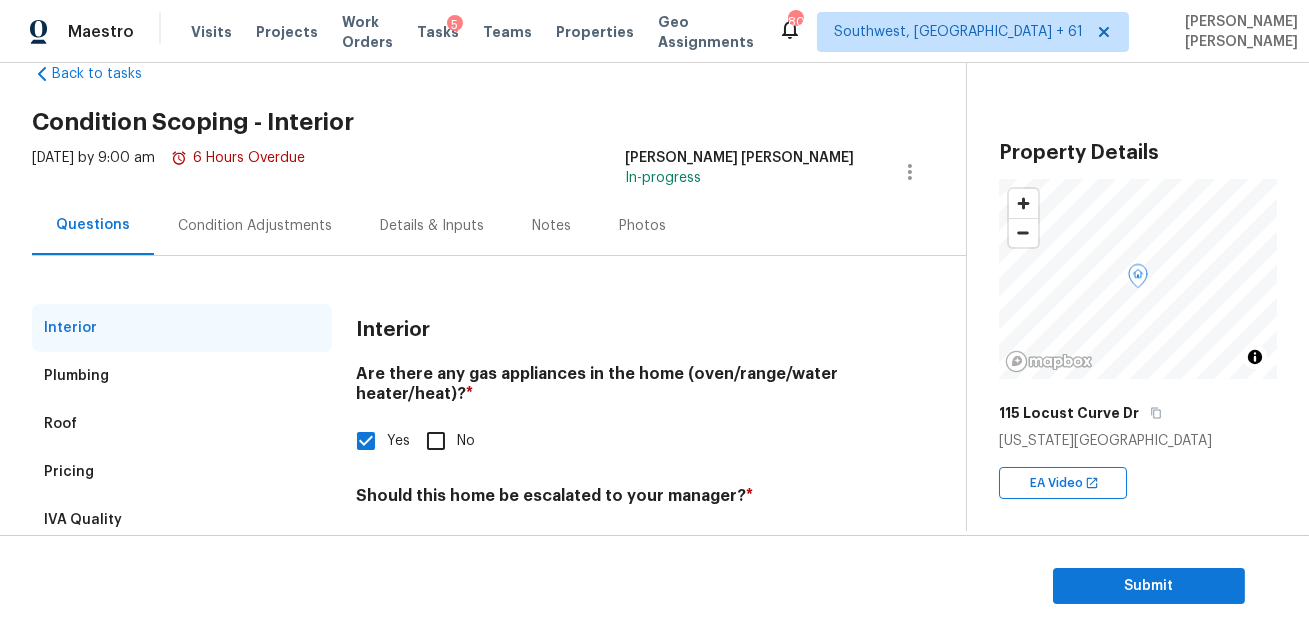 scroll, scrollTop: 298, scrollLeft: 0, axis: vertical 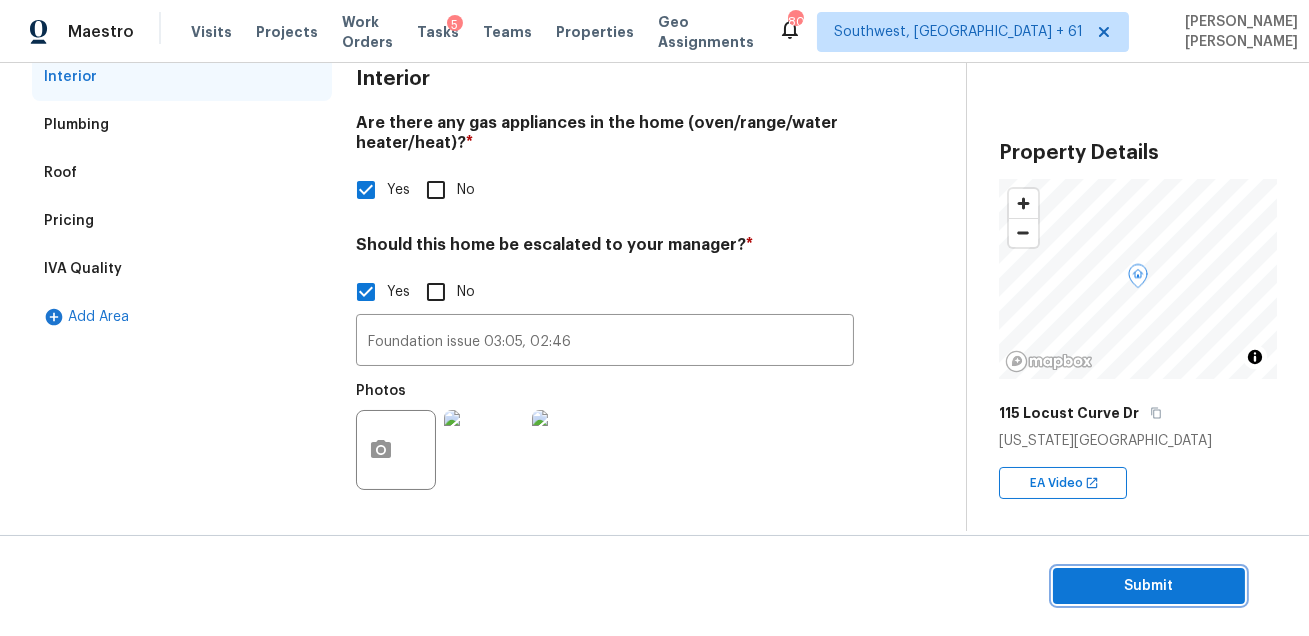 click on "Submit" at bounding box center [1149, 586] 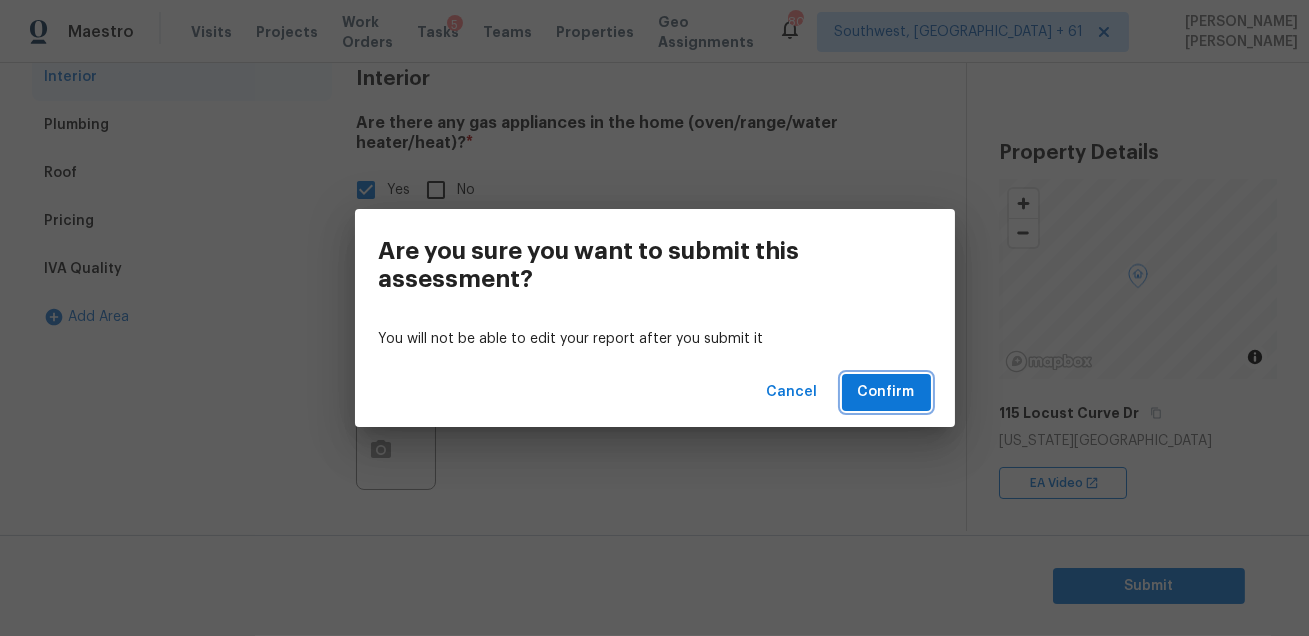 click on "Confirm" at bounding box center [886, 392] 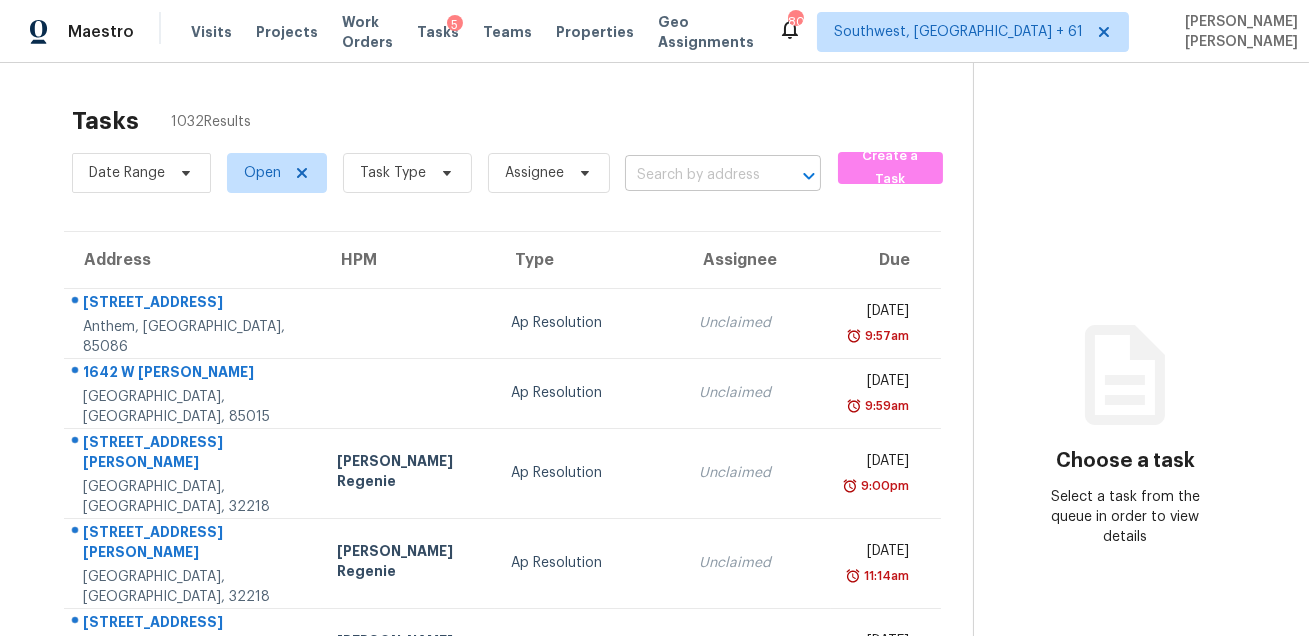 click at bounding box center (695, 175) 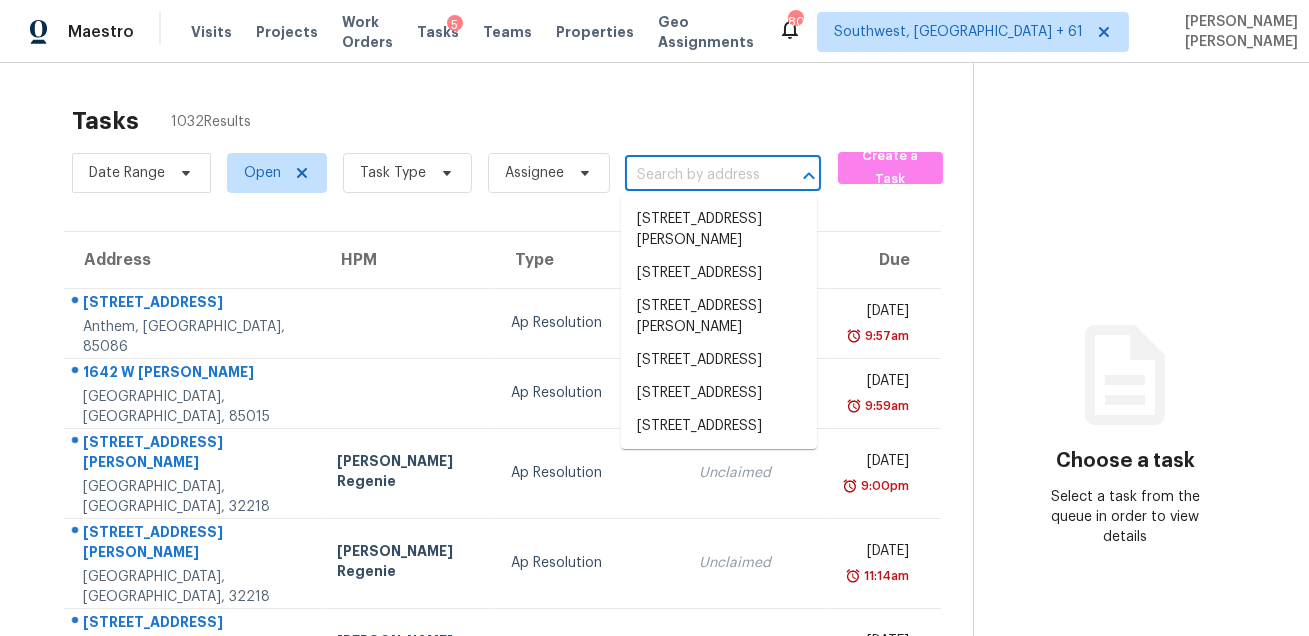 paste on "[STREET_ADDRESS][PERSON_NAME][PERSON_NAME]" 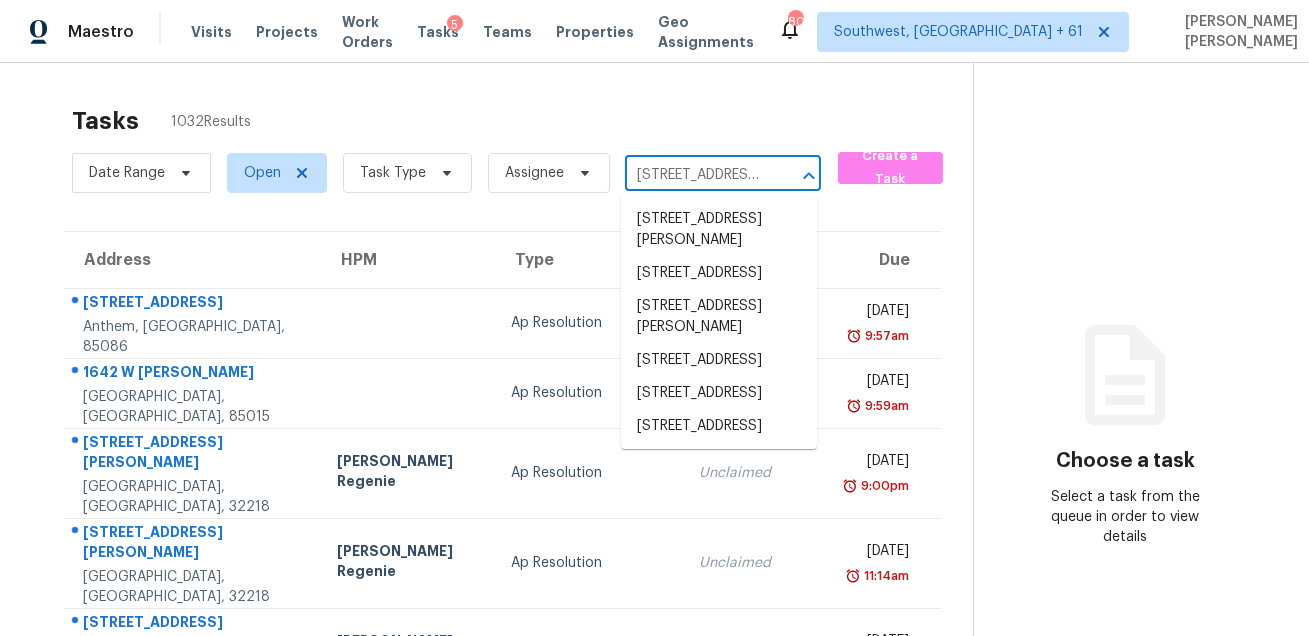 scroll, scrollTop: 0, scrollLeft: 145, axis: horizontal 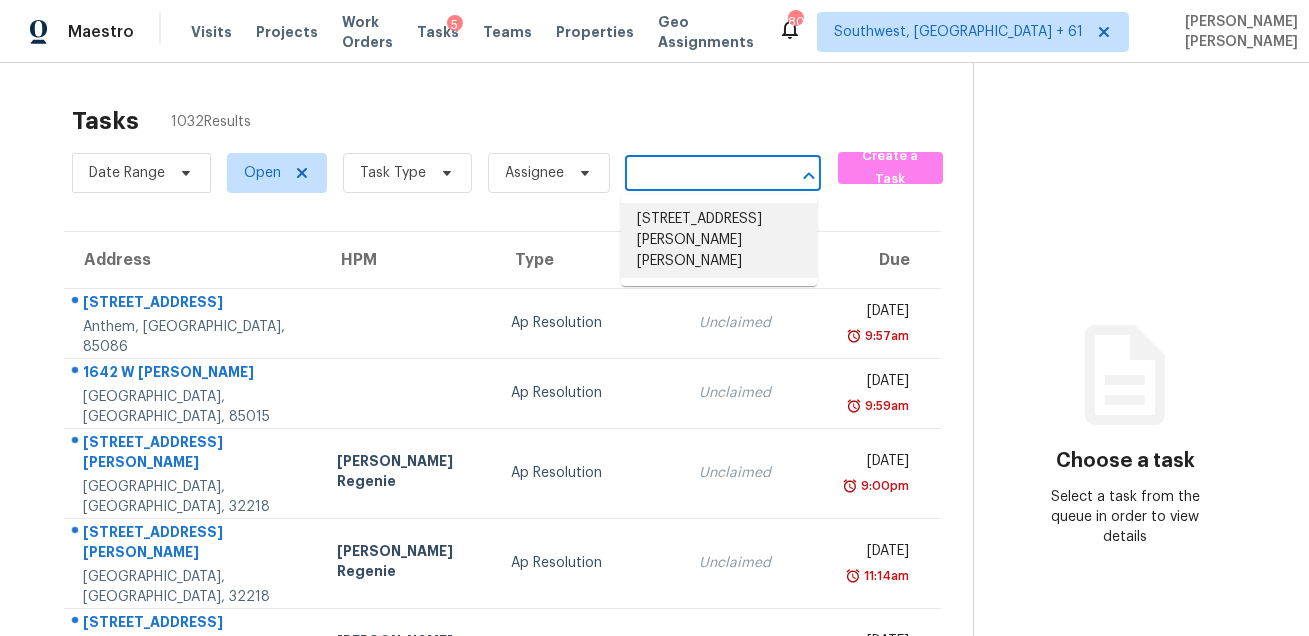 click on "[STREET_ADDRESS][PERSON_NAME][PERSON_NAME]" at bounding box center [719, 240] 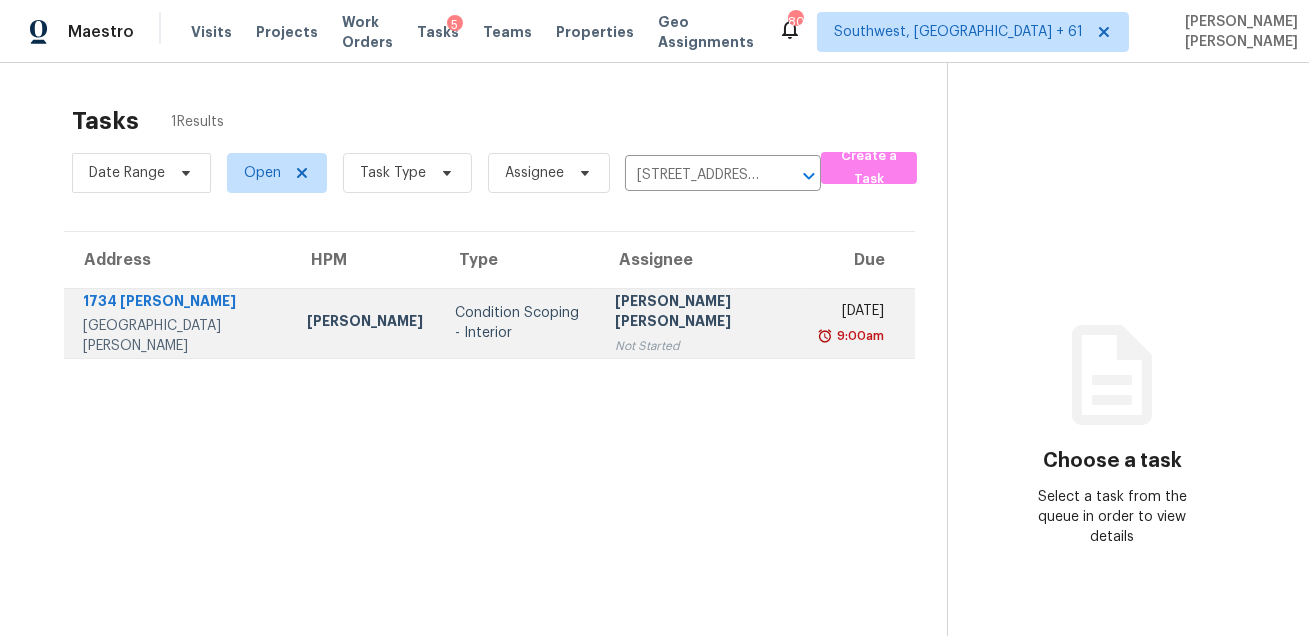 click on "[PERSON_NAME] [PERSON_NAME]" at bounding box center (704, 313) 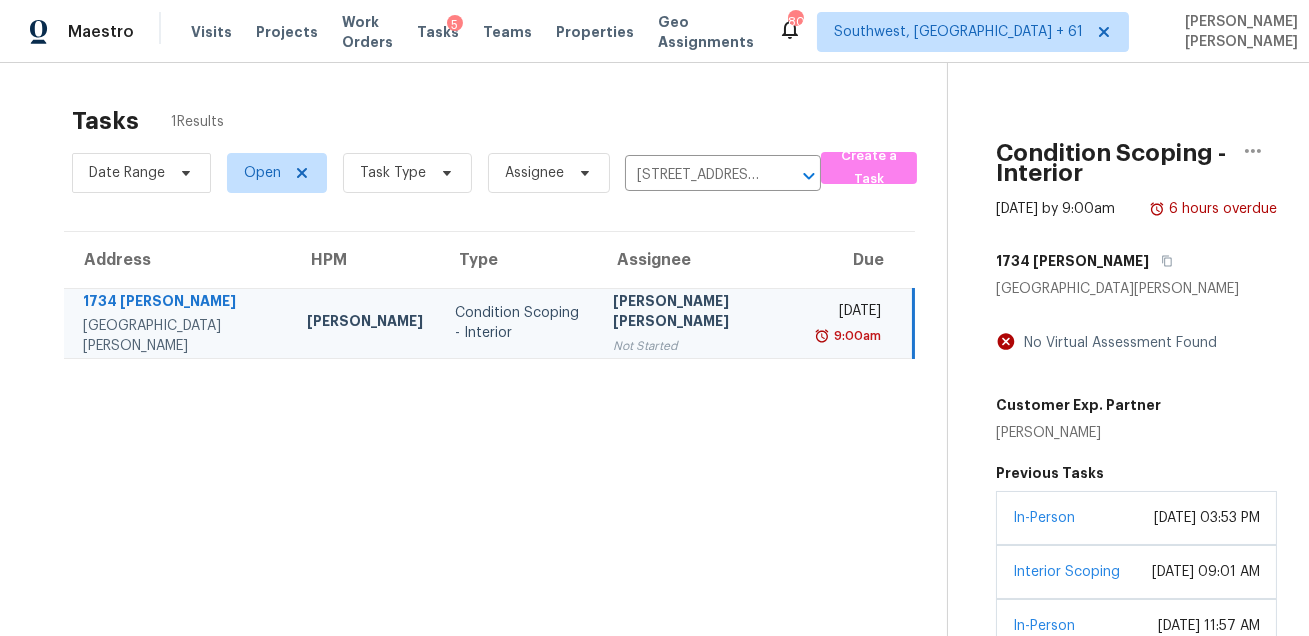 scroll, scrollTop: 136, scrollLeft: 0, axis: vertical 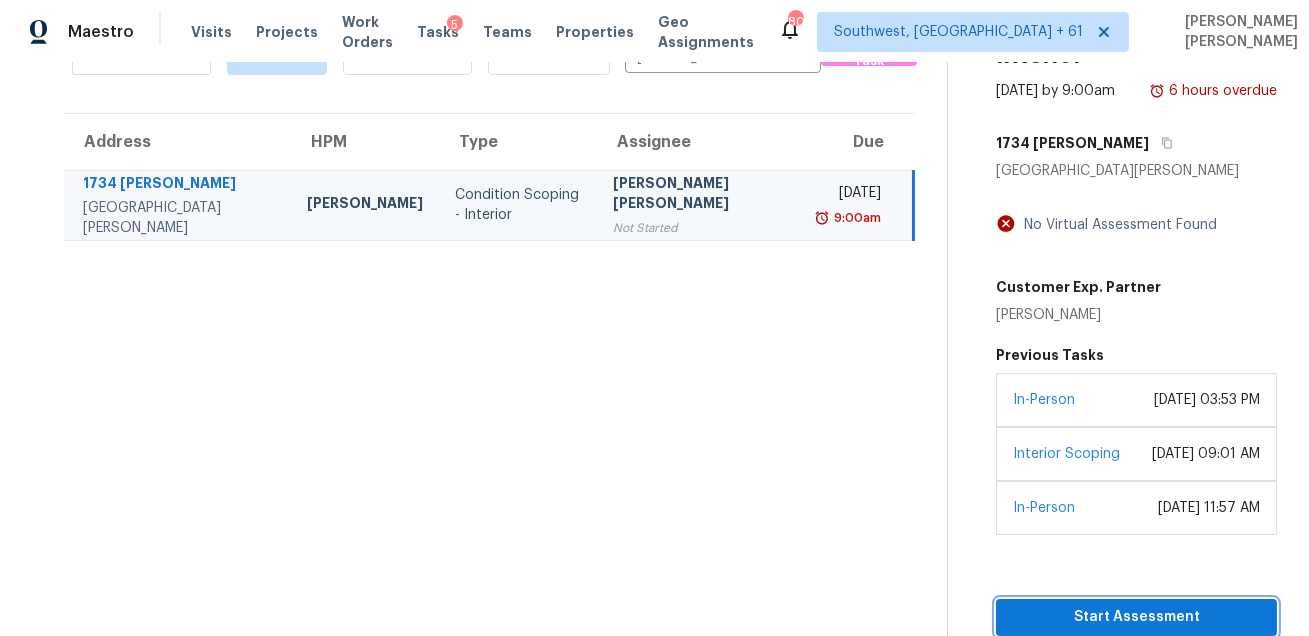click on "Start Assessment" at bounding box center [1136, 617] 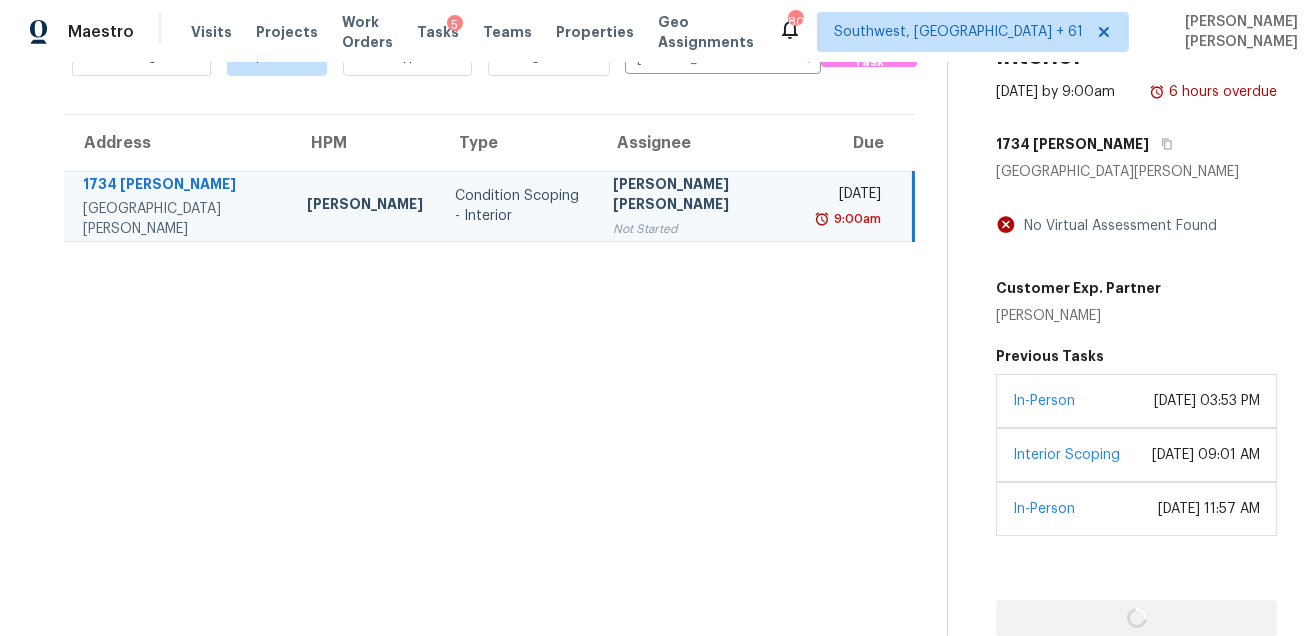 scroll, scrollTop: 135, scrollLeft: 0, axis: vertical 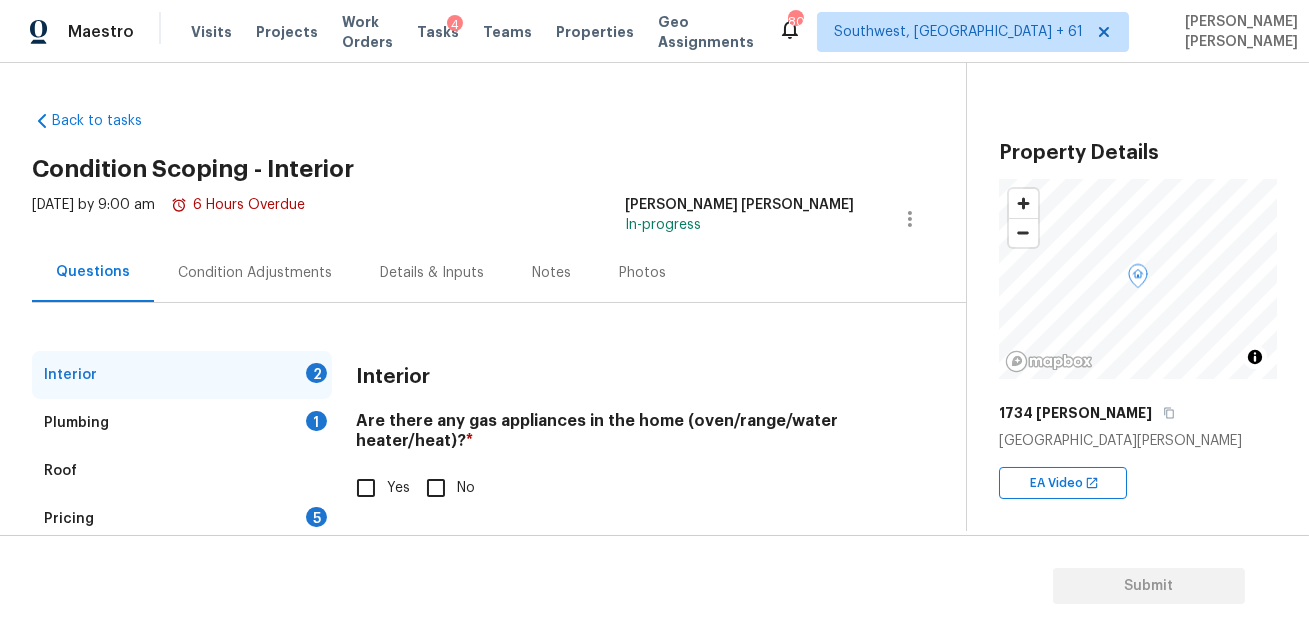 click on "Condition Adjustments" at bounding box center [255, 272] 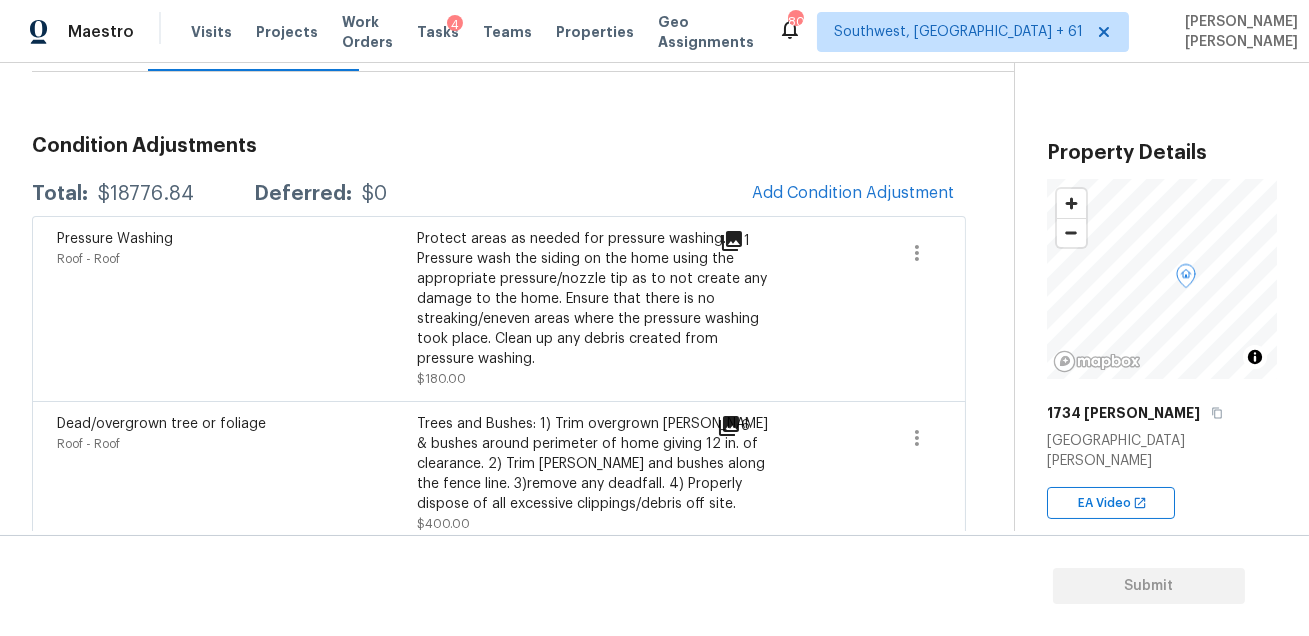 scroll, scrollTop: 188, scrollLeft: 0, axis: vertical 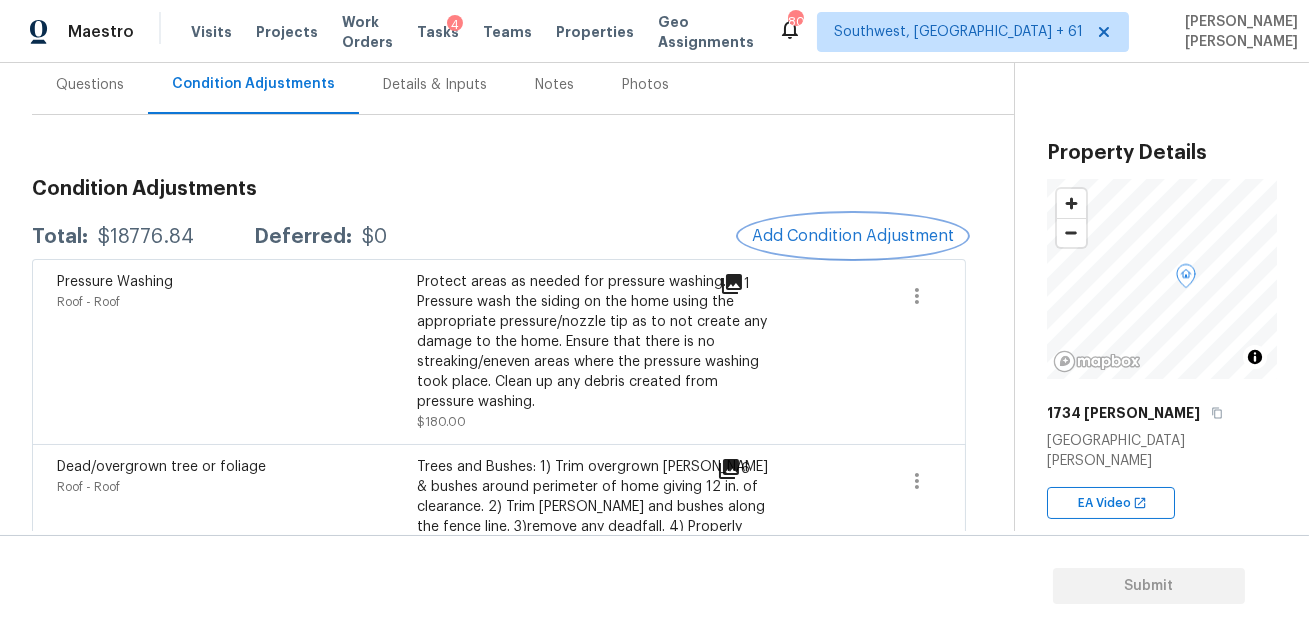 click on "Add Condition Adjustment" at bounding box center (853, 236) 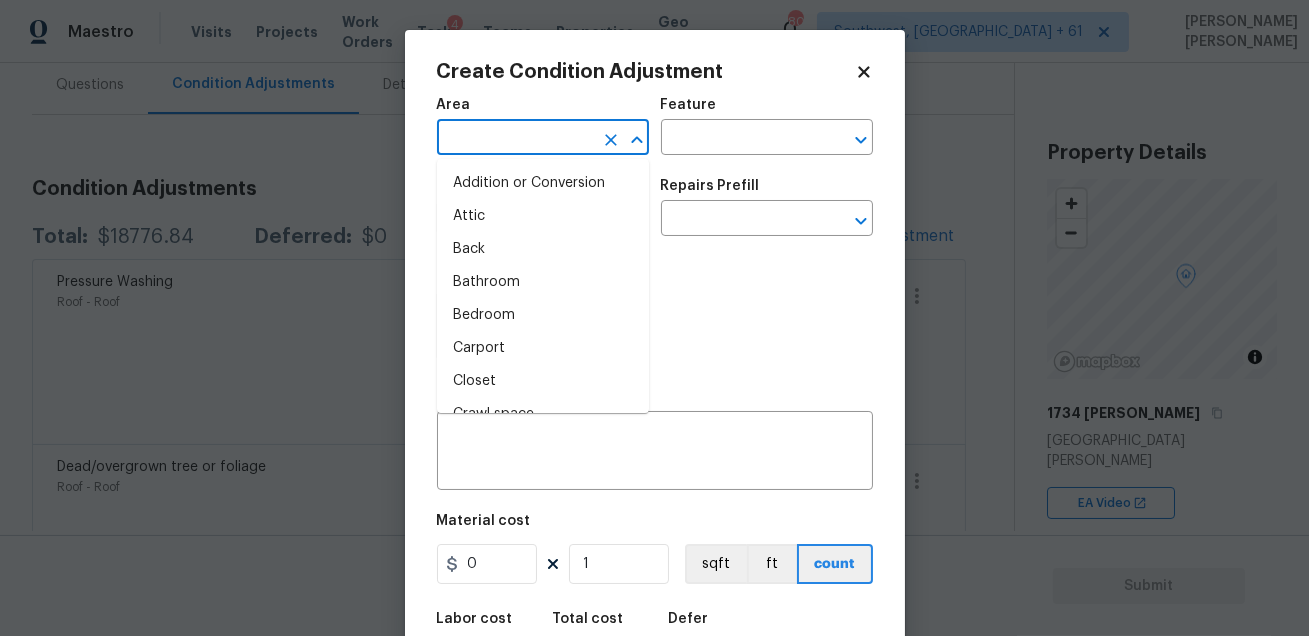 click at bounding box center (515, 139) 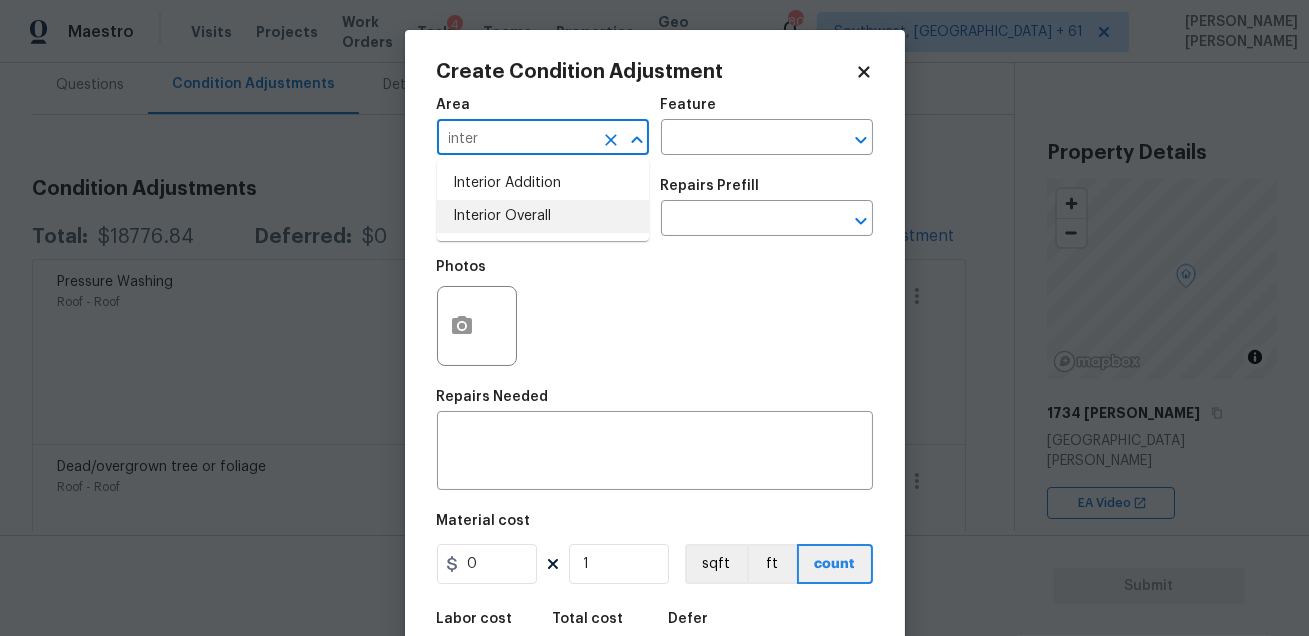 click on "Interior Overall" at bounding box center [543, 216] 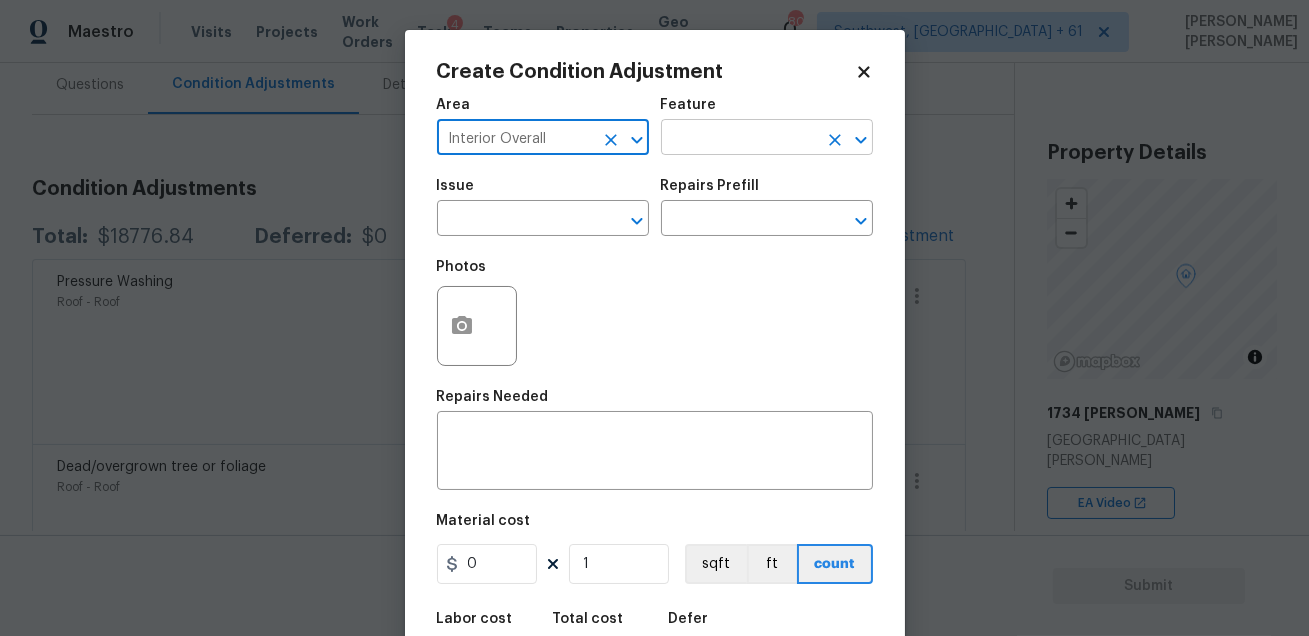 type on "Interior Overall" 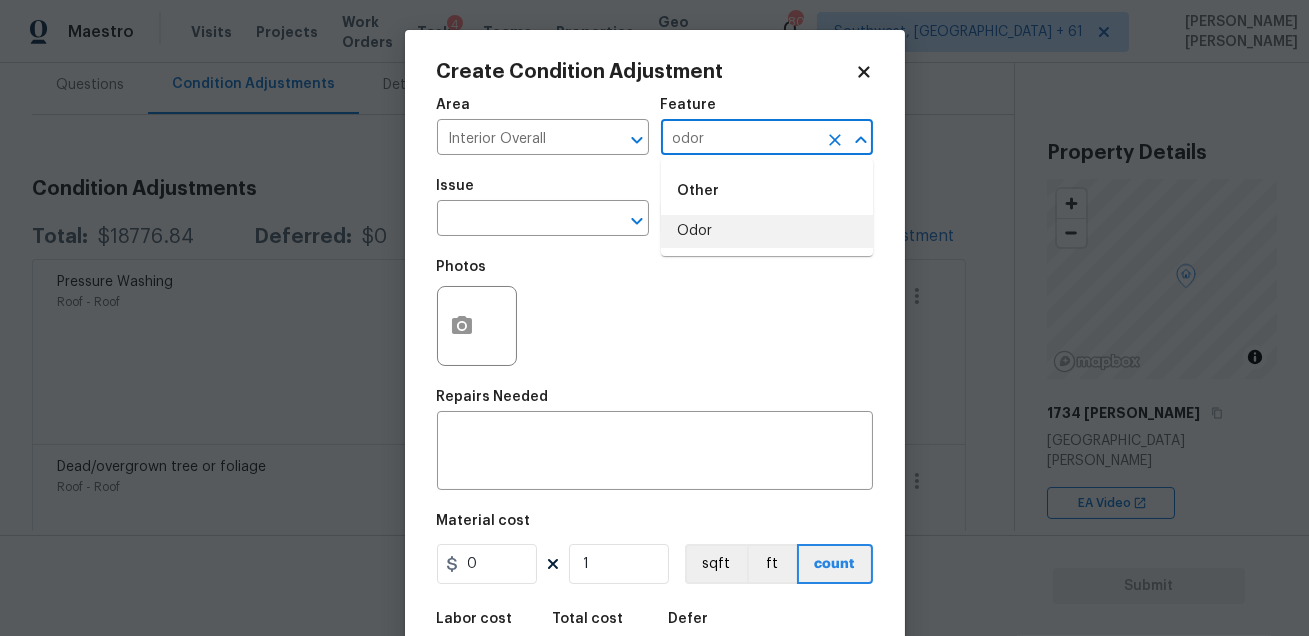 click on "Odor" at bounding box center [767, 231] 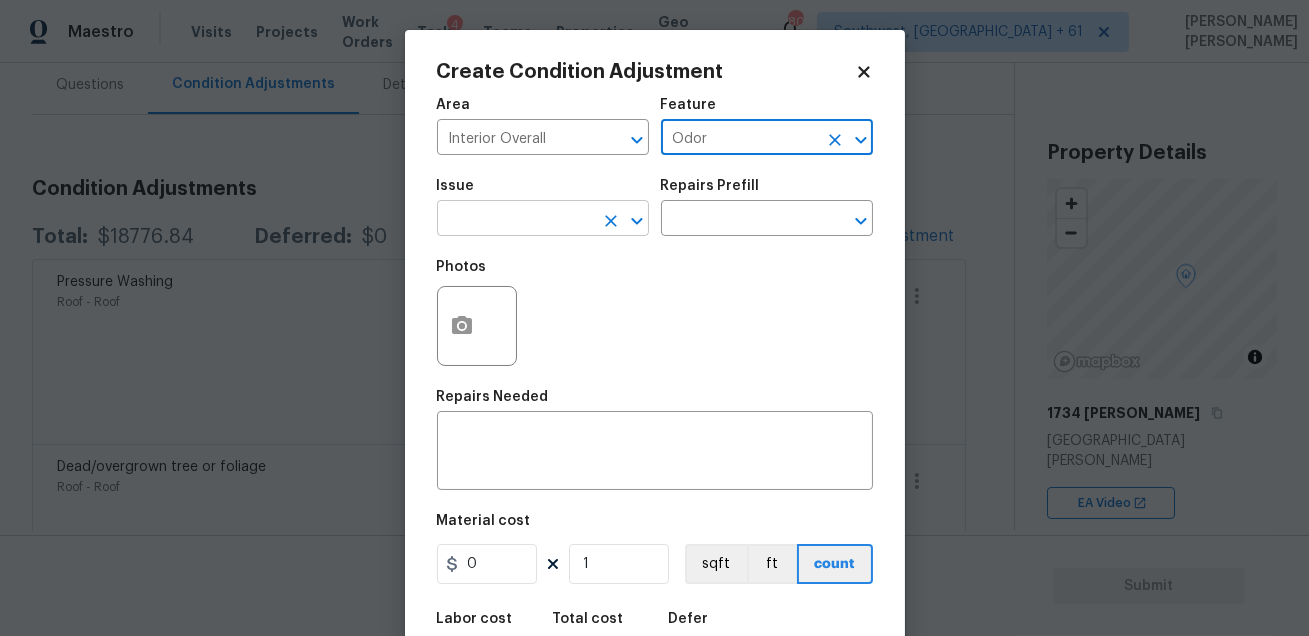 type on "Odor" 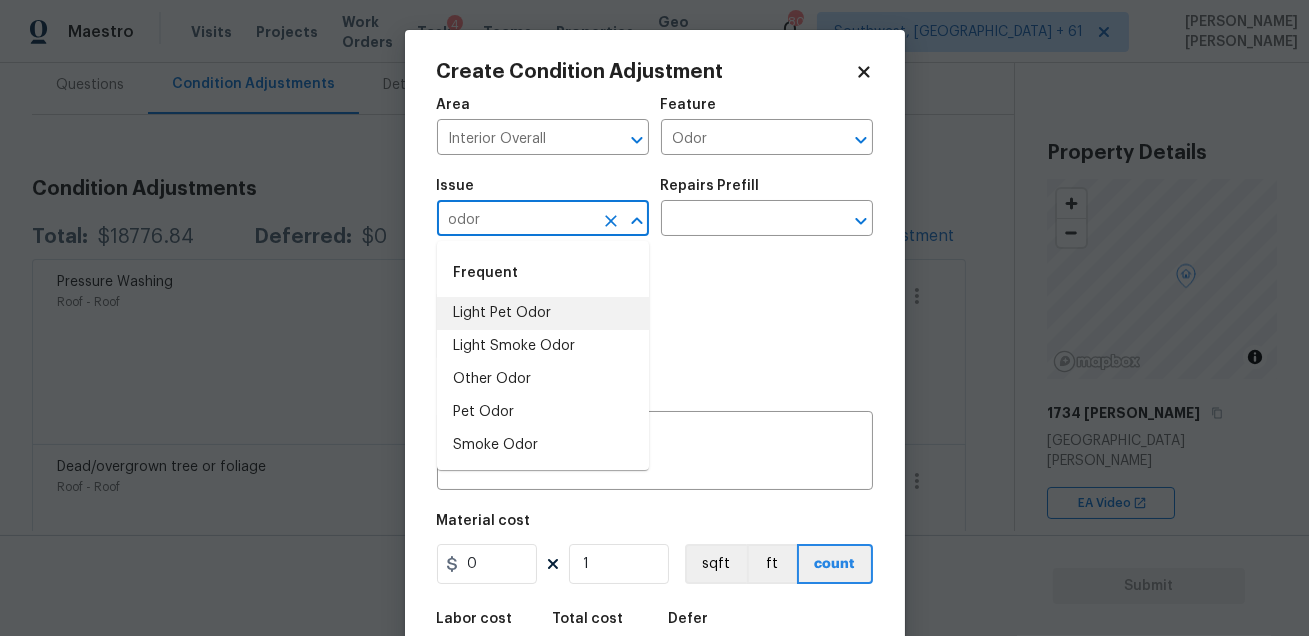 click on "Light Pet Odor" at bounding box center [543, 313] 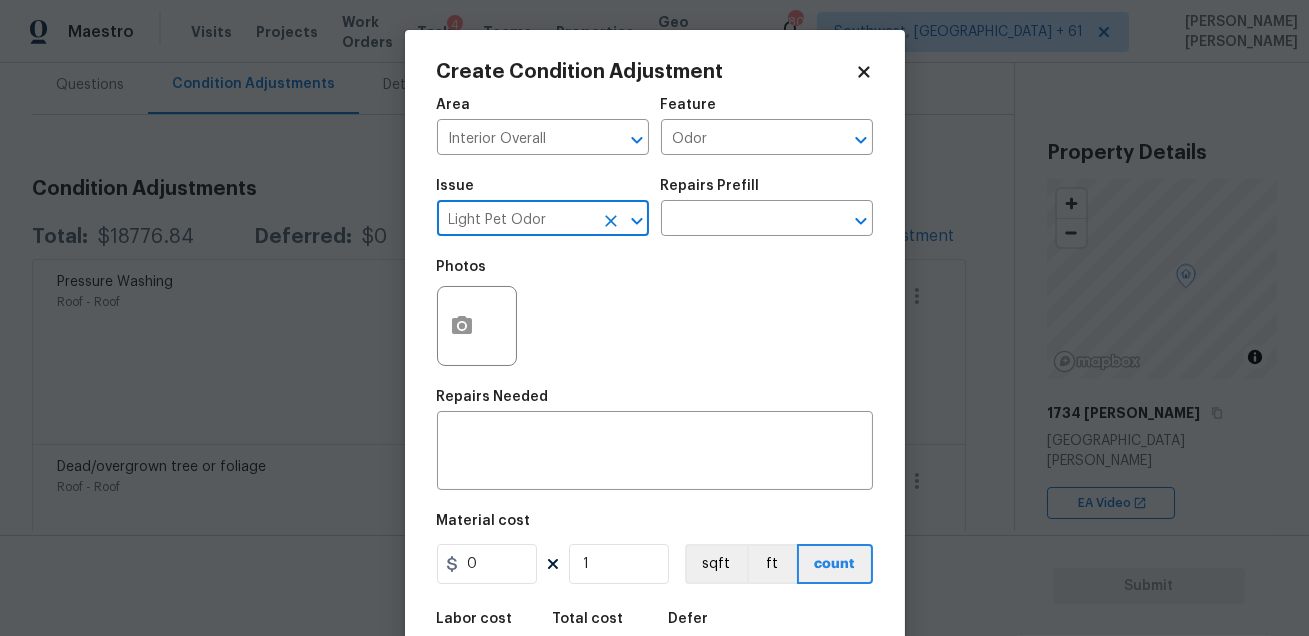 type on "Light Pet Odor" 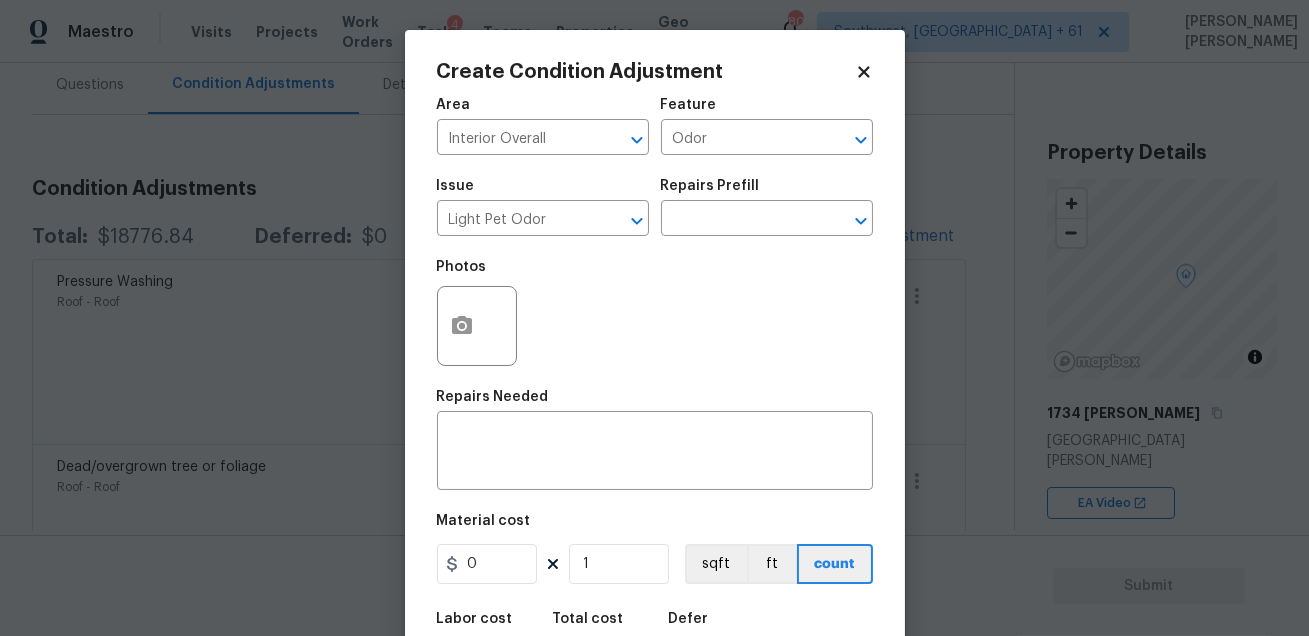 click on "Repairs Prefill" at bounding box center (767, 192) 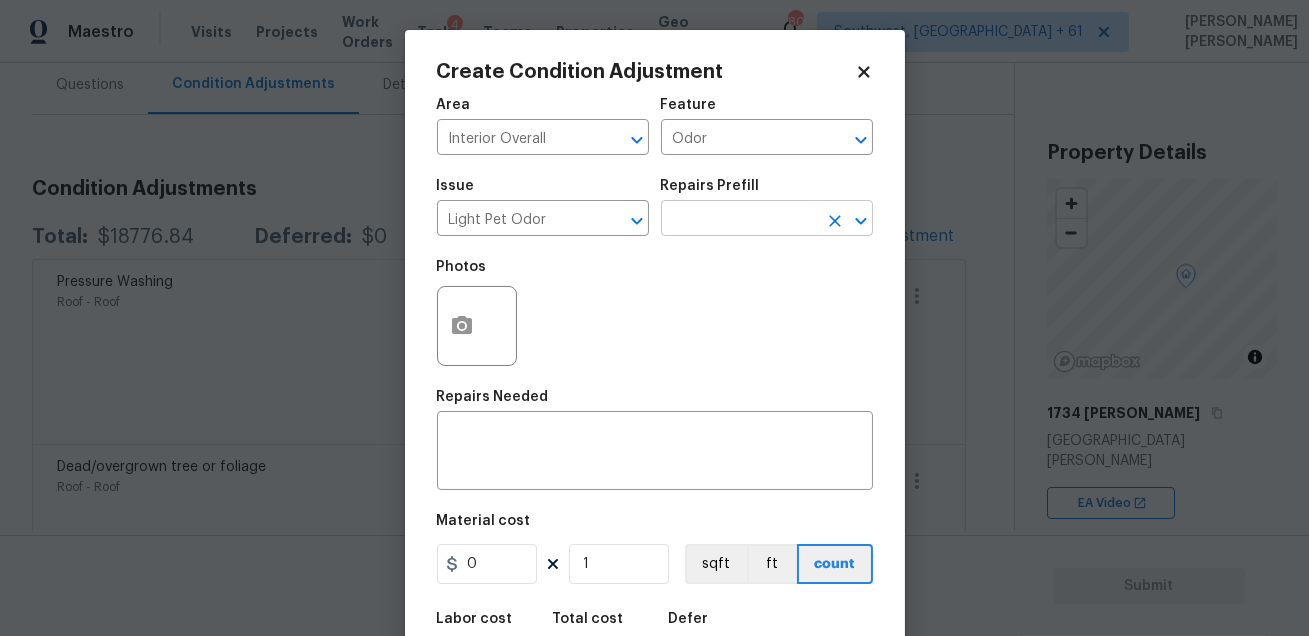 click at bounding box center (739, 220) 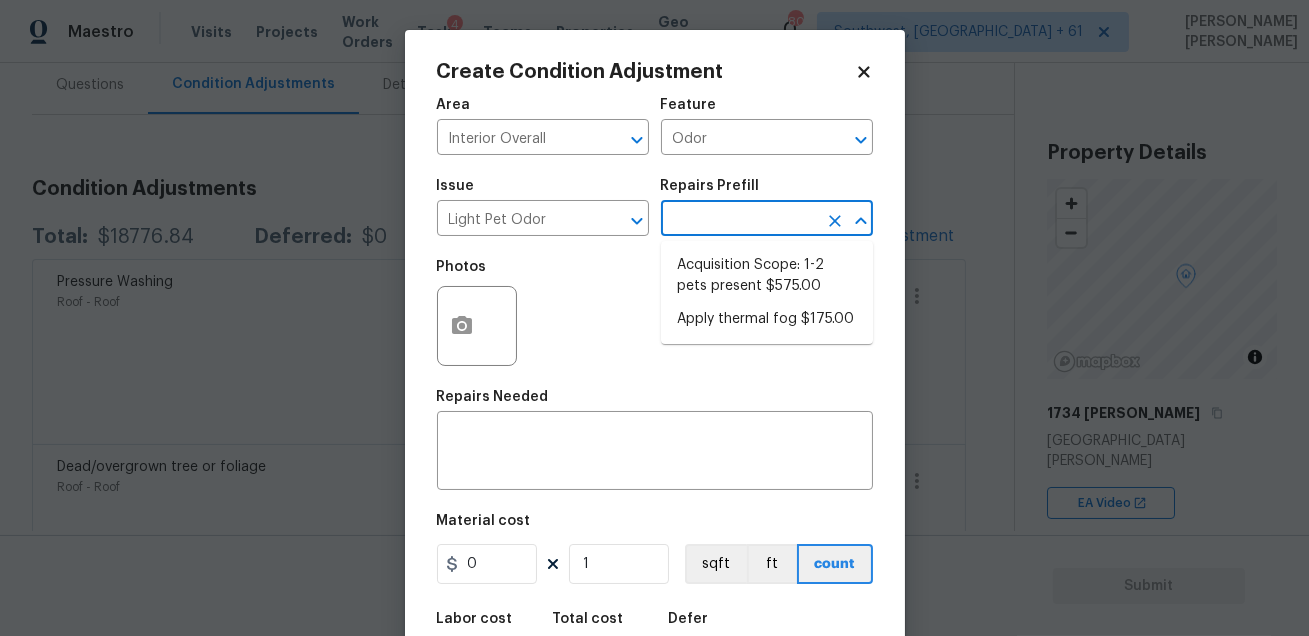 click on "Acquisition Scope: 1-2 pets present $575.00" at bounding box center [767, 276] 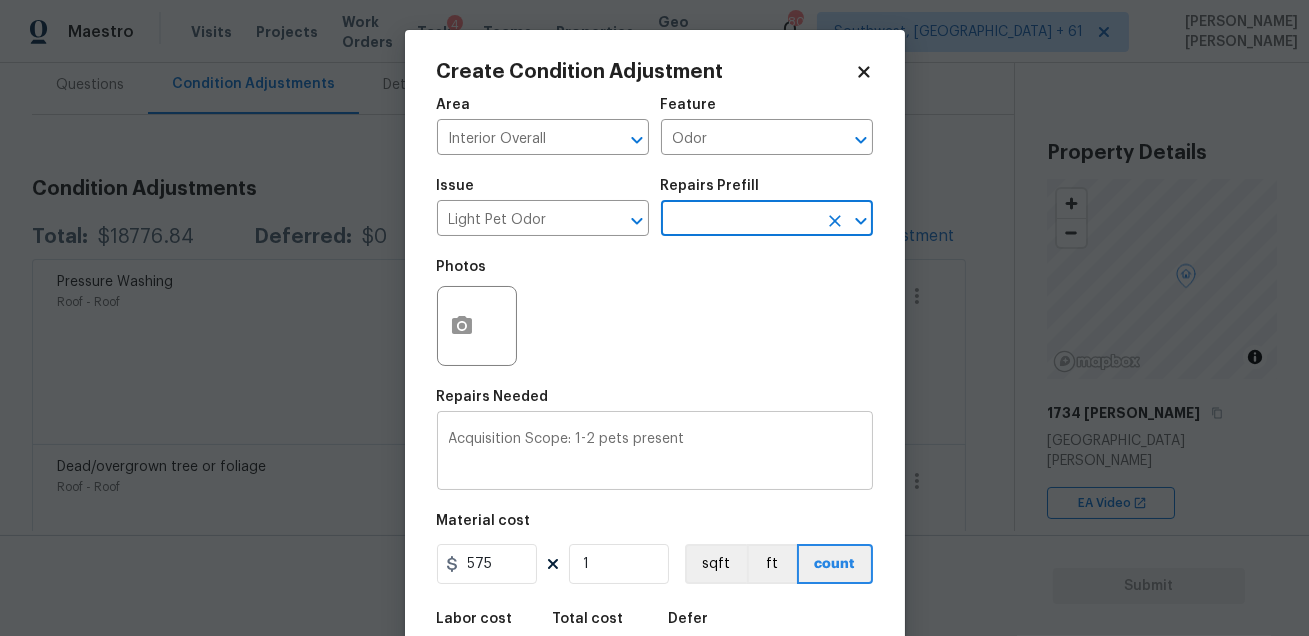 scroll, scrollTop: 110, scrollLeft: 0, axis: vertical 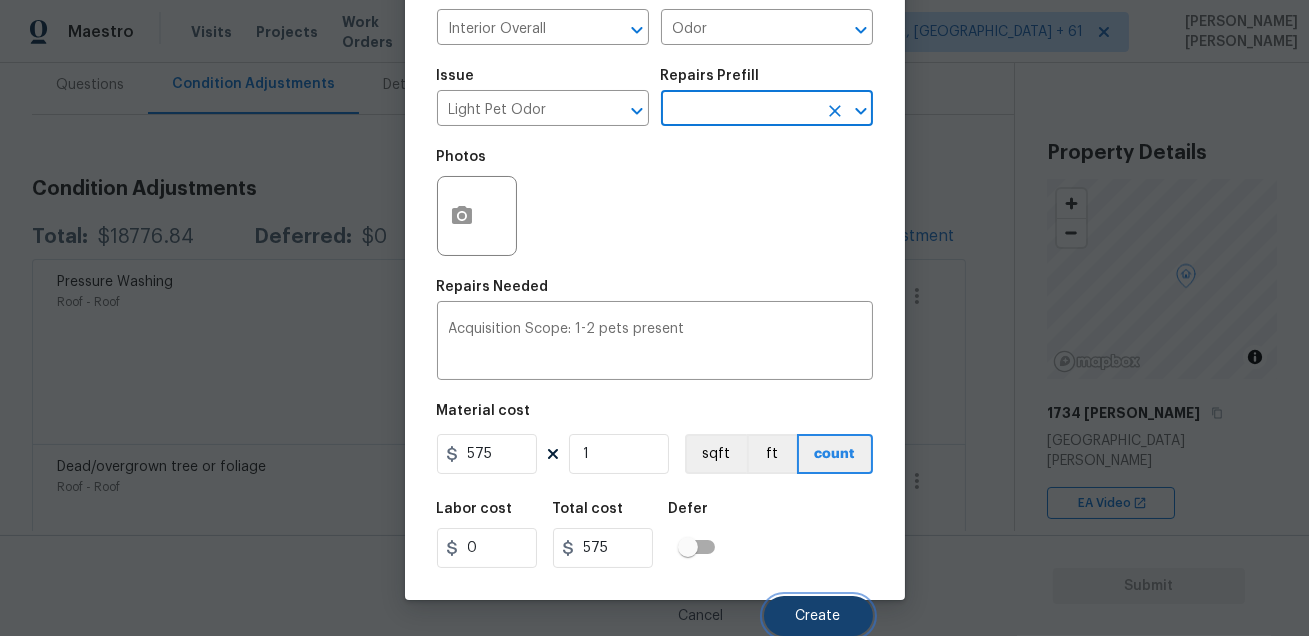 click on "Create" at bounding box center [818, 616] 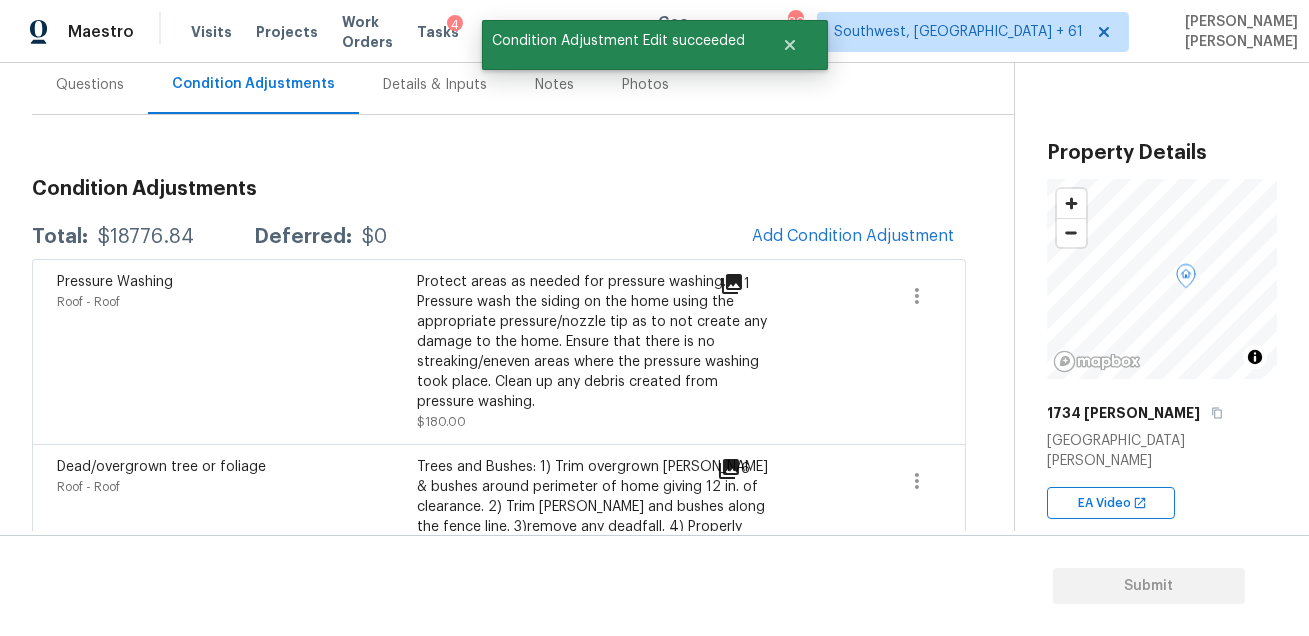 scroll, scrollTop: 103, scrollLeft: 0, axis: vertical 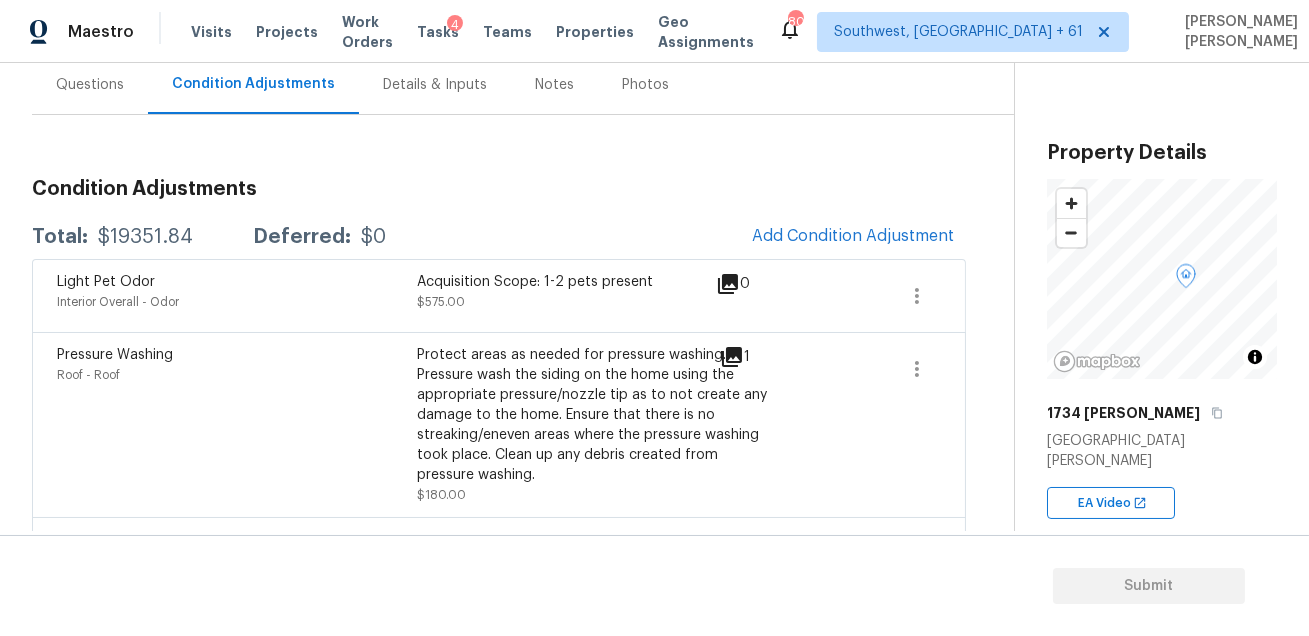 click on "Questions" at bounding box center [90, 85] 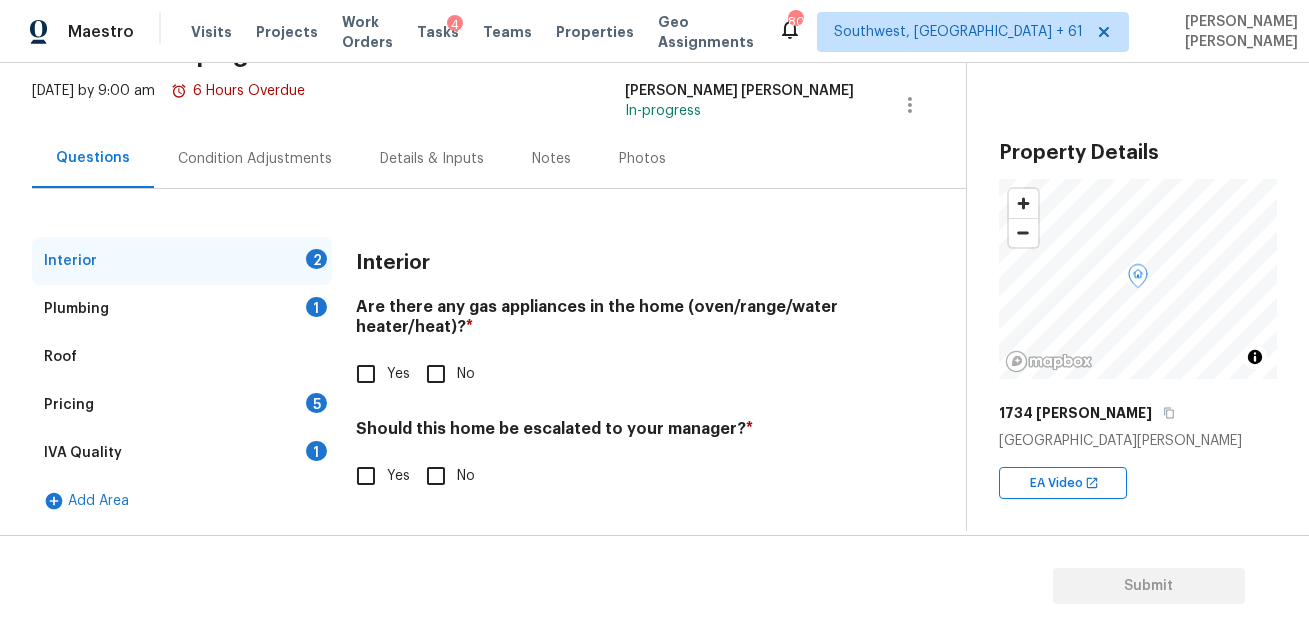 scroll, scrollTop: 113, scrollLeft: 0, axis: vertical 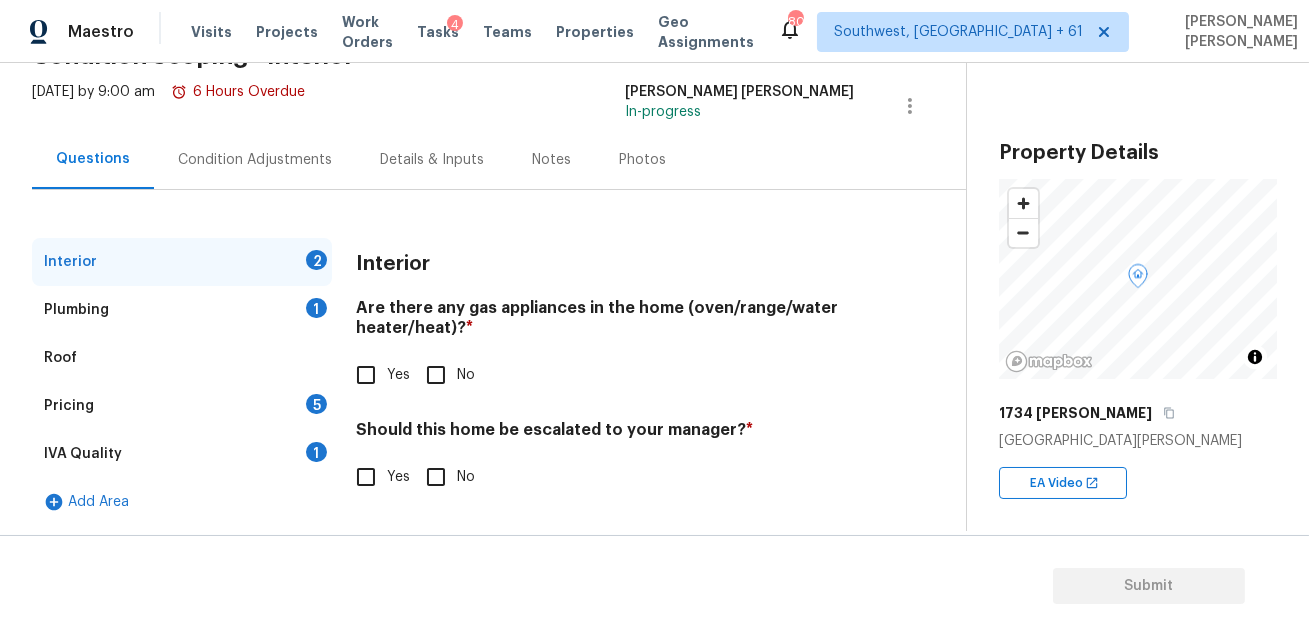 click on "Pricing 5" at bounding box center [182, 406] 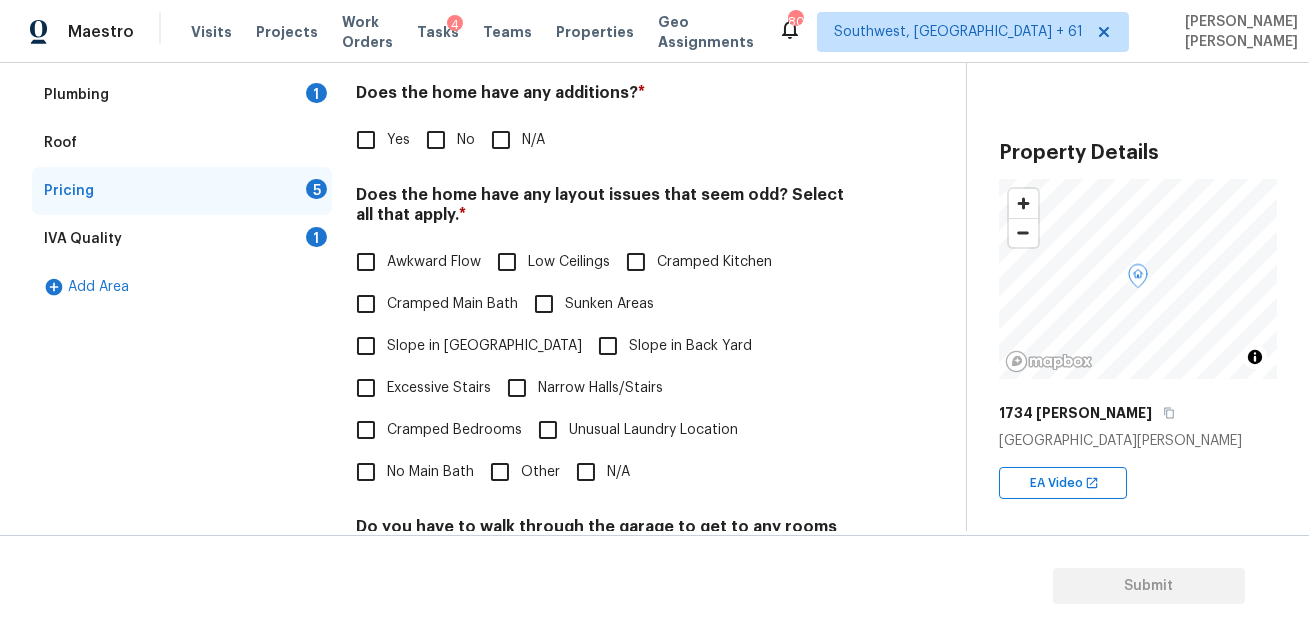 scroll, scrollTop: 355, scrollLeft: 0, axis: vertical 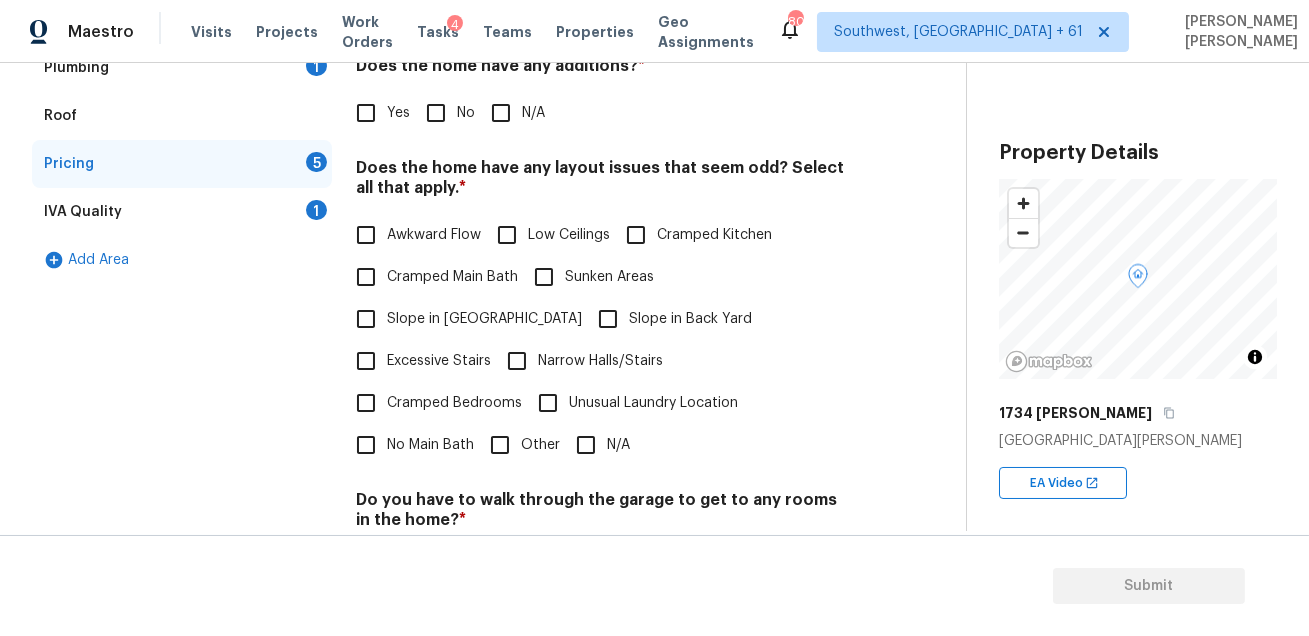 click on "Cramped Bedrooms" at bounding box center [454, 403] 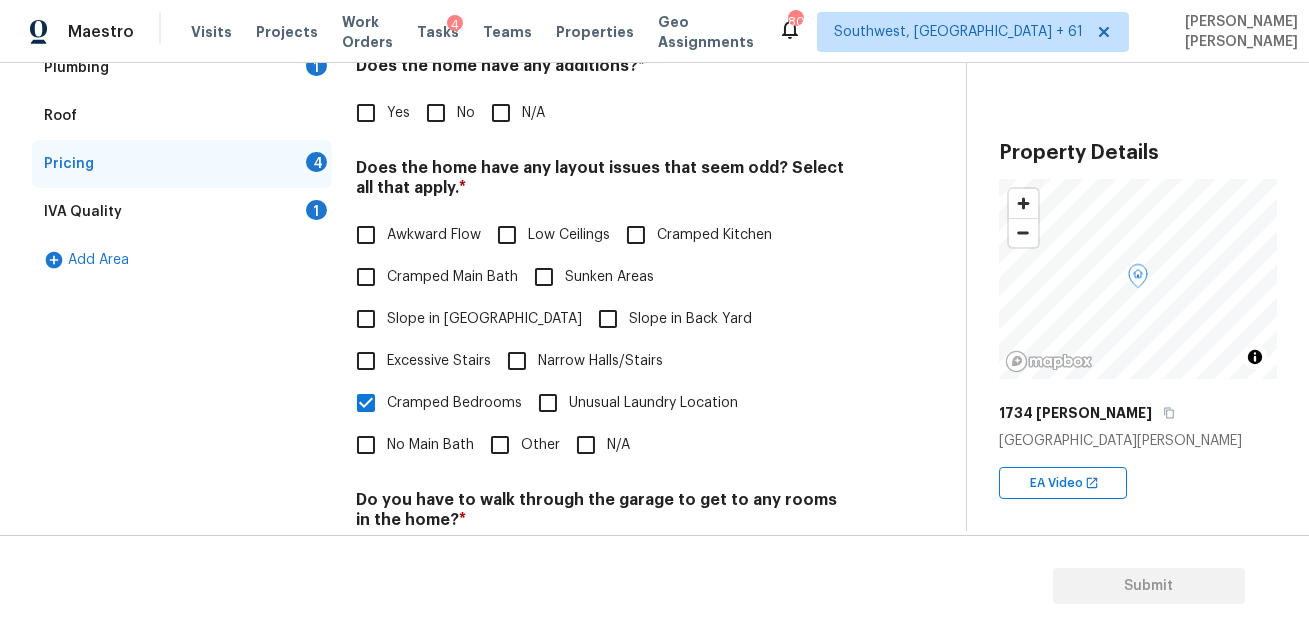 click on "Cramped Bedrooms" at bounding box center [454, 403] 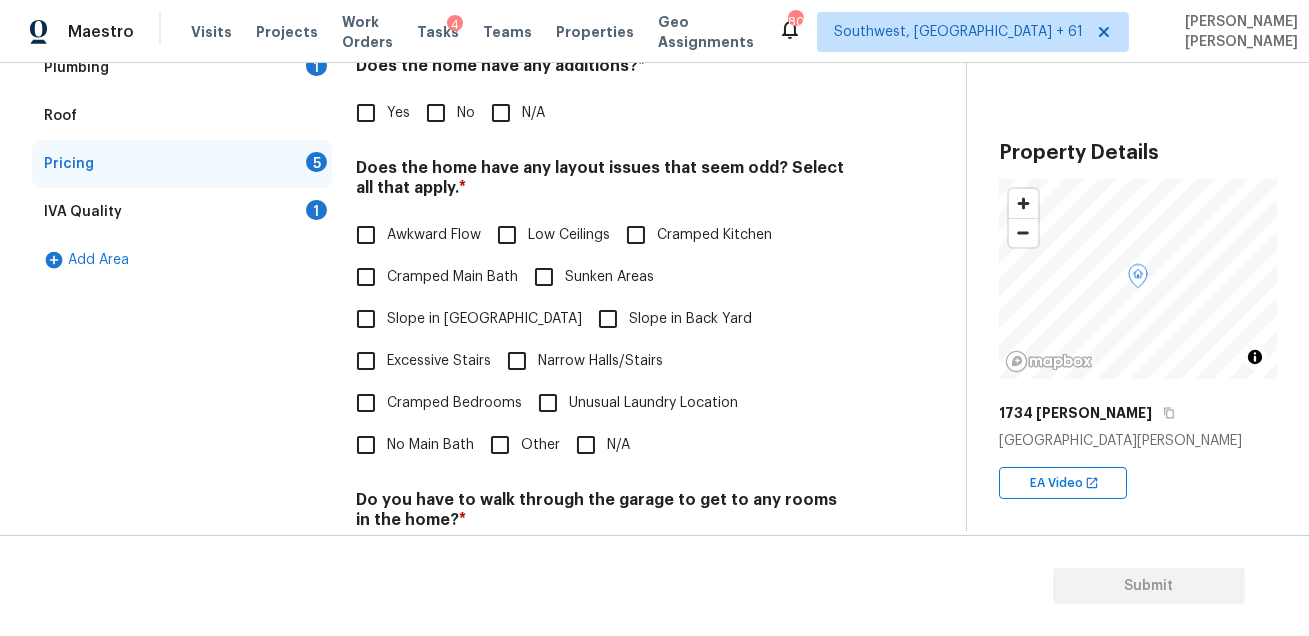 click on "Cramped Kitchen" at bounding box center [714, 235] 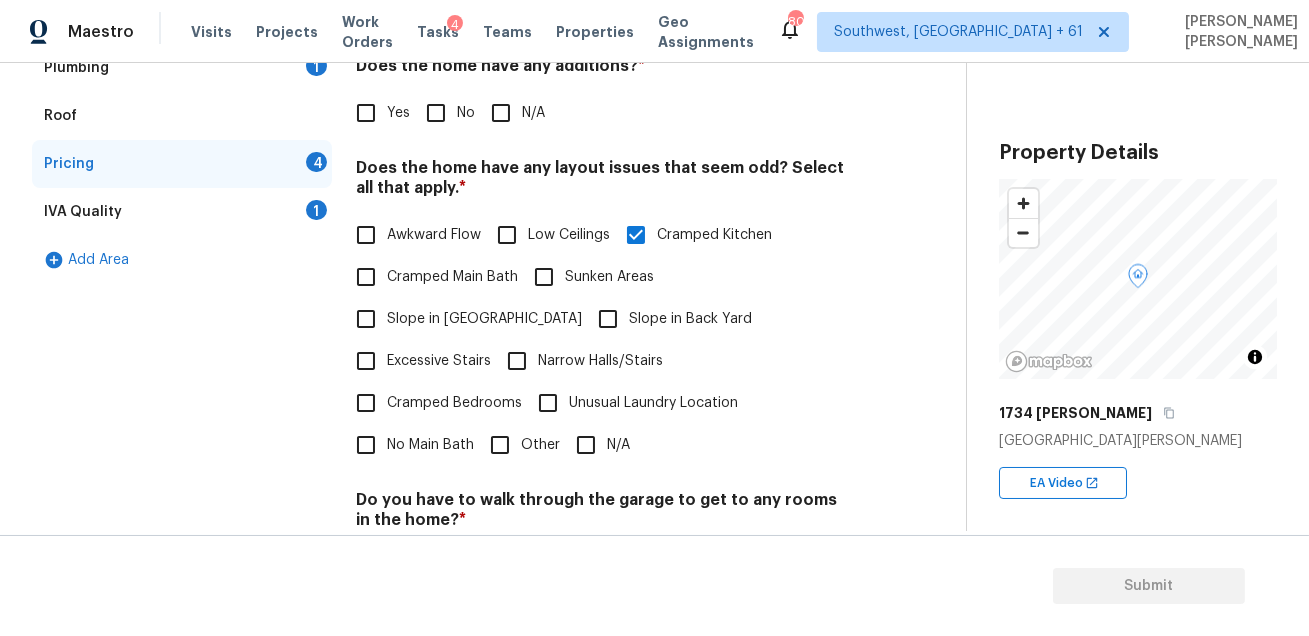 click on "Cramped Bedrooms" at bounding box center (454, 403) 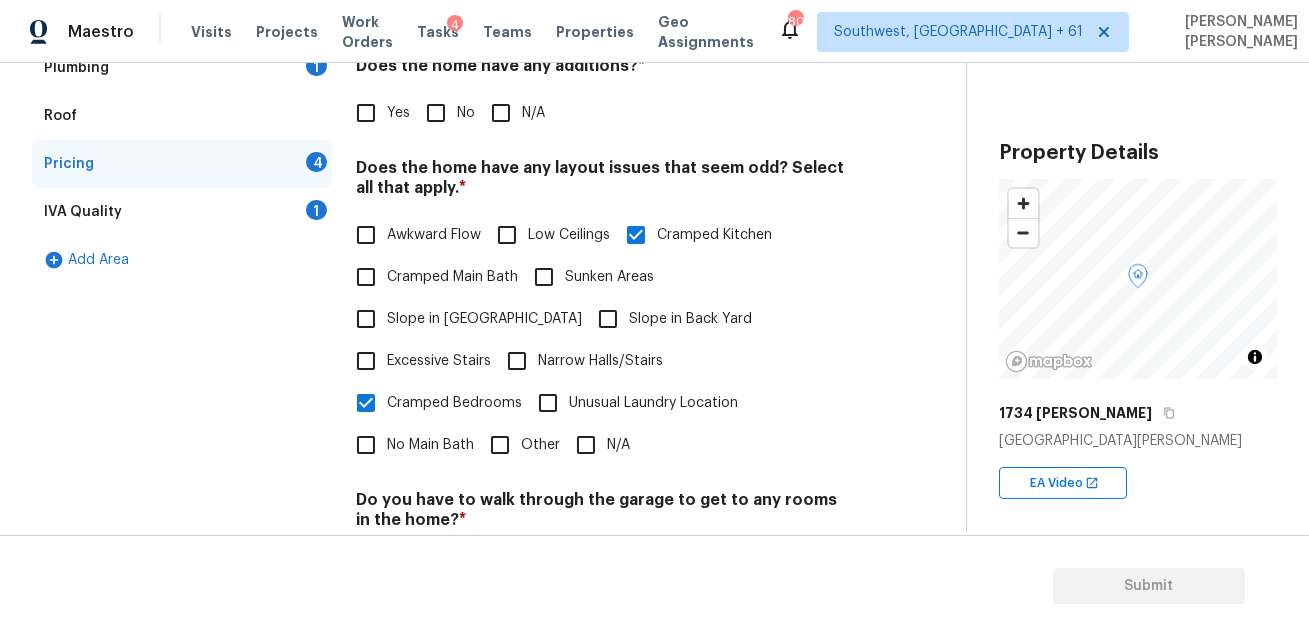 click on "No Main Bath" at bounding box center (430, 445) 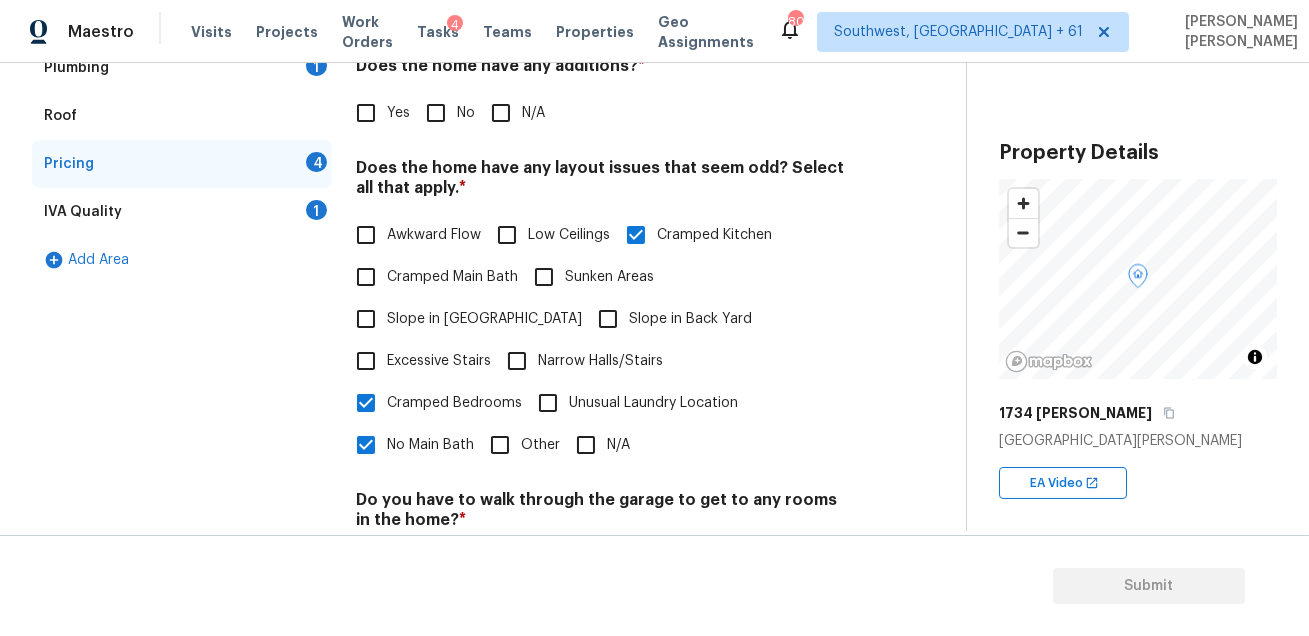 click on "Unusual Laundry Location" at bounding box center [632, 403] 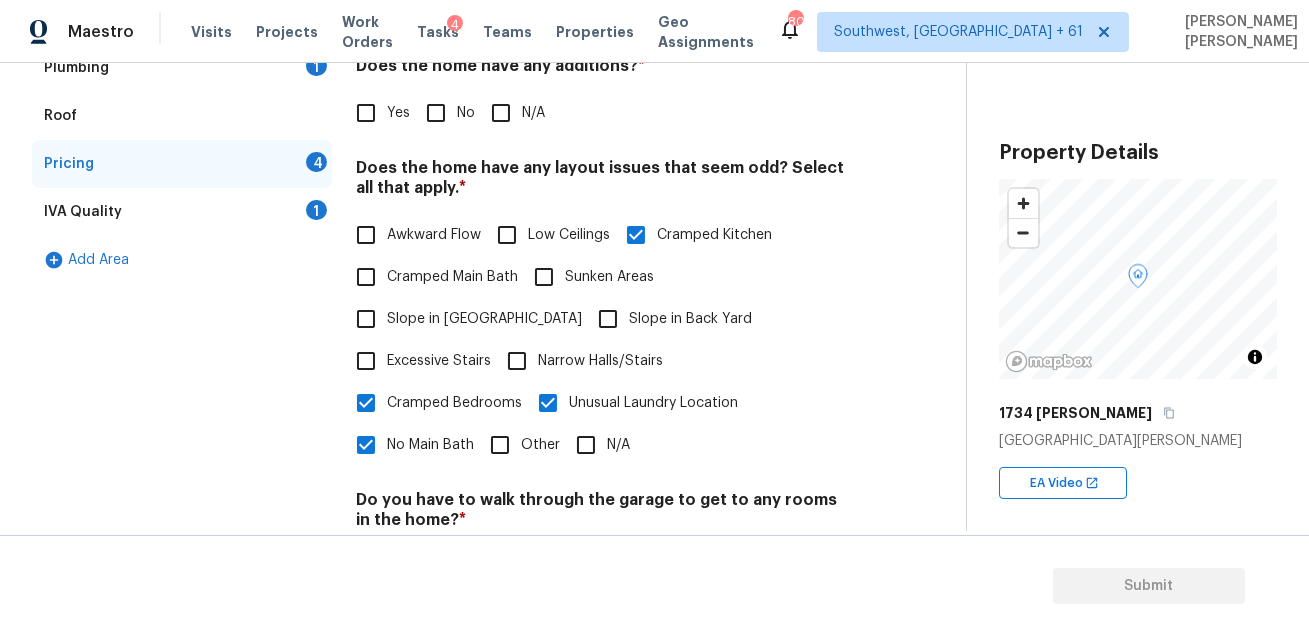 scroll, scrollTop: 490, scrollLeft: 0, axis: vertical 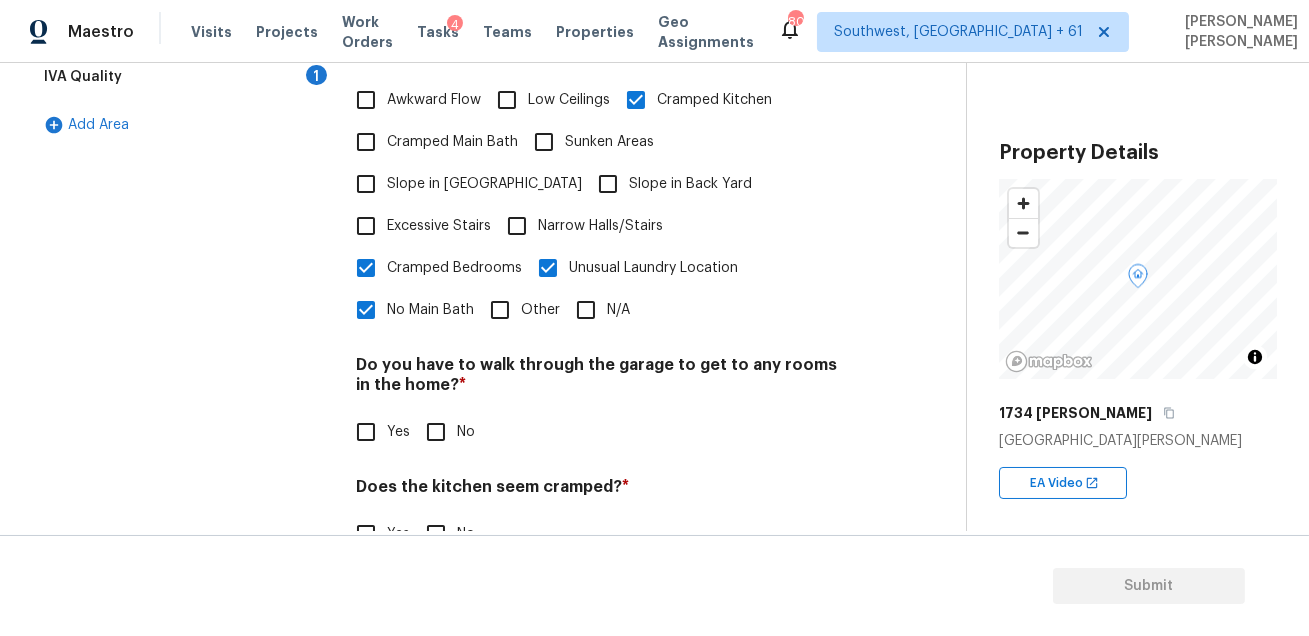 click on "Pricing Does the home have any additions?  * Yes No N/A Does the home have any layout issues that seem odd? Select all that apply.  * Awkward Flow Low Ceilings Cramped Kitchen Cramped Main Bath Sunken Areas Slope in Front Yard Slope in Back Yard Excessive Stairs Narrow Halls/Stairs Cramped Bedrooms Unusual Laundry Location No Main Bath Other N/A Do you have to walk through the garage to get to any rooms in the home?  * Yes No Does the kitchen seem cramped?  * Yes No Does the home appear to be very outdated?  * Yes No" at bounding box center [605, 271] 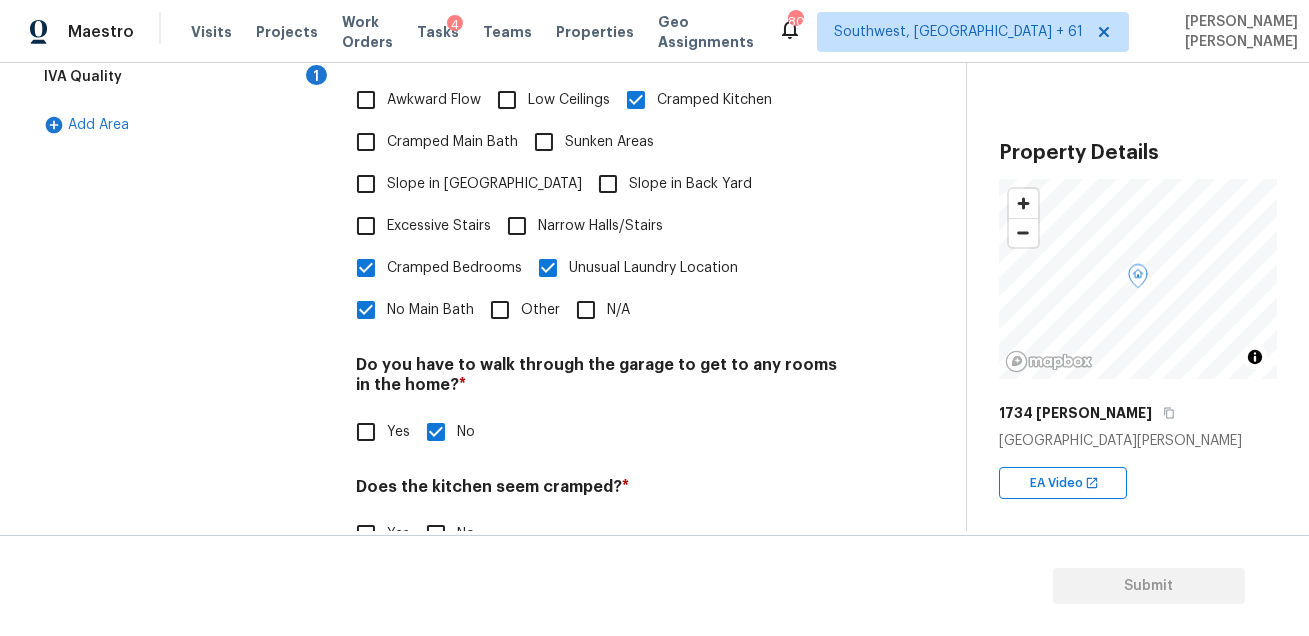 click on "Pricing Does the home have any additions?  * Yes No N/A Does the home have any layout issues that seem odd? Select all that apply.  * Awkward Flow Low Ceilings Cramped Kitchen Cramped Main Bath Sunken Areas Slope in Front Yard Slope in Back Yard Excessive Stairs Narrow Halls/Stairs Cramped Bedrooms Unusual Laundry Location No Main Bath Other N/A Do you have to walk through the garage to get to any rooms in the home?  * Yes No Does the kitchen seem cramped?  * Yes No Does the home appear to be very outdated?  * Yes No" at bounding box center (605, 271) 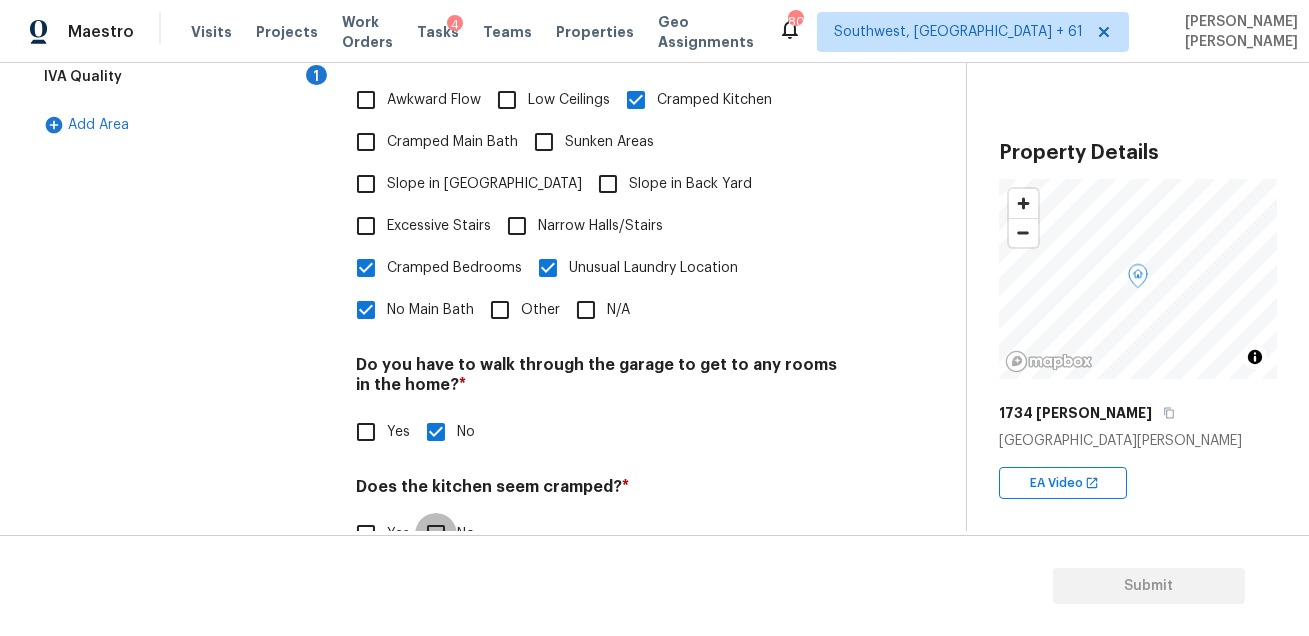 click on "No" at bounding box center (436, 534) 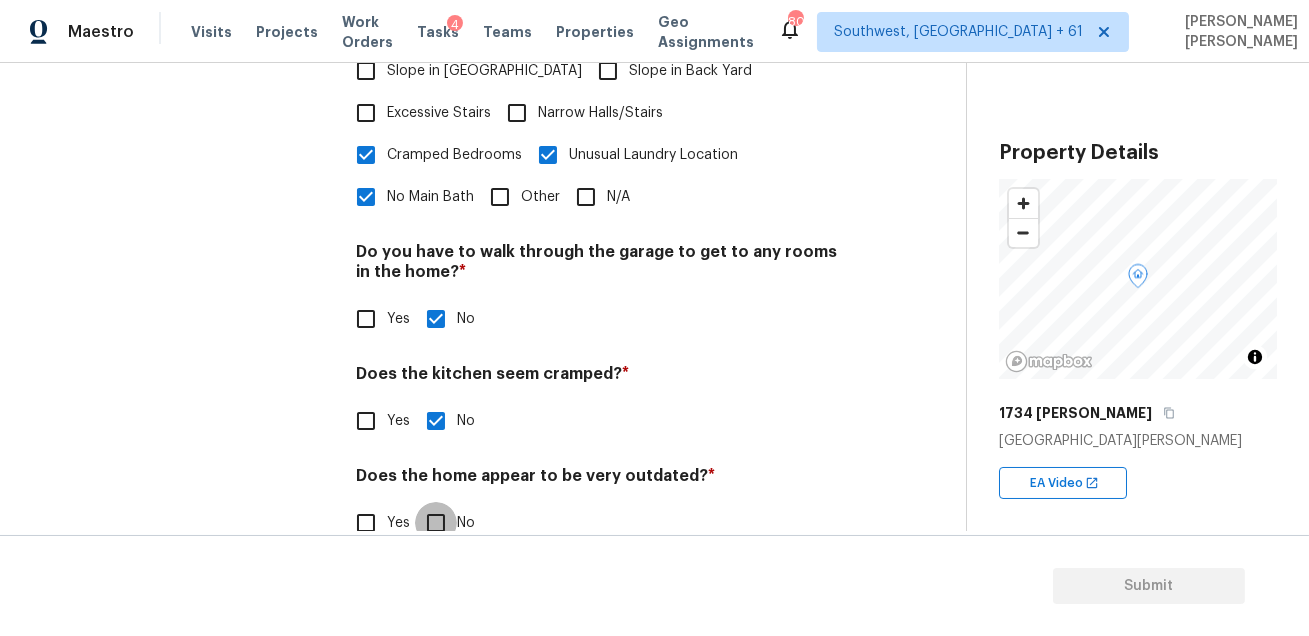 click on "No" at bounding box center [436, 523] 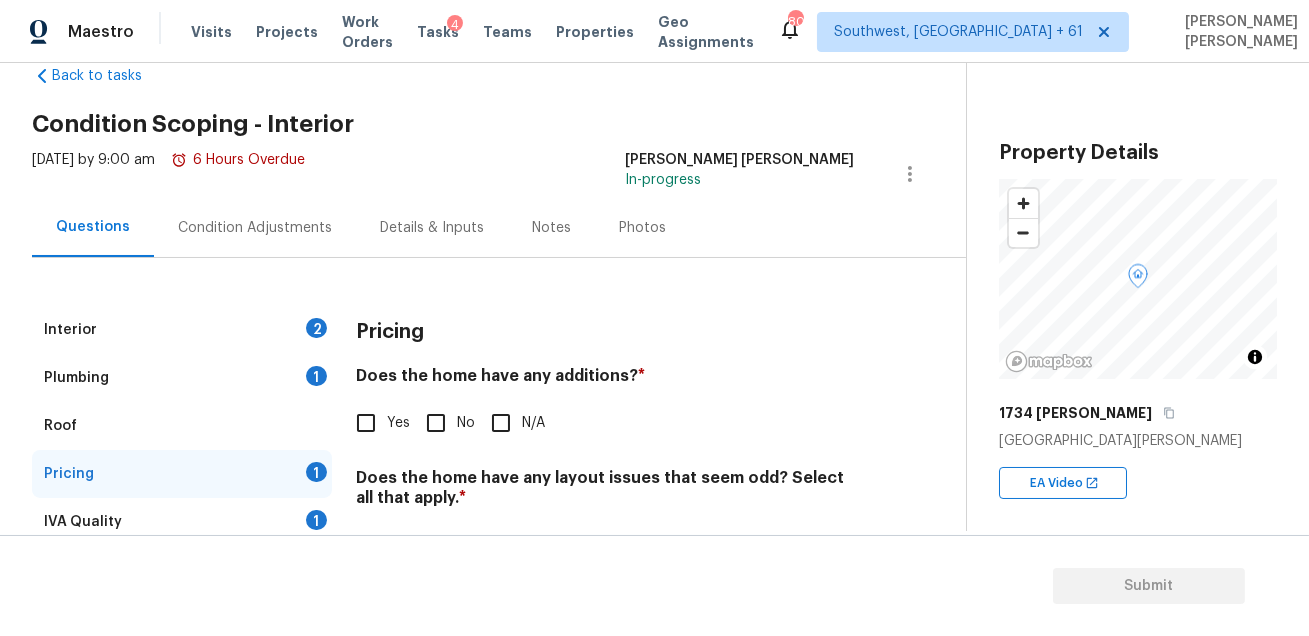 scroll, scrollTop: 23, scrollLeft: 0, axis: vertical 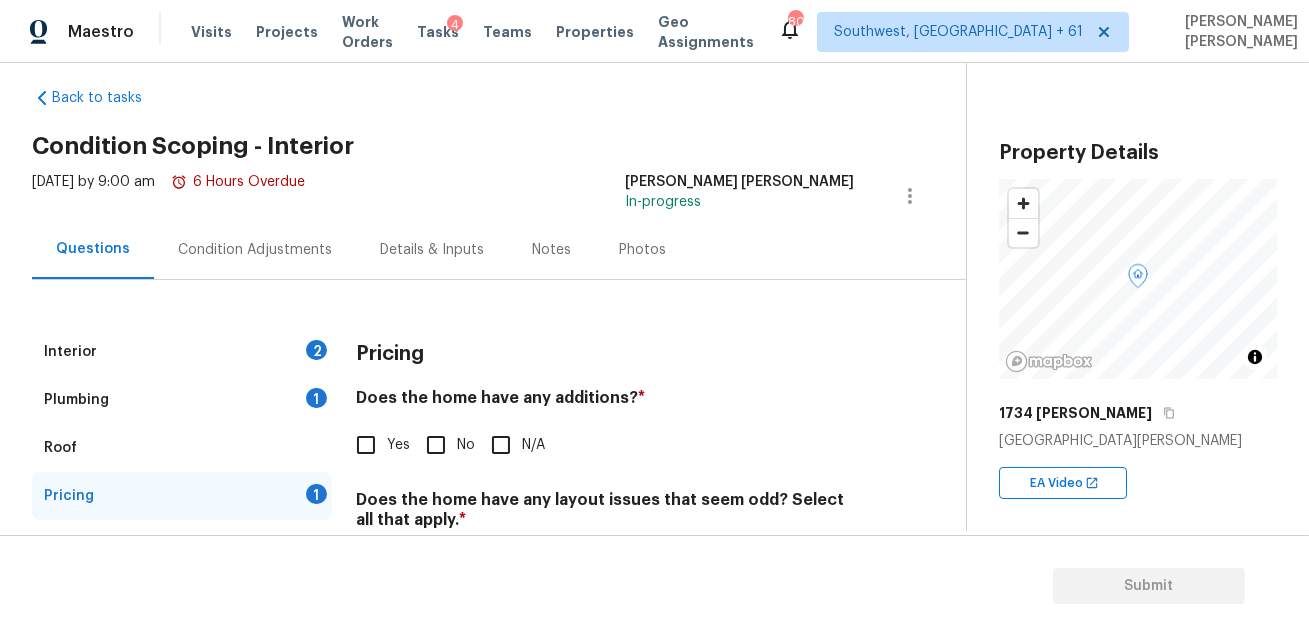 click on "Condition Adjustments" at bounding box center [255, 249] 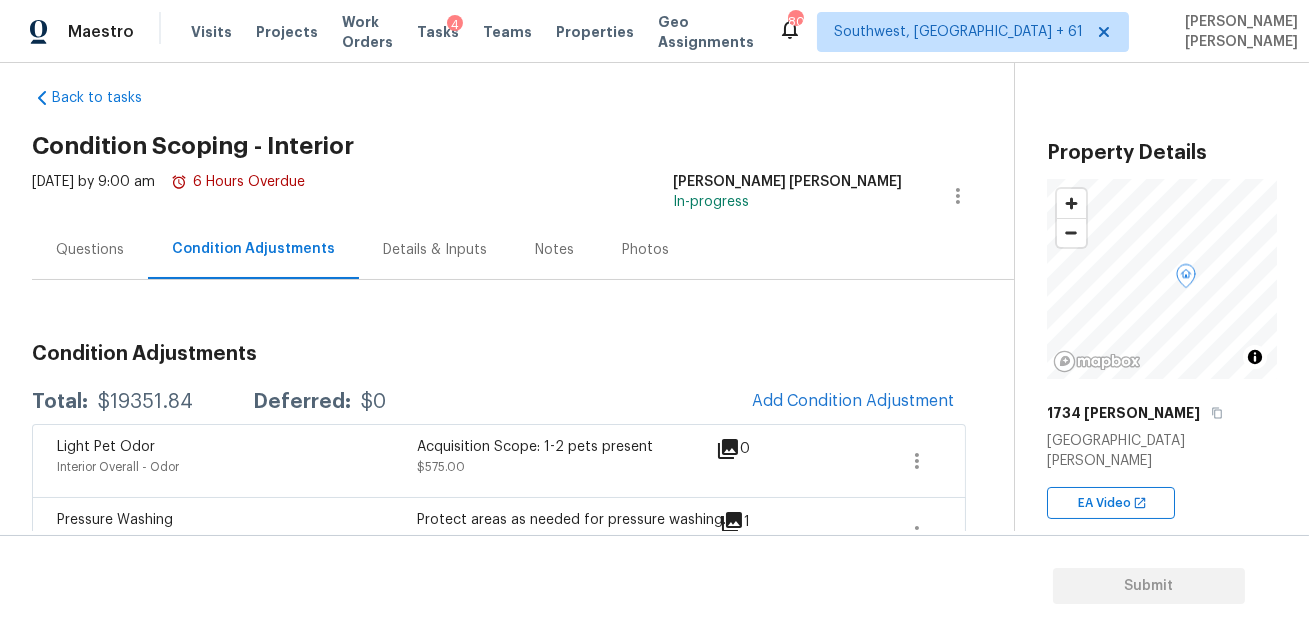 scroll, scrollTop: 681, scrollLeft: 0, axis: vertical 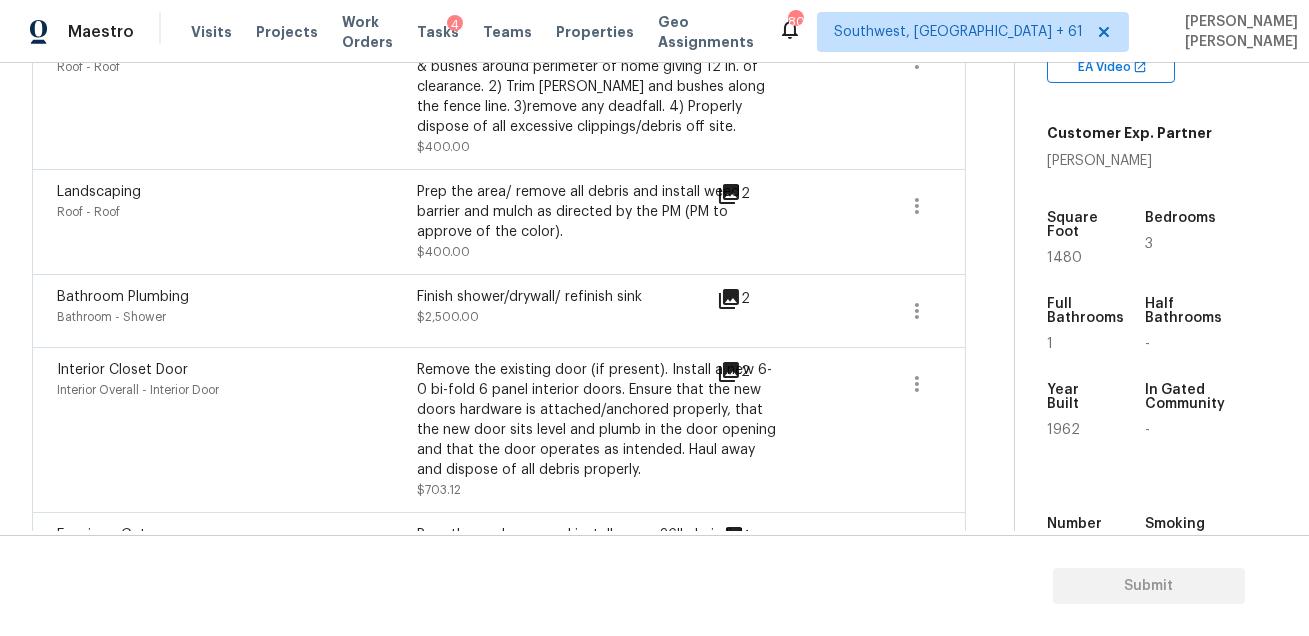 click 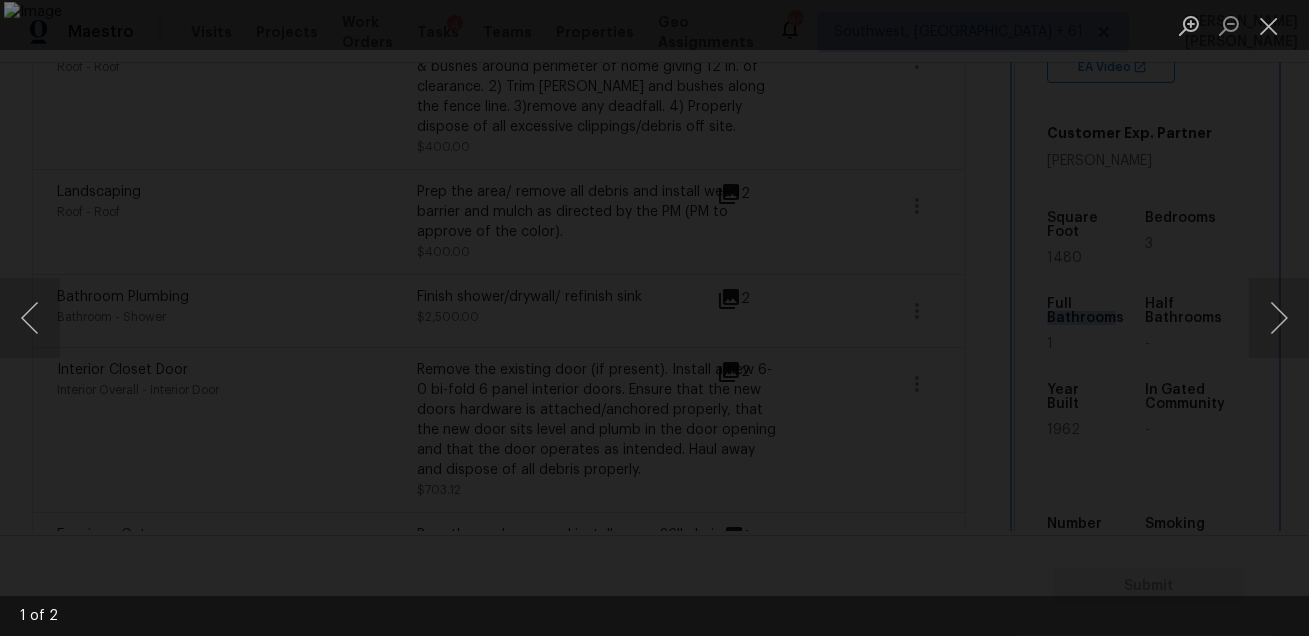 click on "Maestro Visits Projects Work Orders Tasks 4 Teams Properties Geo Assignments 801 Southwest, FL + 61 Mohammed Moshin Ali Back to tasks Condition Scoping - Interior Tue, Jul 15 2025 by 9:00 am   6 Hours Overdue Mohammed Moshin Ali In-progress Questions Condition Adjustments Details & Inputs Notes Photos Condition Adjustments Total:  $19351.84 Deferred:  $0 Add Condition Adjustment Light Pet Odor Interior Overall - Odor Acquisition Scope: 1-2 pets present $575.00   0 Pressure Washing Roof - Roof Protect areas as needed for pressure washing. Pressure wash the siding on the home using the appropriate pressure/nozzle tip as to not create any damage to the home. Ensure that there is no streaking/eneven areas where the pressure washing took place. Clean up any debris created from pressure washing. $180.00   1 Dead/overgrown tree or foliage Roof - Roof $400.00   6 Landscaping Roof - Roof Prep the area/ remove all debris and install weed barrier and mulch as directed by the PM (PM to approve of the color). $400.00   2" at bounding box center [654, 318] 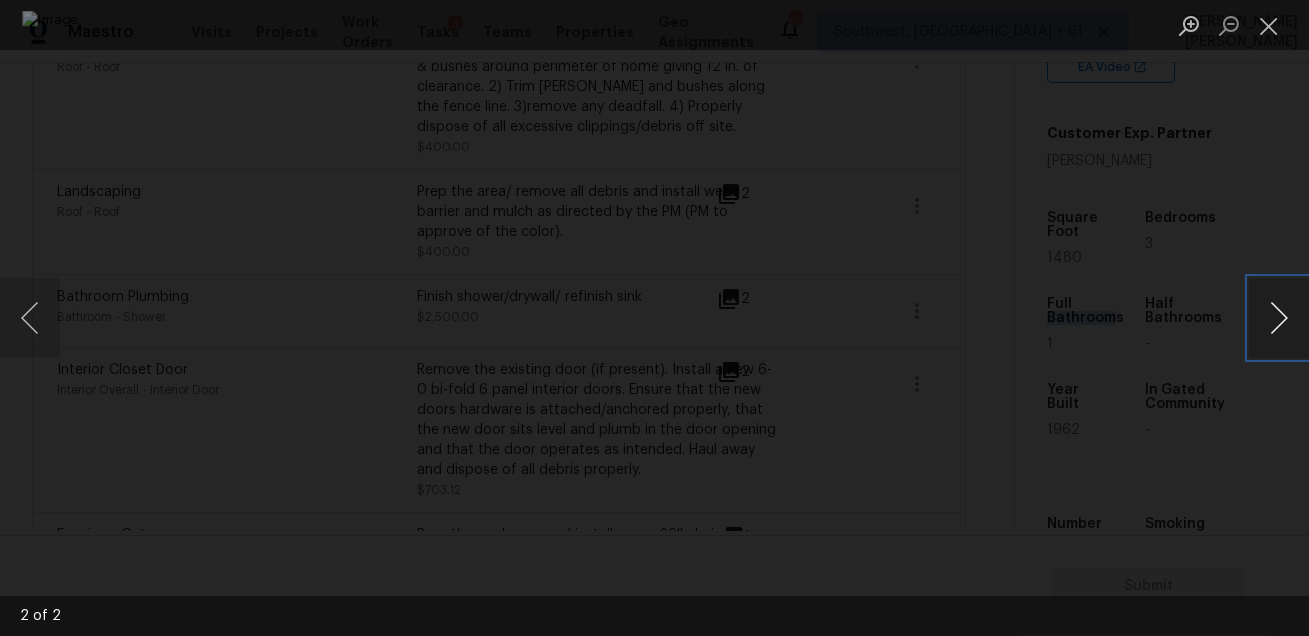 click at bounding box center [1279, 318] 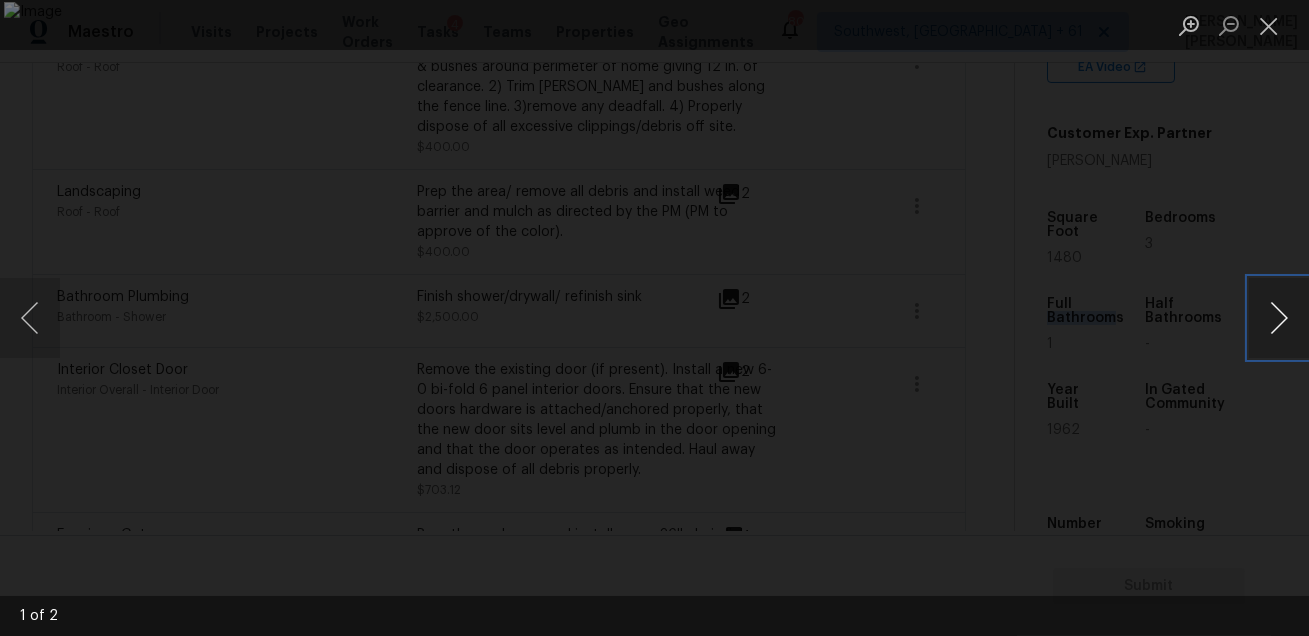 click at bounding box center (1279, 318) 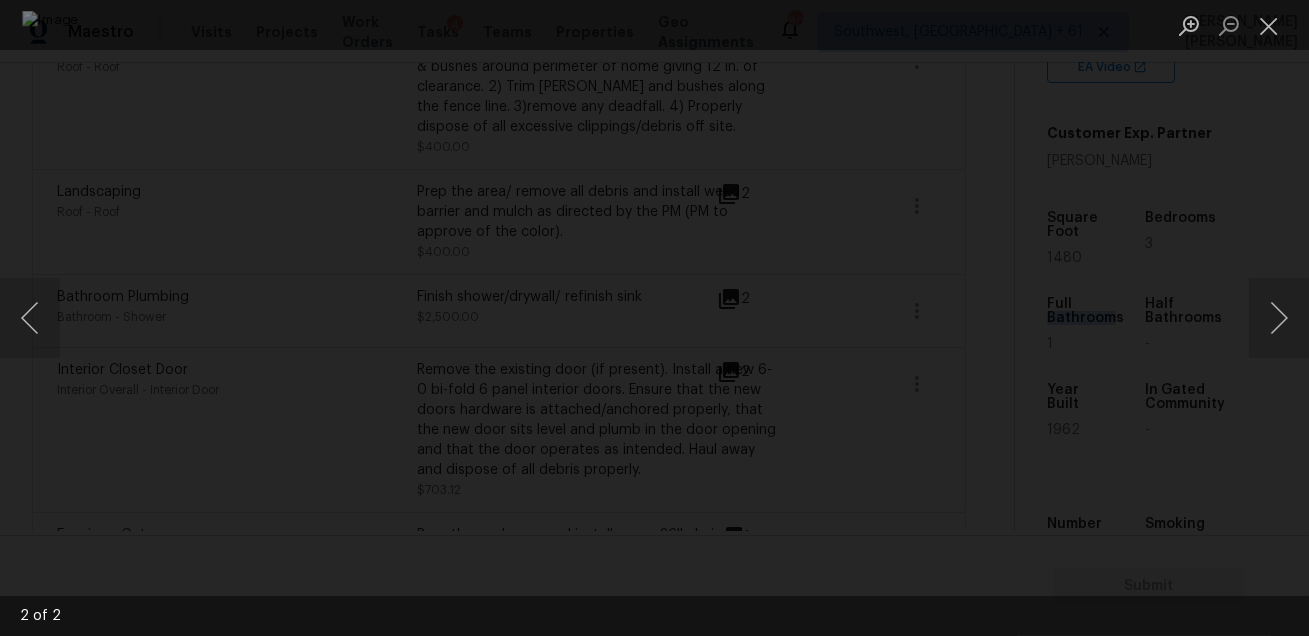 click at bounding box center [654, 318] 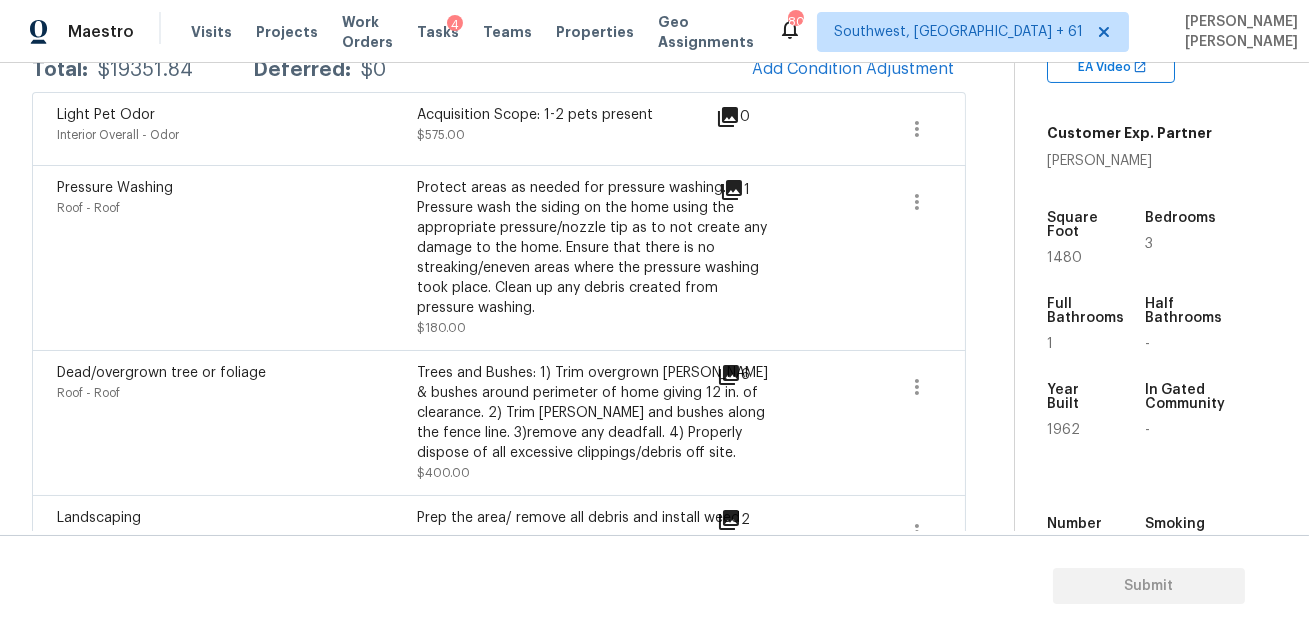 scroll, scrollTop: 261, scrollLeft: 0, axis: vertical 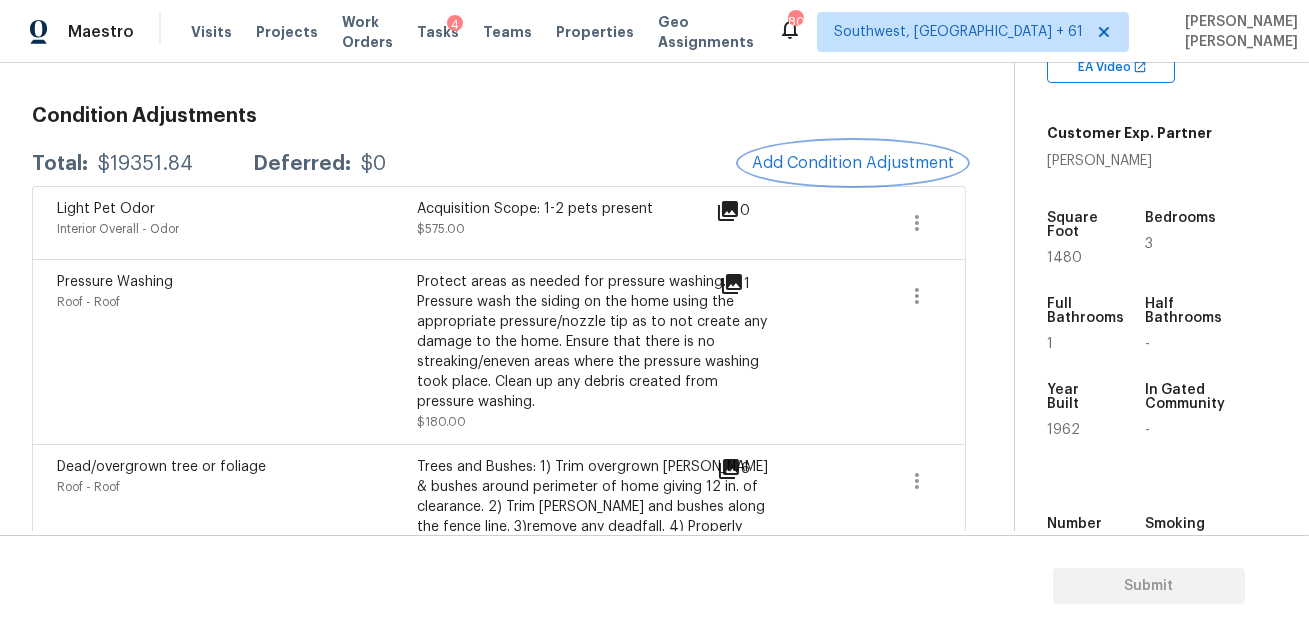 click on "Add Condition Adjustment" at bounding box center (853, 163) 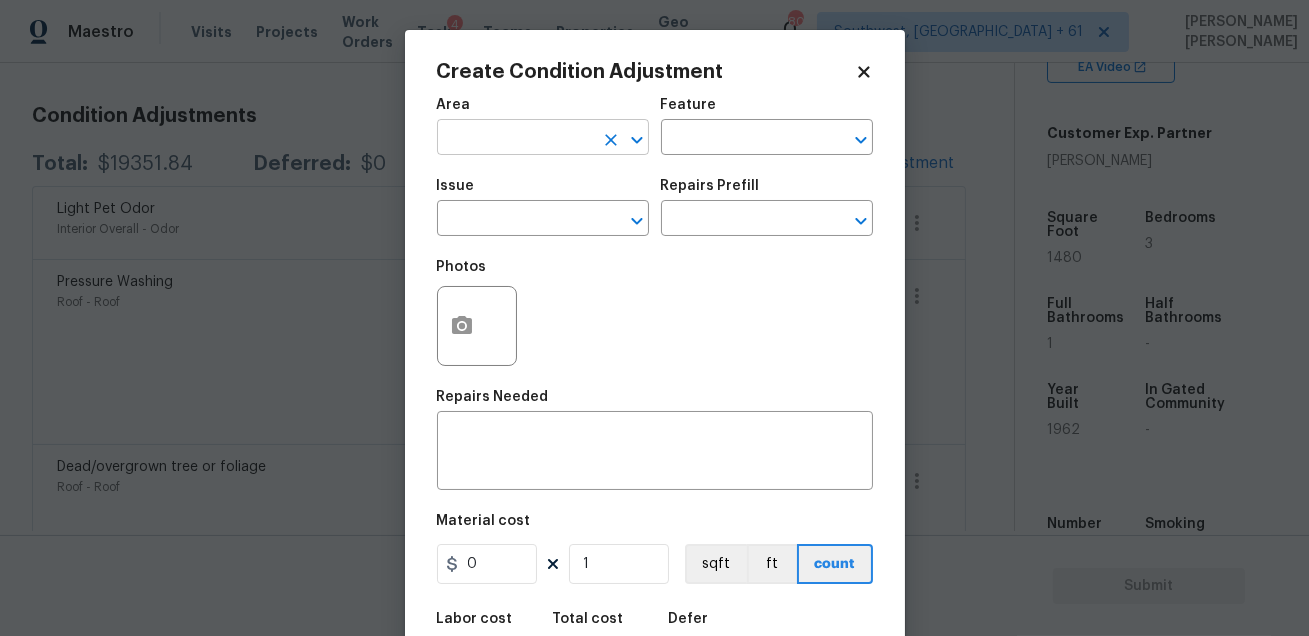 click at bounding box center [515, 139] 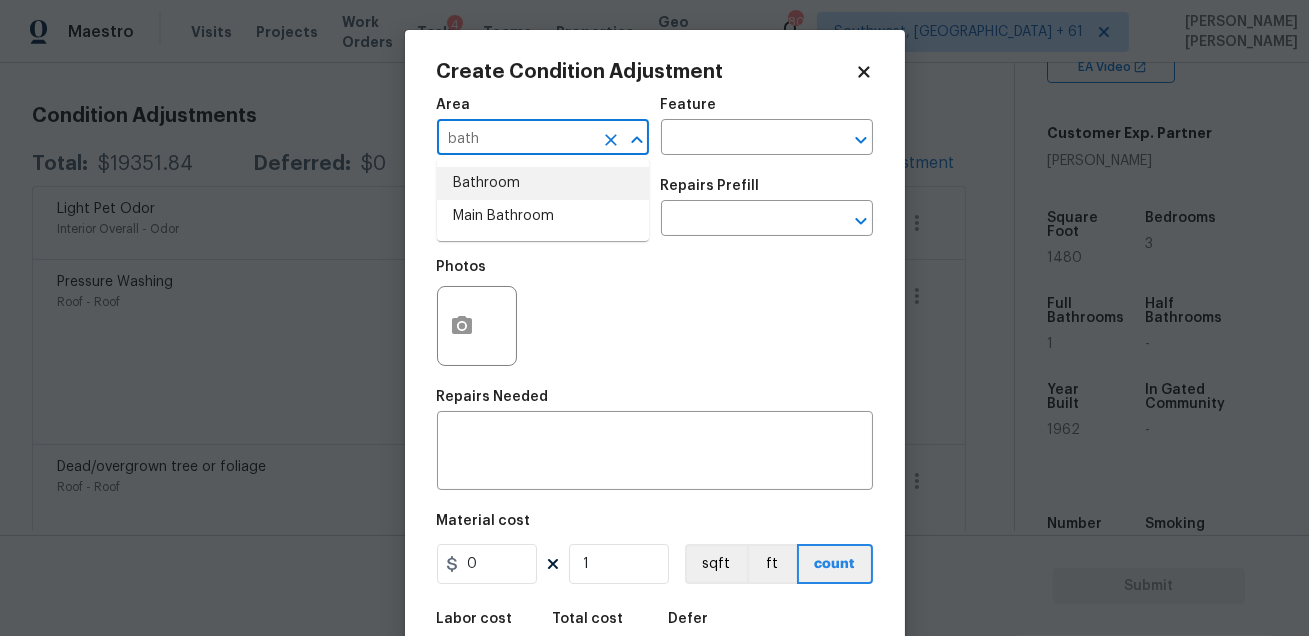 click on "Bathroom" at bounding box center [543, 183] 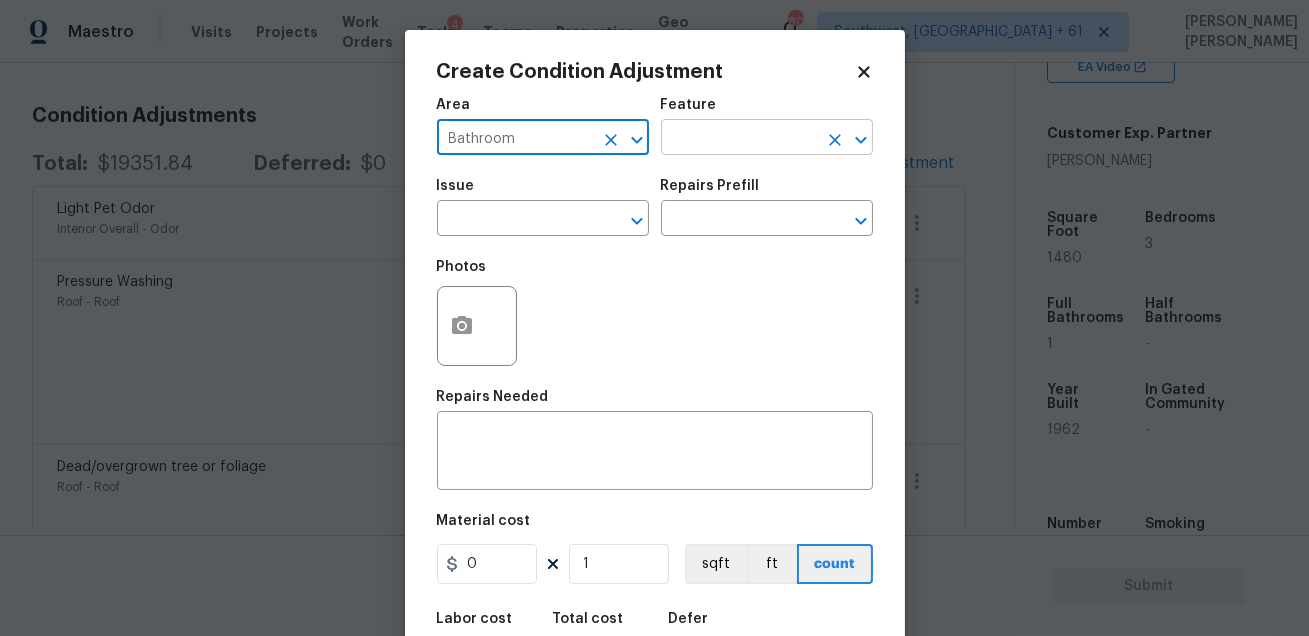 type on "Bathroom" 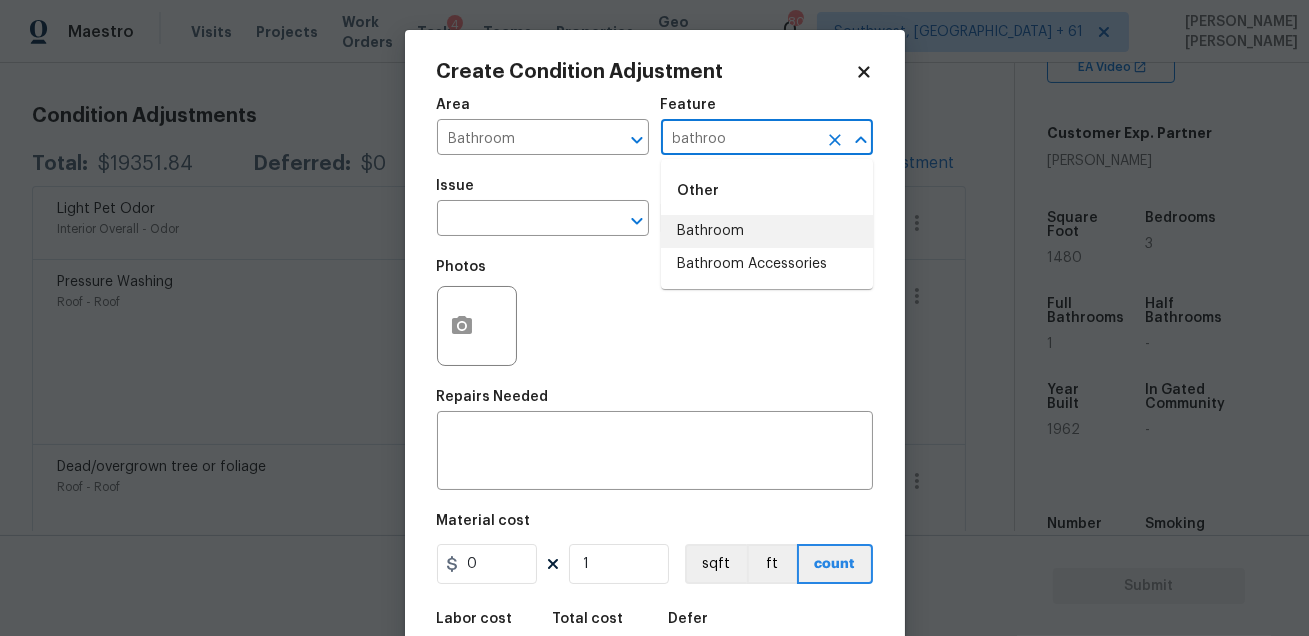 click on "Bathroom" at bounding box center [767, 231] 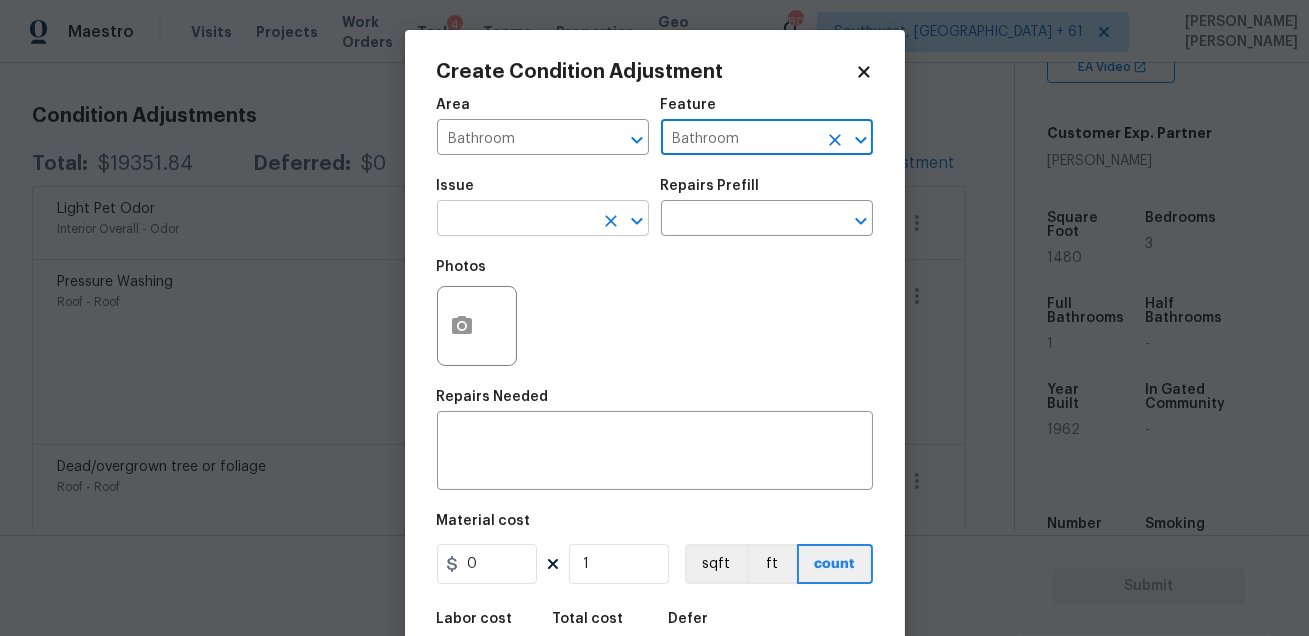 type on "Bathroom" 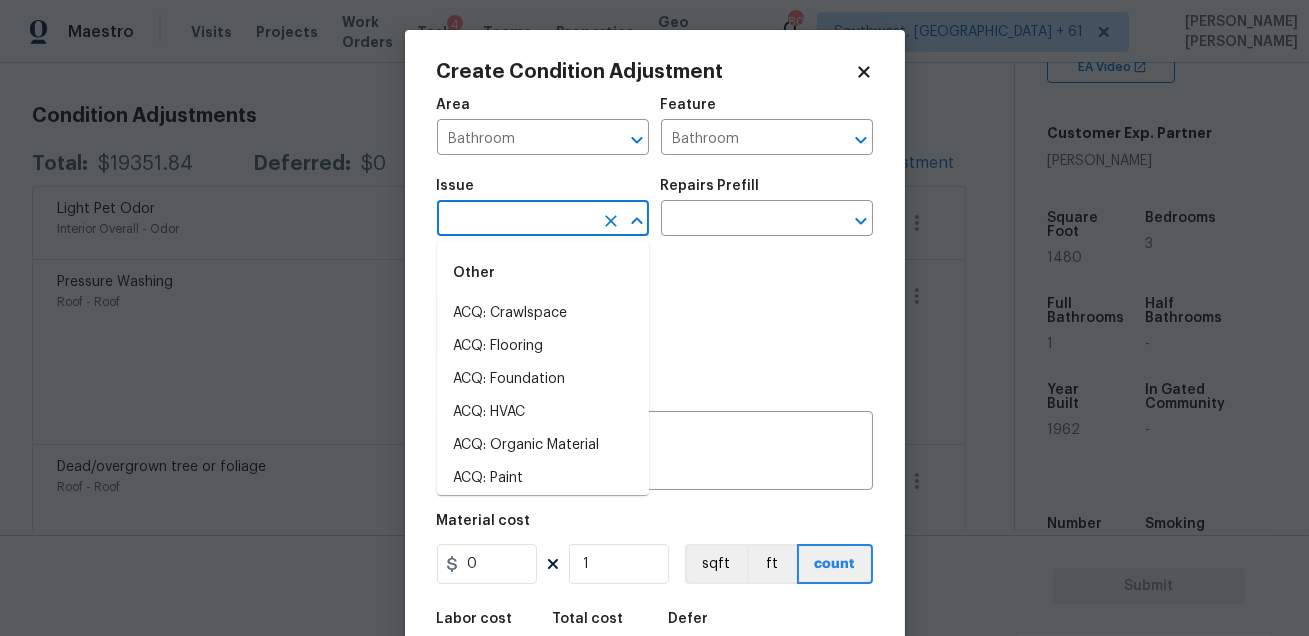 click at bounding box center (515, 220) 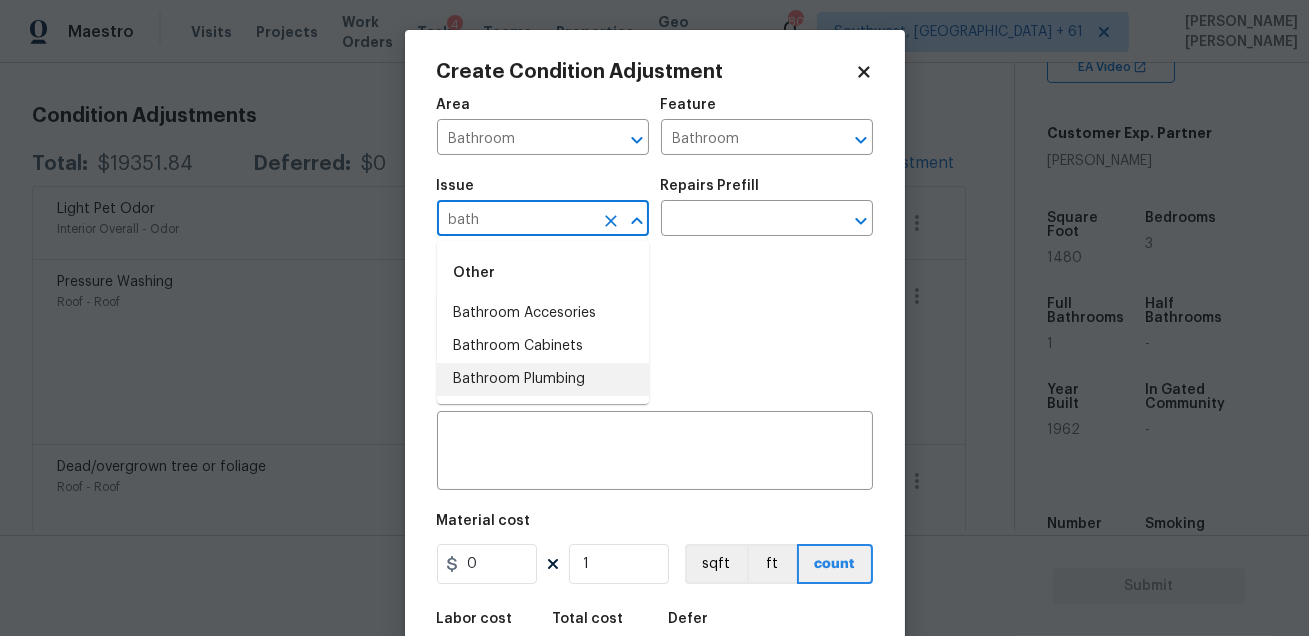click on "Bathroom Plumbing" at bounding box center (543, 379) 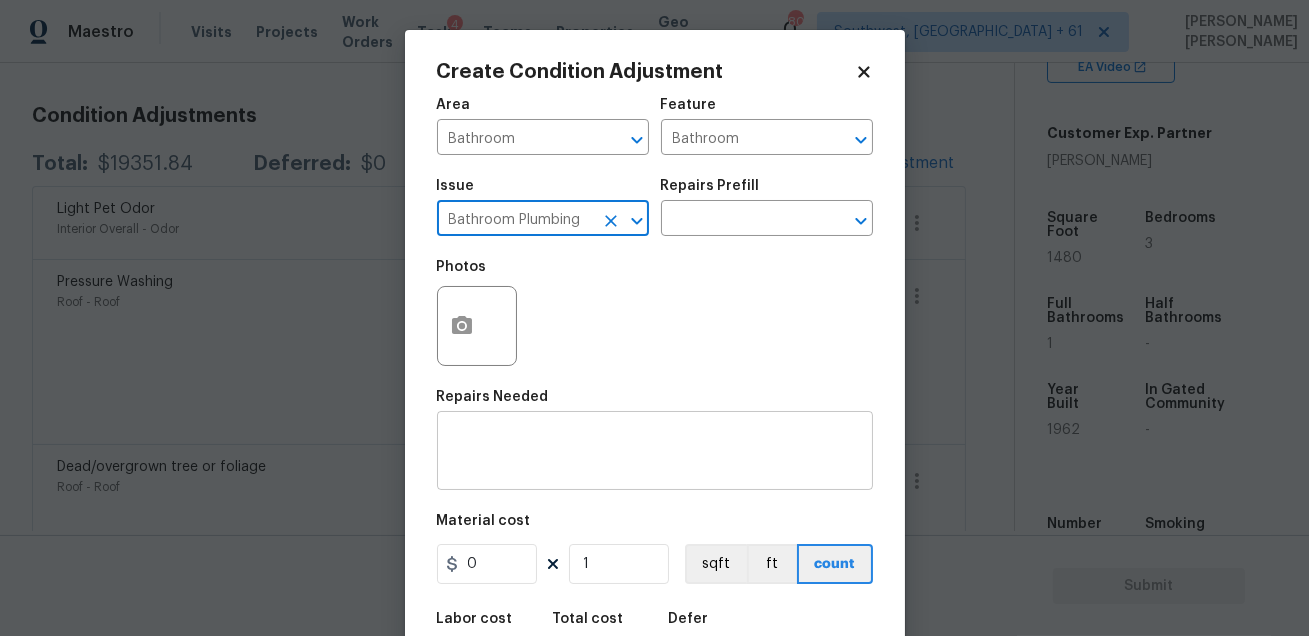 type on "Bathroom Plumbing" 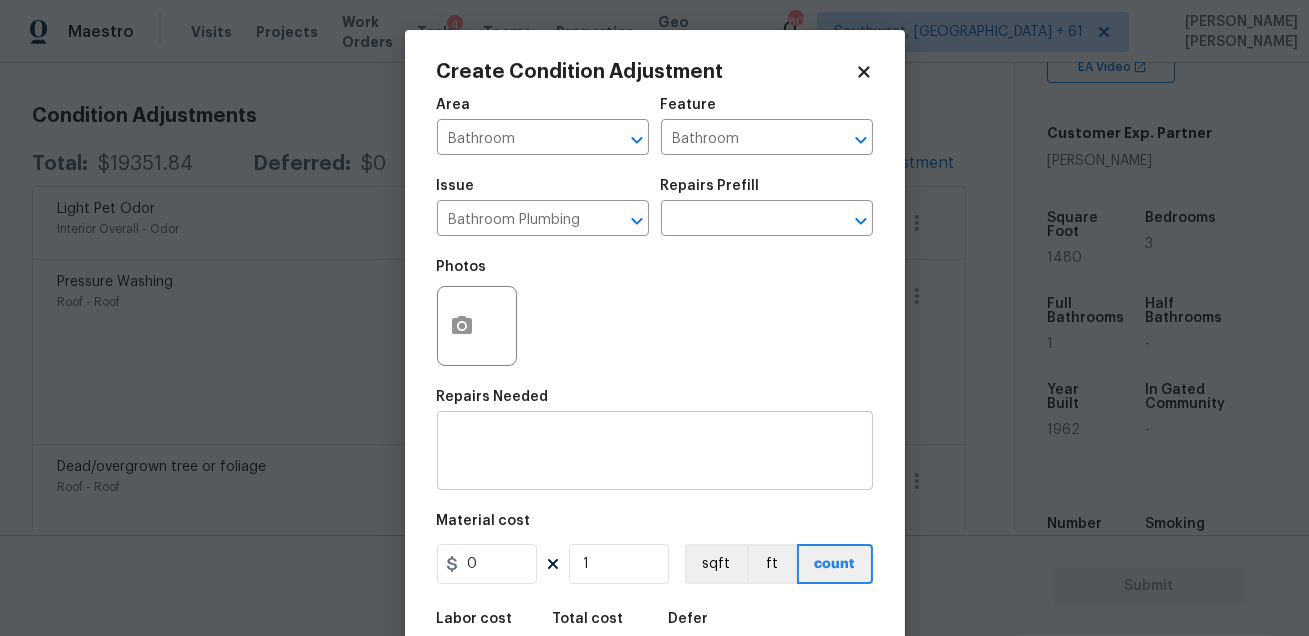 click on "x ​" at bounding box center (655, 453) 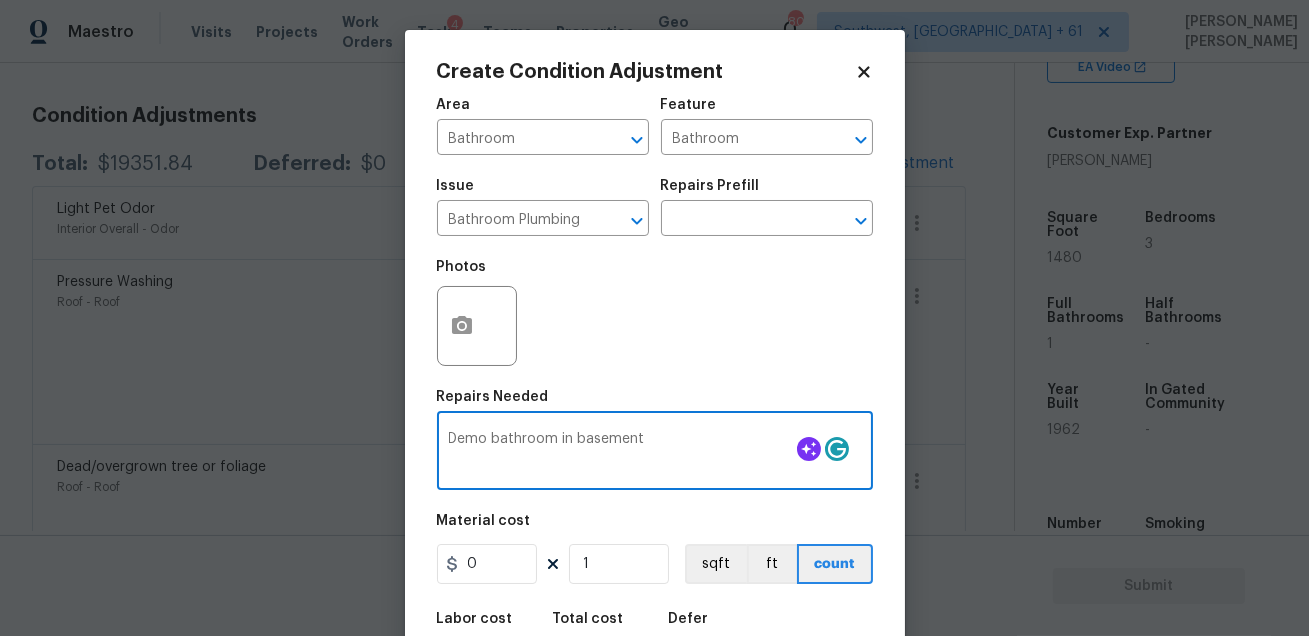 type on "Demo bathroom in basement" 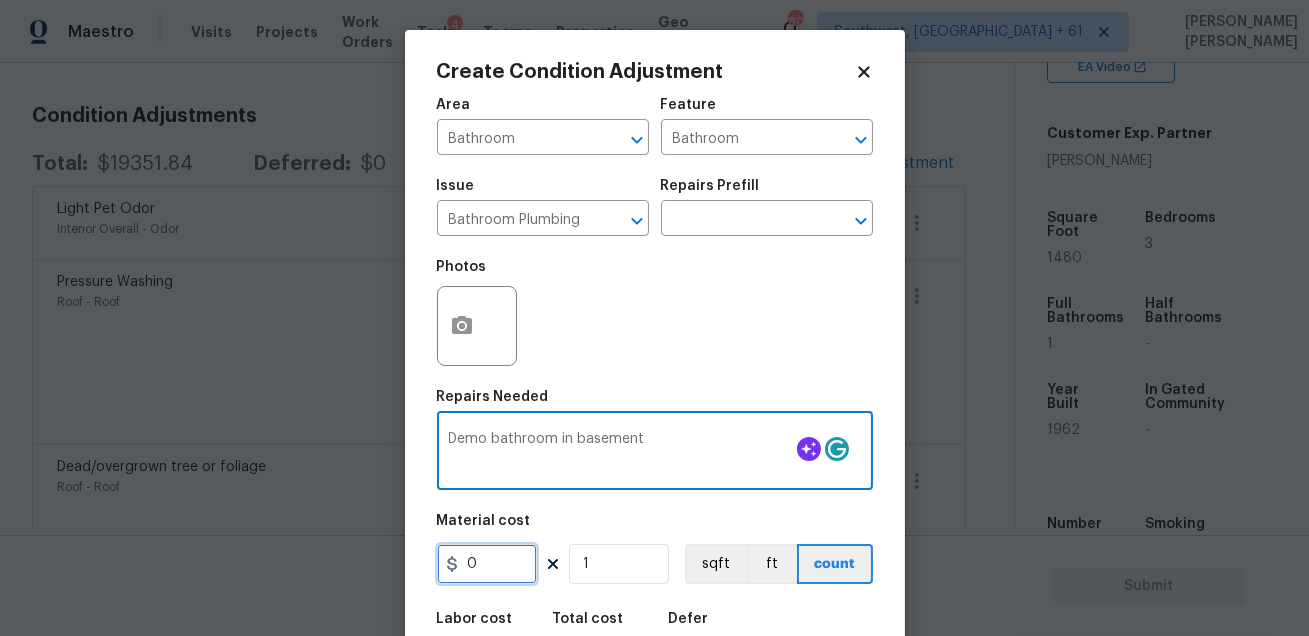click on "0" at bounding box center [487, 564] 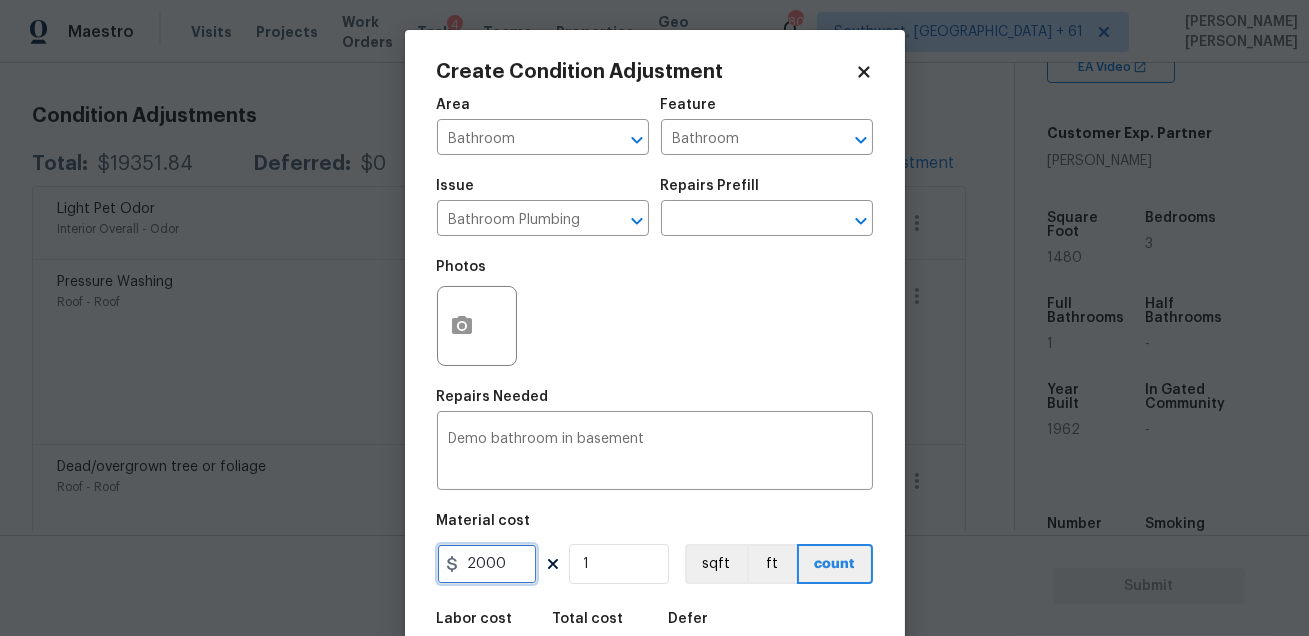 type on "2000" 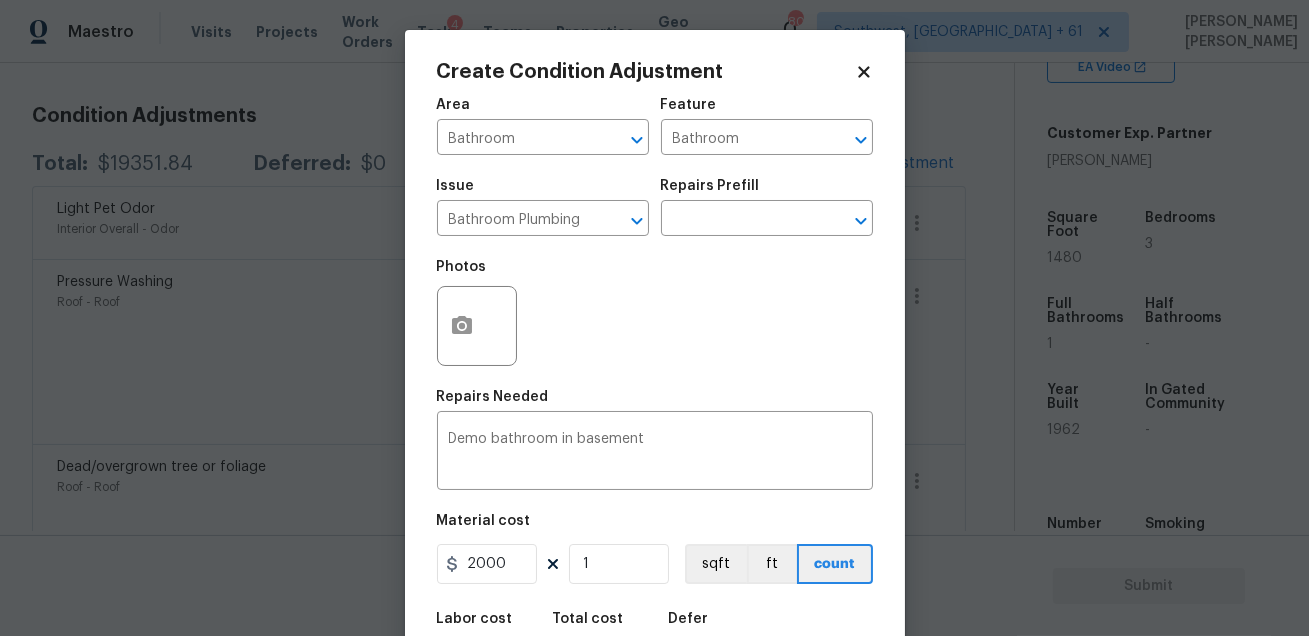 type on "2000" 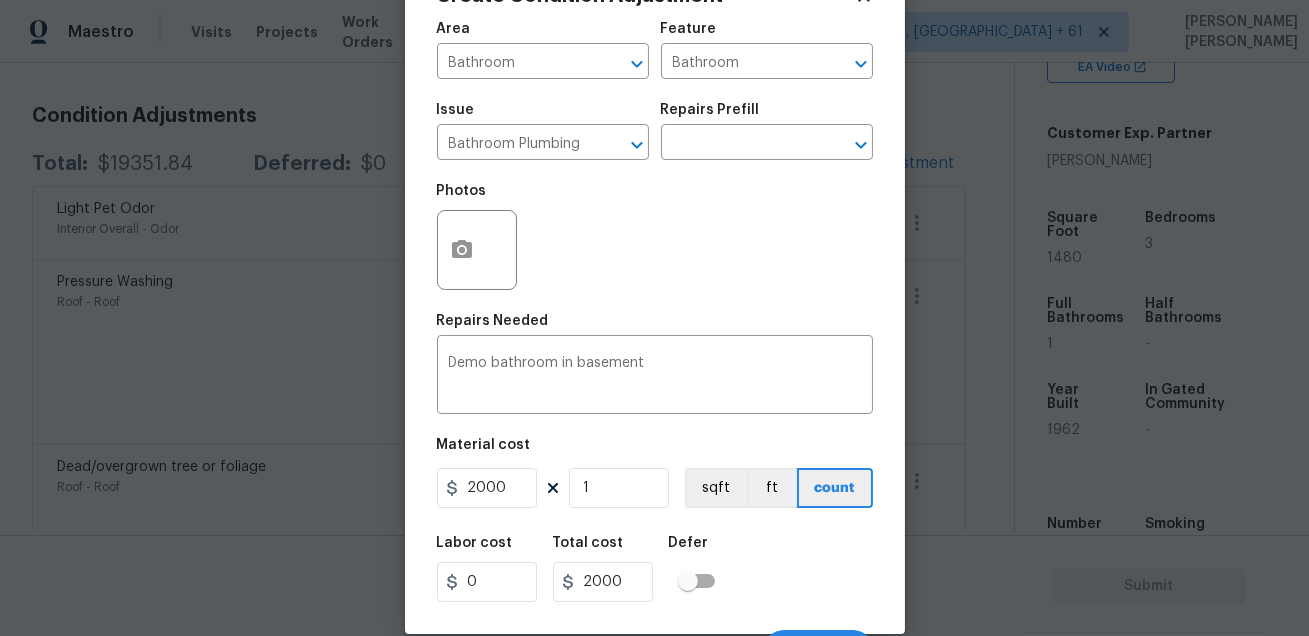scroll, scrollTop: 110, scrollLeft: 0, axis: vertical 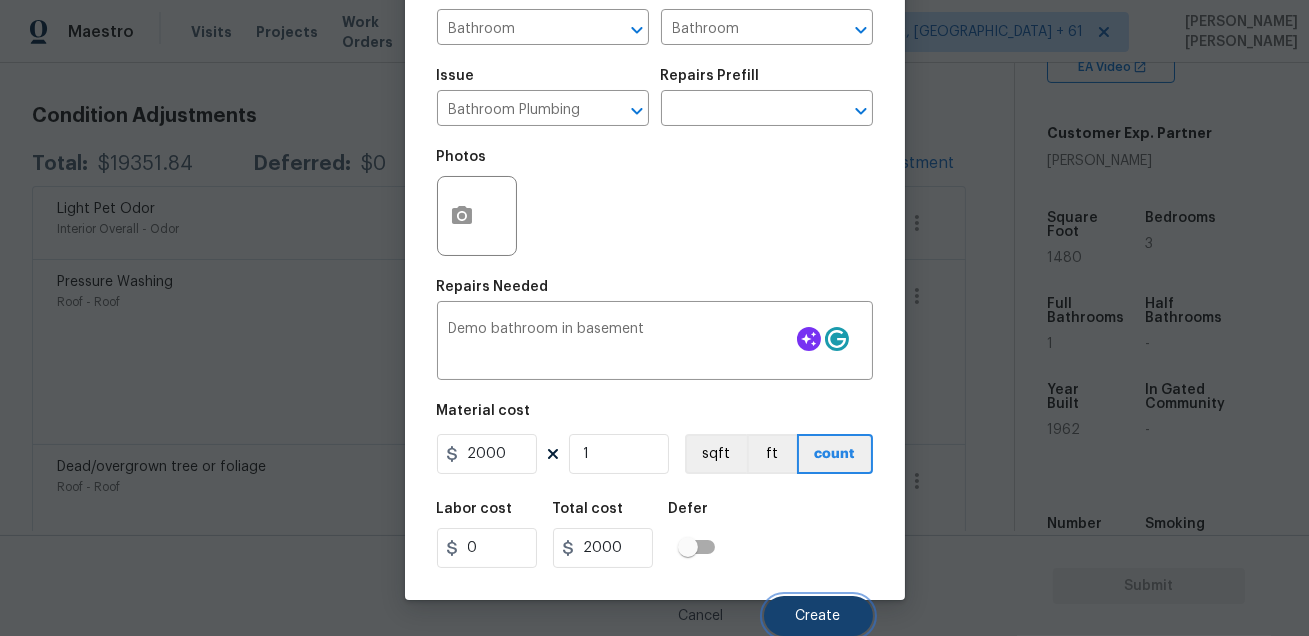 click on "Create" at bounding box center [818, 616] 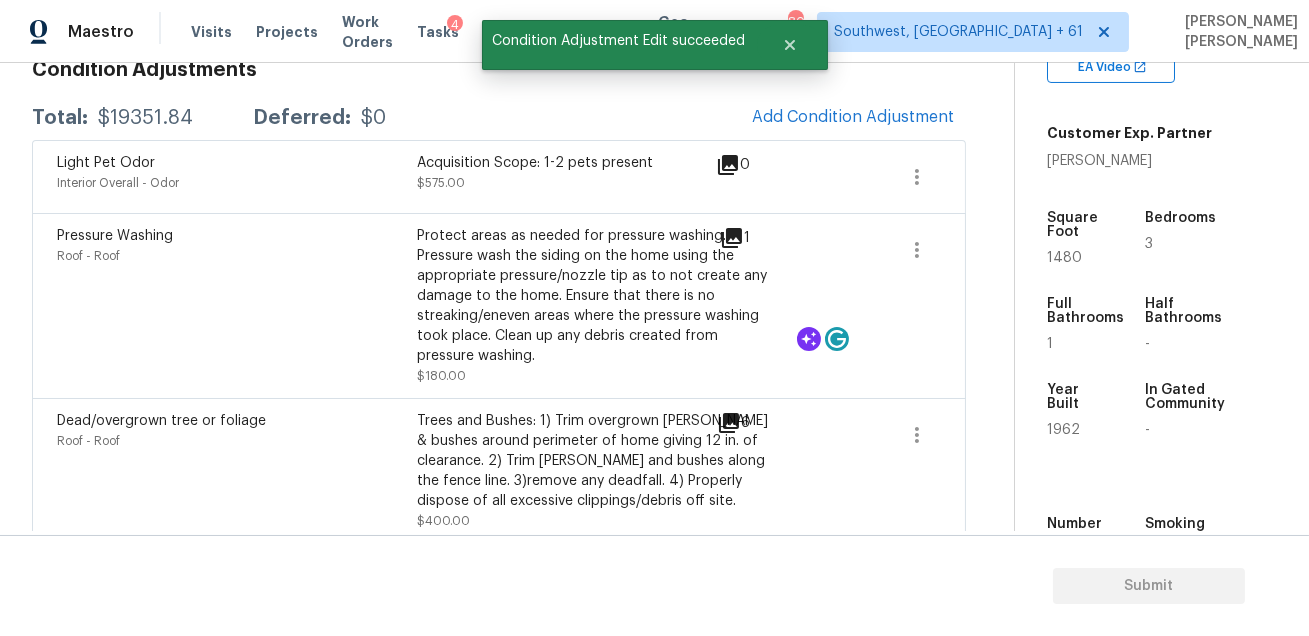scroll, scrollTop: 261, scrollLeft: 0, axis: vertical 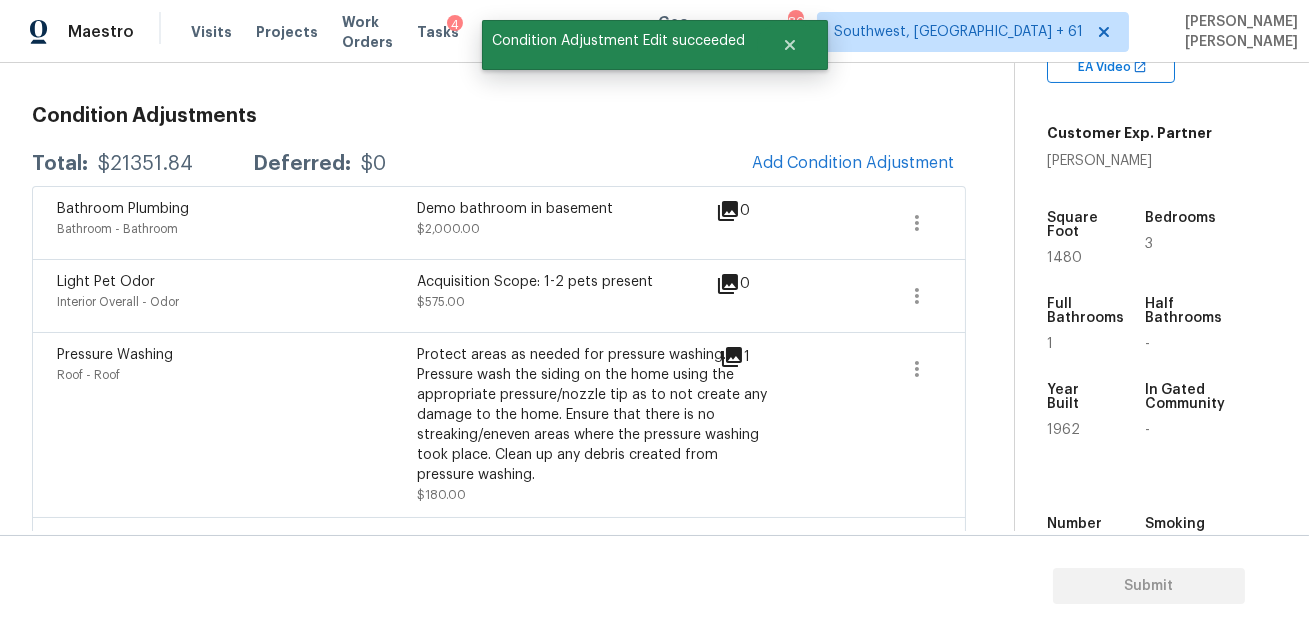 click on "Total:  $21351.84 Deferred:  $0 Add Condition Adjustment" at bounding box center (499, 164) 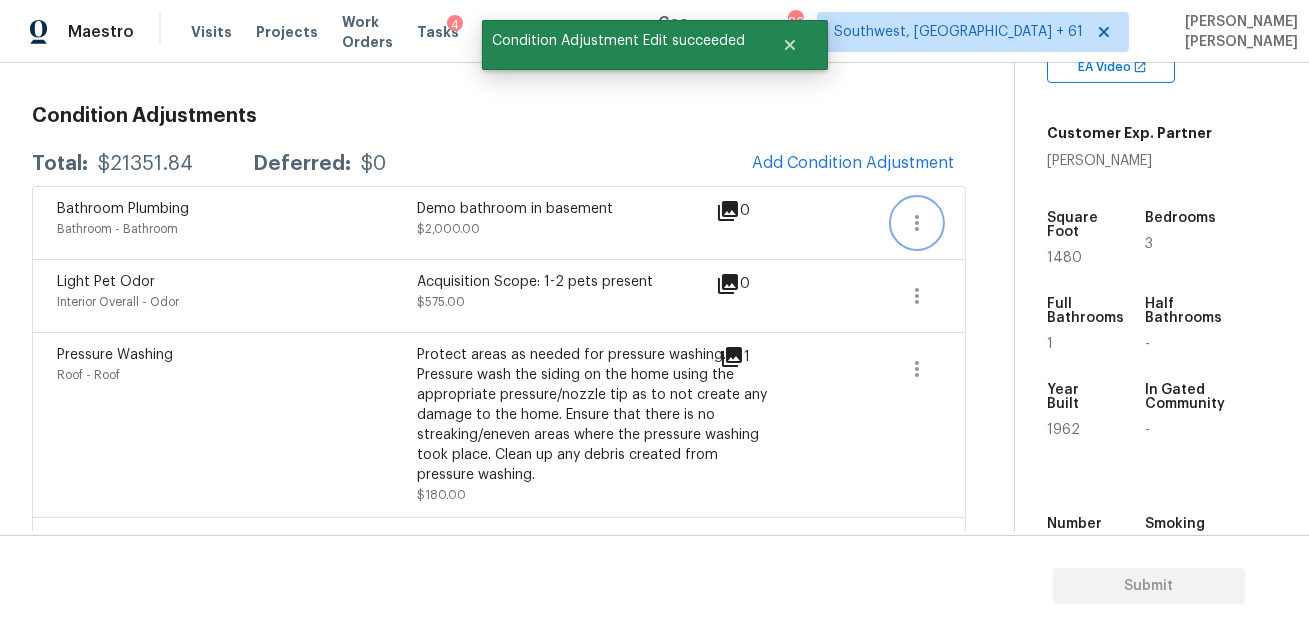click 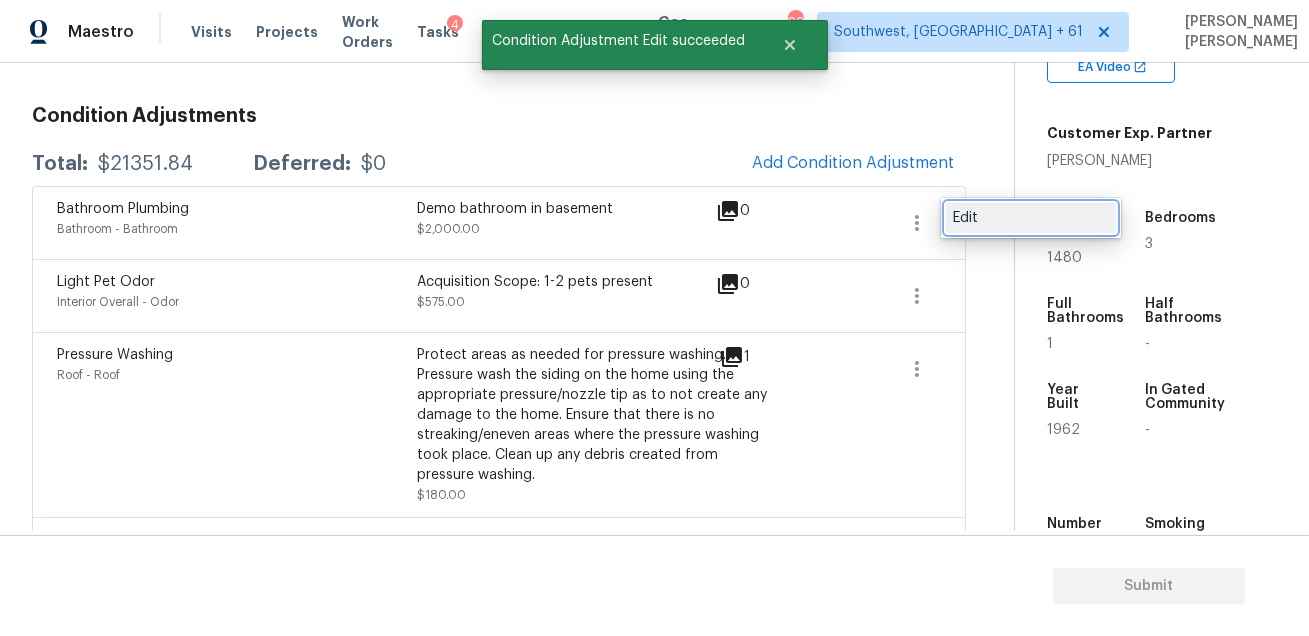 click on "Edit" at bounding box center [1031, 218] 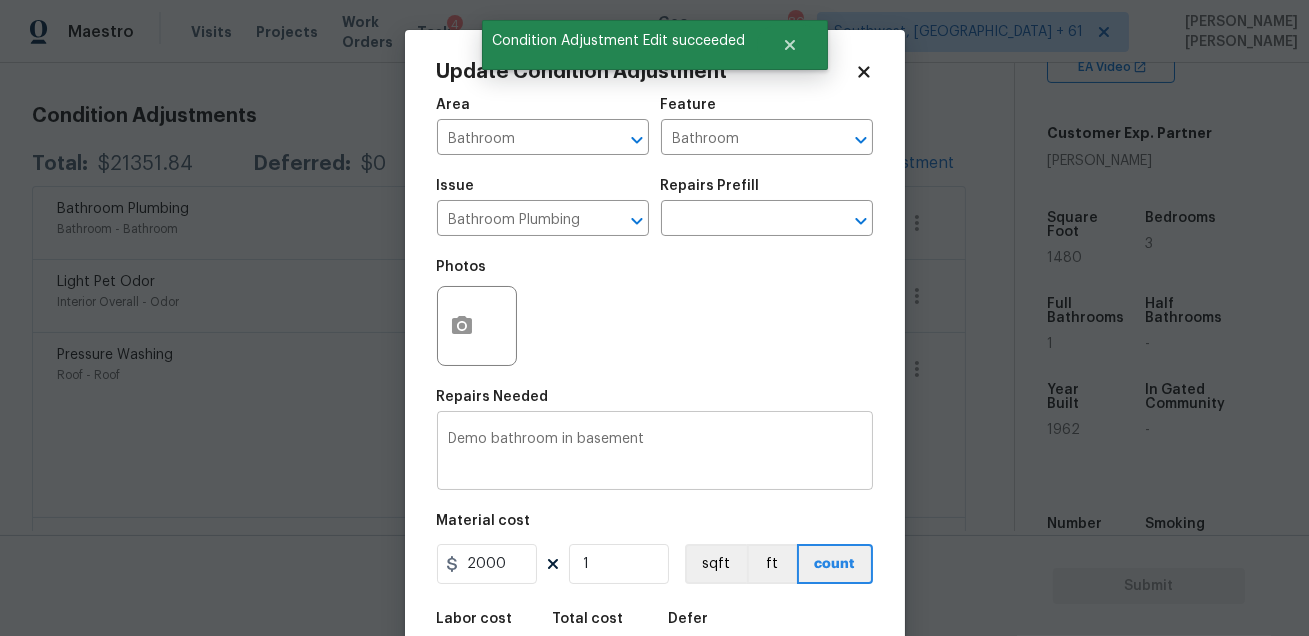 click on "Demo bathroom in basement" at bounding box center [655, 453] 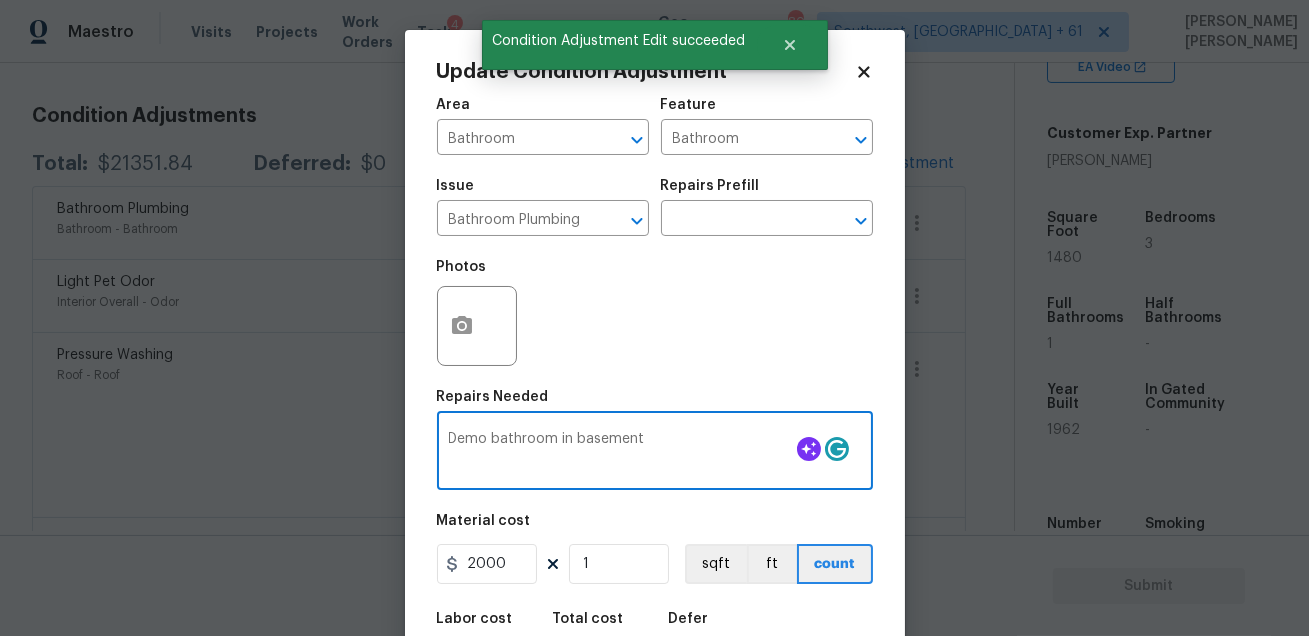 click on "Demo bathroom in basement" at bounding box center (655, 453) 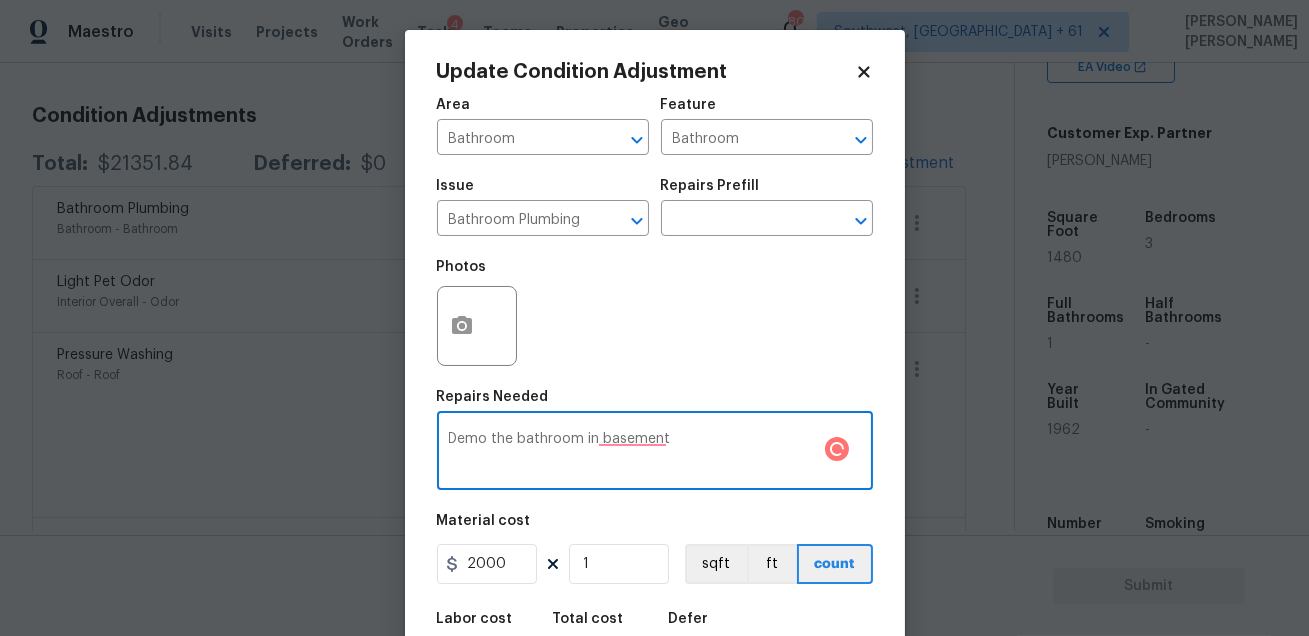 scroll, scrollTop: 110, scrollLeft: 0, axis: vertical 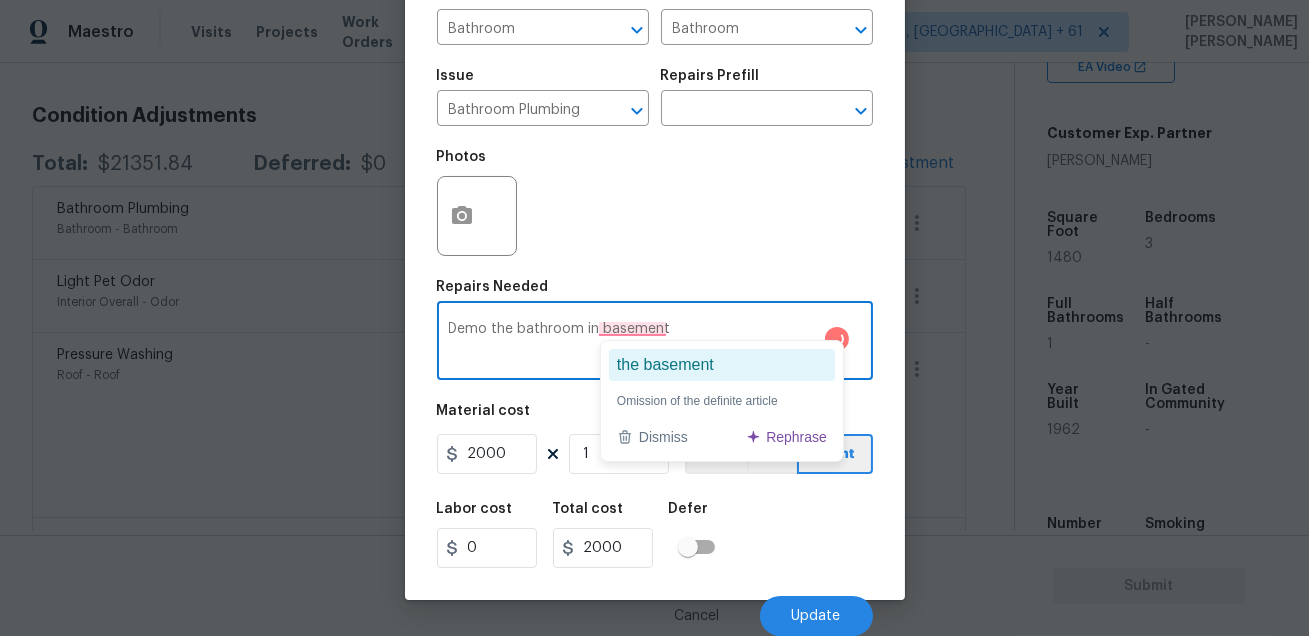 type on "Demo the bathroom in basement" 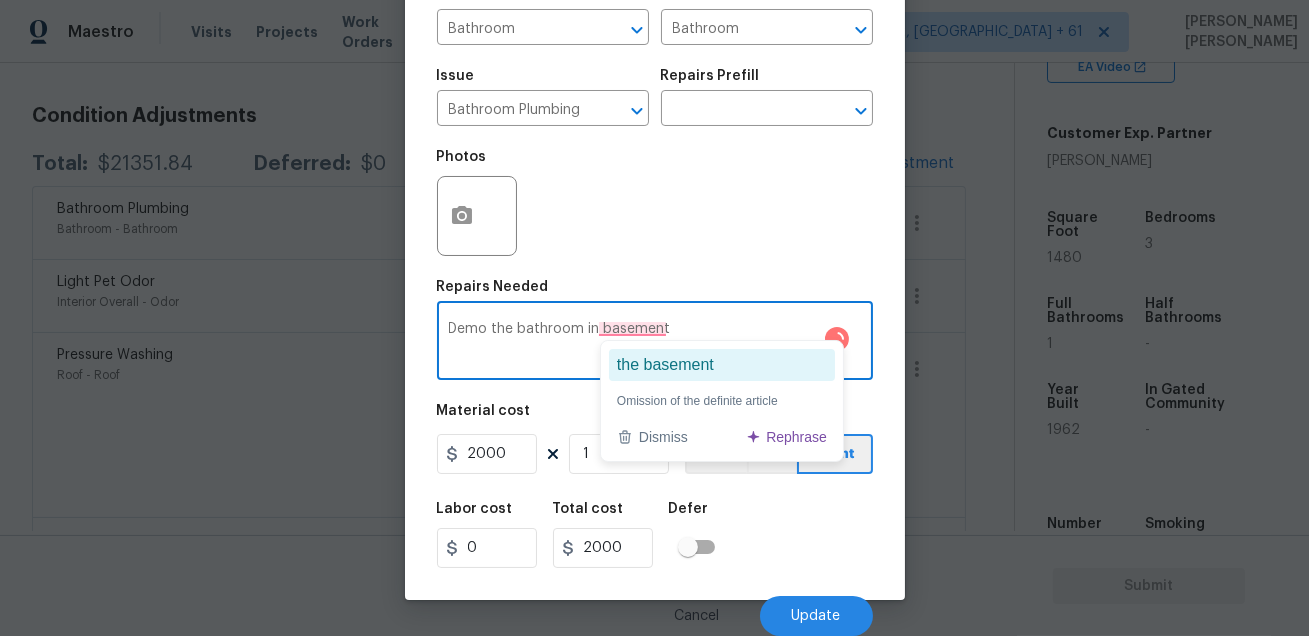 click on "the basement" at bounding box center [722, 365] 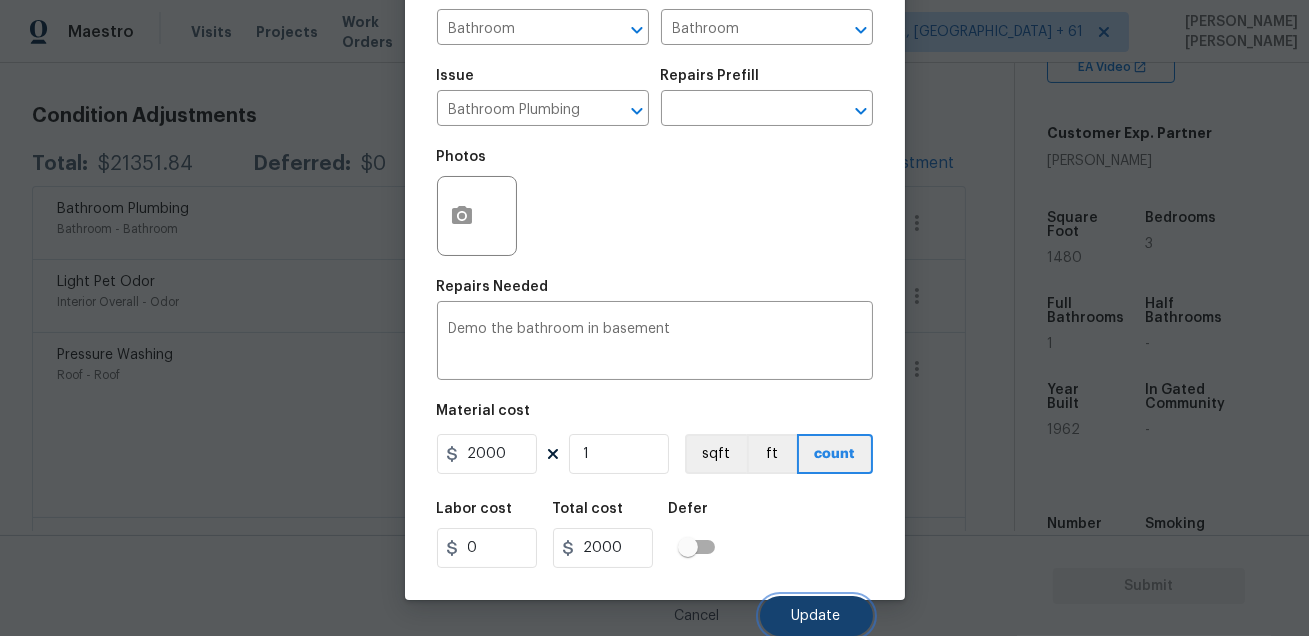 click on "Update" at bounding box center [816, 616] 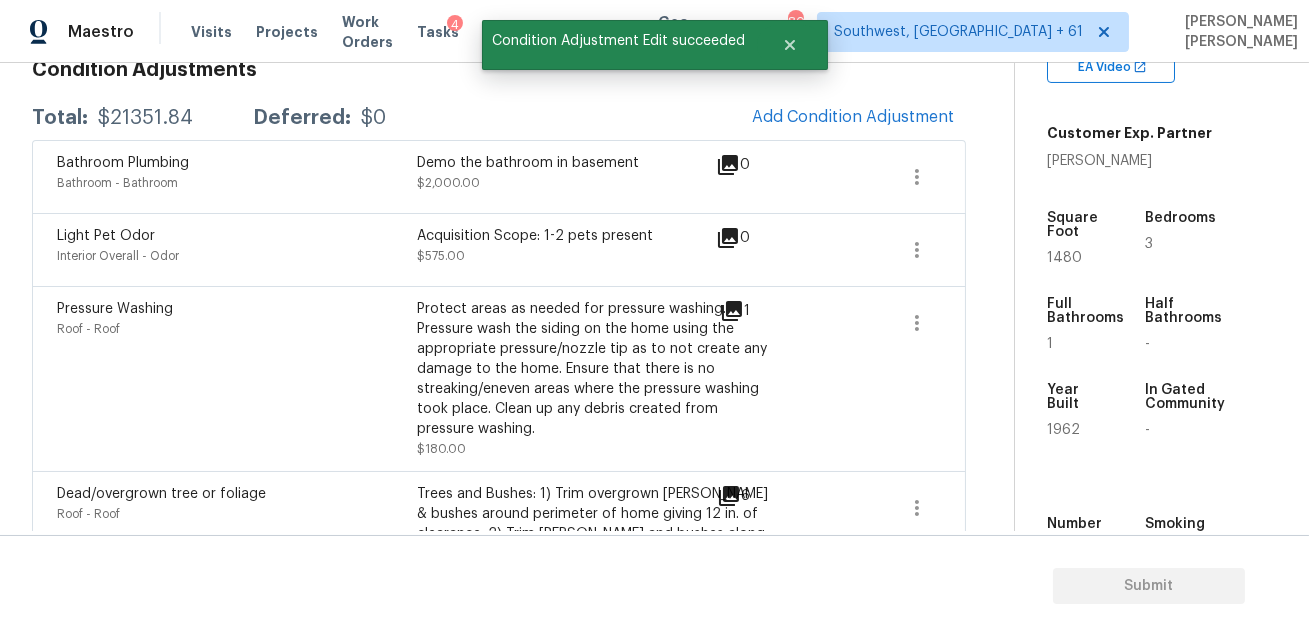 scroll, scrollTop: 261, scrollLeft: 0, axis: vertical 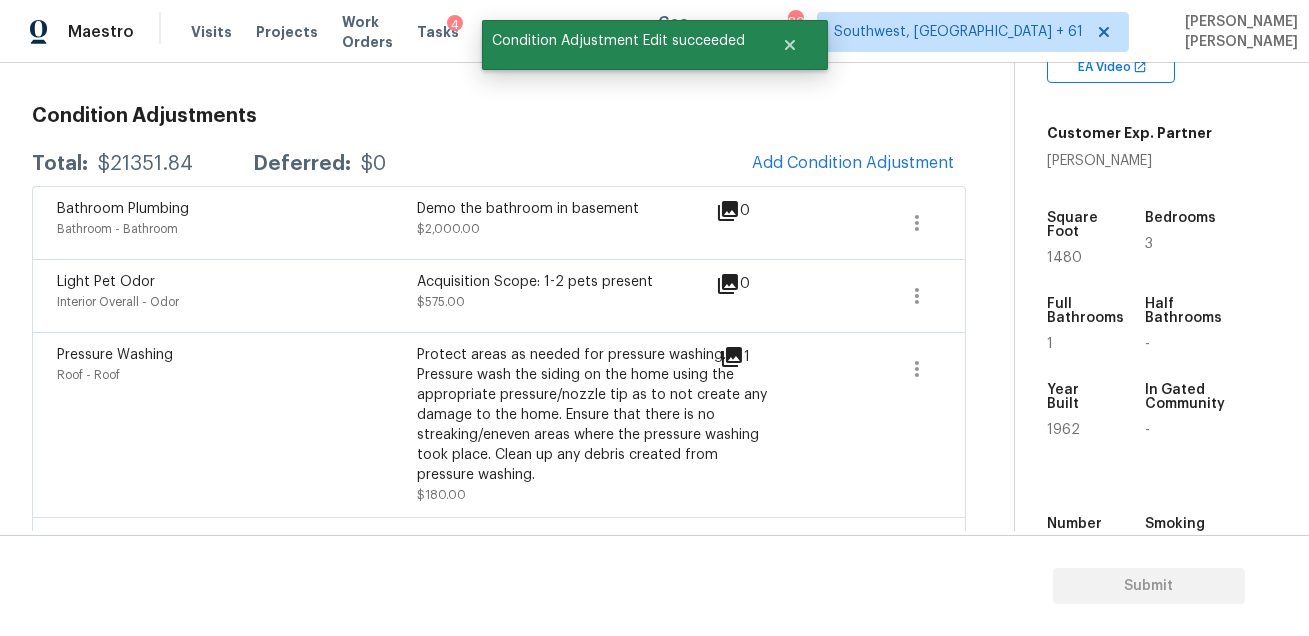 click on "Condition Adjustments" at bounding box center (499, 116) 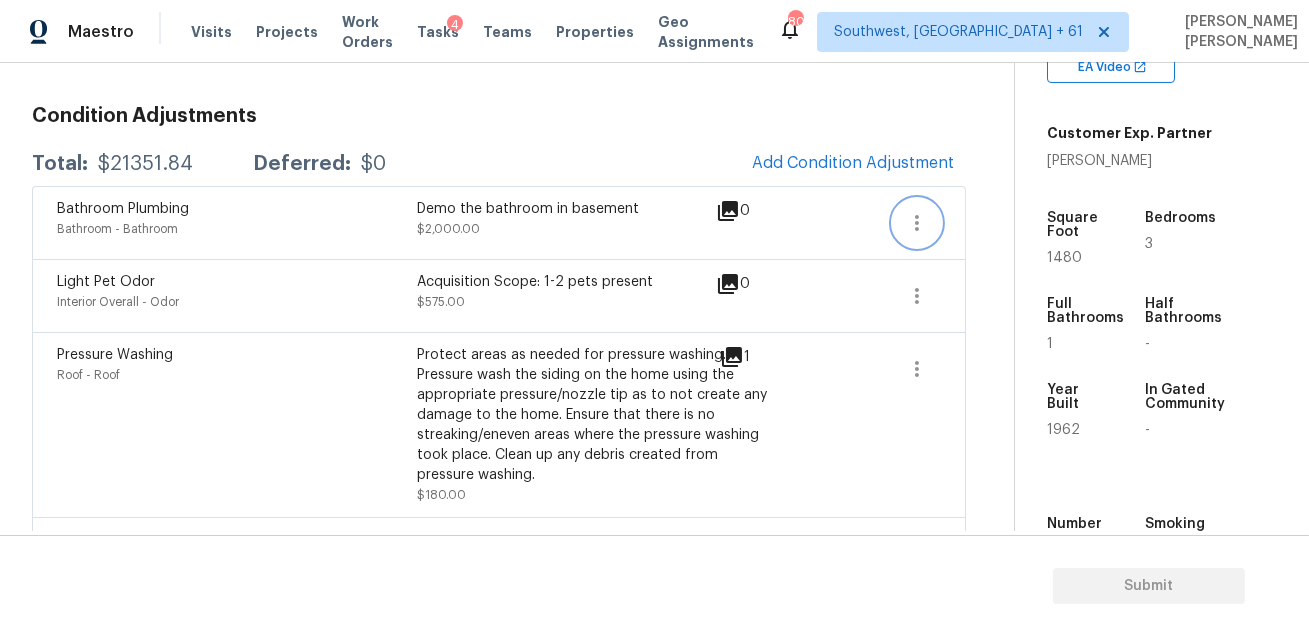 click at bounding box center (917, 223) 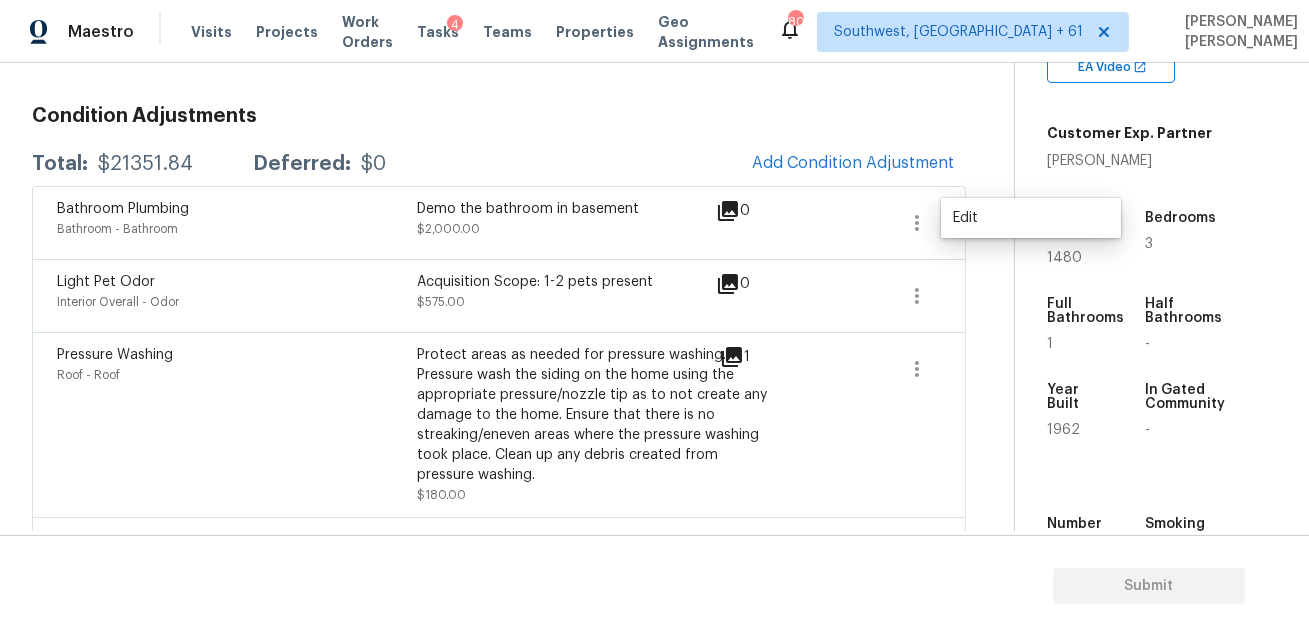 click on "Edit" at bounding box center (1031, 218) 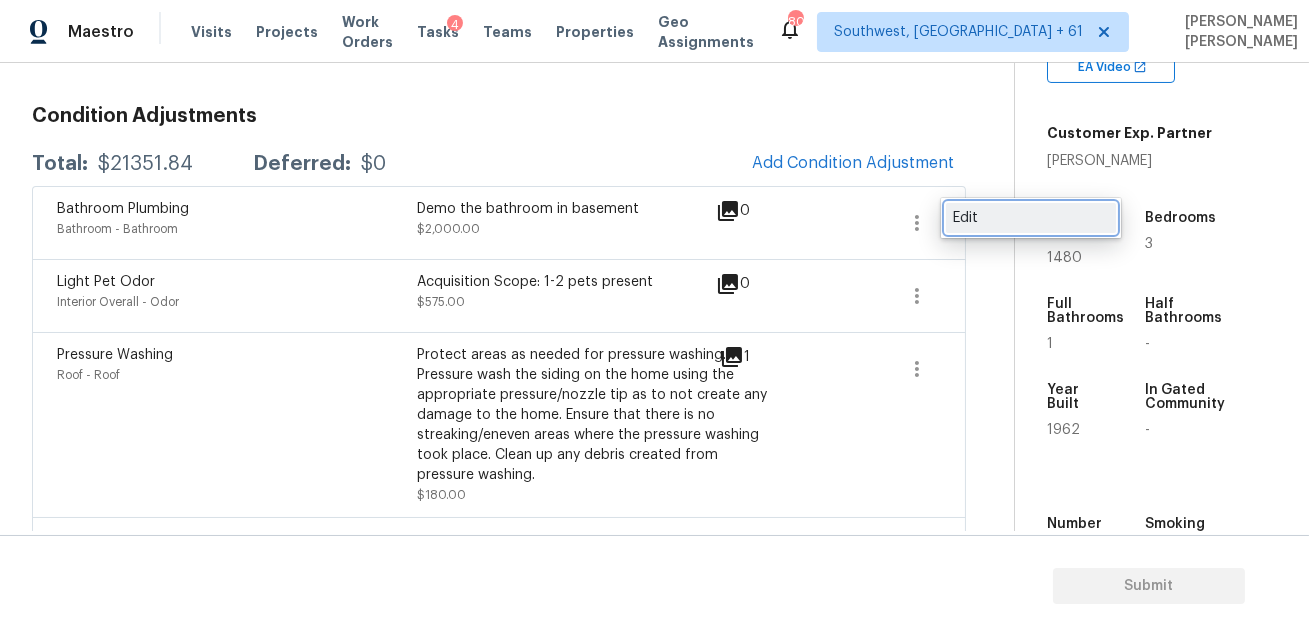 click on "Edit" at bounding box center (1031, 218) 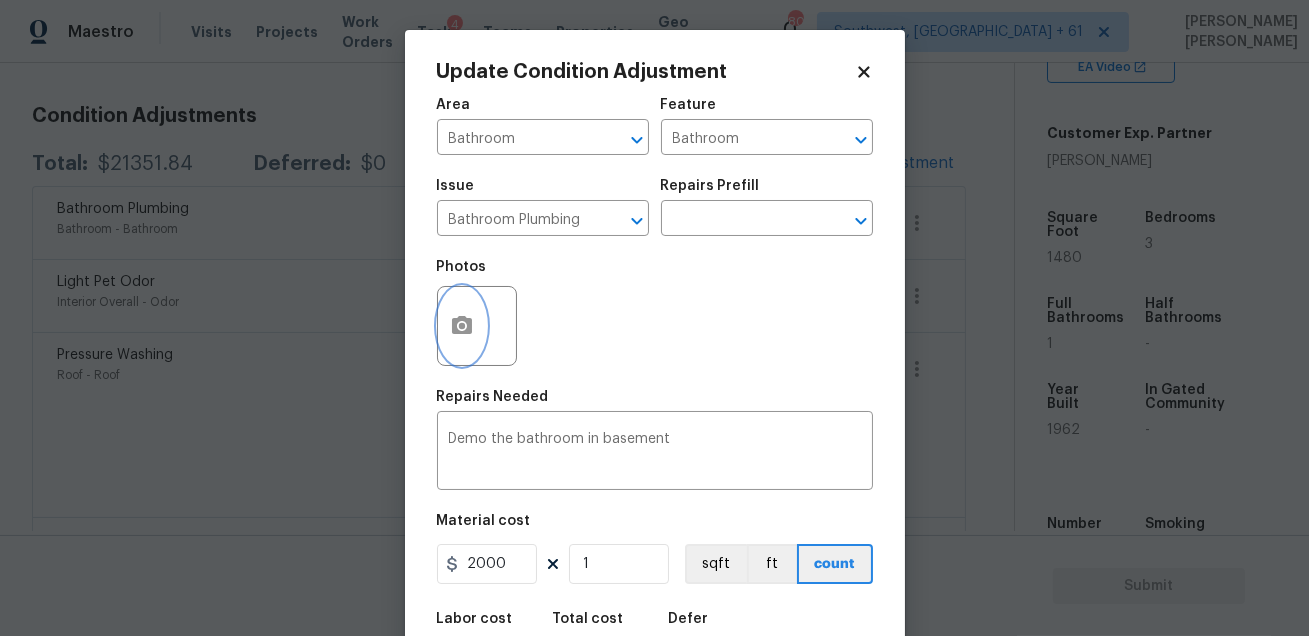 click at bounding box center (462, 326) 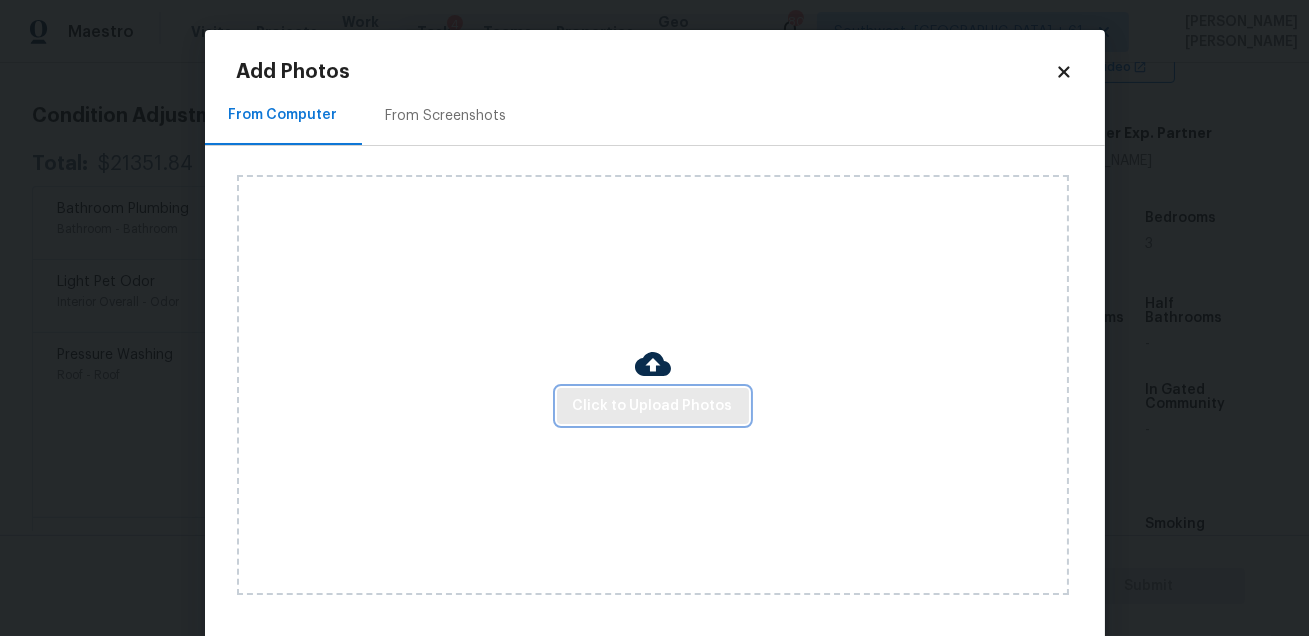 click on "Click to Upload Photos" at bounding box center [653, 406] 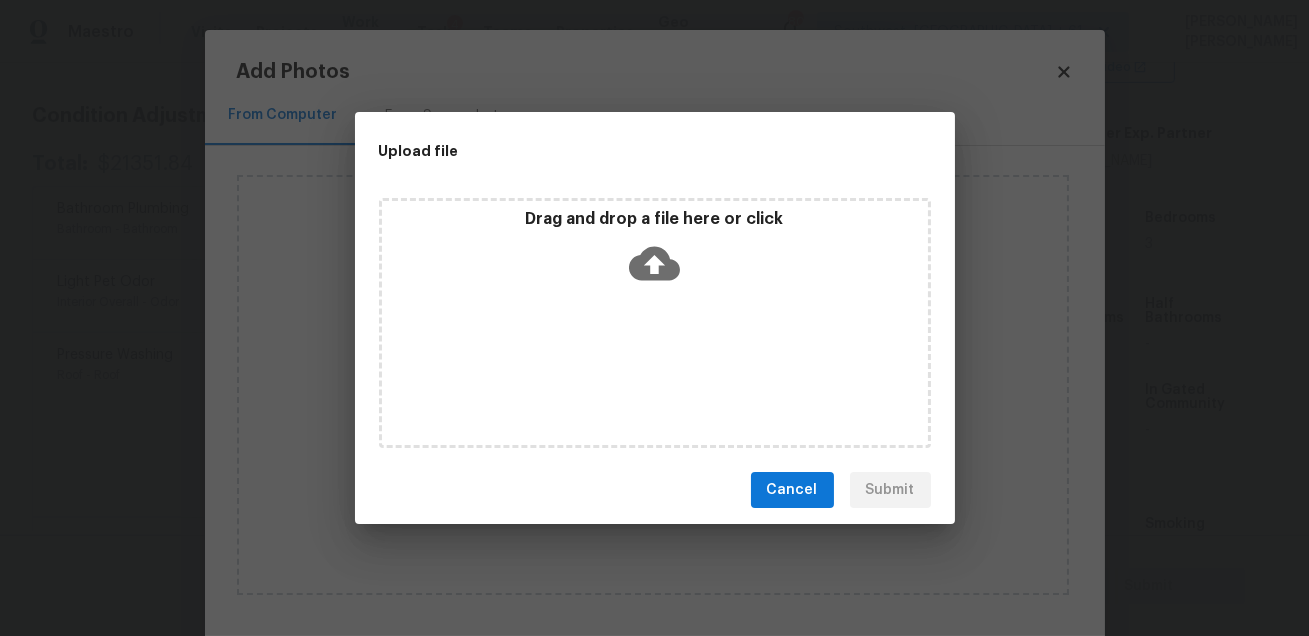 click on "Drag and drop a file here or click" at bounding box center [655, 252] 